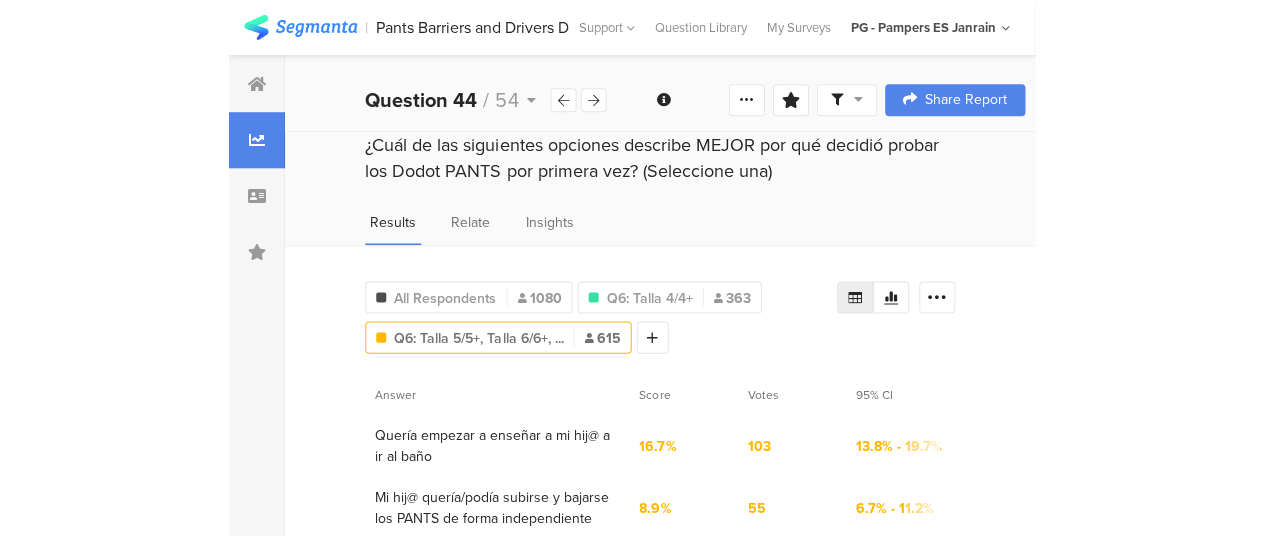scroll, scrollTop: 685, scrollLeft: 0, axis: vertical 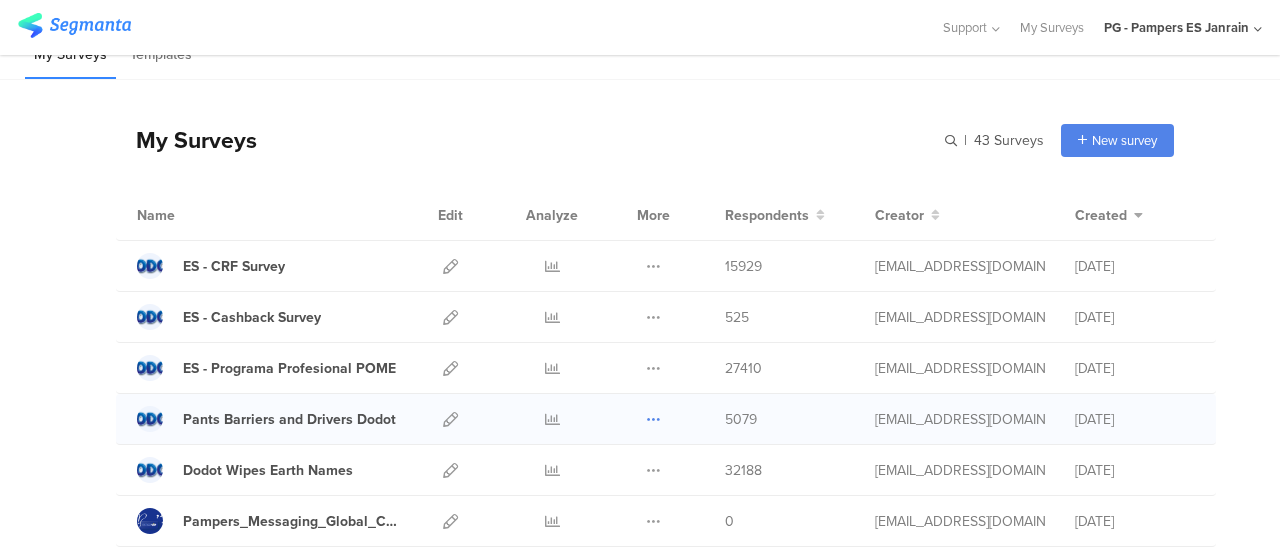 click at bounding box center (653, 419) 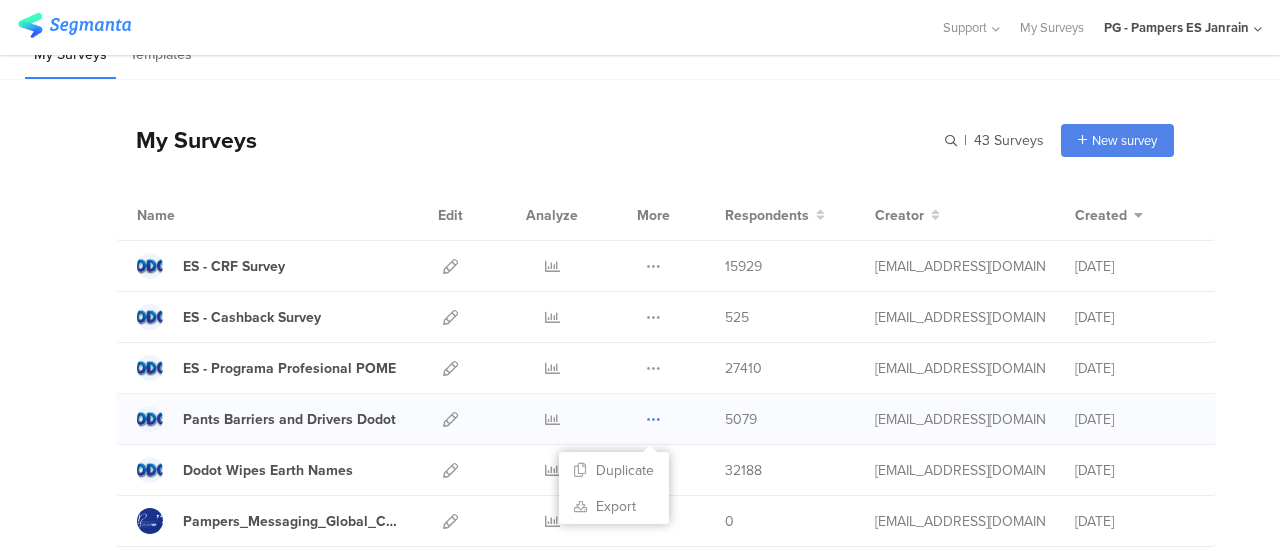 click at bounding box center (653, 419) 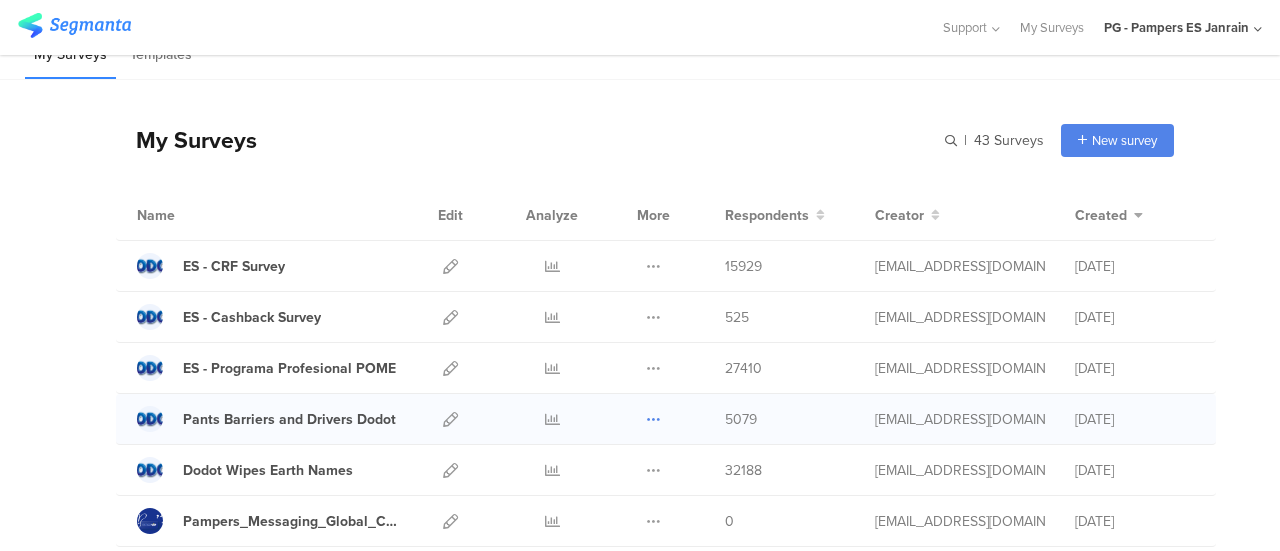 click at bounding box center [653, 419] 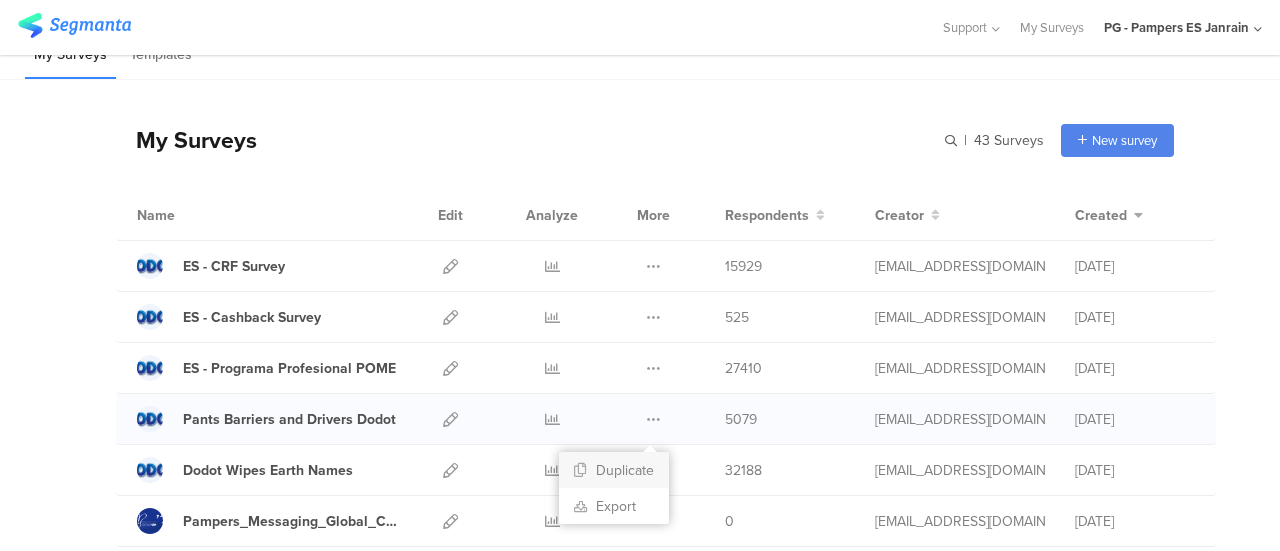 click on "Duplicate" at bounding box center (614, 470) 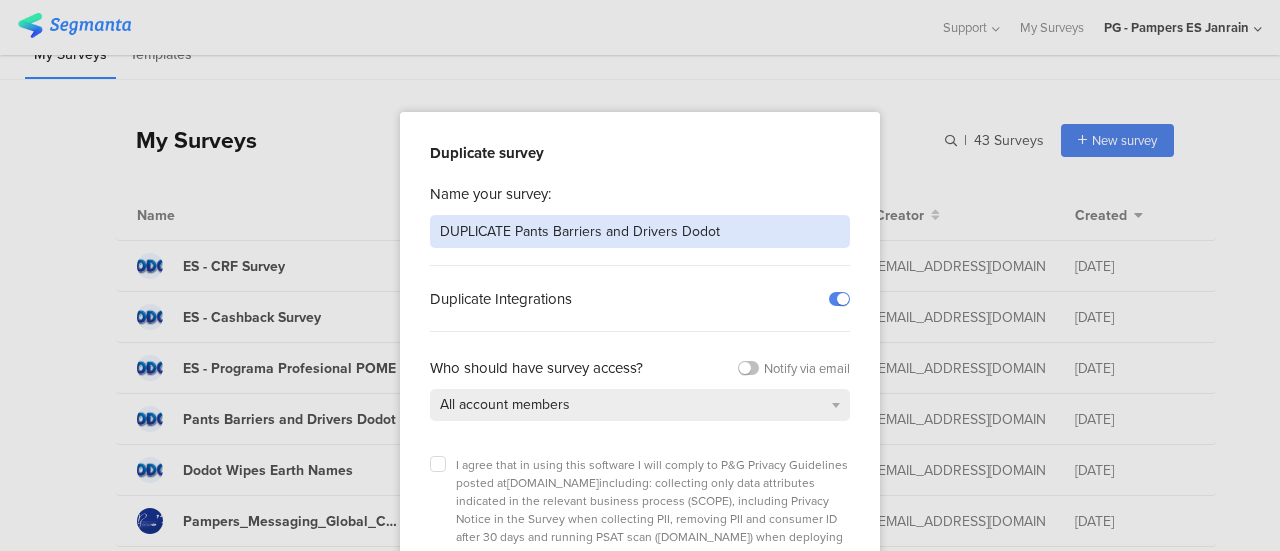 drag, startPoint x: 510, startPoint y: 231, endPoint x: 364, endPoint y: 243, distance: 146.49232 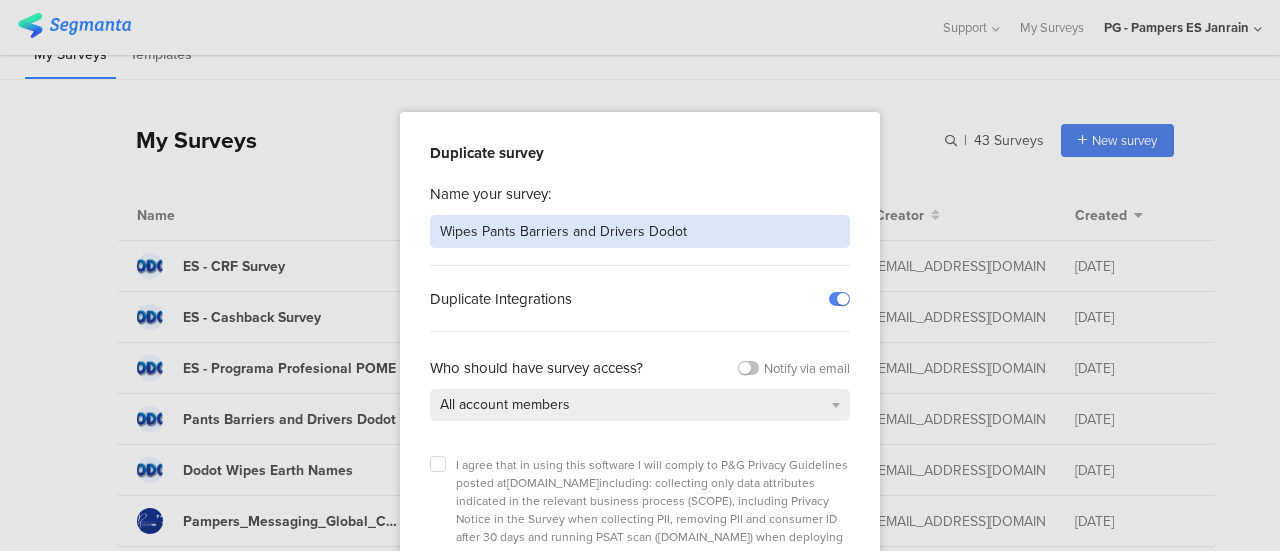 drag, startPoint x: 515, startPoint y: 230, endPoint x: 474, endPoint y: 232, distance: 41.04875 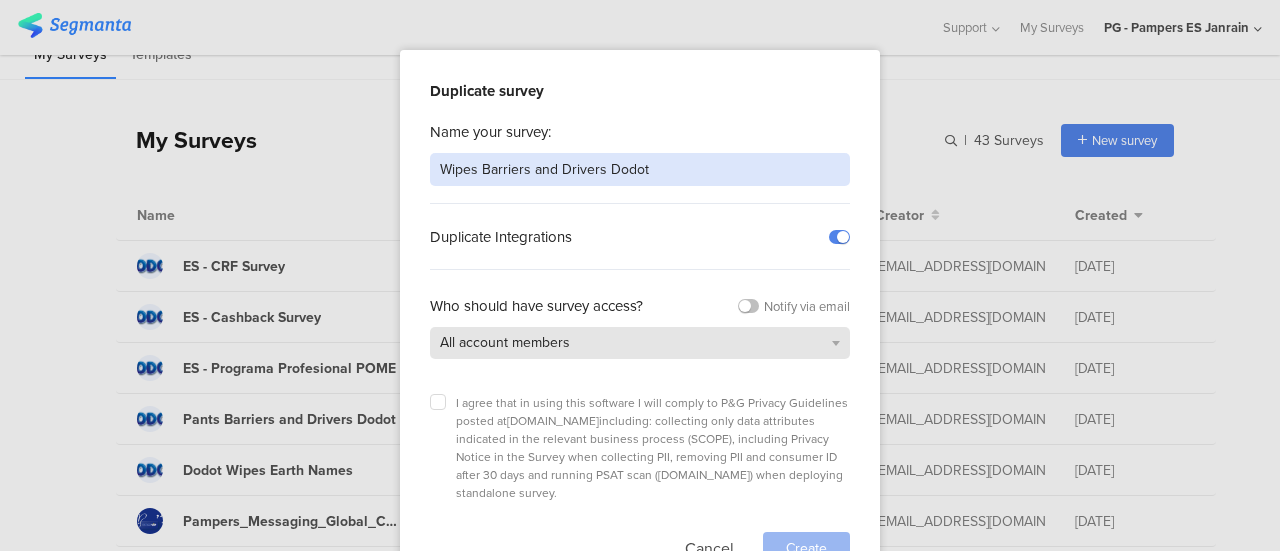 scroll, scrollTop: 72, scrollLeft: 0, axis: vertical 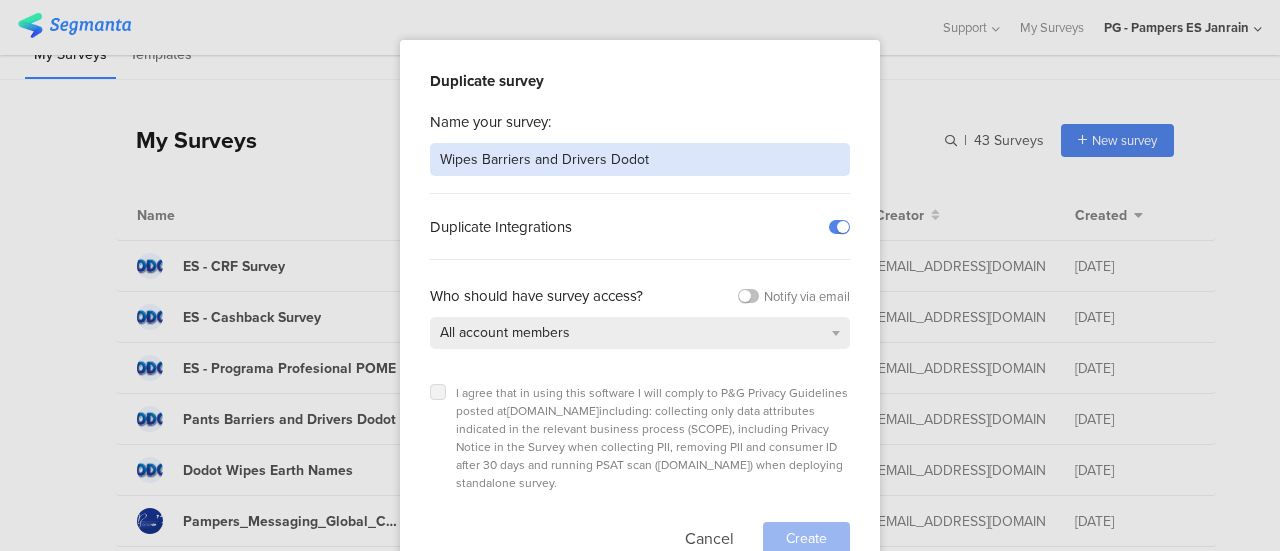 type on "Wipes Barriers and Drivers Dodot" 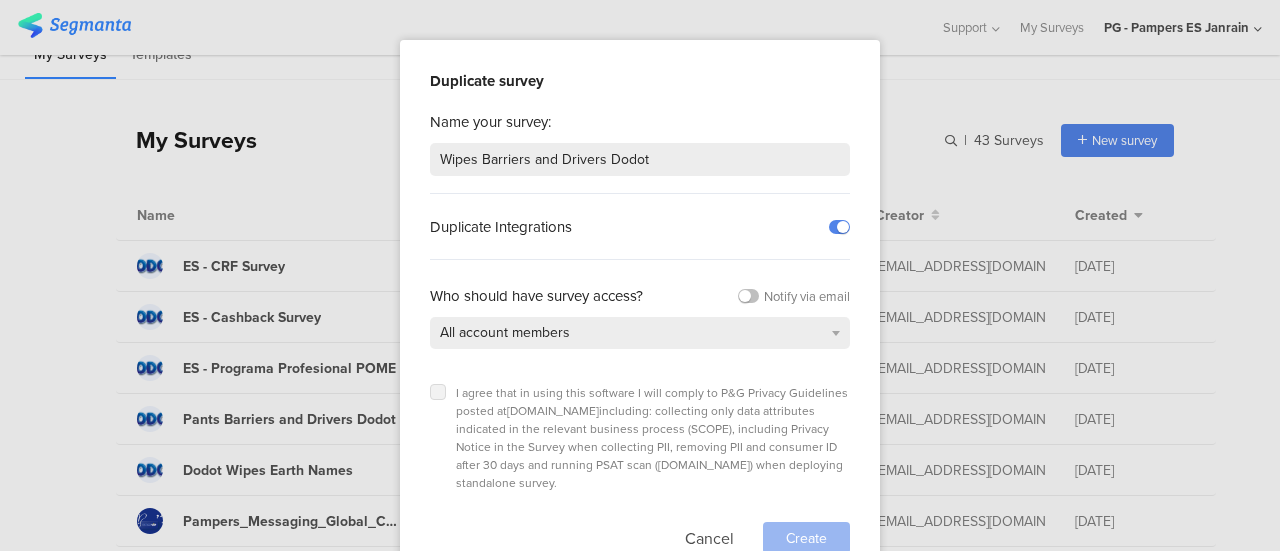 click at bounding box center (438, 392) 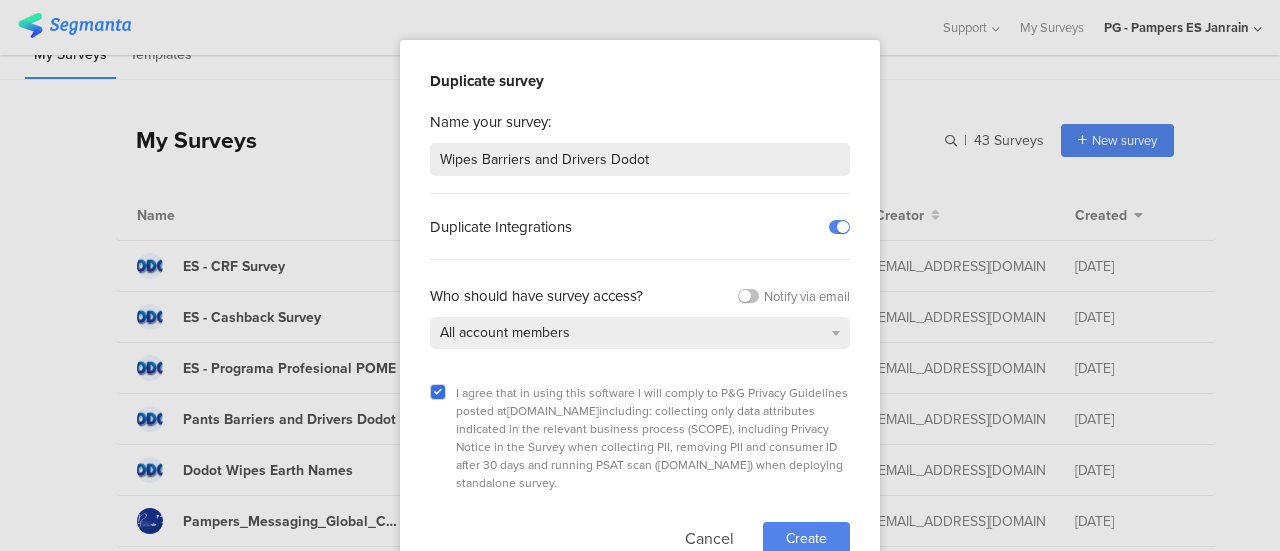 click on "Create" at bounding box center [806, 538] 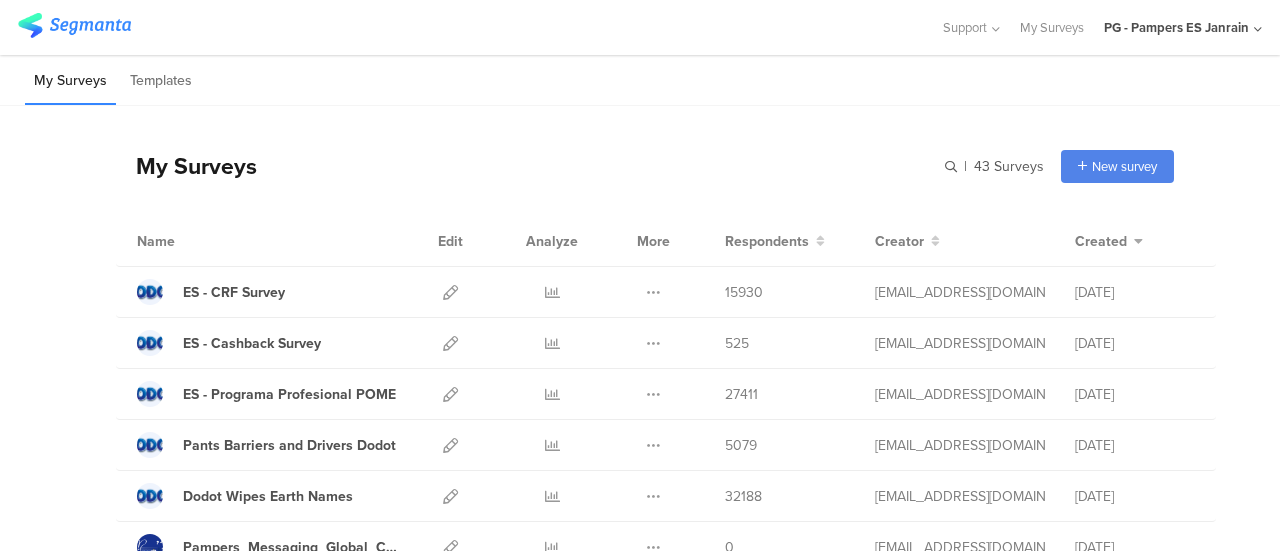 scroll, scrollTop: 0, scrollLeft: 0, axis: both 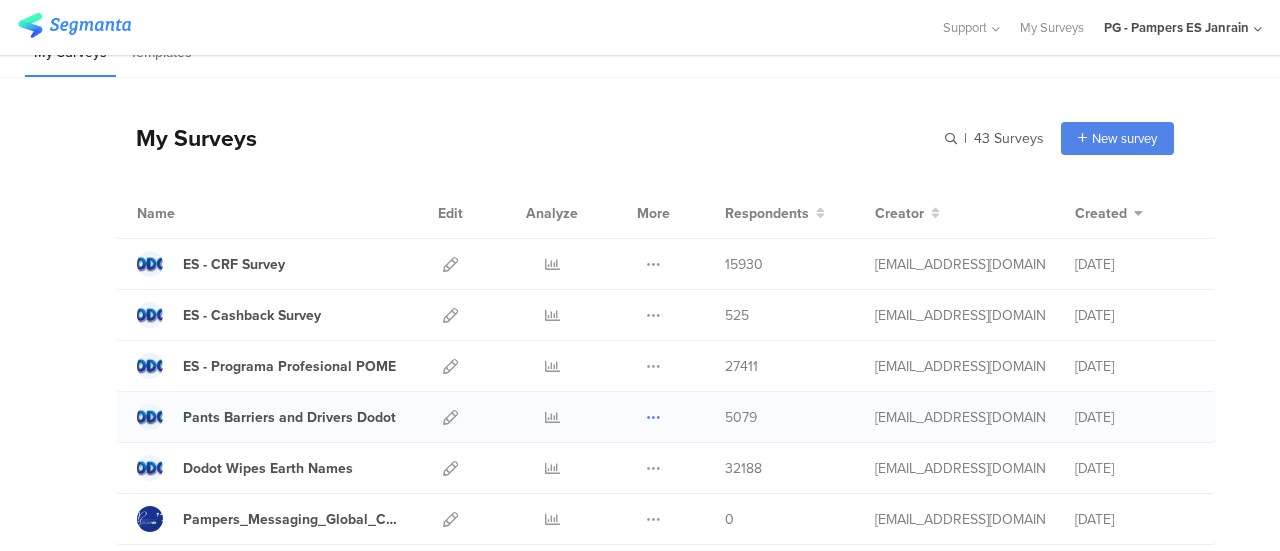 click at bounding box center (653, 417) 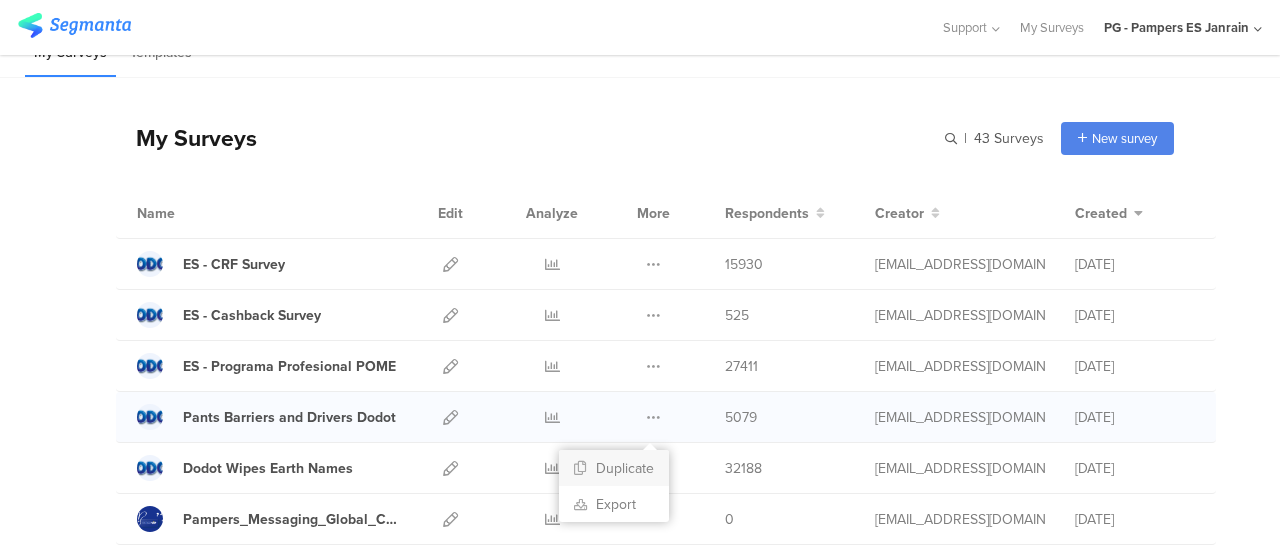 click on "Duplicate" at bounding box center [614, 468] 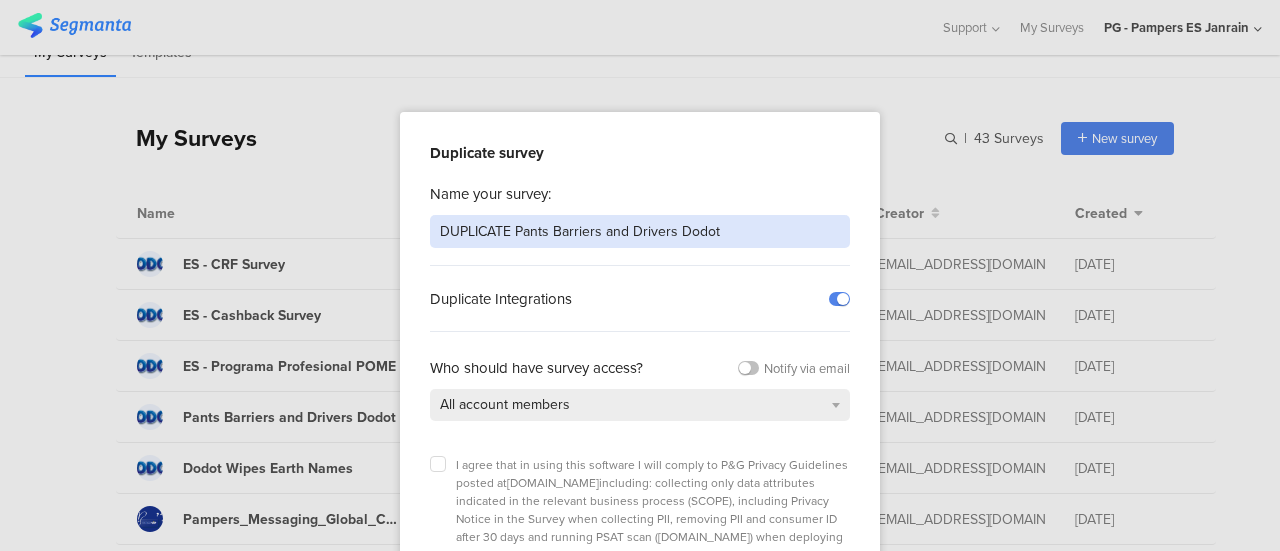 drag, startPoint x: 540, startPoint y: 227, endPoint x: 424, endPoint y: 241, distance: 116.841774 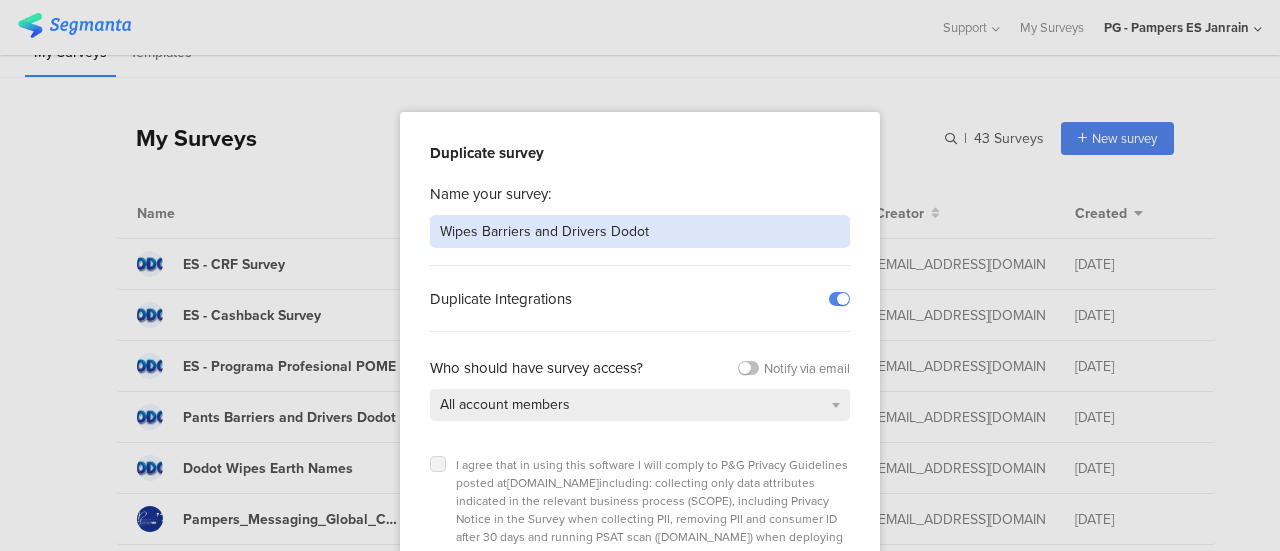 type on "Wipes Barriers and Drivers Dodot" 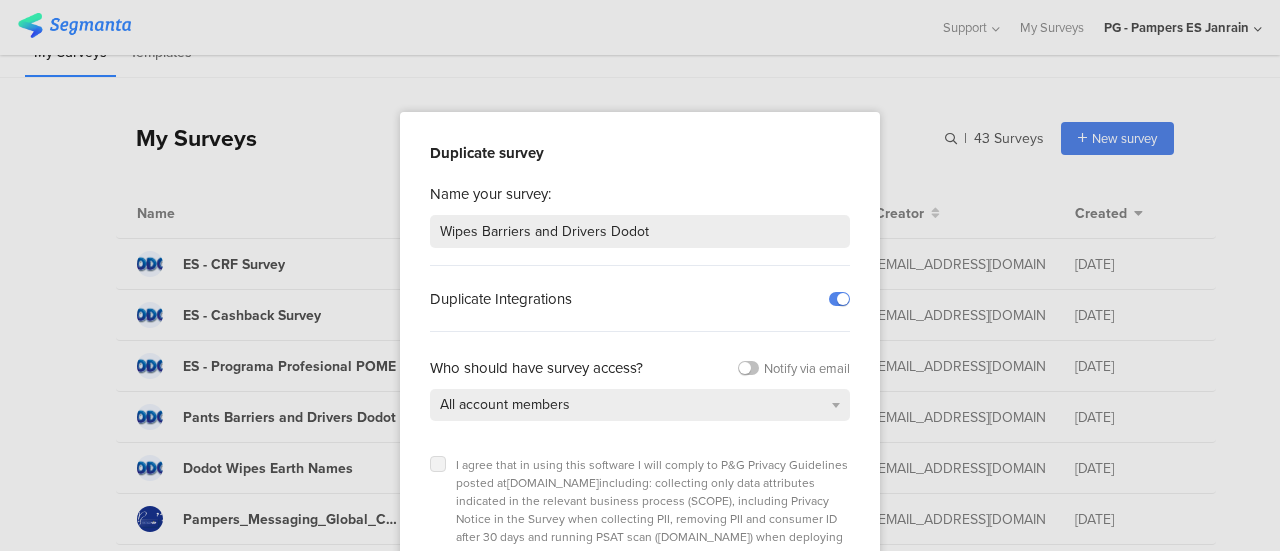 click at bounding box center (438, 464) 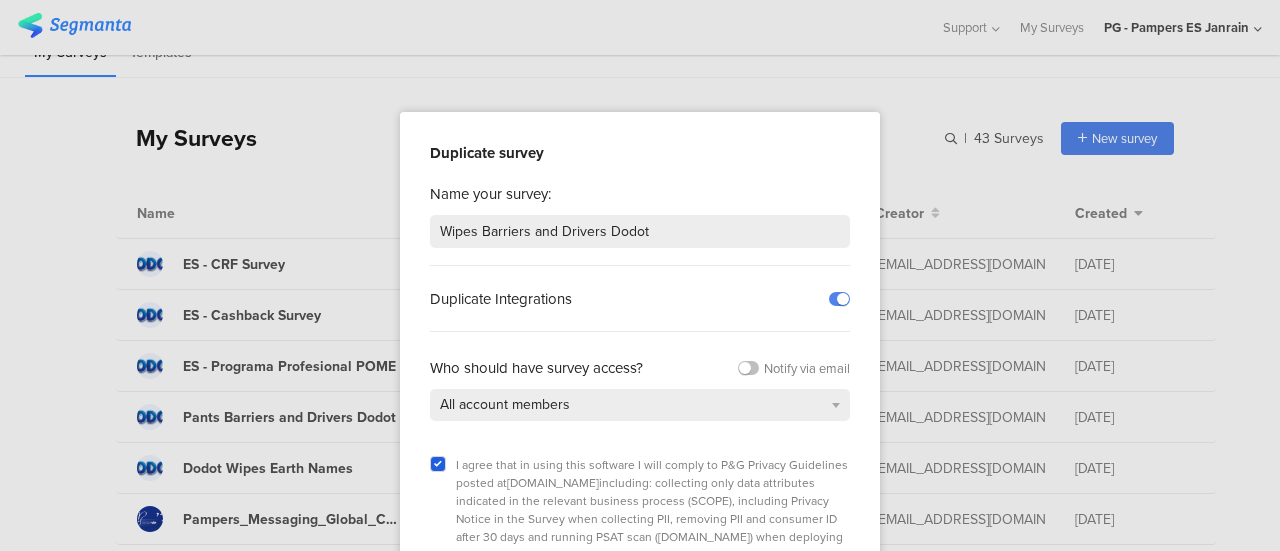 scroll, scrollTop: 72, scrollLeft: 0, axis: vertical 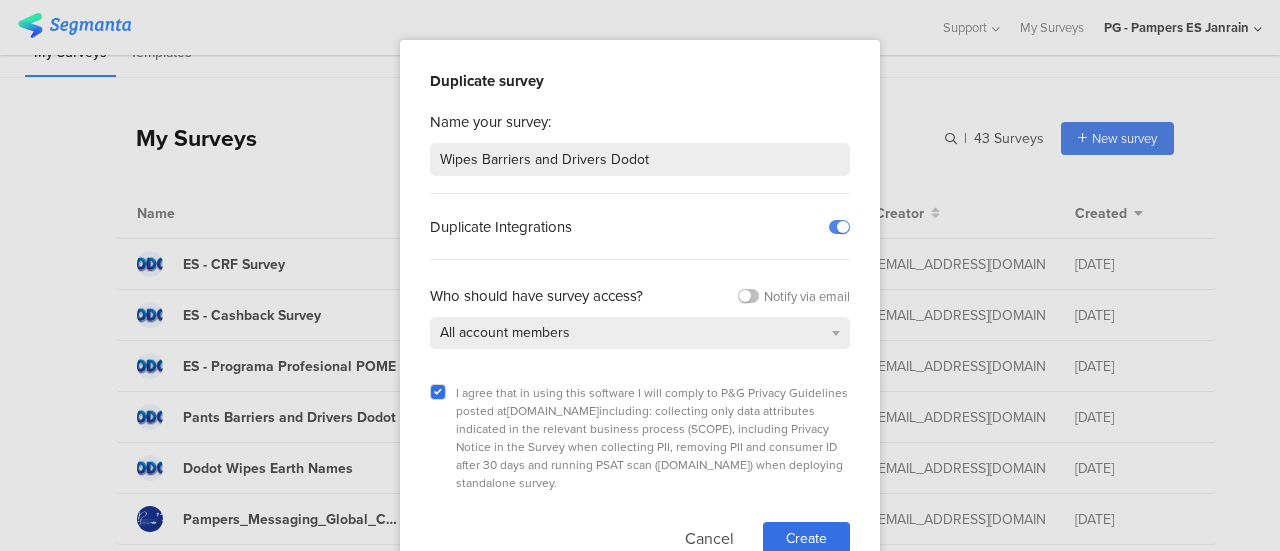 click on "I agree that in using this software I will comply to P&G Privacy Guidelines posted at  privacy.pg.com  including: collecting only data attributes indicated in the relevant business process (SCOPE), including Privacy Notice in the Survey when collecting PII, removing PII and consumer ID after 30 days and running PSAT scan ( psat.pg.com ) when deploying standalone survey.
Cancel
Create" at bounding box center [640, 464] 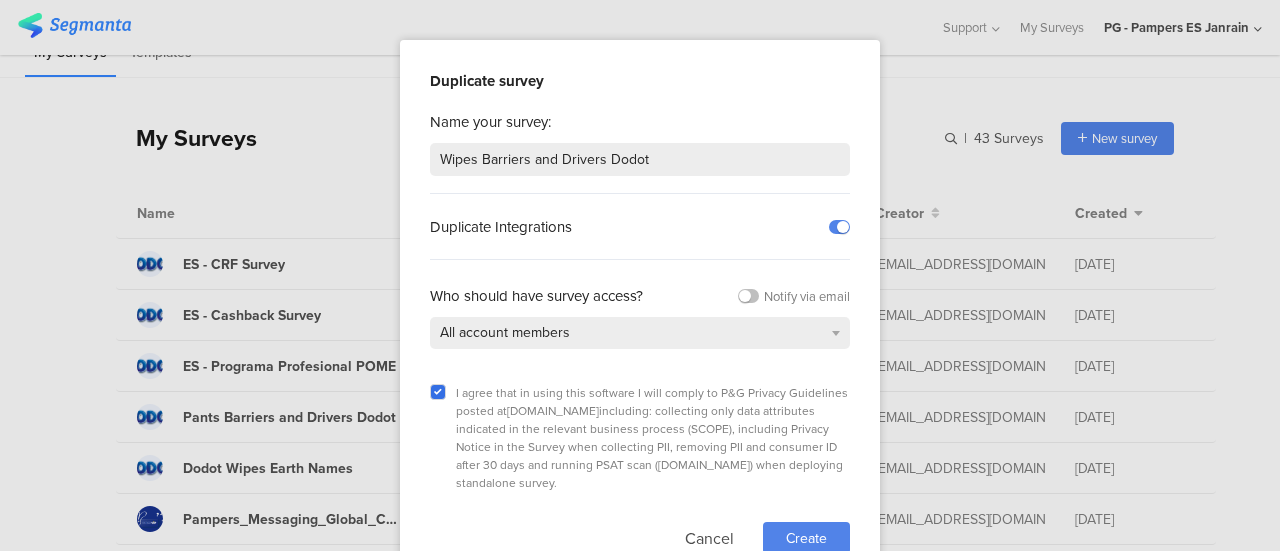 click on "Create" at bounding box center (806, 538) 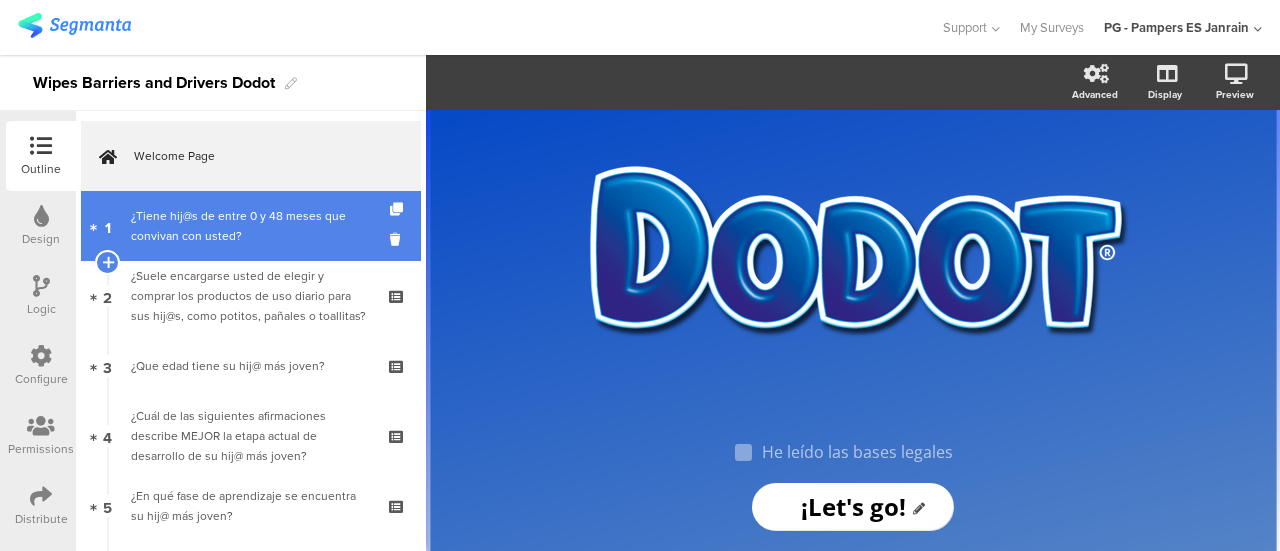 click on "¿Tiene hij@s de entre 0 y 48 meses que convivan con usted?" at bounding box center [250, 226] 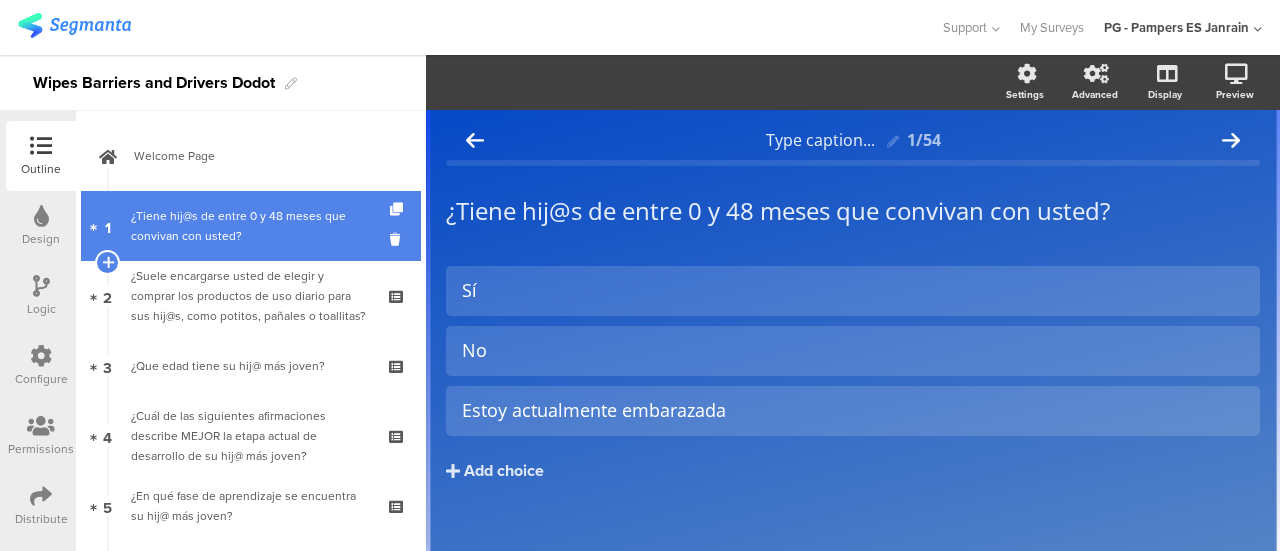 scroll, scrollTop: 40, scrollLeft: 0, axis: vertical 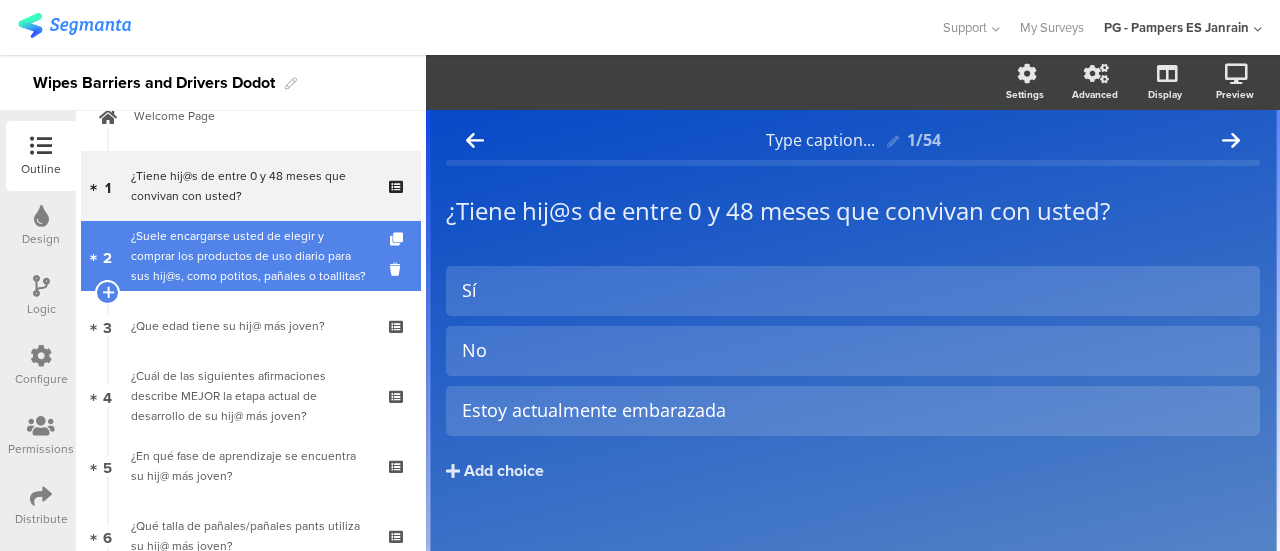 click on "¿Suele encargarse usted de elegir y comprar los productos de uso diario para sus hij@s, como potitos, pañales o toallitas?" at bounding box center [250, 256] 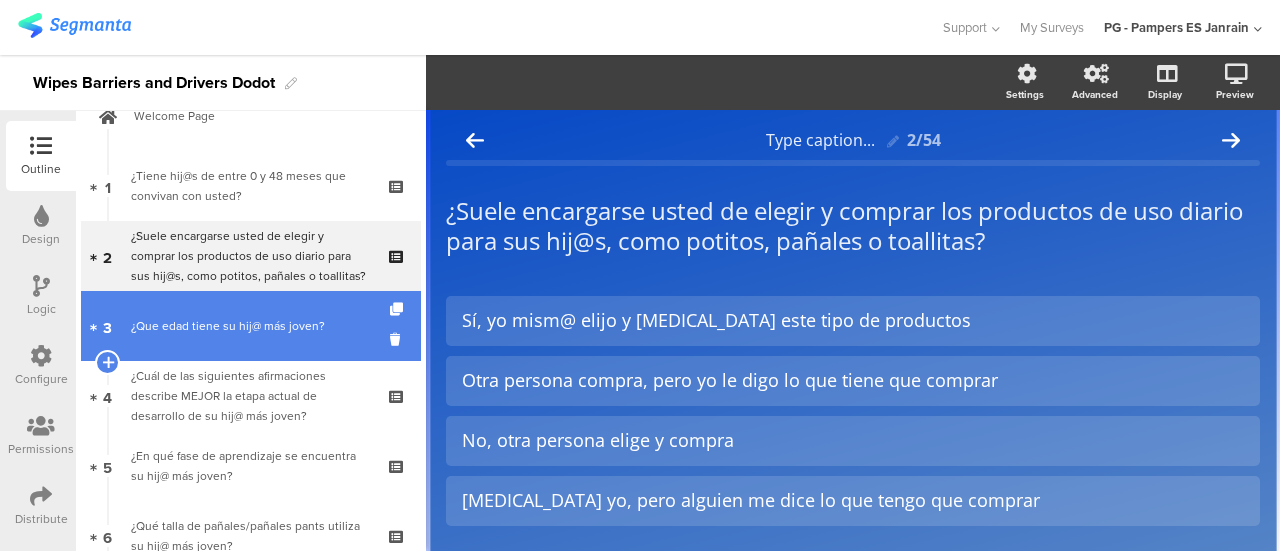 click on "¿Que edad tiene su hij@ más joven?" at bounding box center (250, 326) 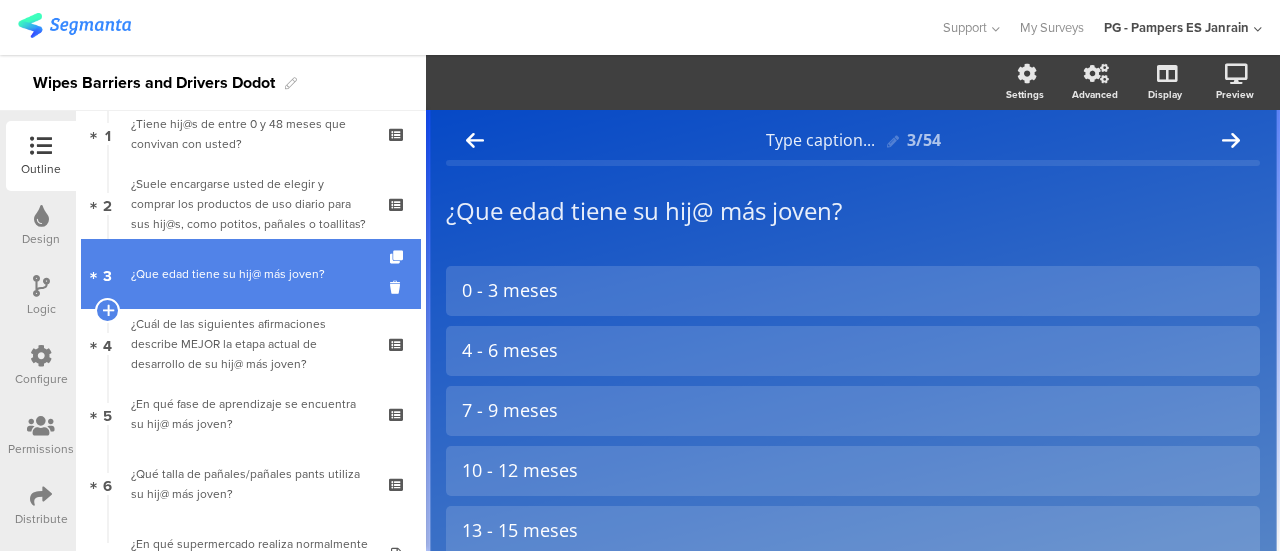 scroll, scrollTop: 106, scrollLeft: 0, axis: vertical 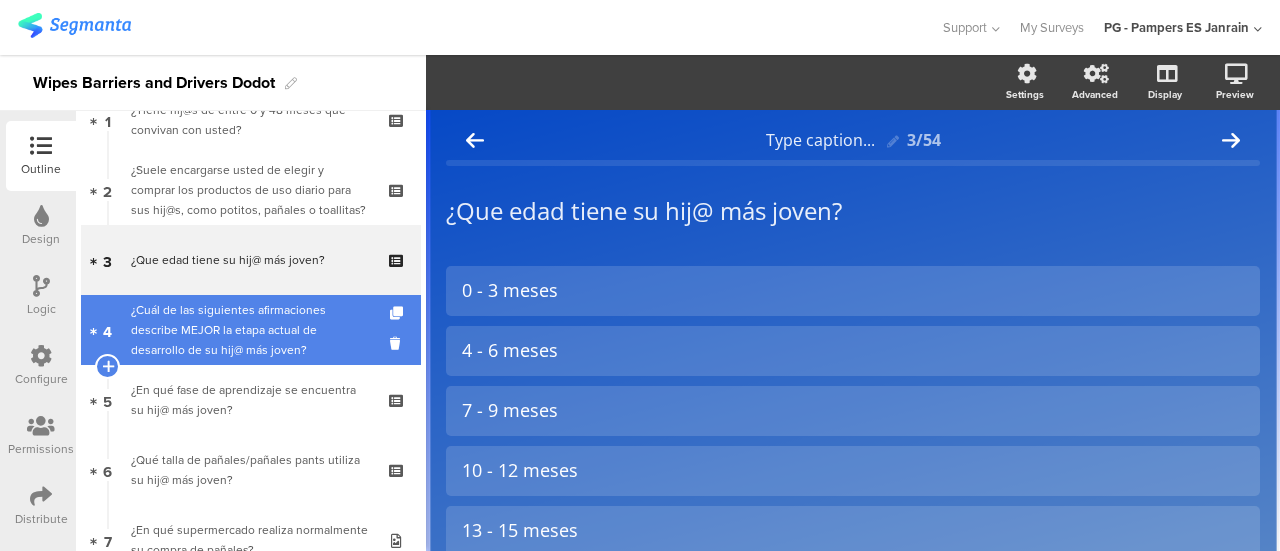 click on "¿Cuál de las siguientes afirmaciones describe MEJOR la etapa actual de desarrollo de su hij@ más joven?" at bounding box center [250, 330] 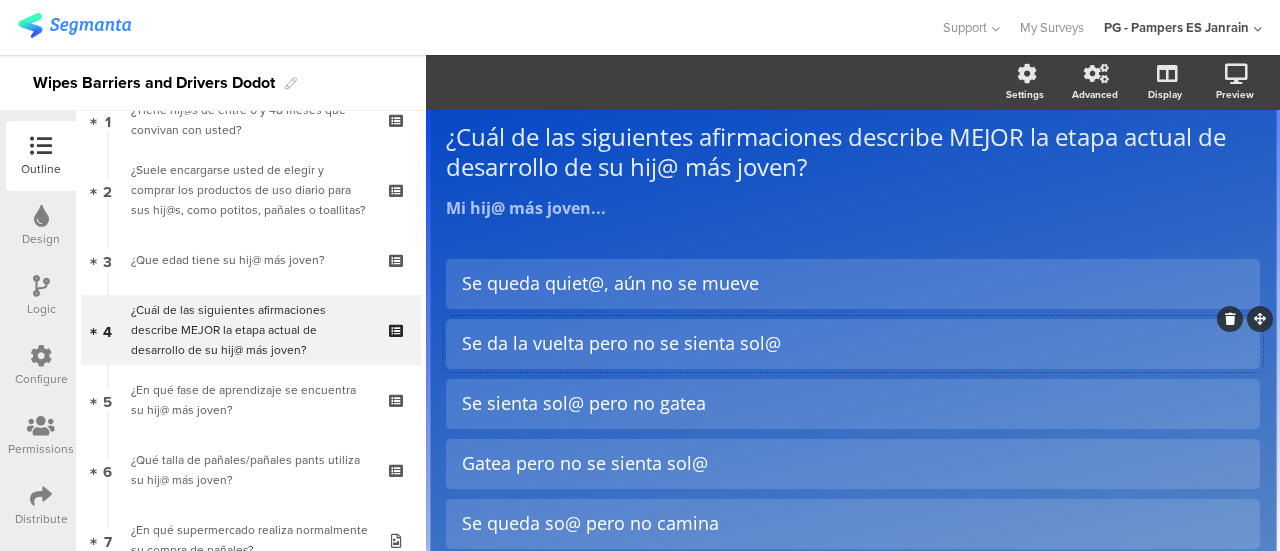 scroll, scrollTop: 90, scrollLeft: 0, axis: vertical 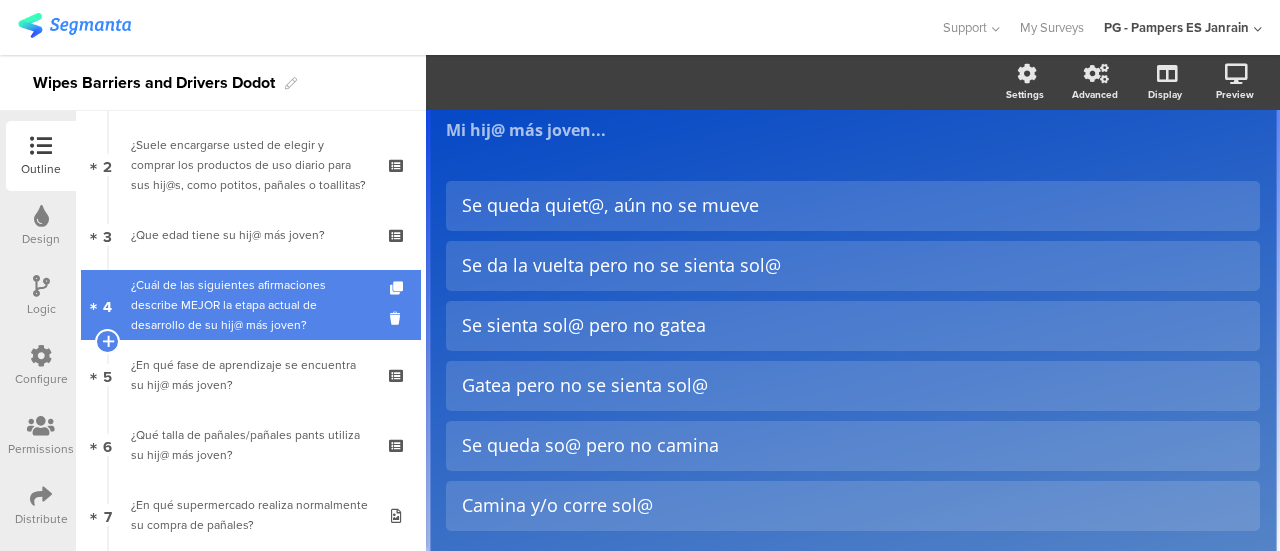 click on "4
¿Cuál de las siguientes afirmaciones describe MEJOR la etapa actual de desarrollo de su hij@ más joven?" at bounding box center [251, 305] 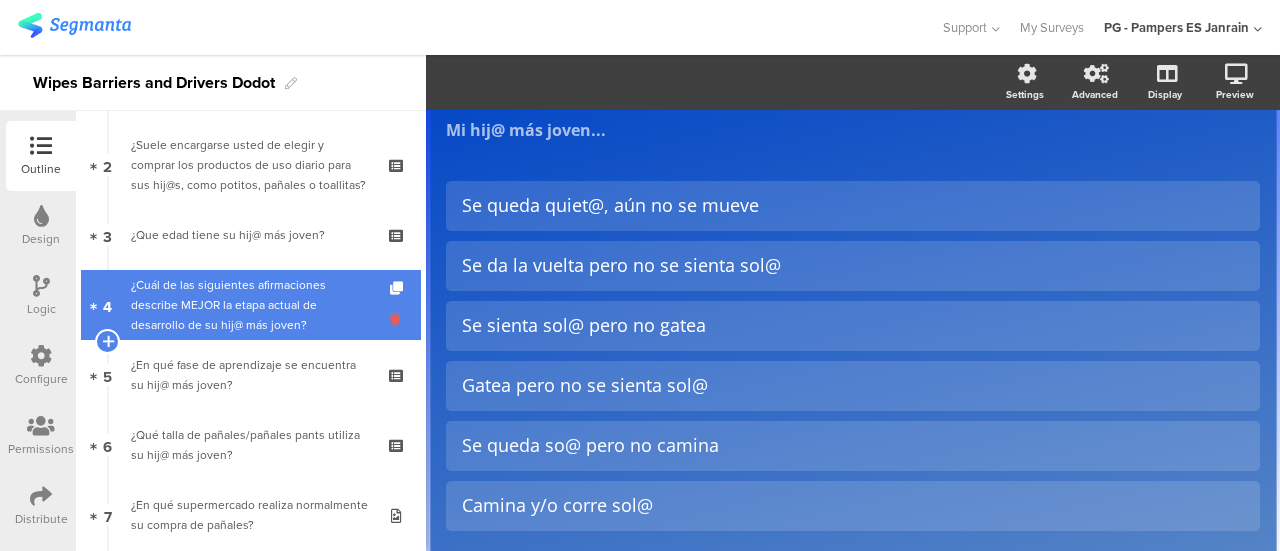 click at bounding box center [398, 318] 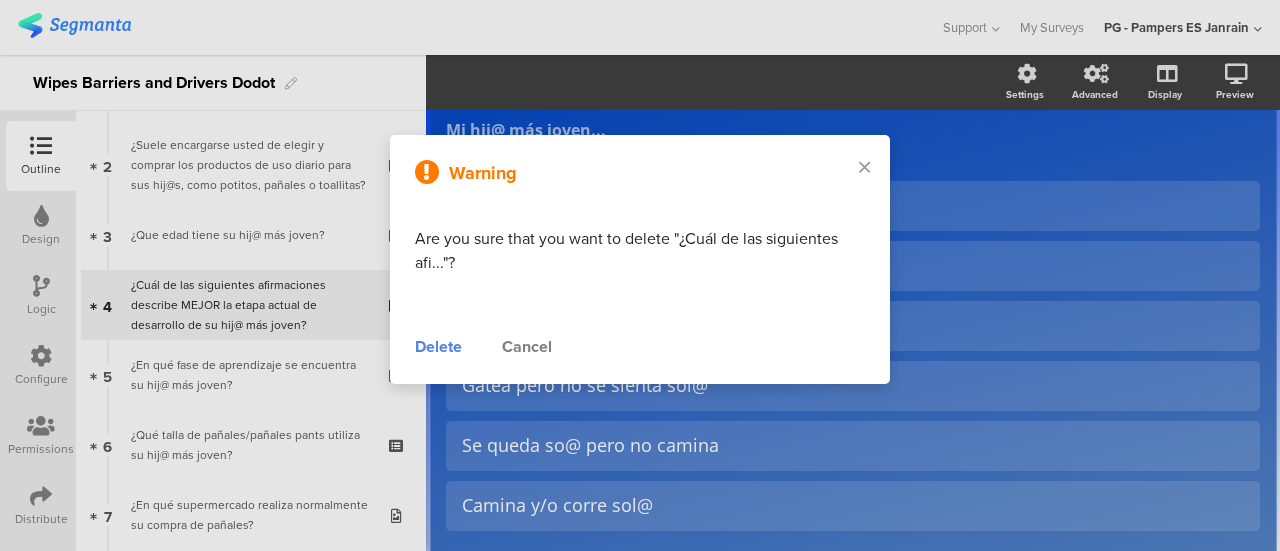 click on "Delete" at bounding box center (438, 347) 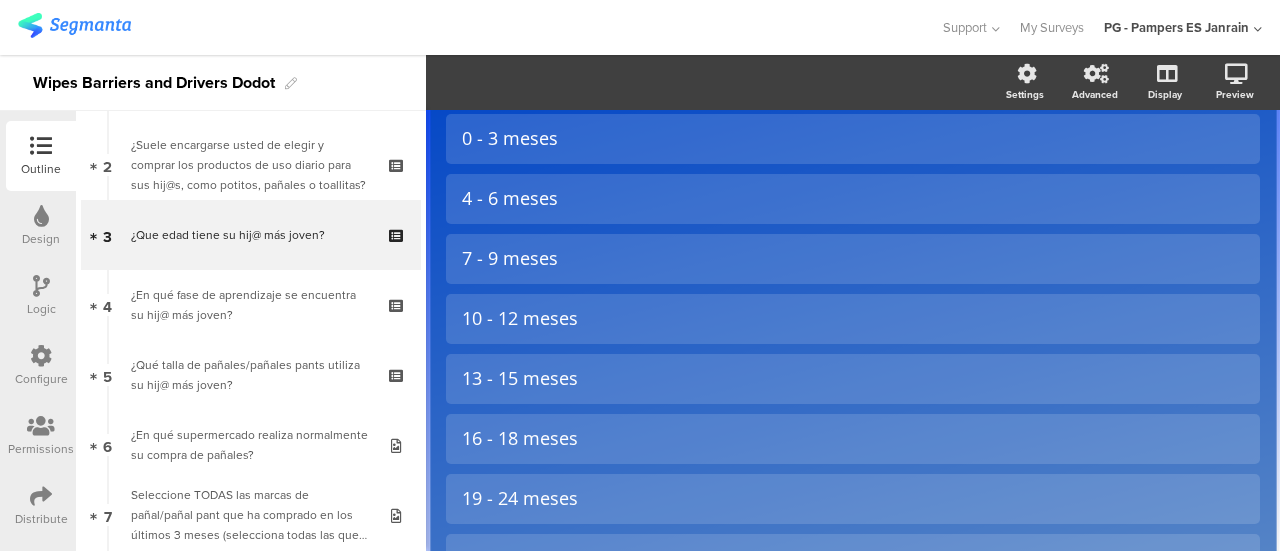 scroll, scrollTop: 0, scrollLeft: 0, axis: both 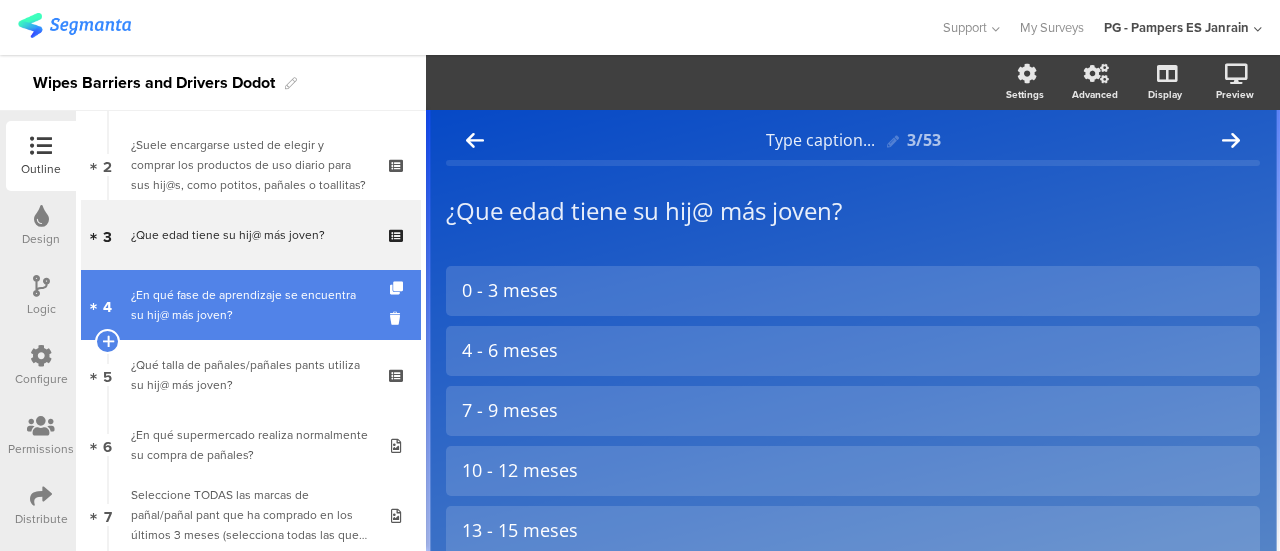 click on "¿En qué fase de aprendizaje se encuentra su hij@ más joven?" at bounding box center (250, 305) 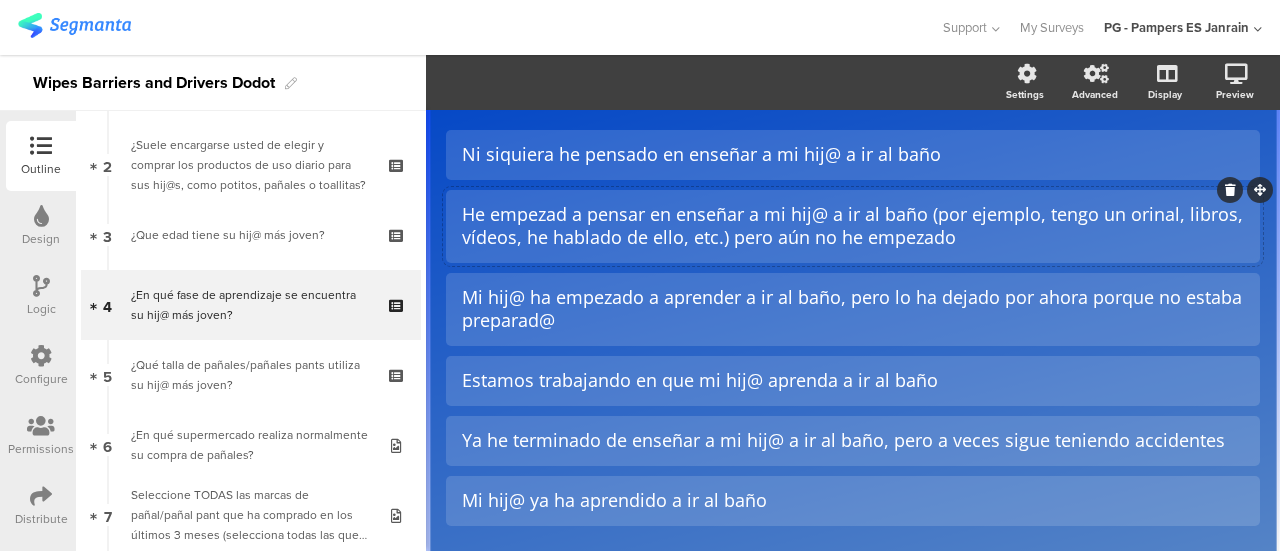 scroll, scrollTop: 137, scrollLeft: 0, axis: vertical 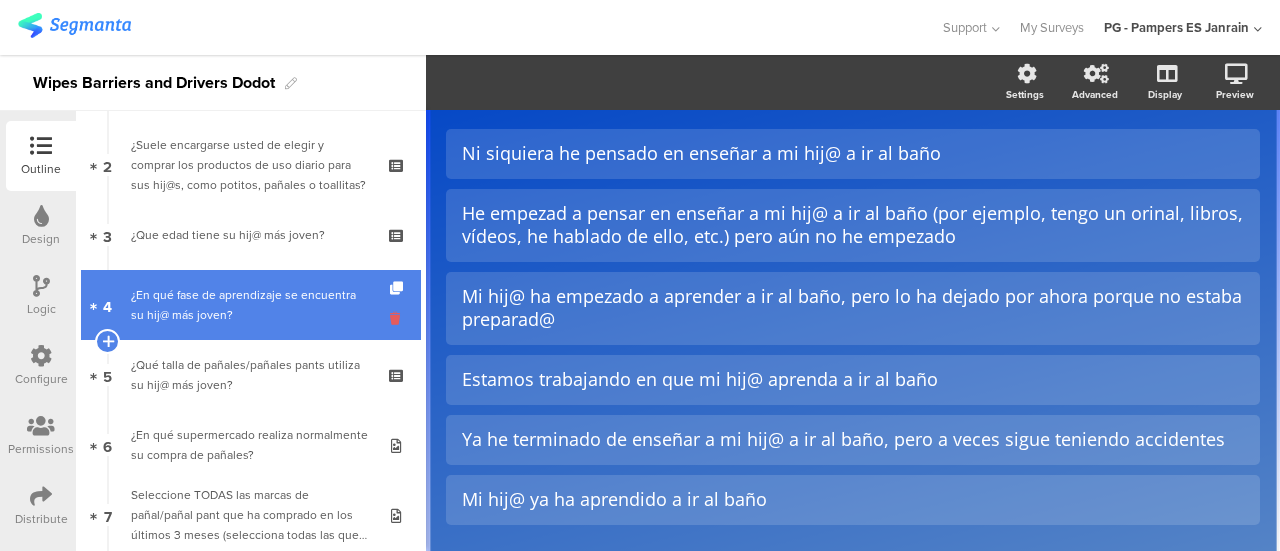 click at bounding box center (398, 318) 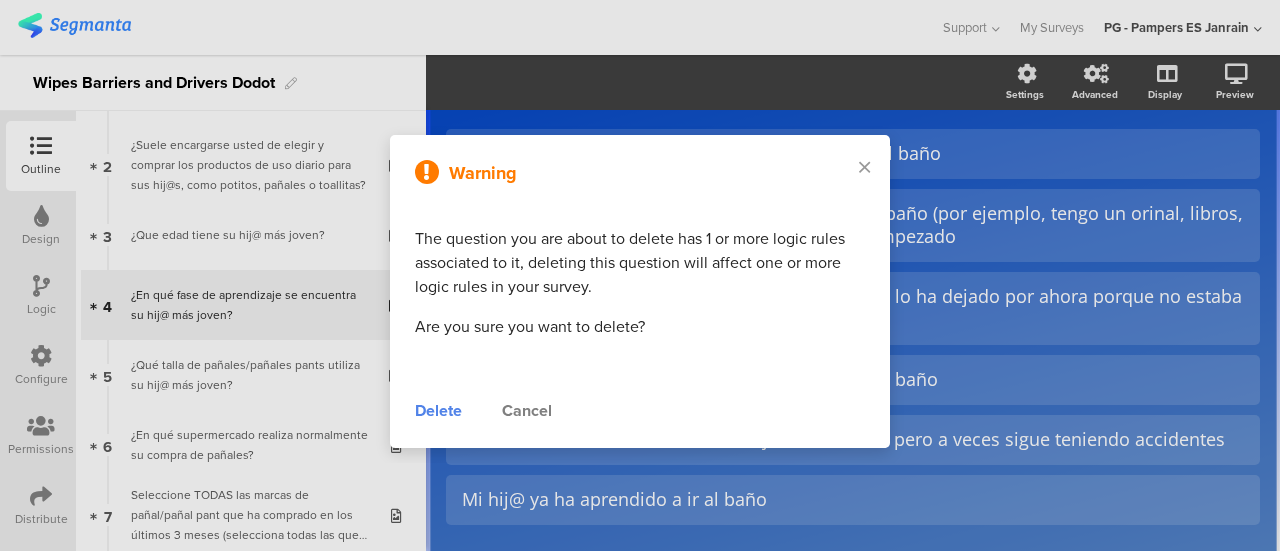 click on "Delete" at bounding box center (438, 411) 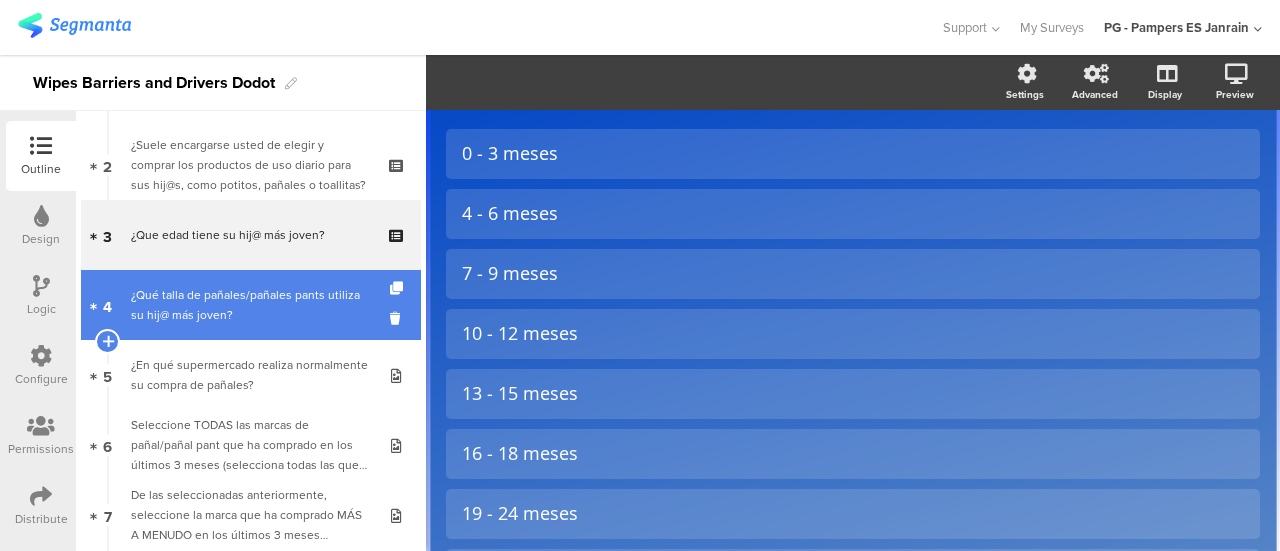 click on "4
¿Qué talla de pañales/pañales pants utiliza su hij@ más joven?" at bounding box center (251, 305) 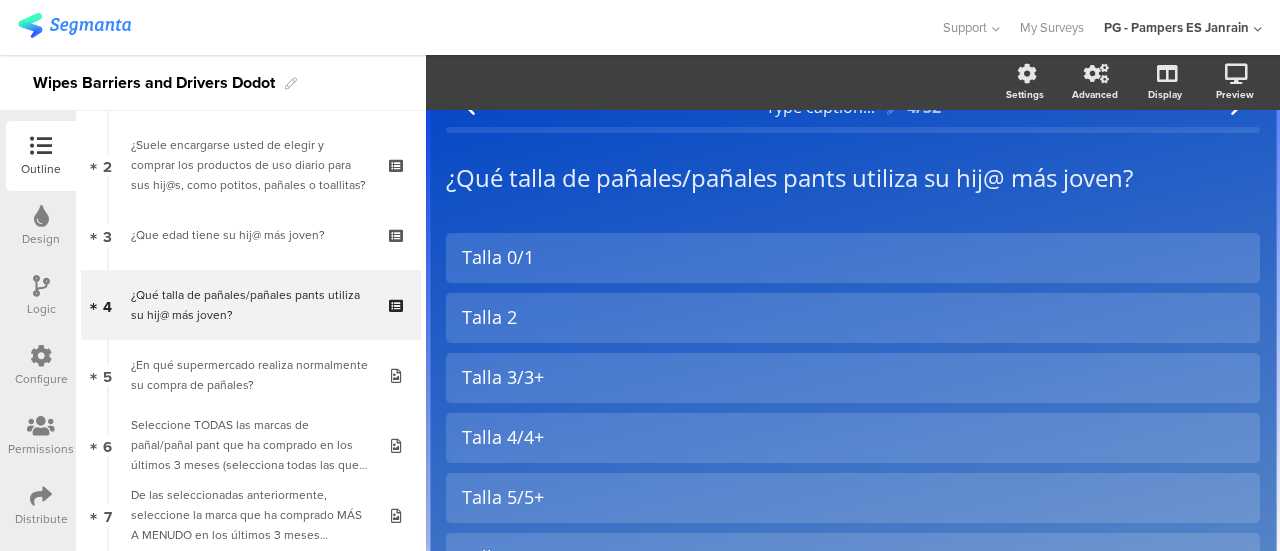 scroll, scrollTop: 34, scrollLeft: 0, axis: vertical 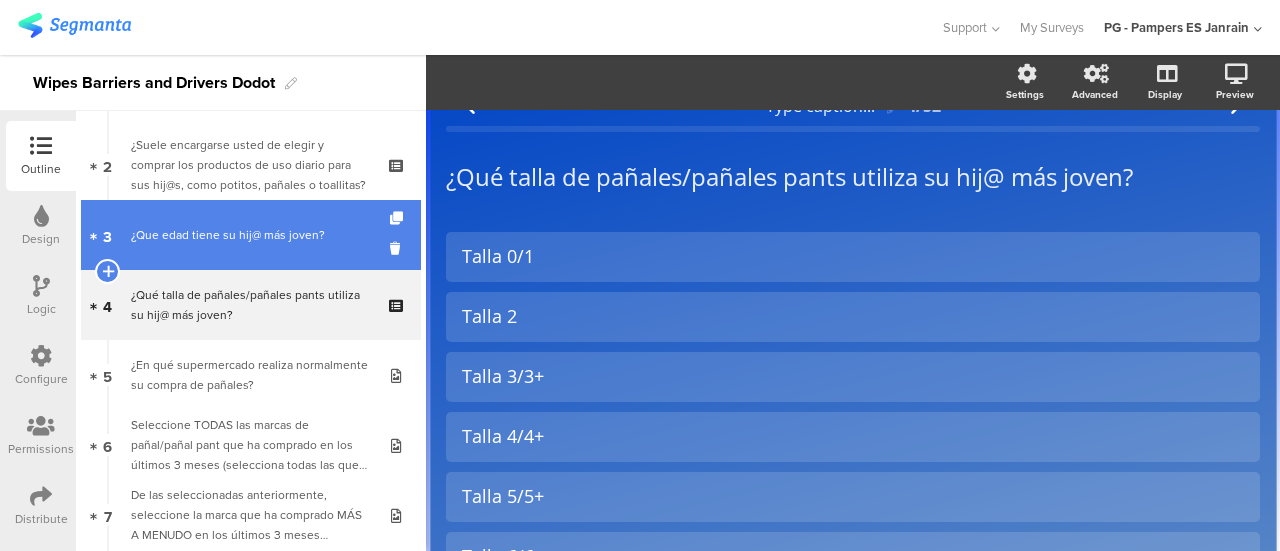 click on "¿Que edad tiene su hij@ más joven?" at bounding box center (250, 235) 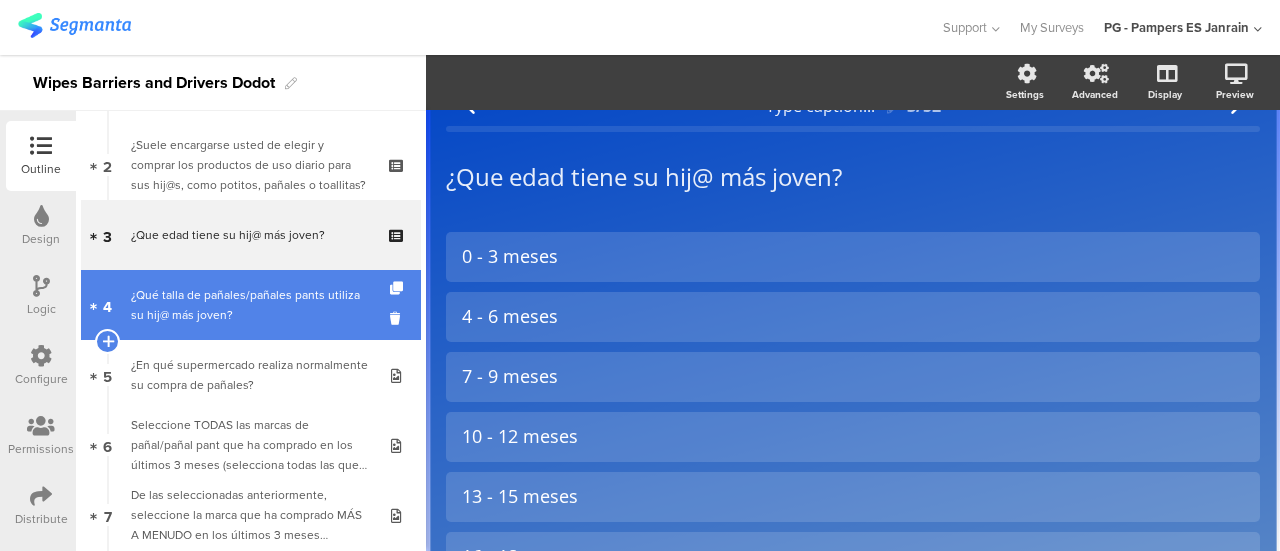 click on "¿Qué talla de pañales/pañales pants utiliza su hij@ más joven?" at bounding box center [250, 305] 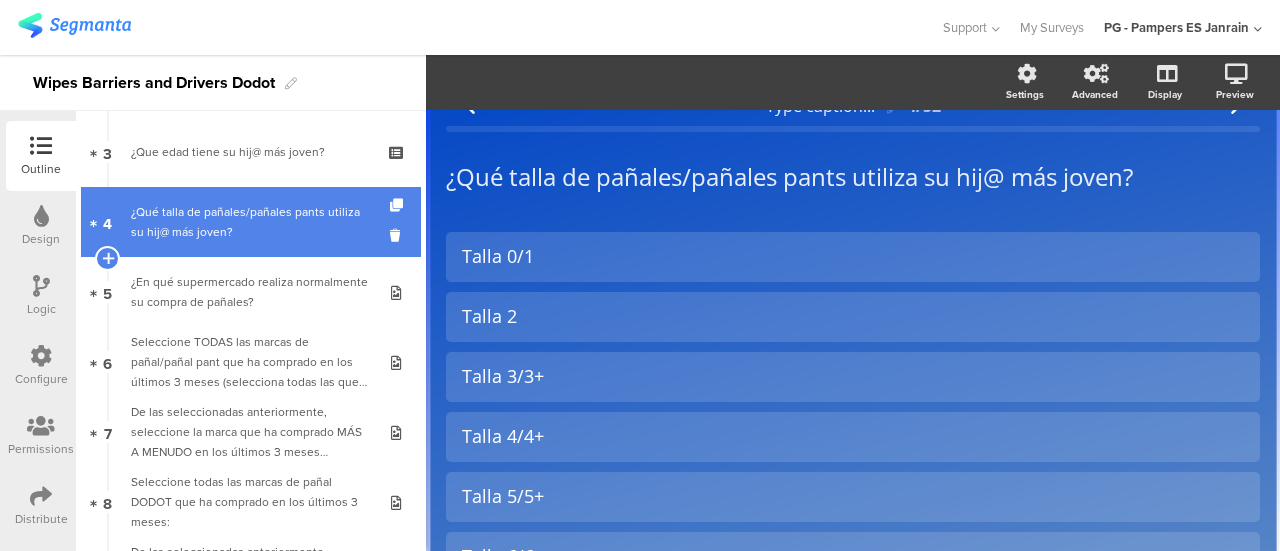 scroll, scrollTop: 216, scrollLeft: 0, axis: vertical 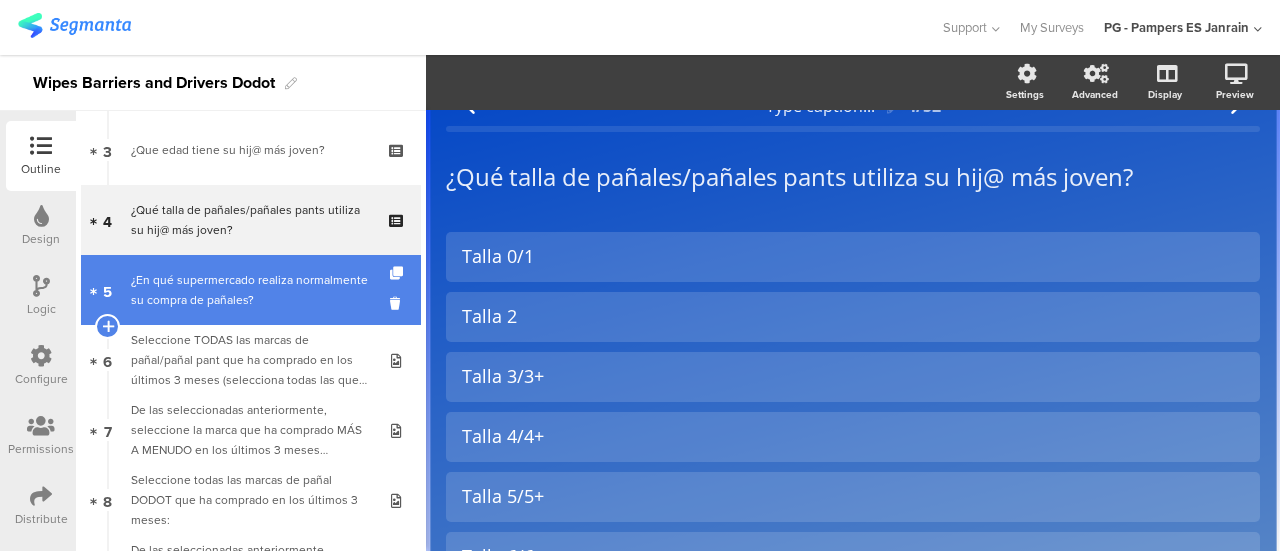 click on "¿En qué supermercado realiza normalmente su compra de pañales?" at bounding box center [250, 290] 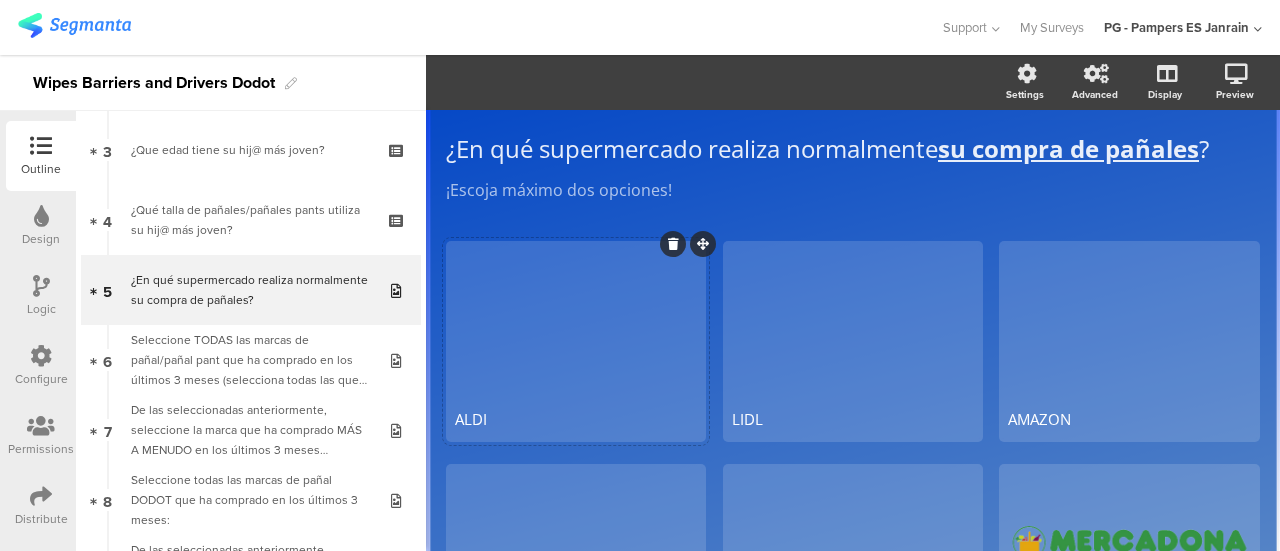 scroll, scrollTop: 32, scrollLeft: 0, axis: vertical 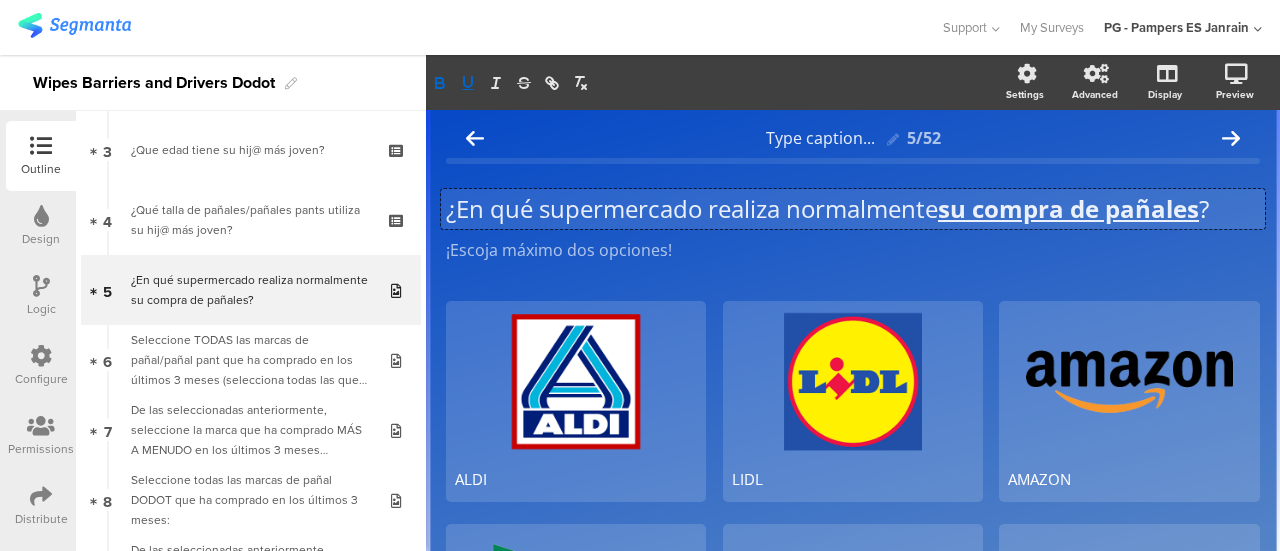 click on "¿En qué supermercado realiza normalmente  su compra de pañales ?
¿En qué supermercado realiza normalmente  su compra de pañales ?
¿En qué supermercado realiza normalmente  su compra de pañales ?
¡Escoja máximo dos opciones!
¡Escoja máximo dos opciones!" 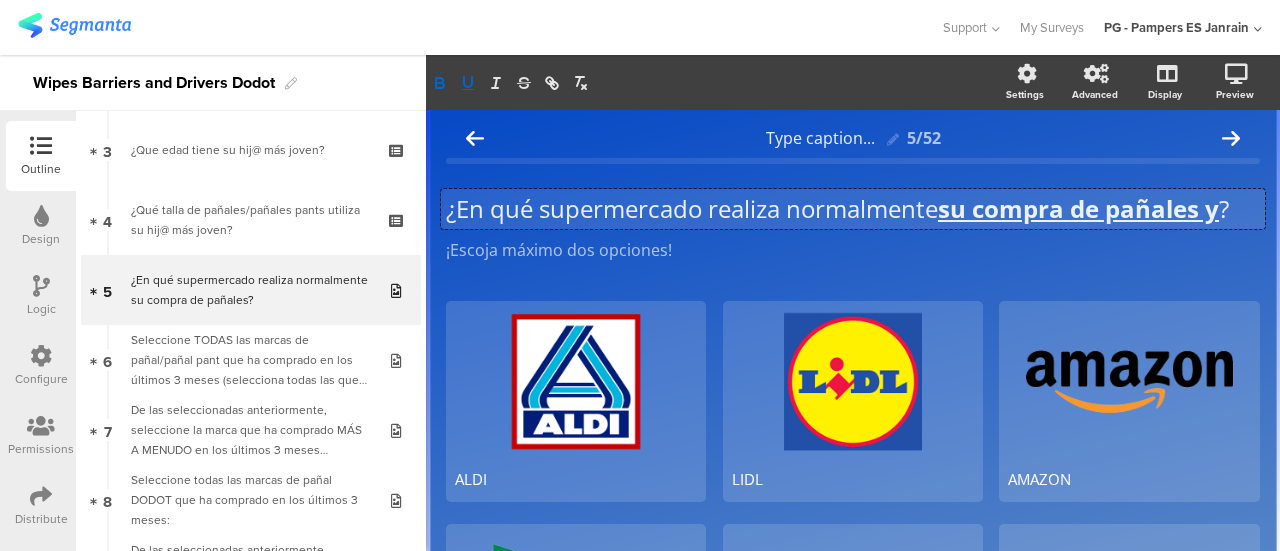 scroll, scrollTop: 1, scrollLeft: 0, axis: vertical 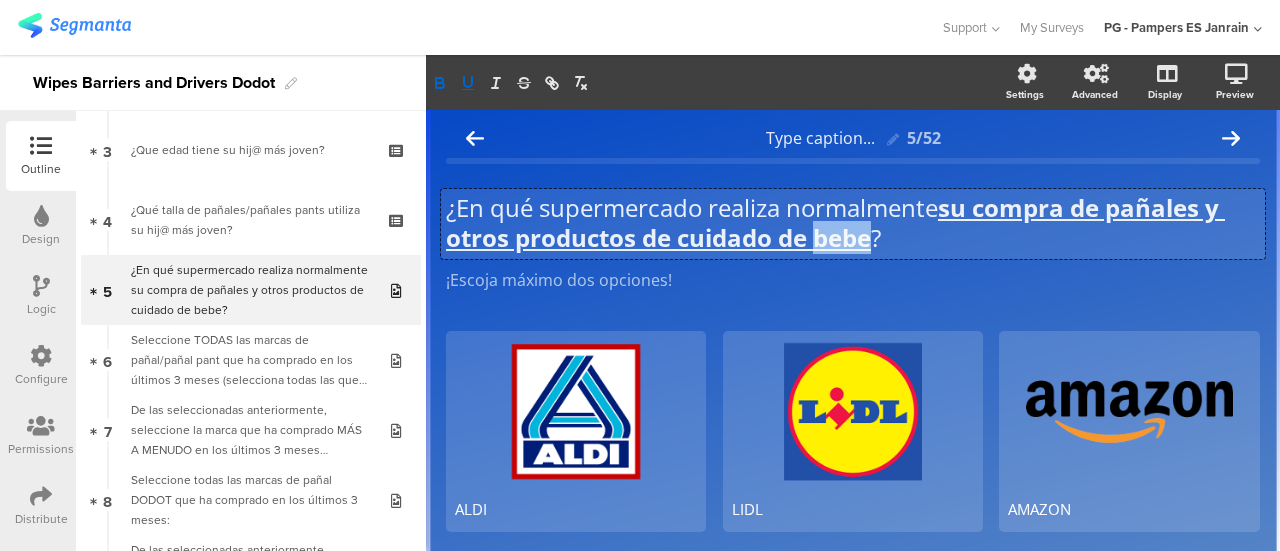 drag, startPoint x: 858, startPoint y: 232, endPoint x: 835, endPoint y: 241, distance: 24.698177 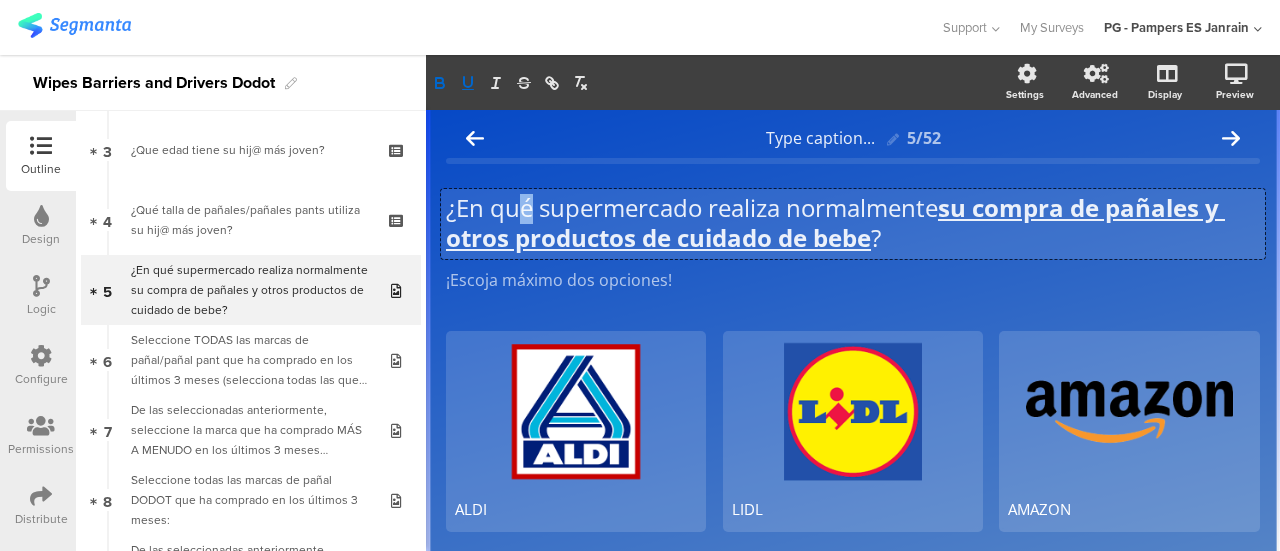 click on "¿En qué supermercado realiza normalmente  su compra de pañales y otros productos de cuidado de bebe ?" 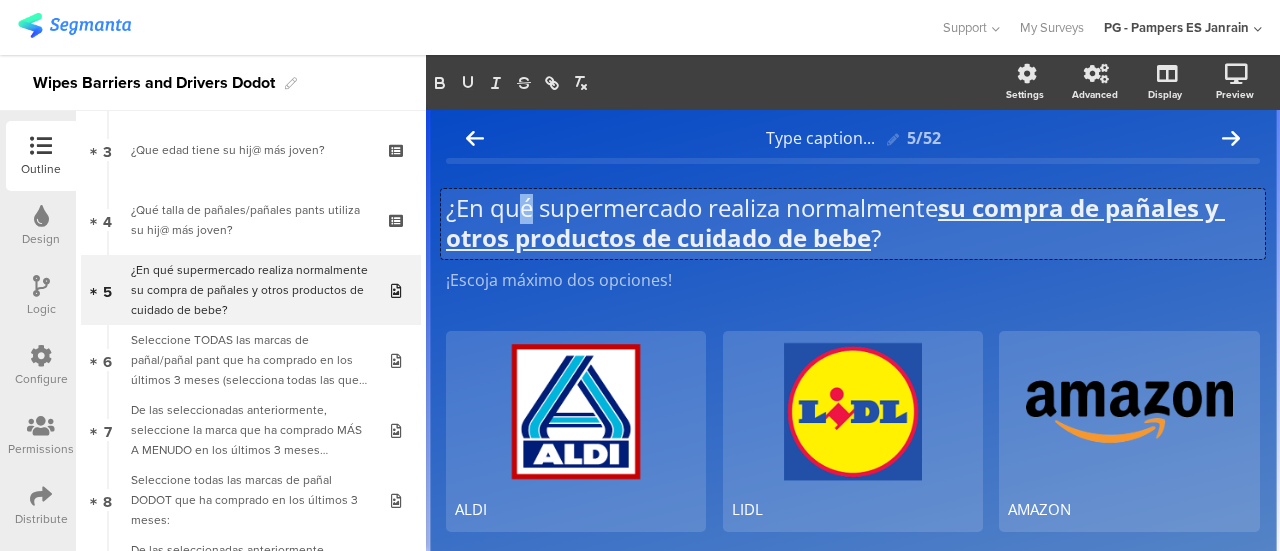 copy on "é" 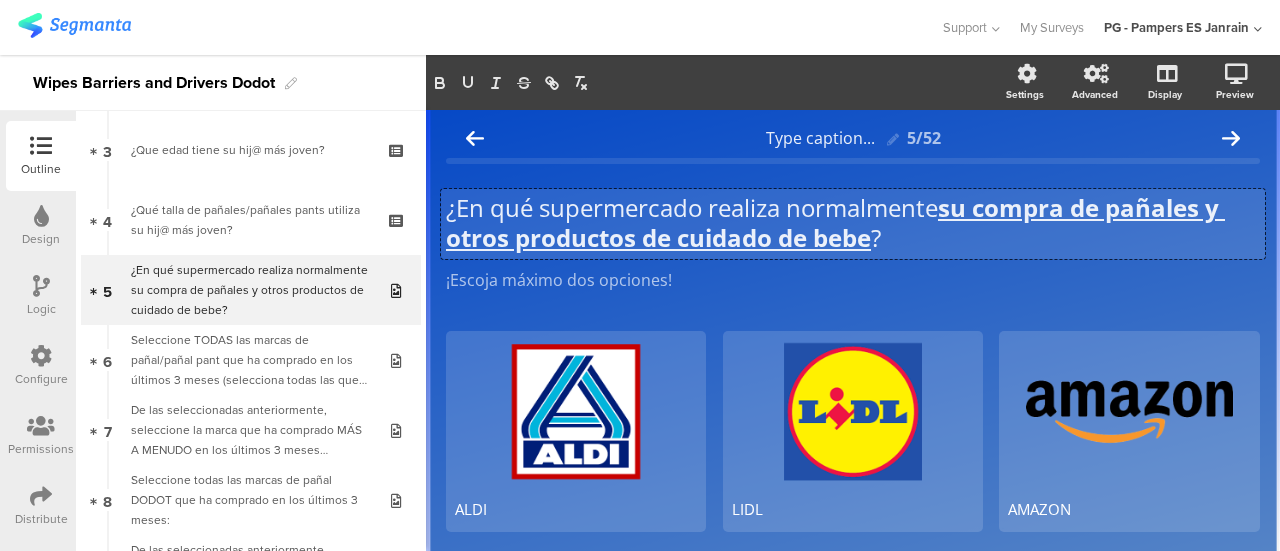 click on "su compra de pañales y otros productos de cuidado de bebe" 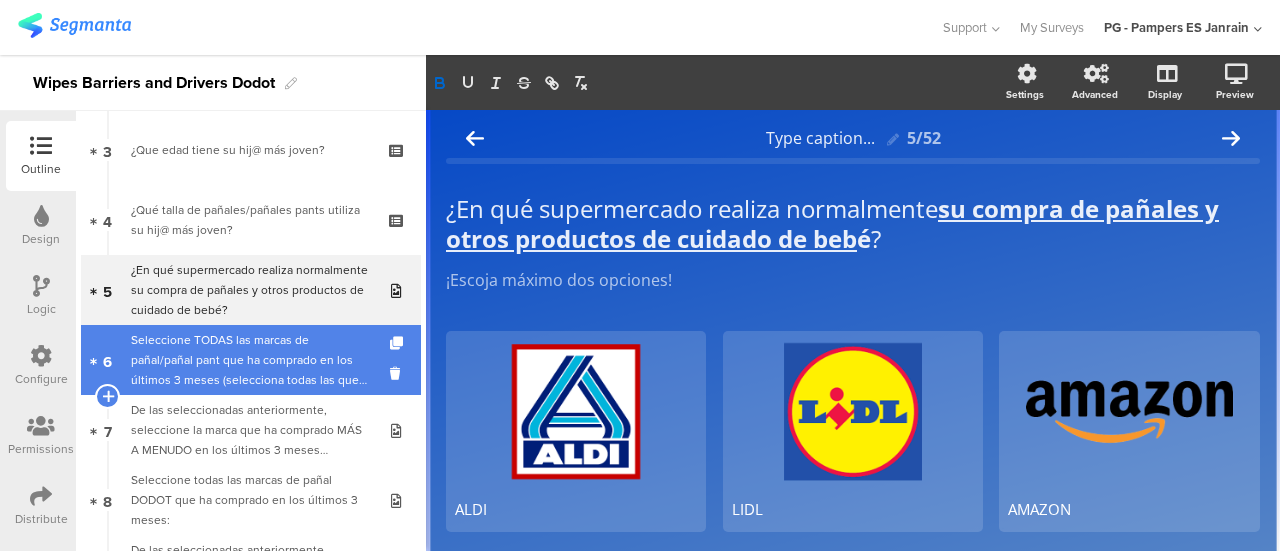 click on "Seleccione TOD﻿AS las marcas de pañal/pañal pant que ha comprado en los últimos 3 meses (selecciona todas las que apliquen):" at bounding box center (250, 360) 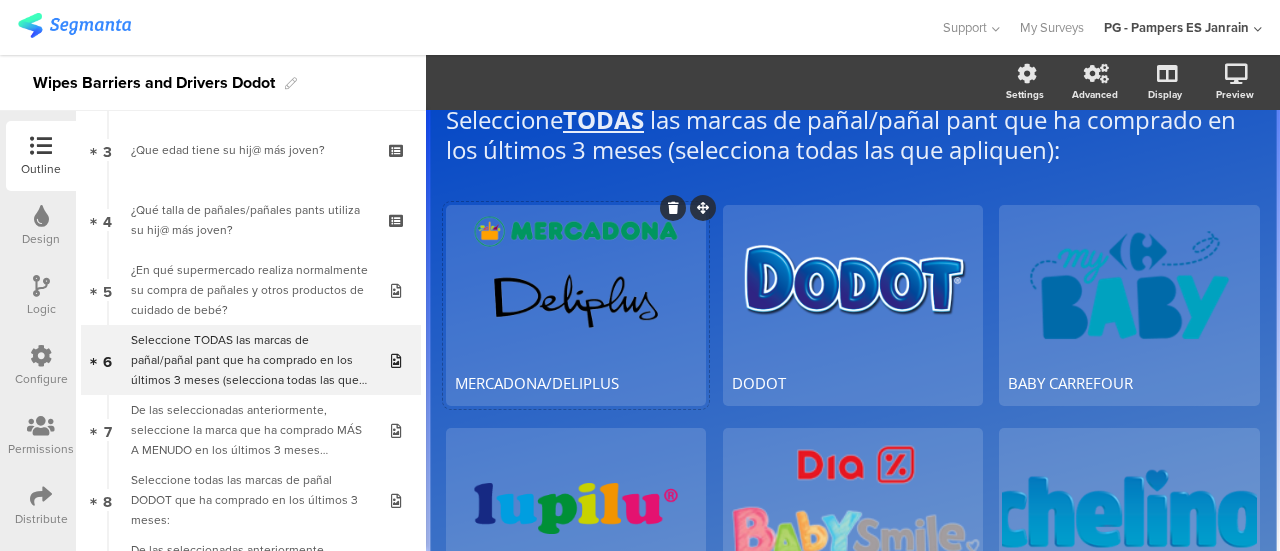 scroll, scrollTop: 71, scrollLeft: 0, axis: vertical 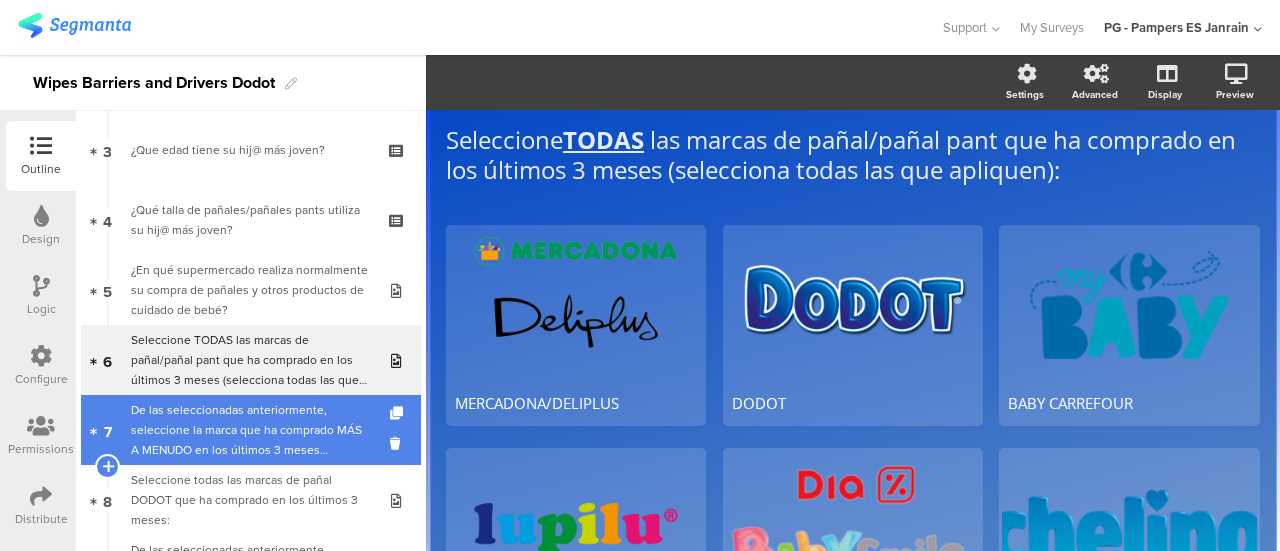 click on "De las seleccionadas anteriormente, seleccione la marca que ha comprado MÁS A MENUDO en los últimos 3 meses (seleccione solo una):" at bounding box center (250, 430) 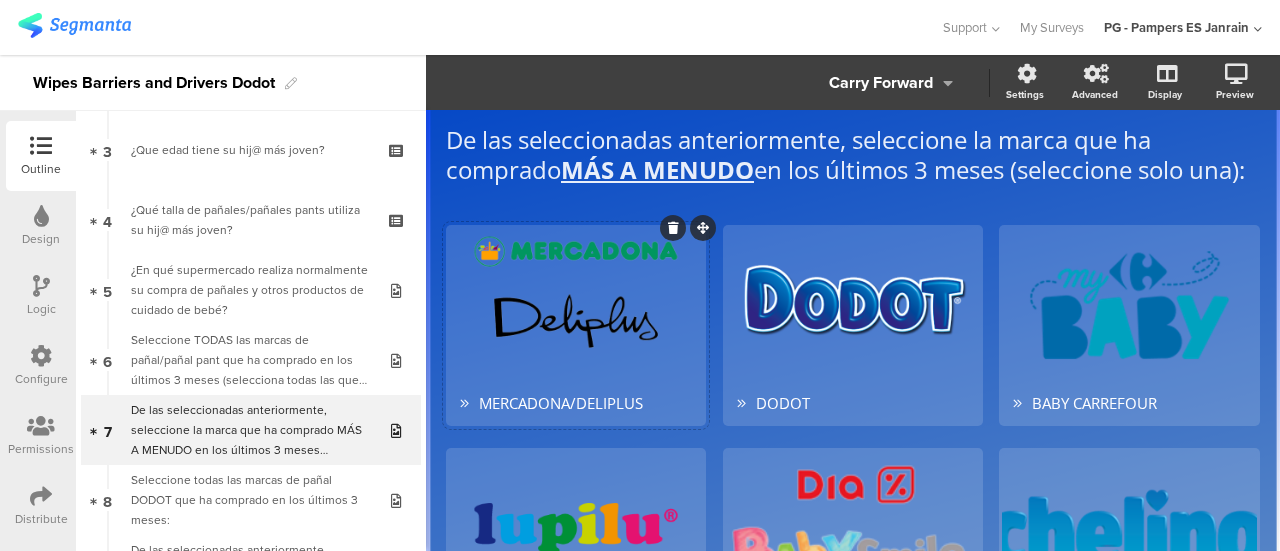 click on "MERCADONA/DELIPLUS" 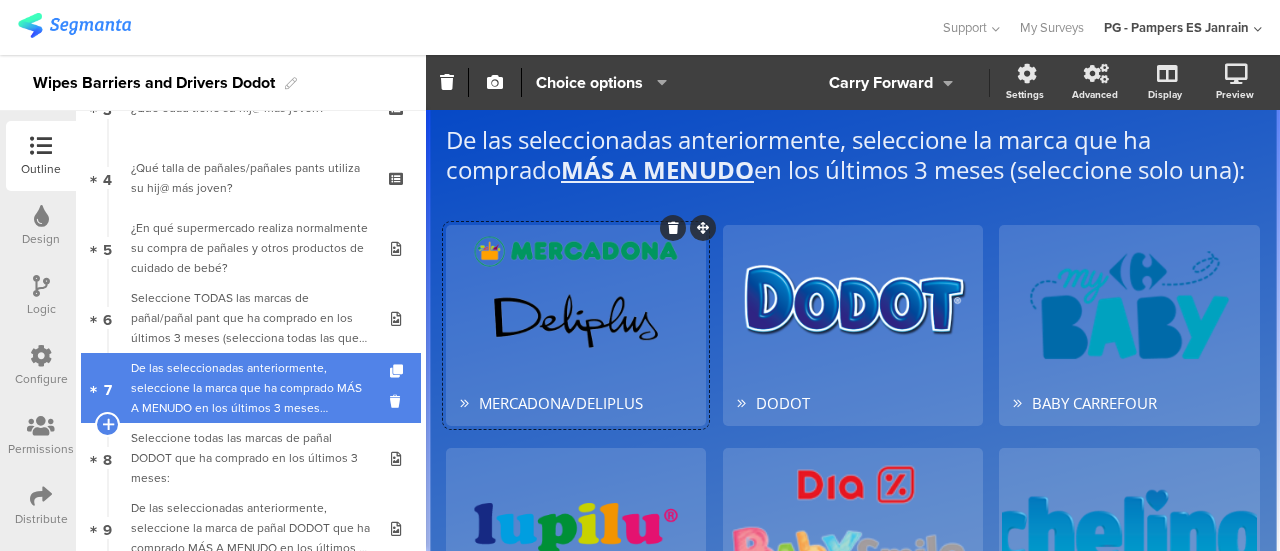 scroll, scrollTop: 263, scrollLeft: 0, axis: vertical 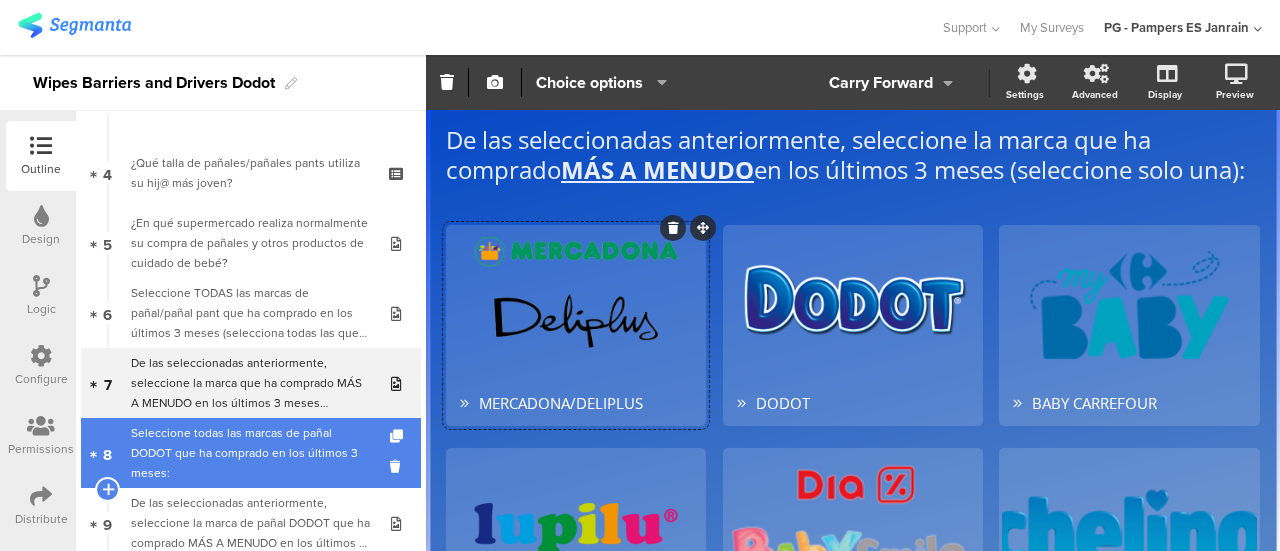 click on "Seleccione todas las marcas de pañal DOD﻿OT que ha comprado en los últimos 3 meses:" at bounding box center (250, 453) 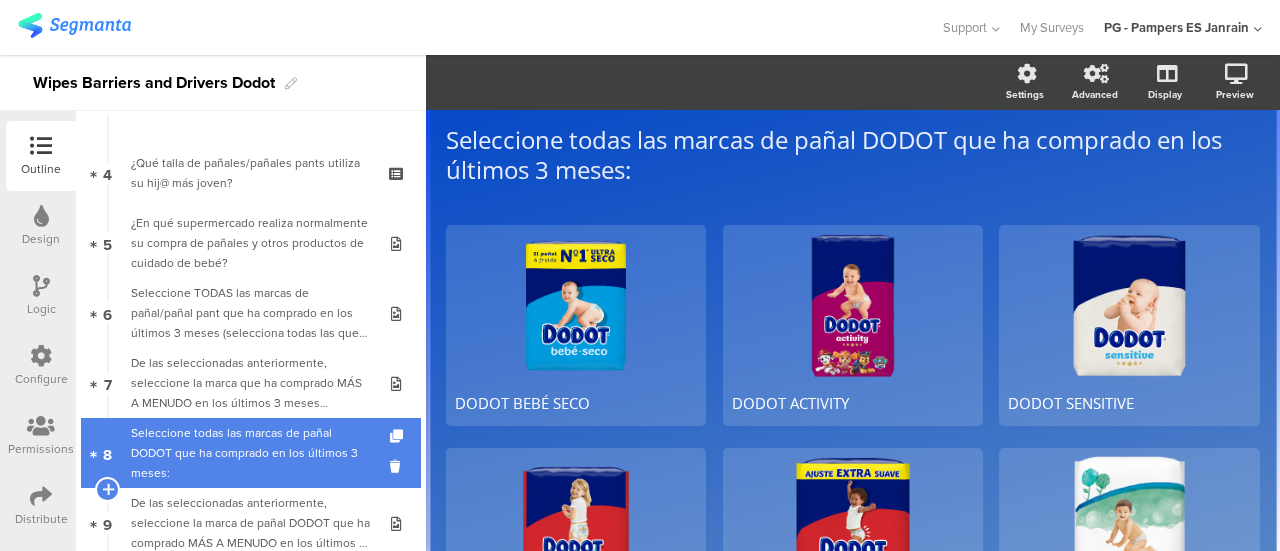 scroll, scrollTop: 283, scrollLeft: 0, axis: vertical 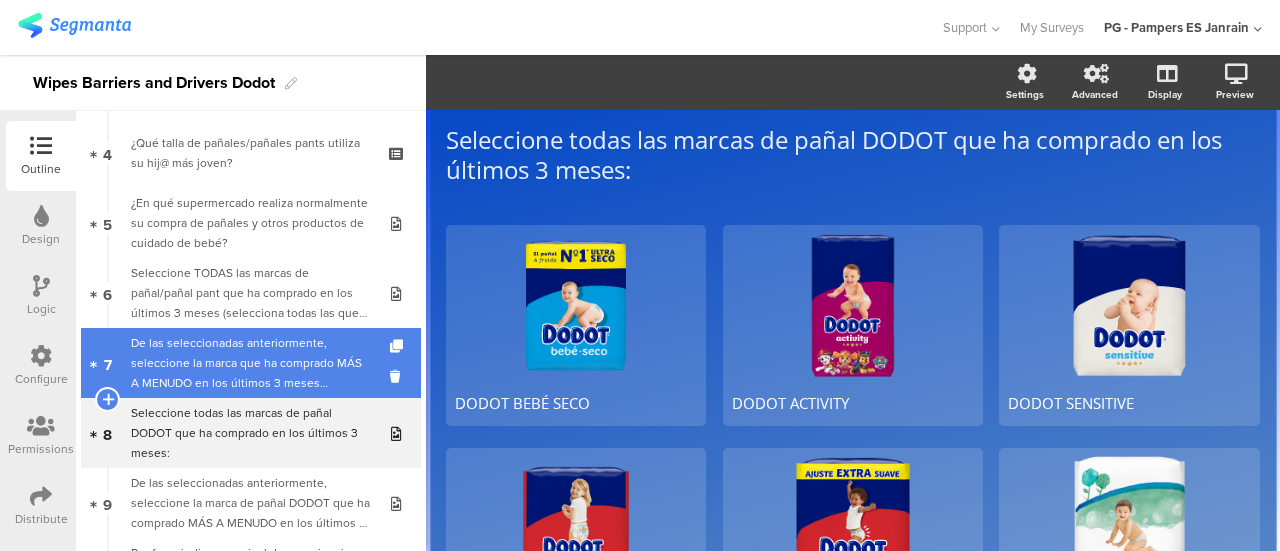click on "De las seleccionadas anteriormente, seleccione la marca que ha comprado MÁS A MENUDO en los últimos 3 meses (seleccione solo una):" at bounding box center (250, 363) 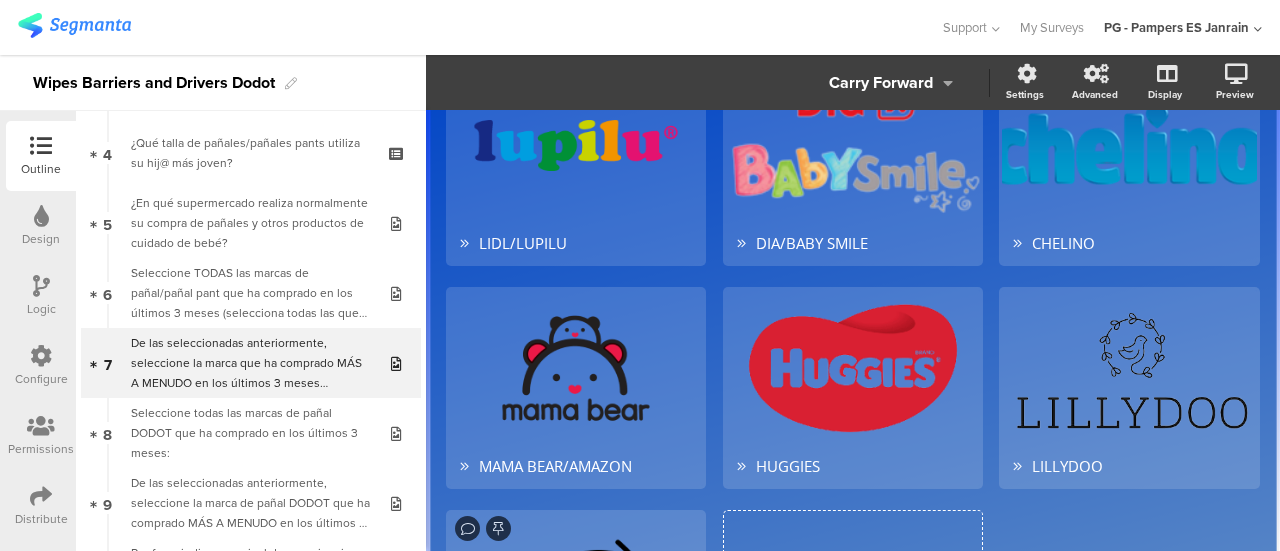 scroll, scrollTop: 444, scrollLeft: 0, axis: vertical 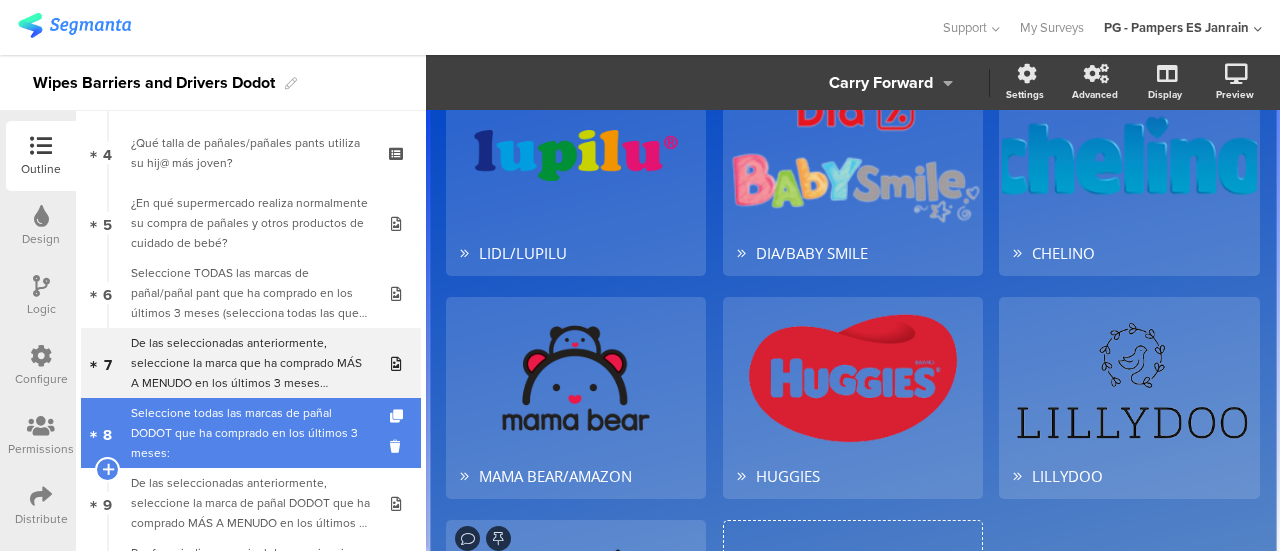 click on "Seleccione todas las marcas de pañal DOD﻿OT que ha comprado en los últimos 3 meses:" at bounding box center [250, 433] 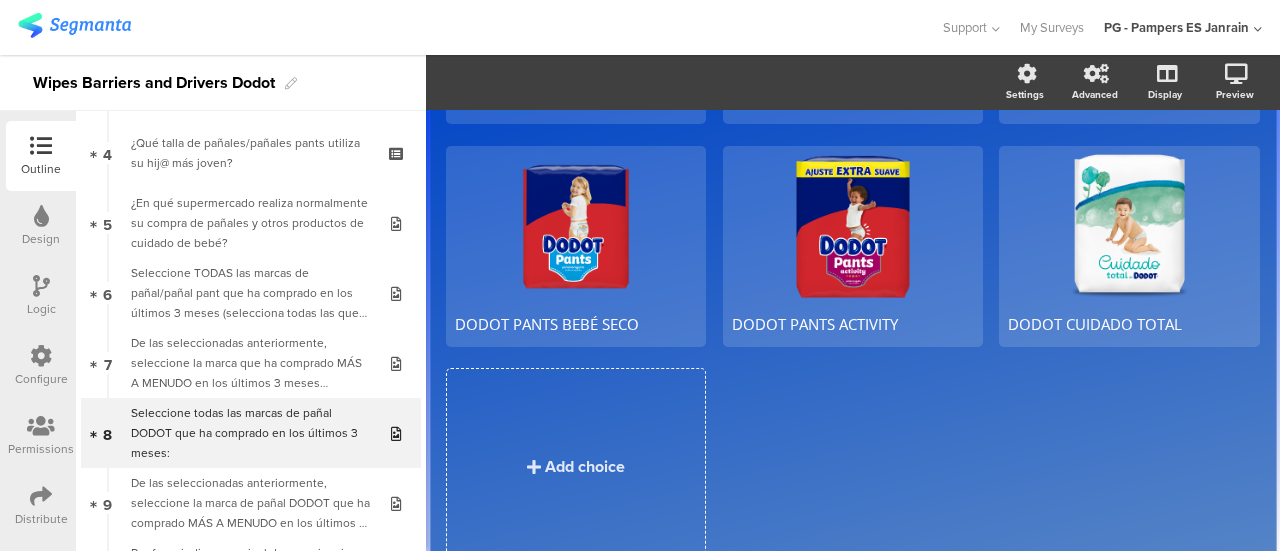 scroll, scrollTop: 0, scrollLeft: 0, axis: both 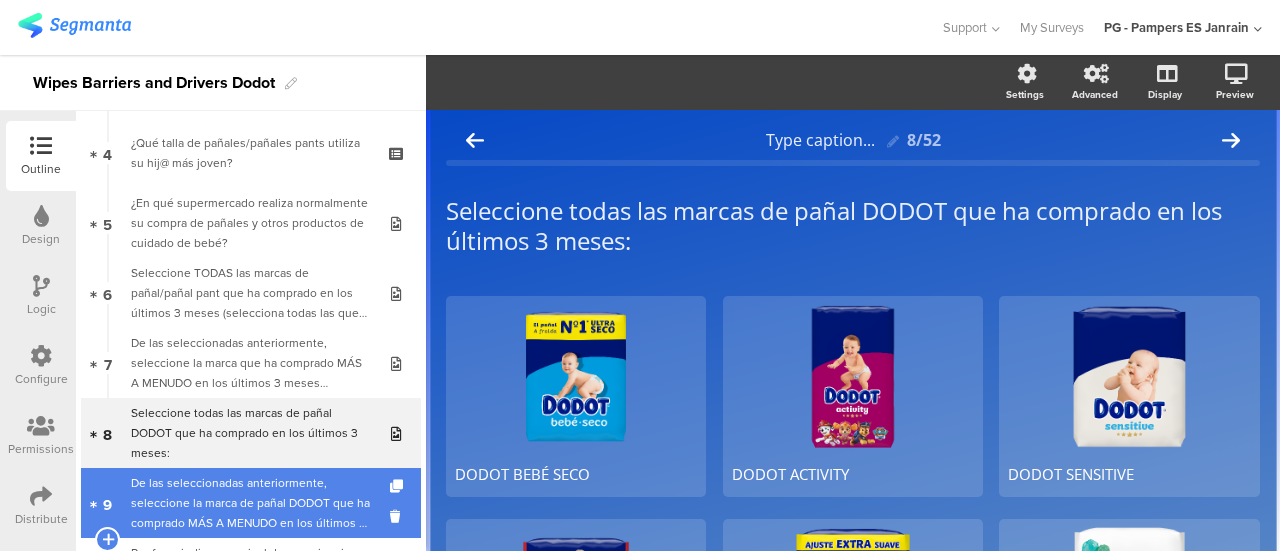 click on "De las seleccionadas anteriormente, seleccione la marca de pañal DOD﻿OT que ha comprado MÁS A MENUDO﻿ en los últimos 3 meses:" at bounding box center (250, 503) 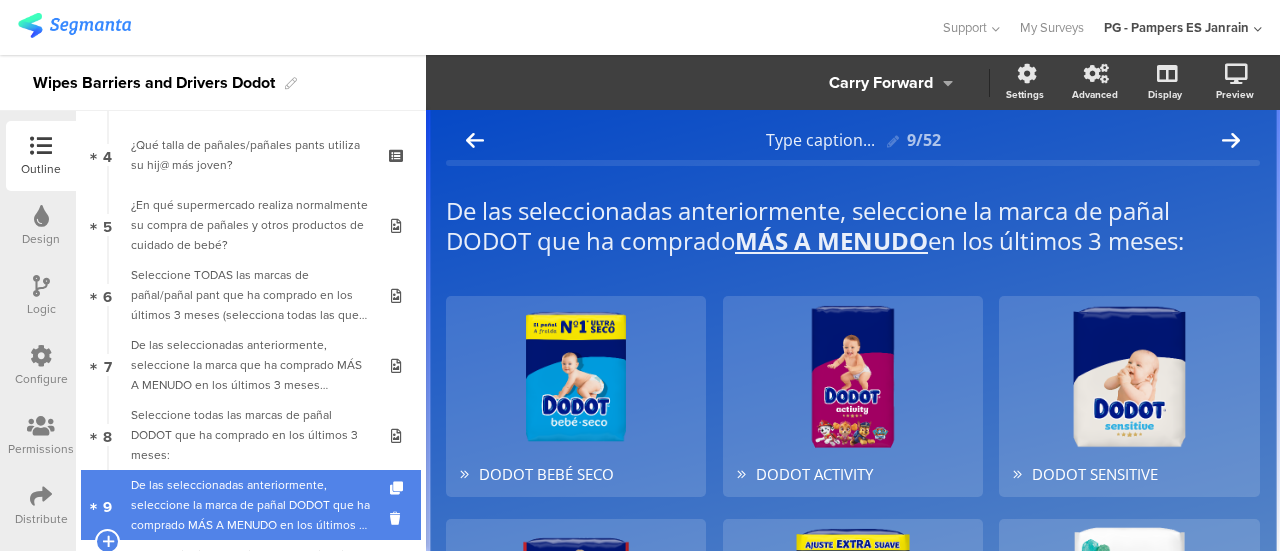 scroll, scrollTop: 279, scrollLeft: 0, axis: vertical 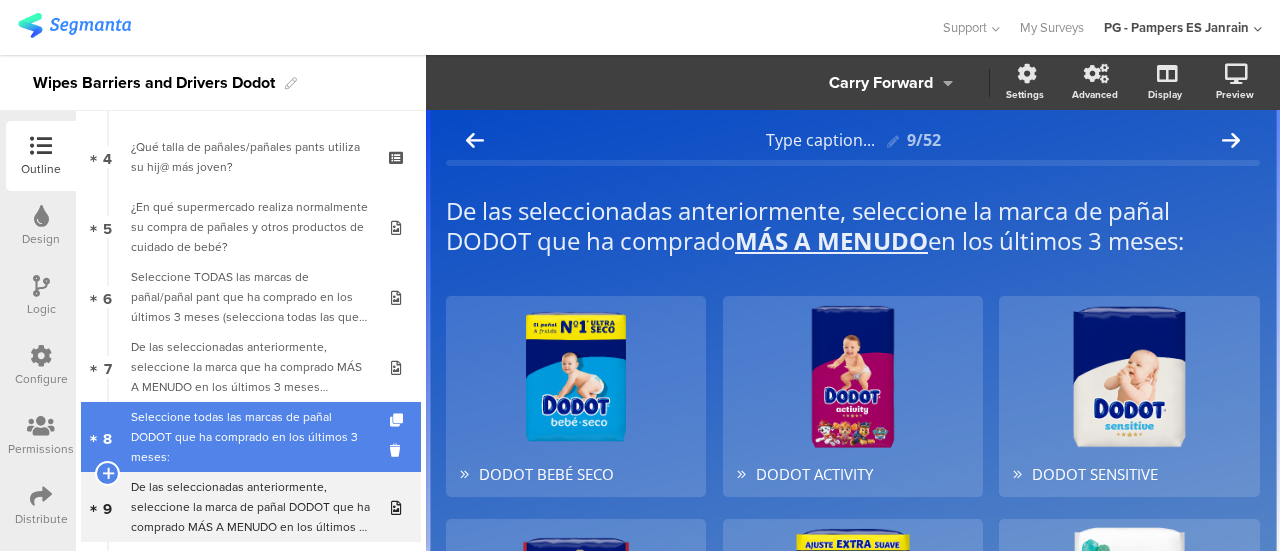 click on "8
Seleccione todas las marcas de pañal DOD﻿OT que ha comprado en los últimos 3 meses:" at bounding box center (251, 437) 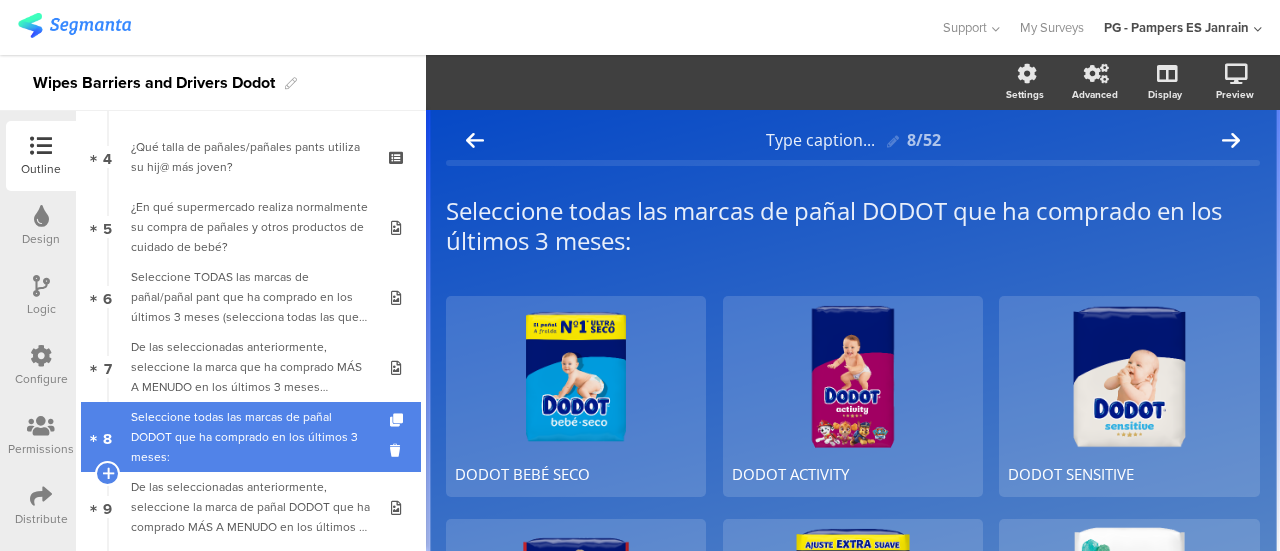scroll, scrollTop: 318, scrollLeft: 0, axis: vertical 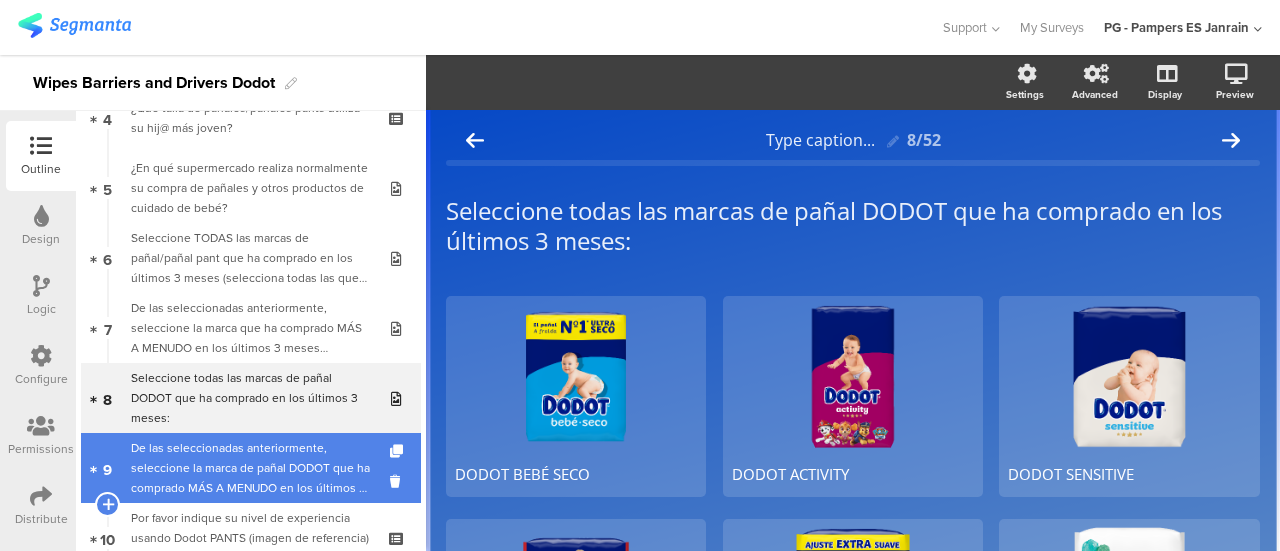 click on "De las seleccionadas anteriormente, seleccione la marca de pañal DOD﻿OT que ha comprado MÁS A MENUDO﻿ en los últimos 3 meses:" at bounding box center (250, 468) 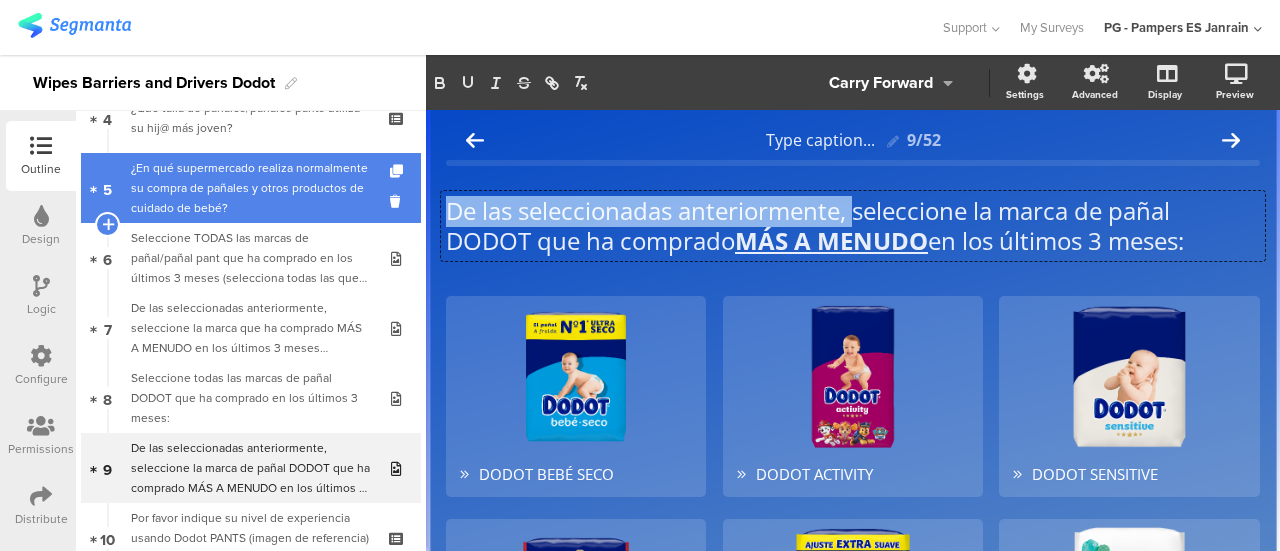 drag, startPoint x: 855, startPoint y: 208, endPoint x: 399, endPoint y: 211, distance: 456.00986 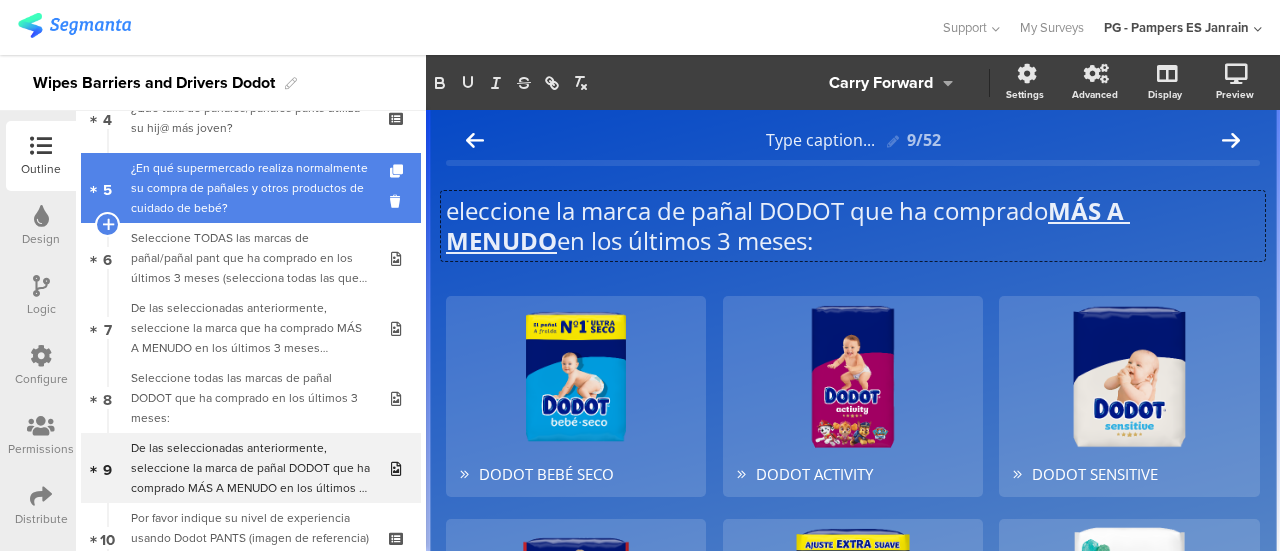 type 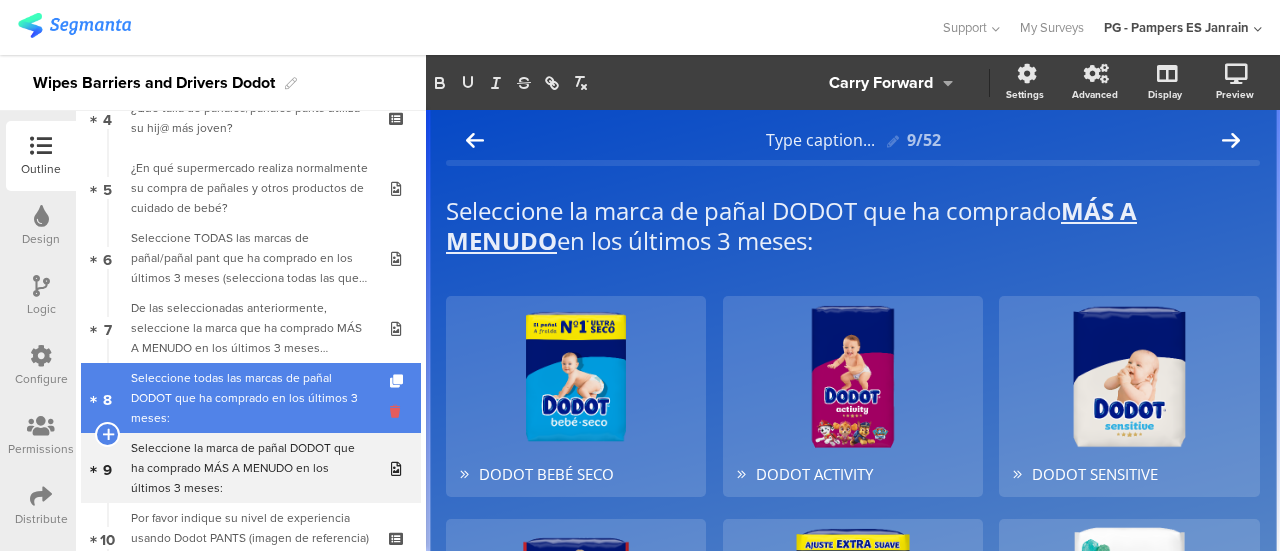 click at bounding box center (398, 411) 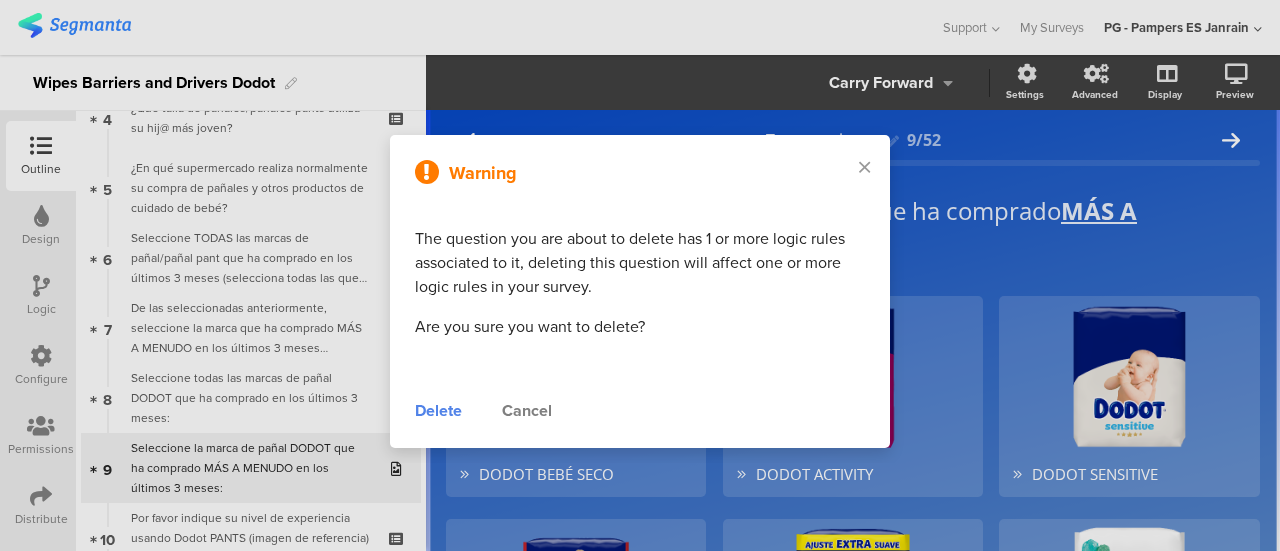 click on "Cancel" at bounding box center [527, 411] 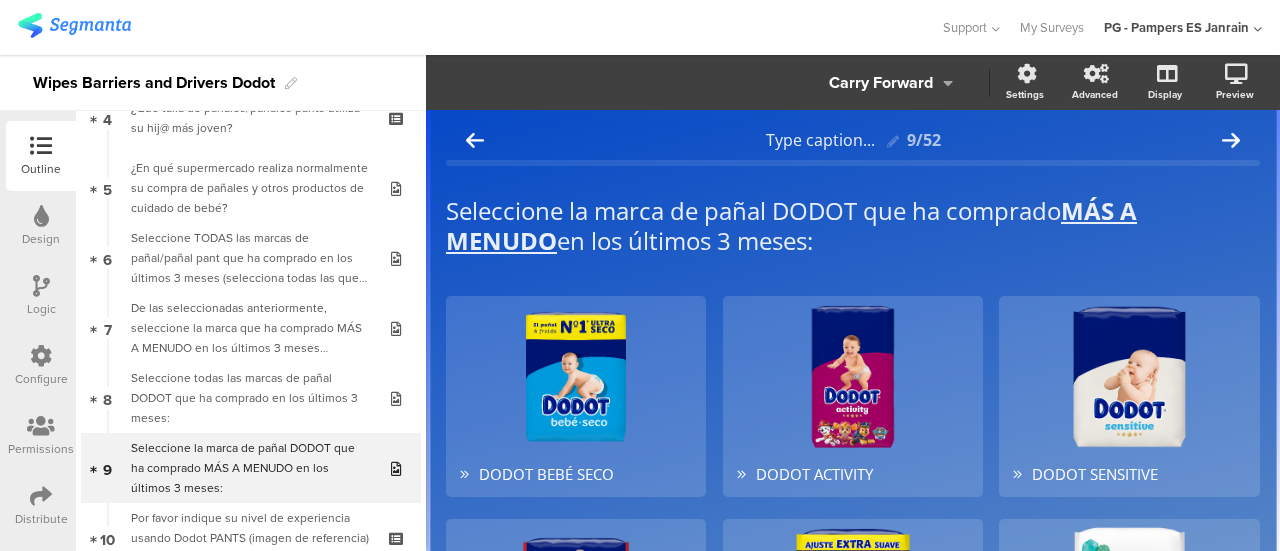 click on "Carry Forward" 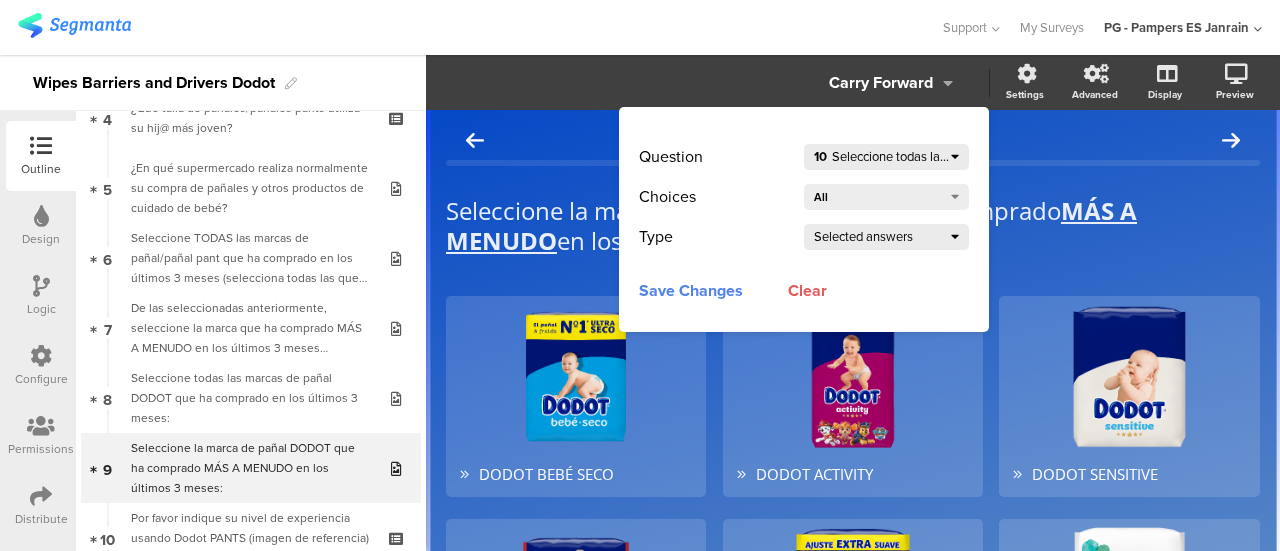 click on "Clear" 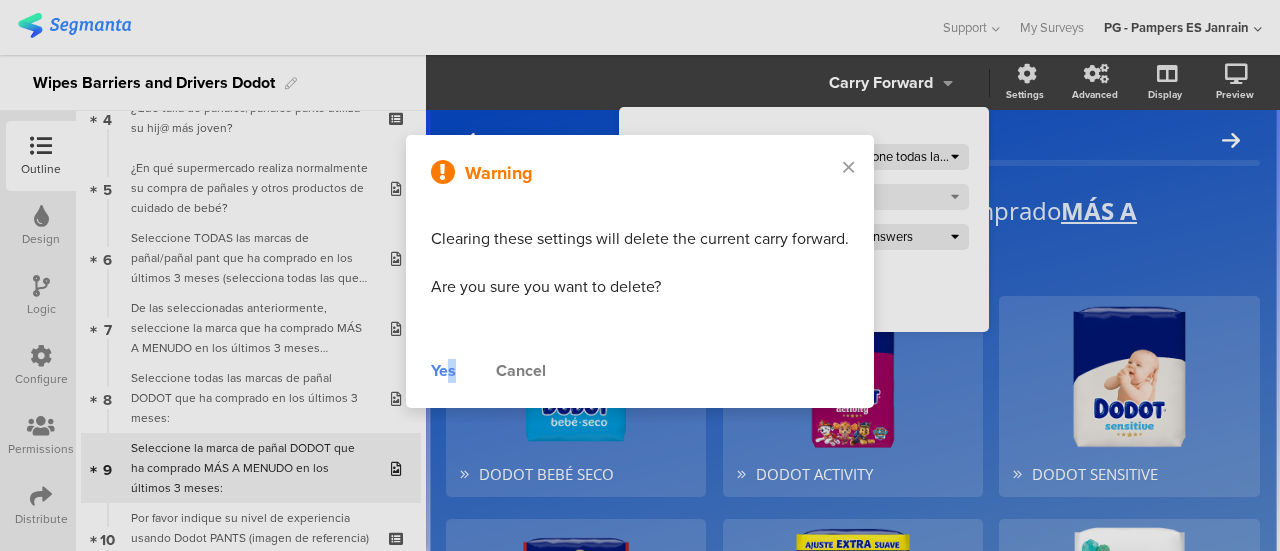 drag, startPoint x: 466, startPoint y: 363, endPoint x: 450, endPoint y: 365, distance: 16.124516 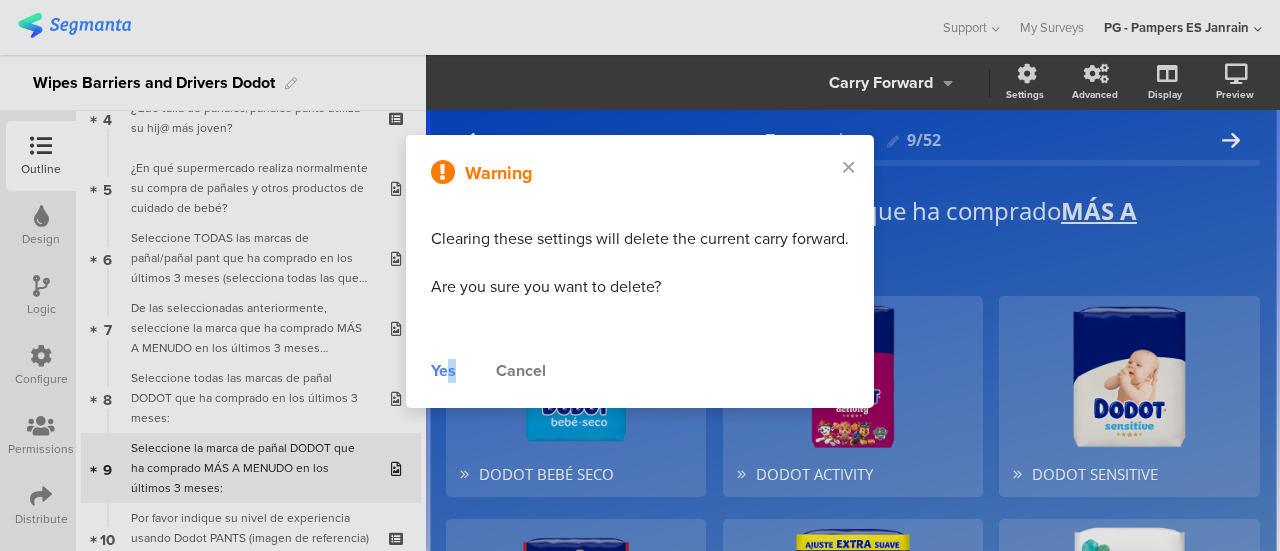 click on "Yes" at bounding box center [443, 371] 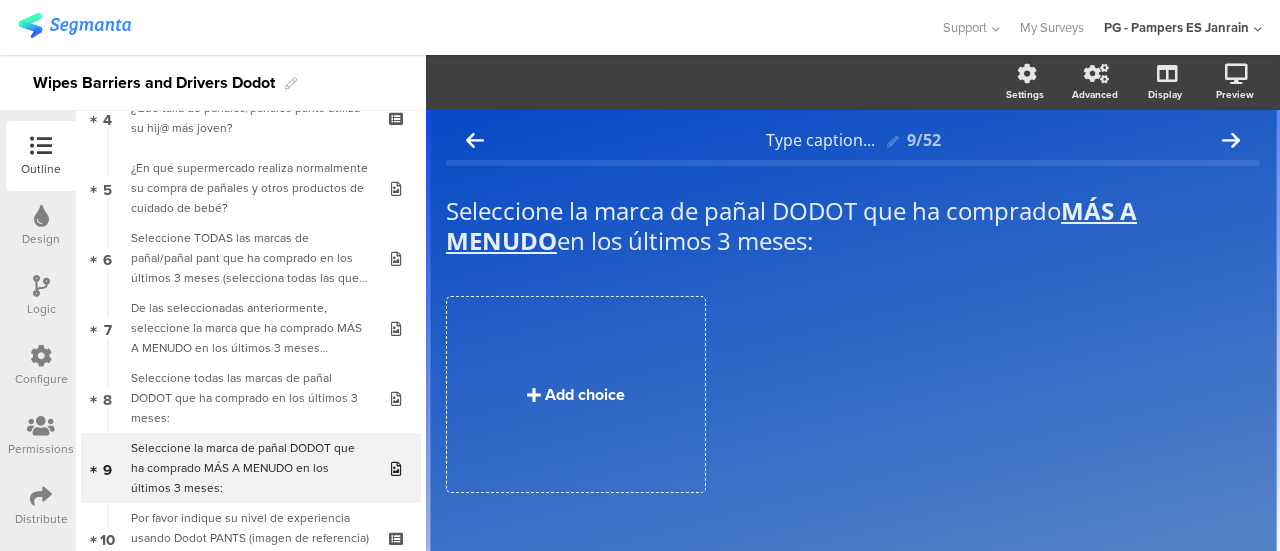 scroll, scrollTop: 17, scrollLeft: 0, axis: vertical 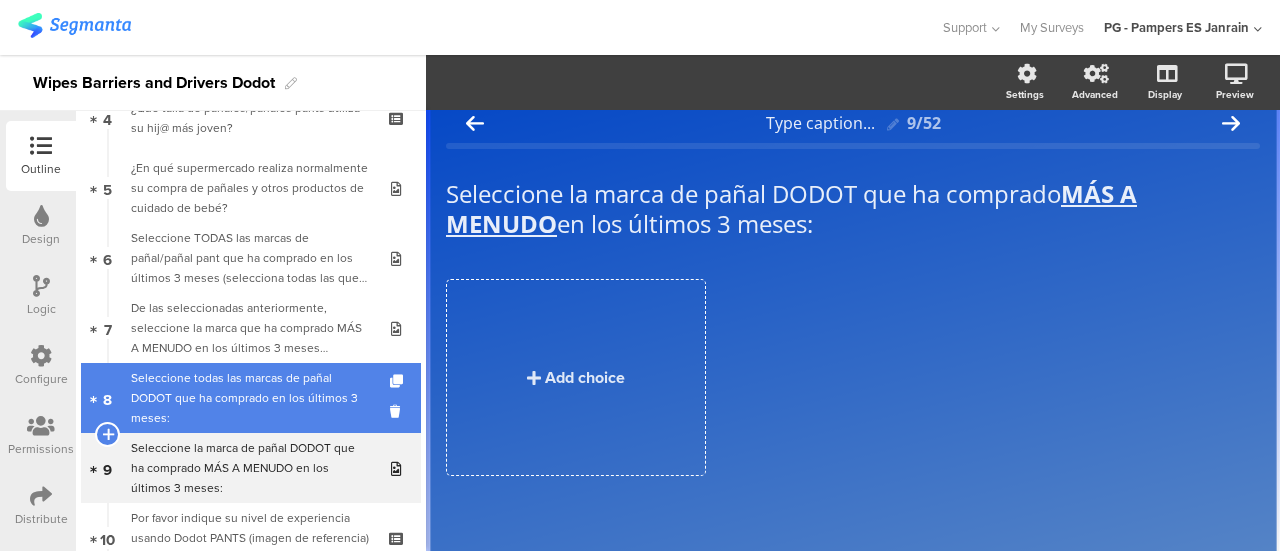 click on "Seleccione todas las marcas de pañal DOD﻿OT que ha comprado en los últimos 3 meses:" at bounding box center (250, 398) 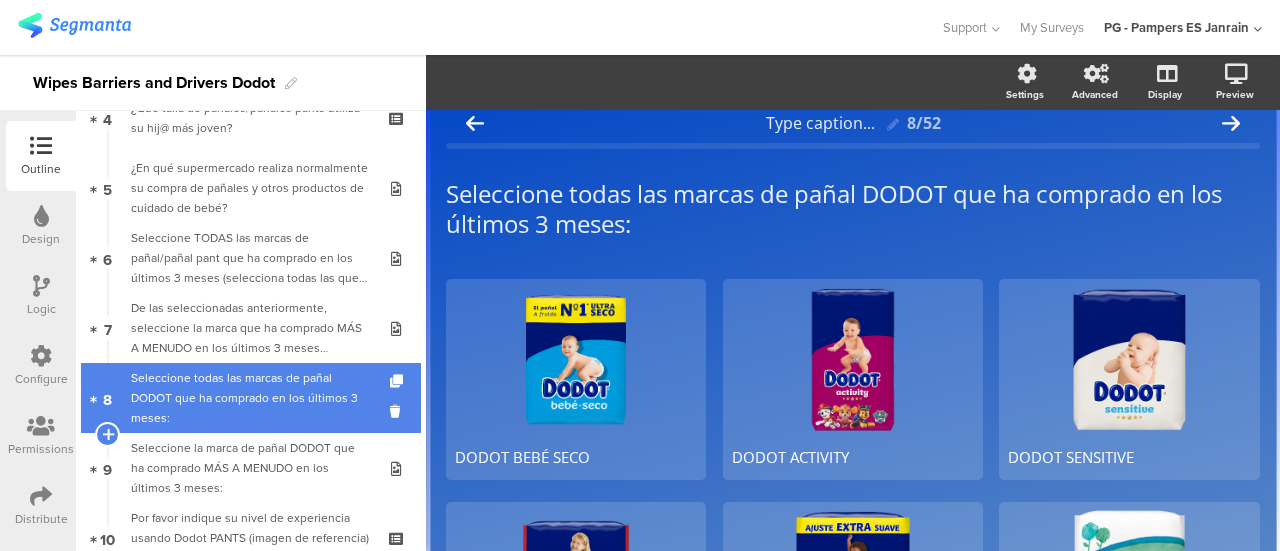 scroll, scrollTop: 0, scrollLeft: 0, axis: both 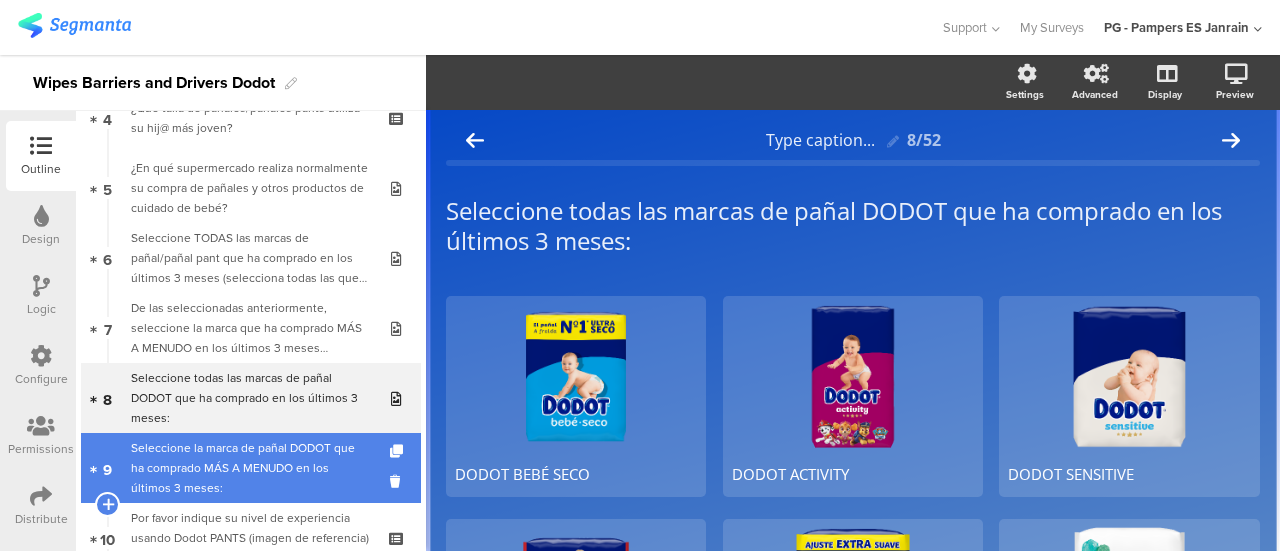 click on "Seleccione la marca de pañal DOD﻿OT que ha comprado MÁS A MENUDO﻿ en los últimos 3 meses:" at bounding box center (250, 468) 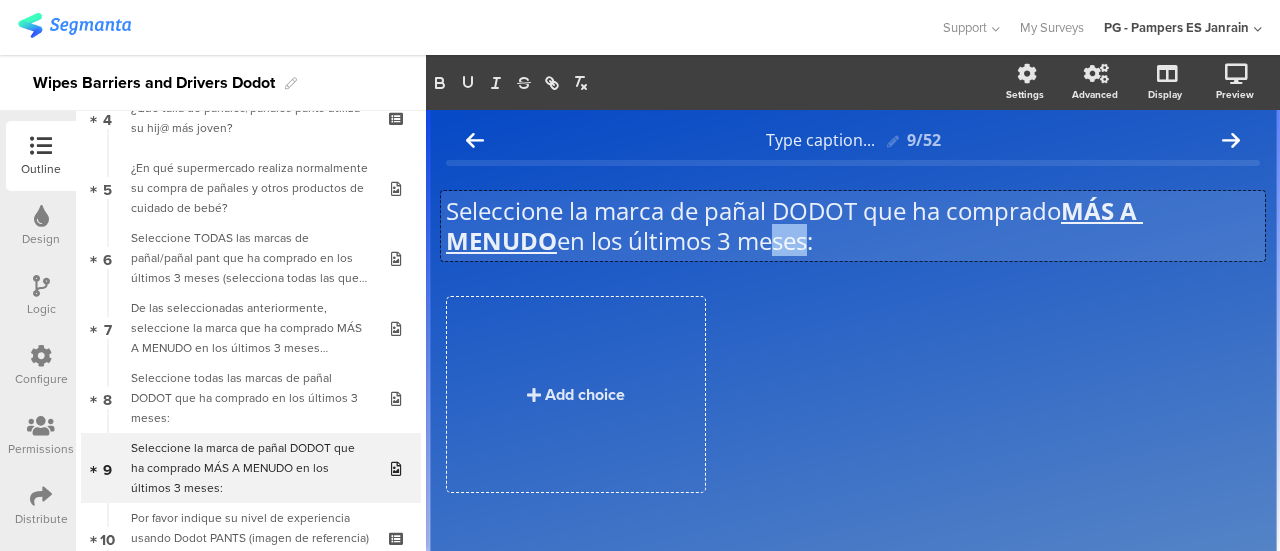 scroll, scrollTop: 1, scrollLeft: 0, axis: vertical 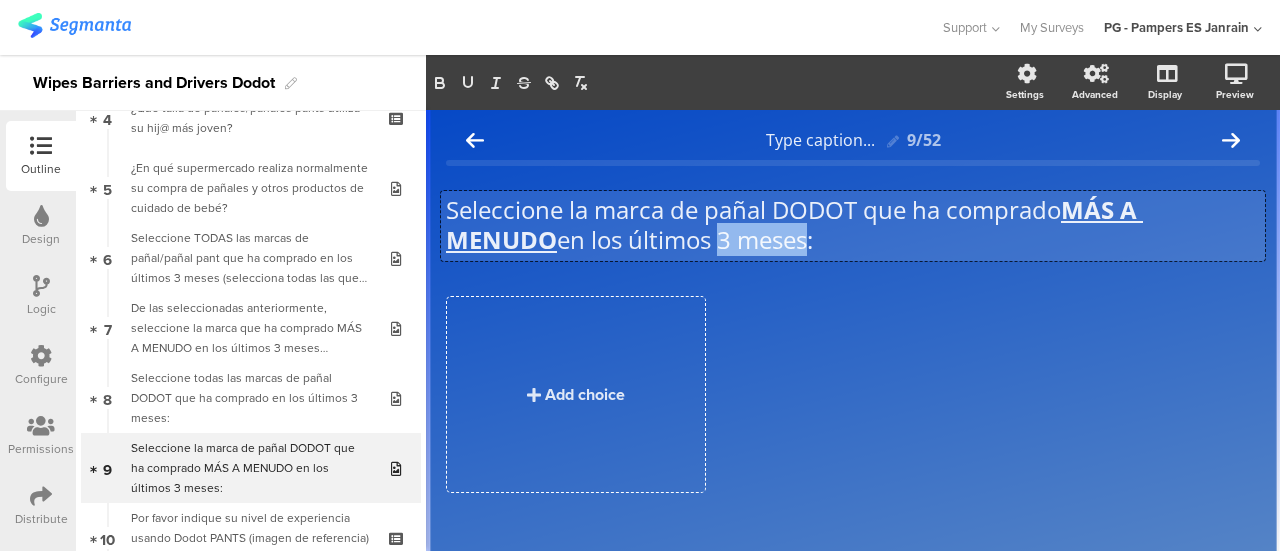drag, startPoint x: 805, startPoint y: 236, endPoint x: 718, endPoint y: 236, distance: 87 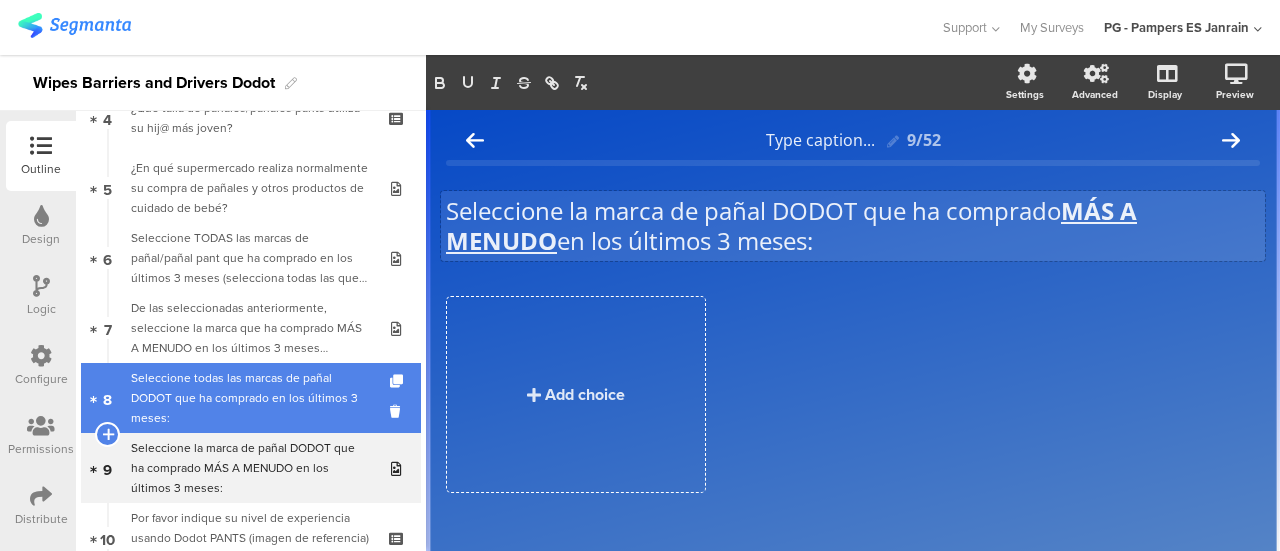 click on "Seleccione todas las marcas de pañal DOD﻿OT que ha comprado en los últimos 3 meses:" at bounding box center (250, 398) 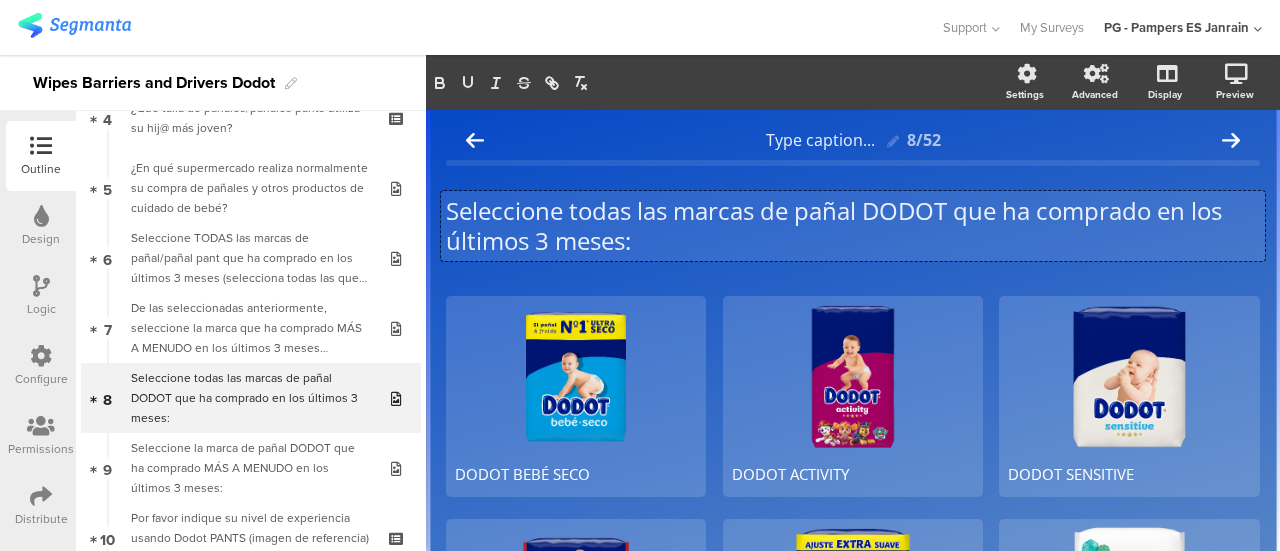 scroll, scrollTop: 1, scrollLeft: 0, axis: vertical 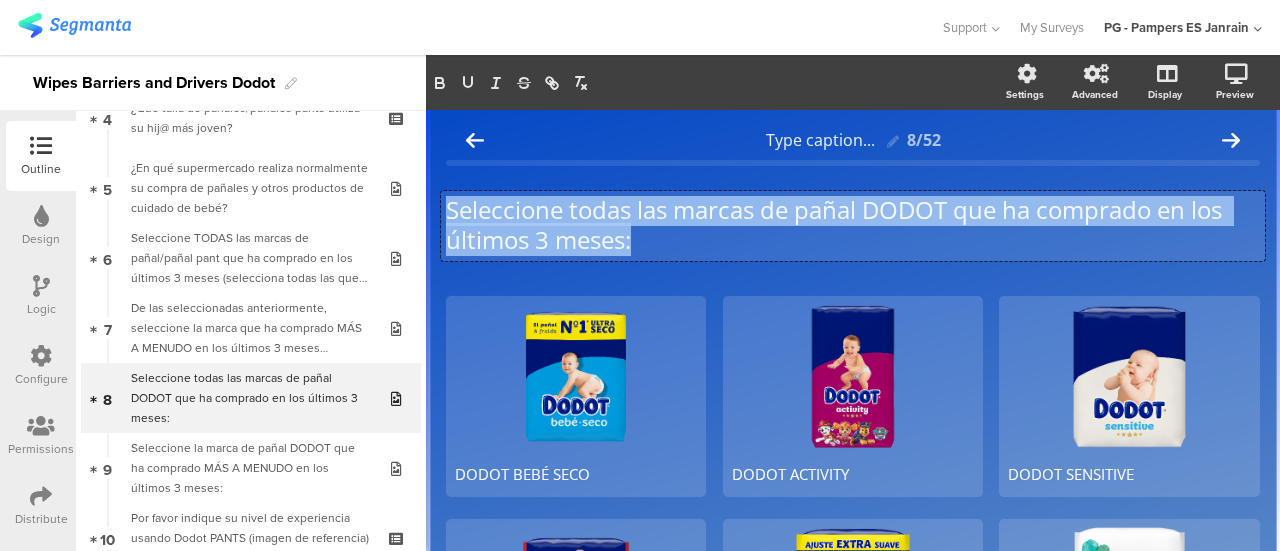 drag, startPoint x: 693, startPoint y: 250, endPoint x: 446, endPoint y: 207, distance: 250.71498 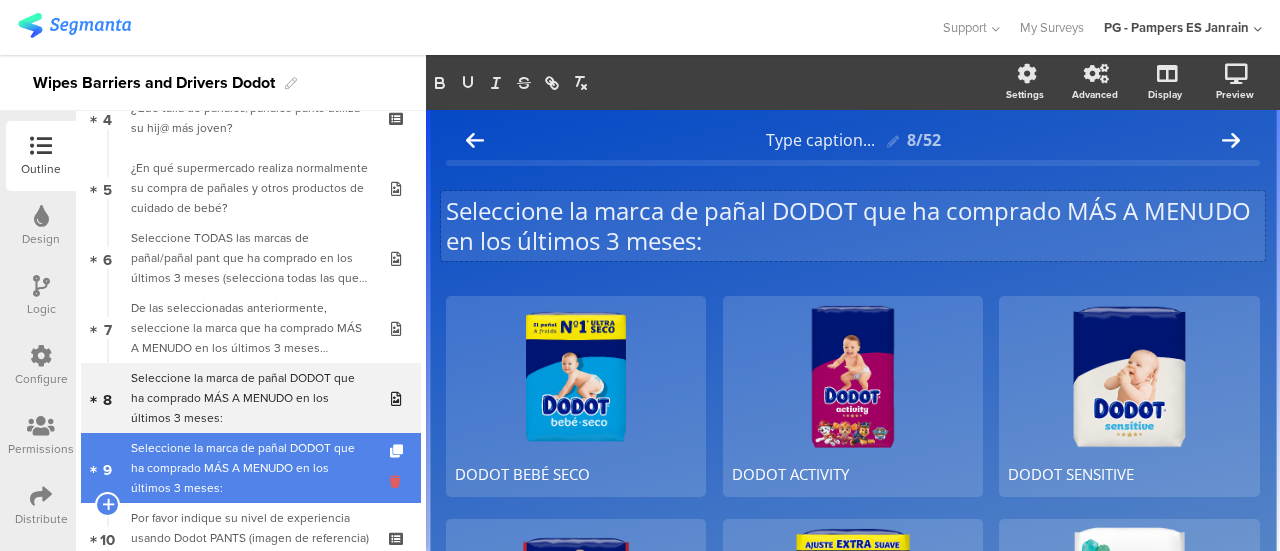 click at bounding box center (398, 481) 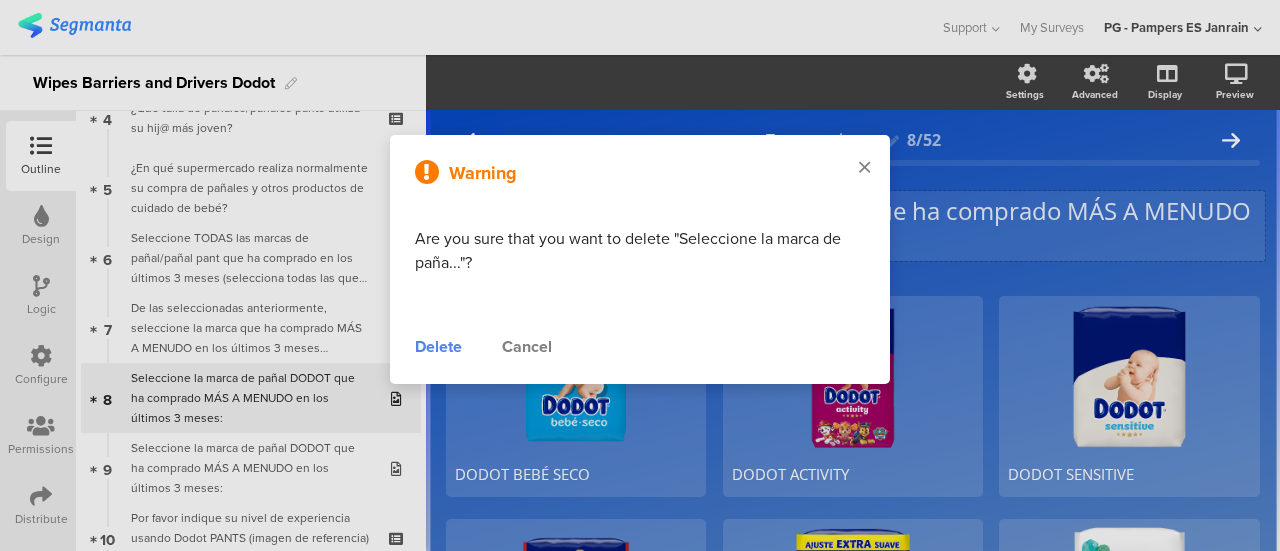 click at bounding box center [864, 168] 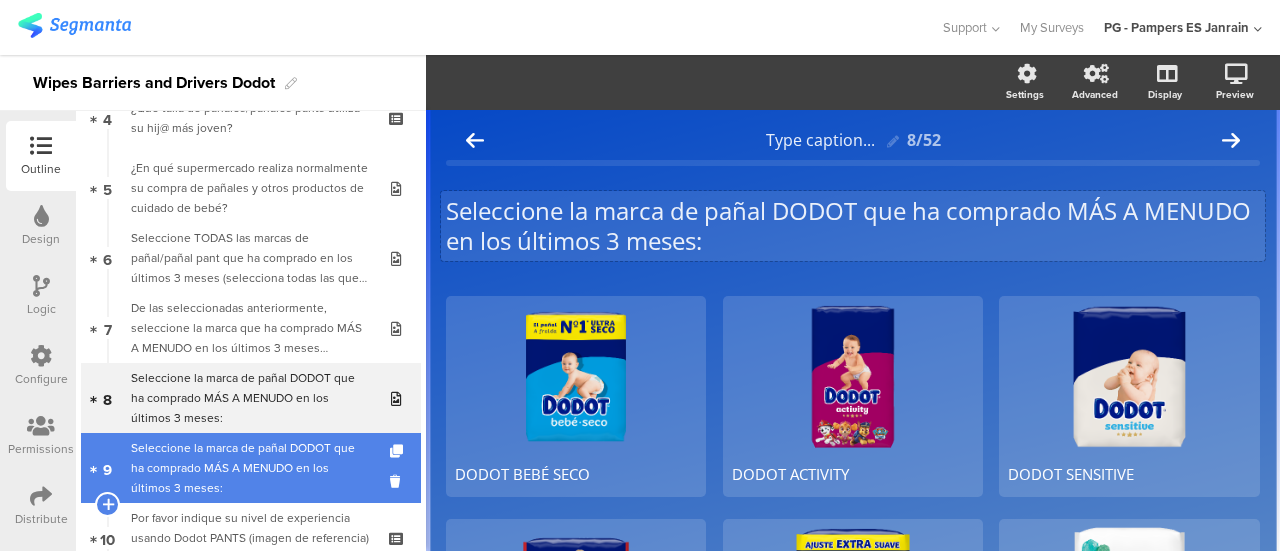 click on "Seleccione la marca de pañal DOD﻿OT que ha comprado MÁS A MENUDO﻿ en los últimos 3 meses:" at bounding box center (250, 468) 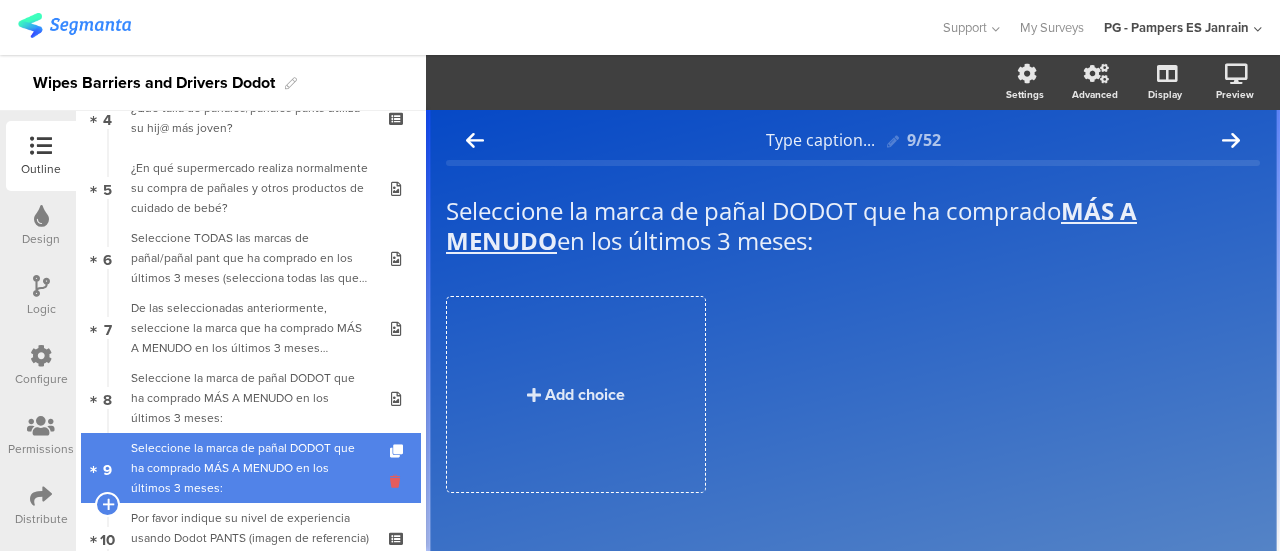 click at bounding box center [398, 481] 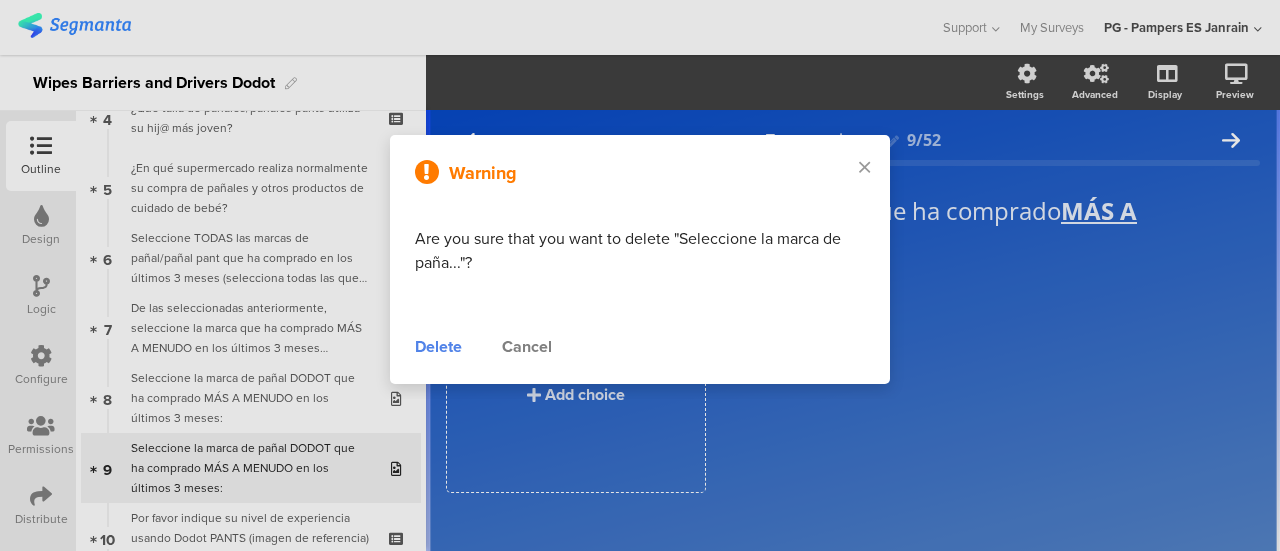 click on "Delete" at bounding box center (438, 347) 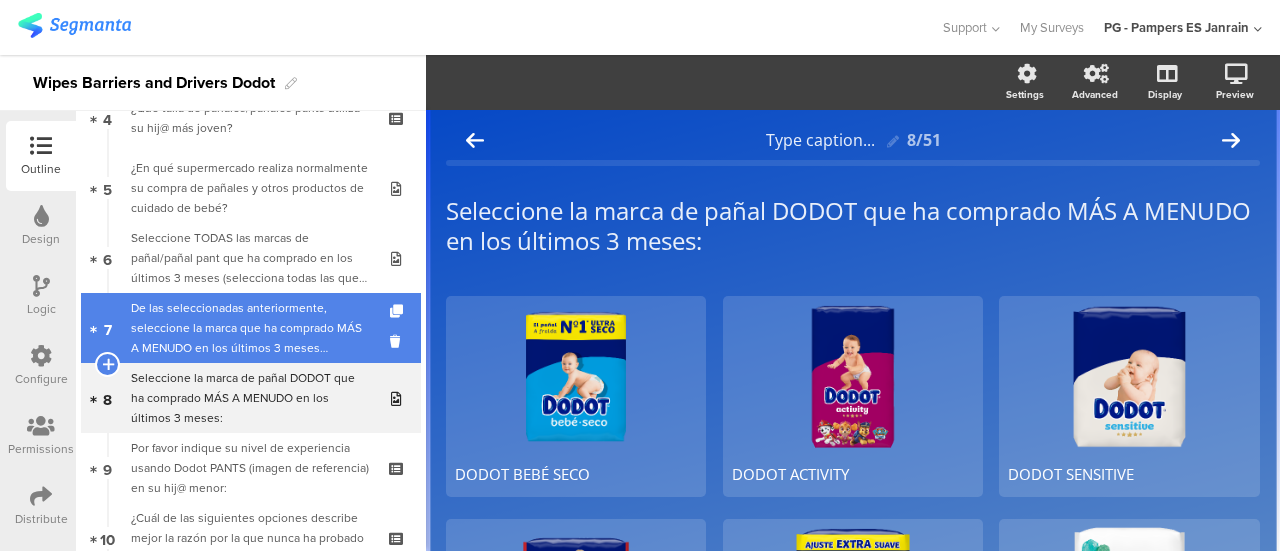 click on "De las seleccionadas anteriormente, seleccione la marca que ha comprado MÁS A MENUDO en los últimos 3 meses (seleccione solo una):" at bounding box center (250, 328) 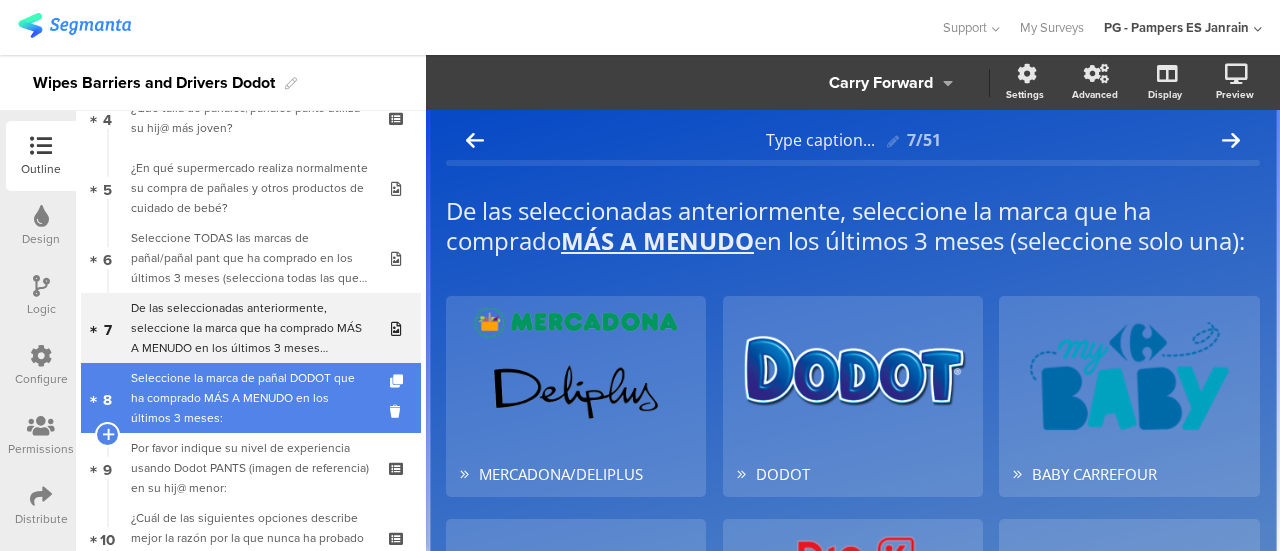 click on "Seleccione la marca de pañal DOD﻿OT que ha comprado MÁS A MENUDO﻿ en los últimos 3 meses:" at bounding box center (250, 398) 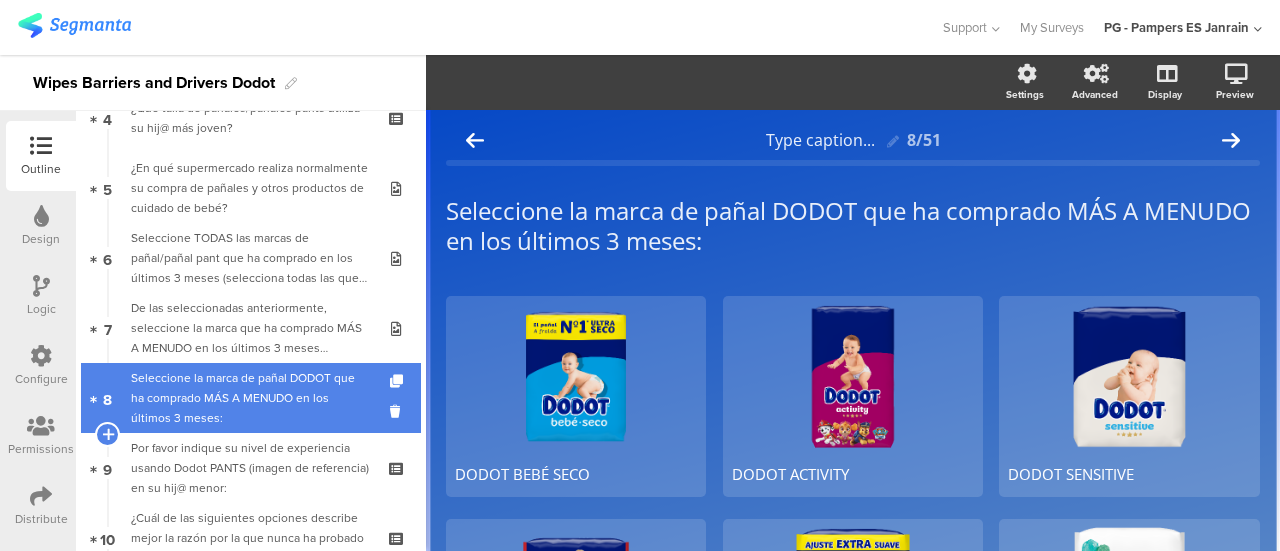 scroll, scrollTop: 353, scrollLeft: 0, axis: vertical 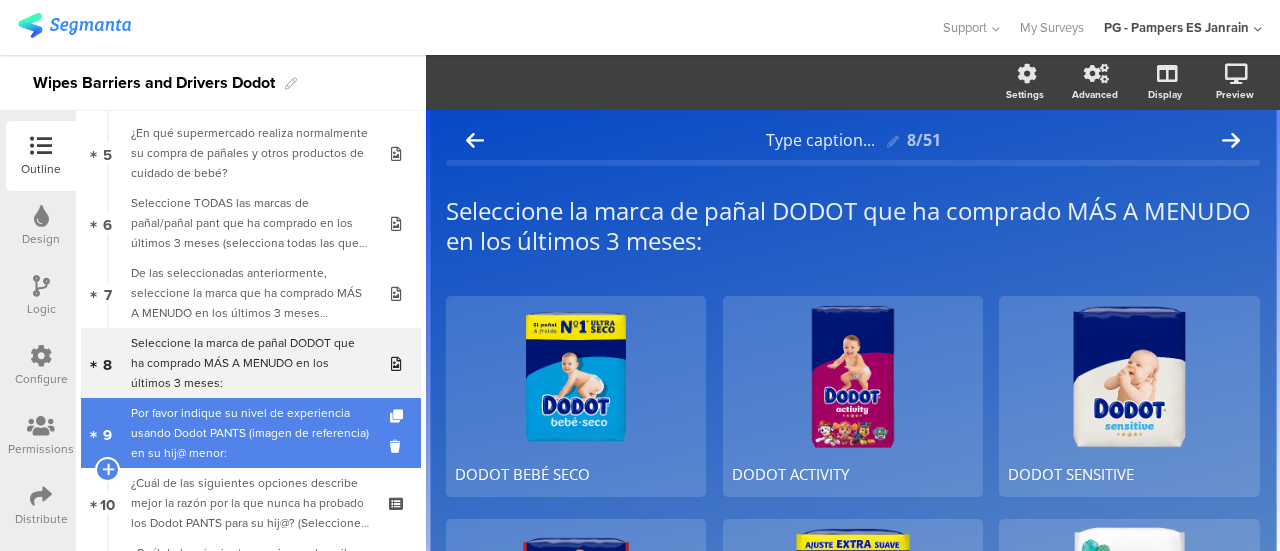 click on "Por favor indique su nivel de experiencia usando Dodot PANTS (imagen de referencia) en su hij@ menor:" at bounding box center [250, 433] 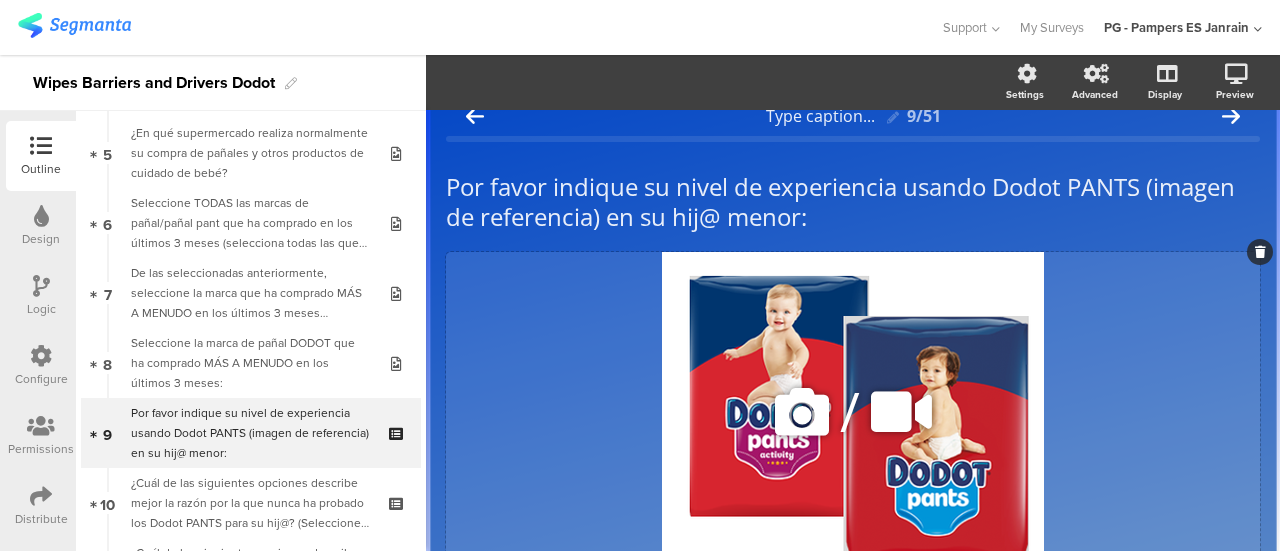 scroll, scrollTop: 21, scrollLeft: 0, axis: vertical 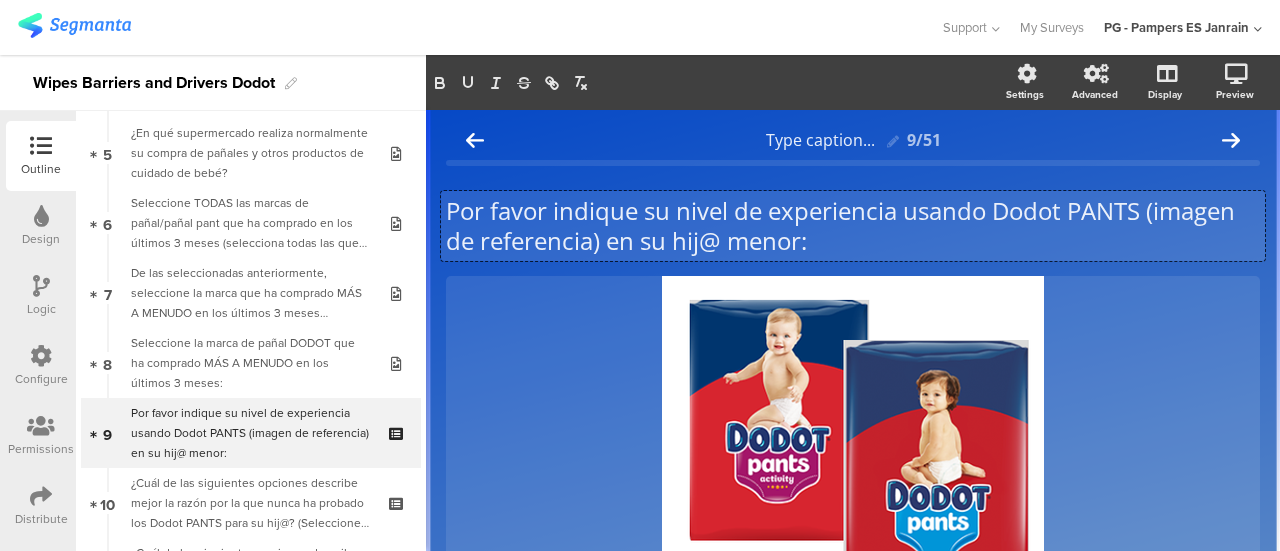 click on "Por favor indique su nivel de experiencia usando Dodot PANTS (imagen de referencia) en su hij@ menor:
Por favor indique su nivel de experiencia usando Dodot PANTS (imagen de referencia) en su hij@ menor:
Por favor indique su nivel de experiencia usando Dodot PANTS (imagen de referencia) en su hij@ menor:" 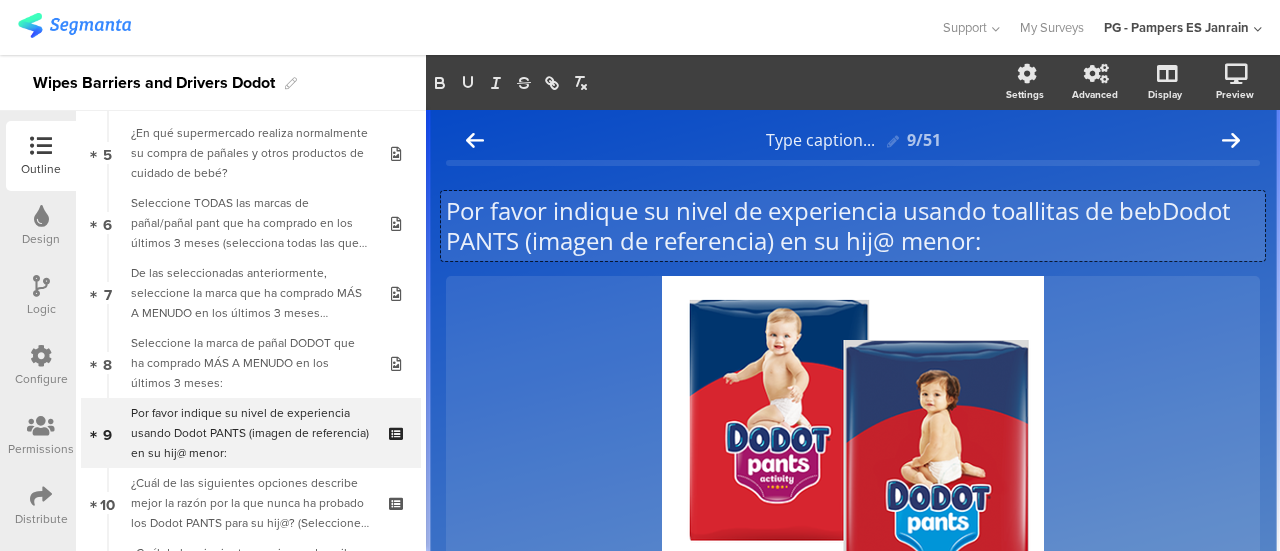scroll, scrollTop: 1, scrollLeft: 0, axis: vertical 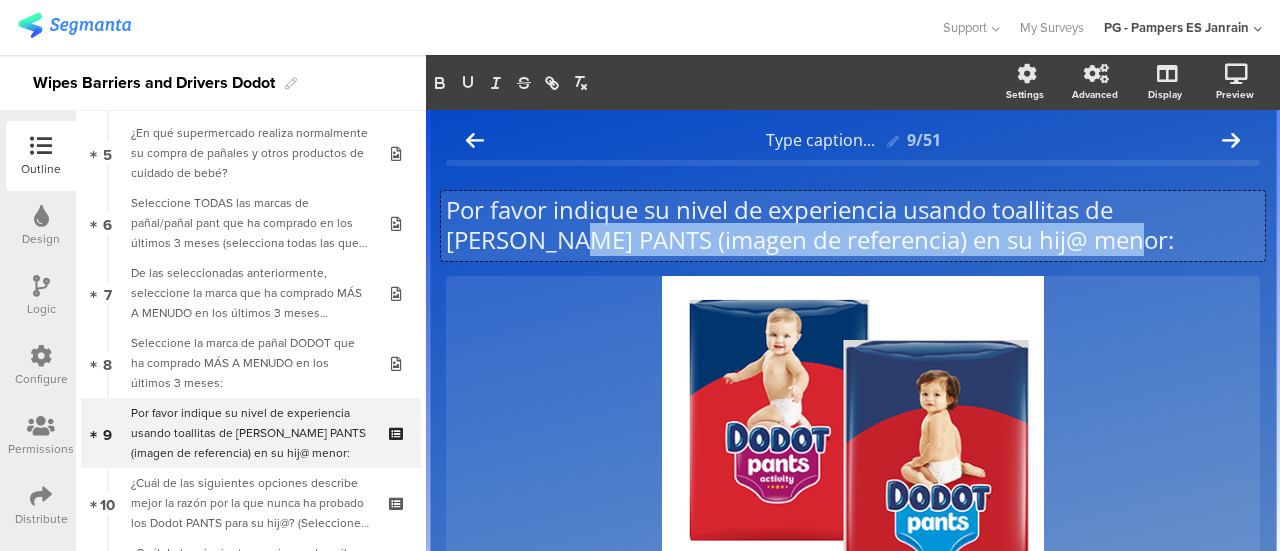 drag, startPoint x: 1070, startPoint y: 240, endPoint x: 517, endPoint y: 243, distance: 553.0081 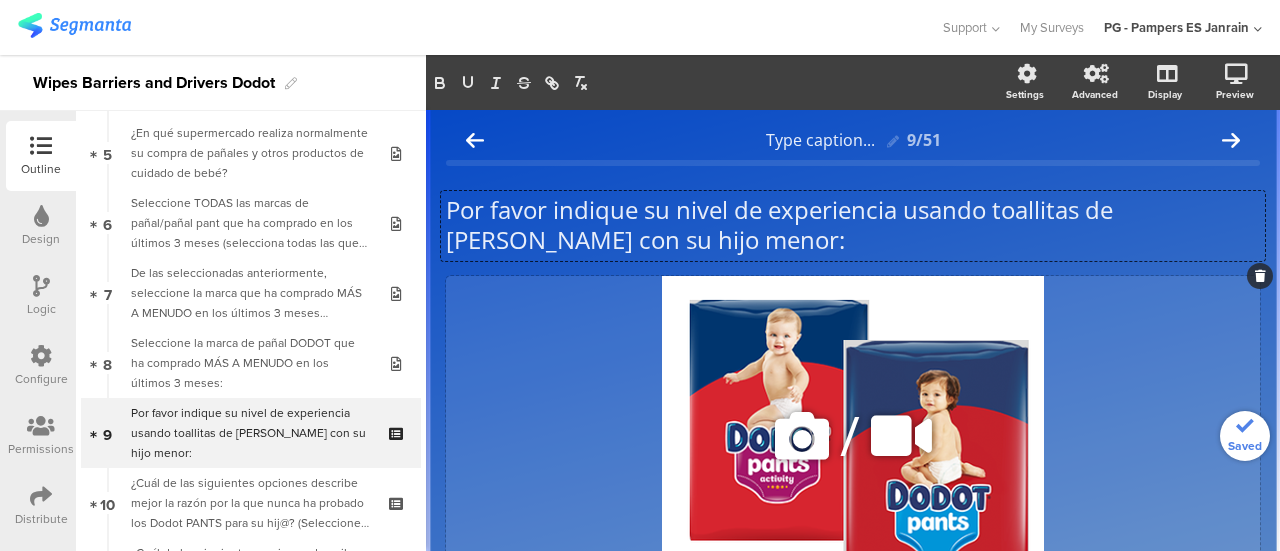 click 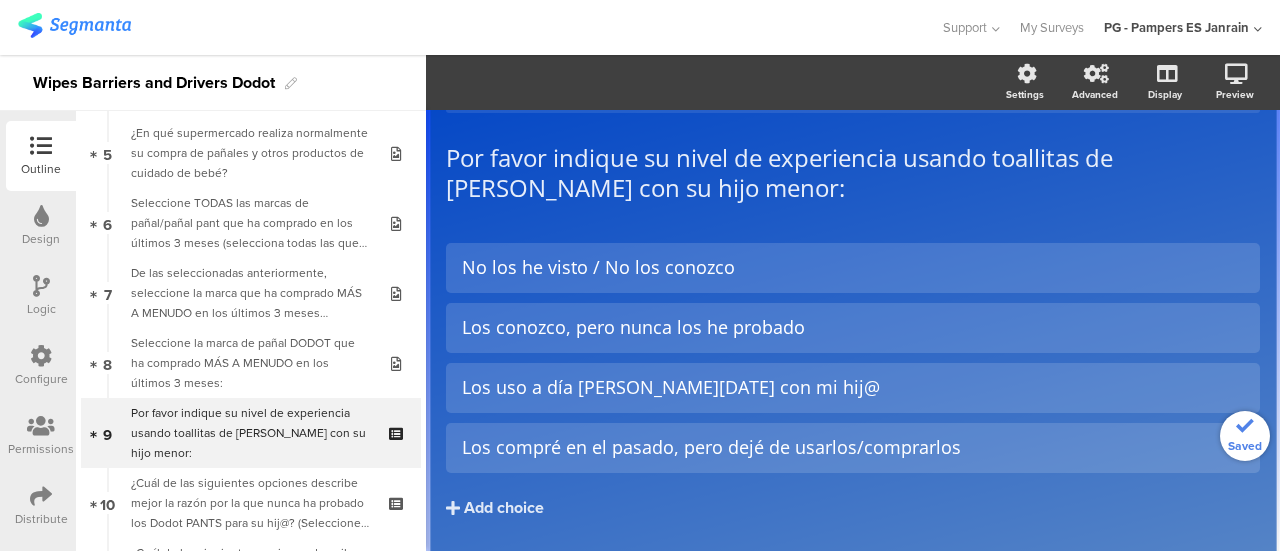scroll, scrollTop: 54, scrollLeft: 0, axis: vertical 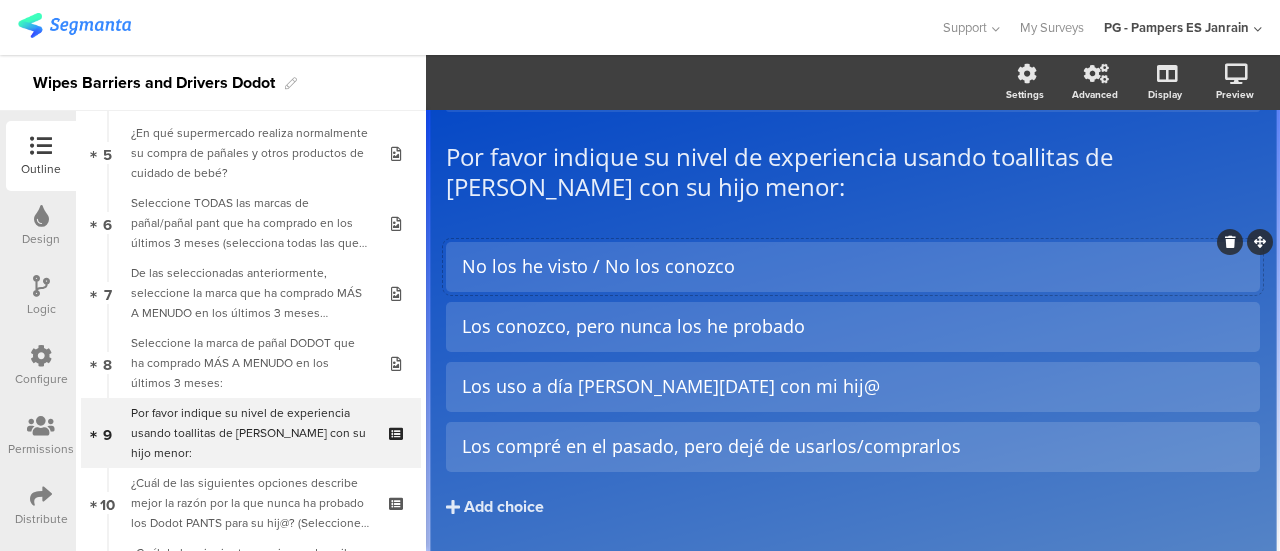 click on "No los he visto / No los conozco" 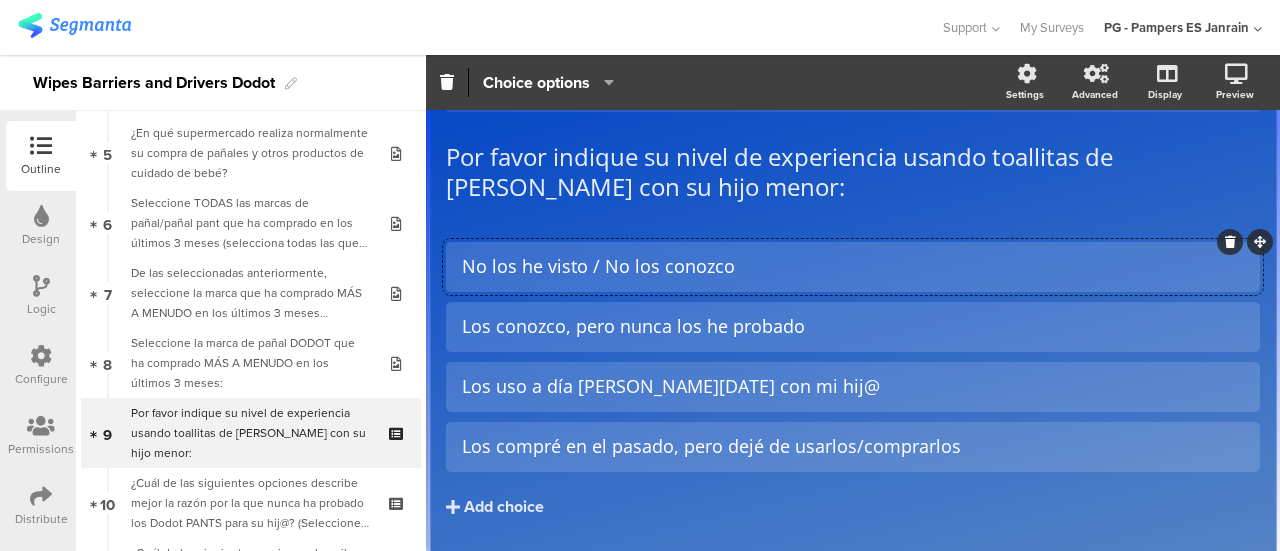 type 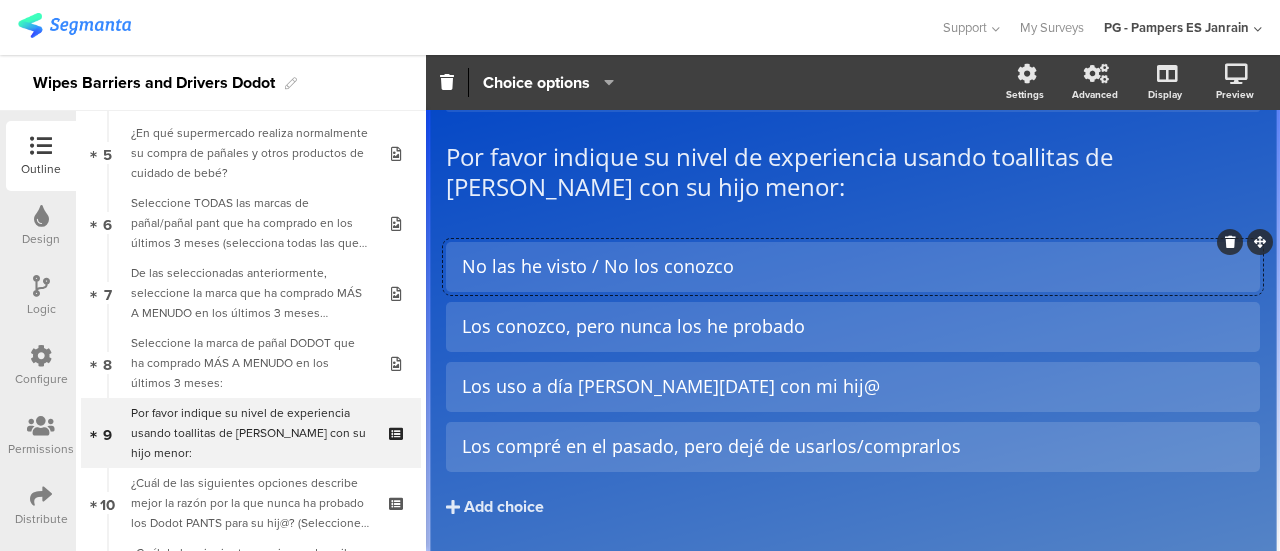 click on "No las he visto / No los conozco" 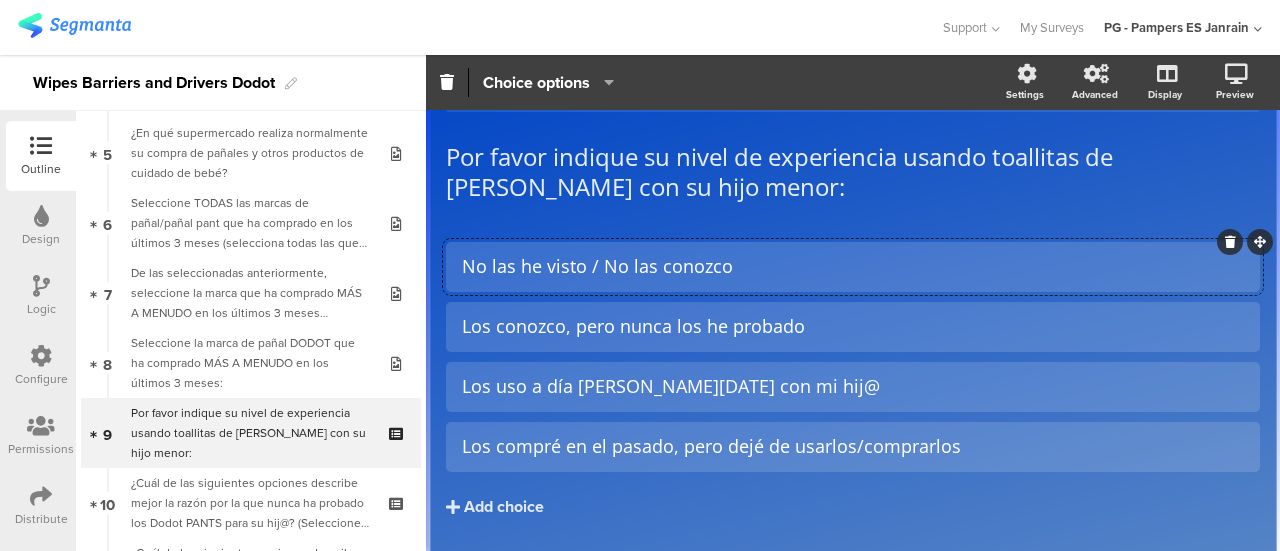 click on "No las he visto / No las conozco" 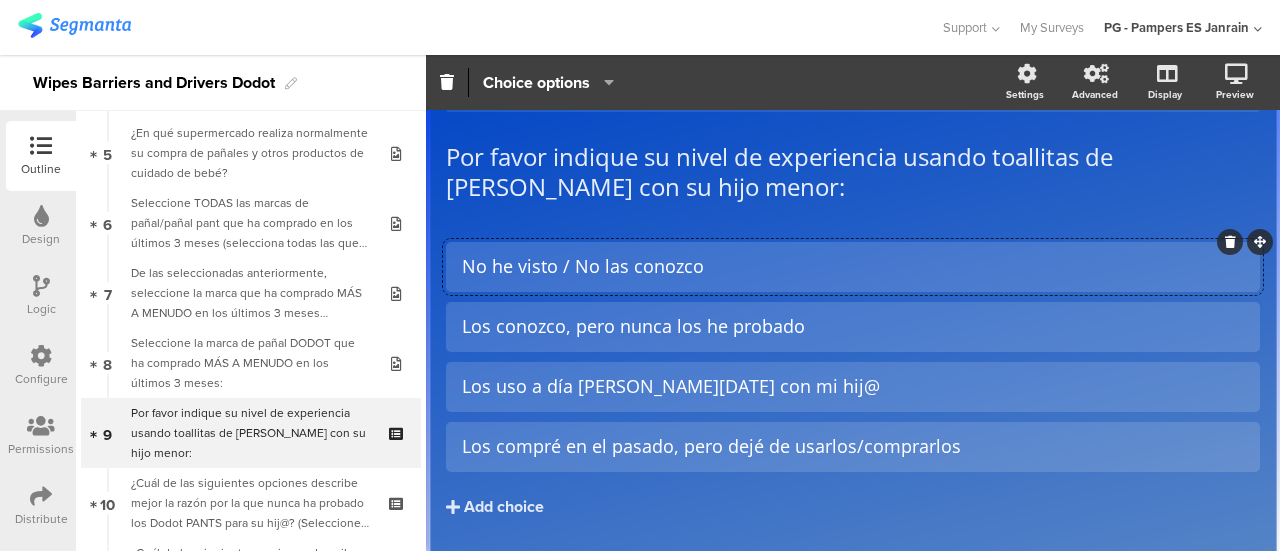 click on "No he visto / No las conozco" 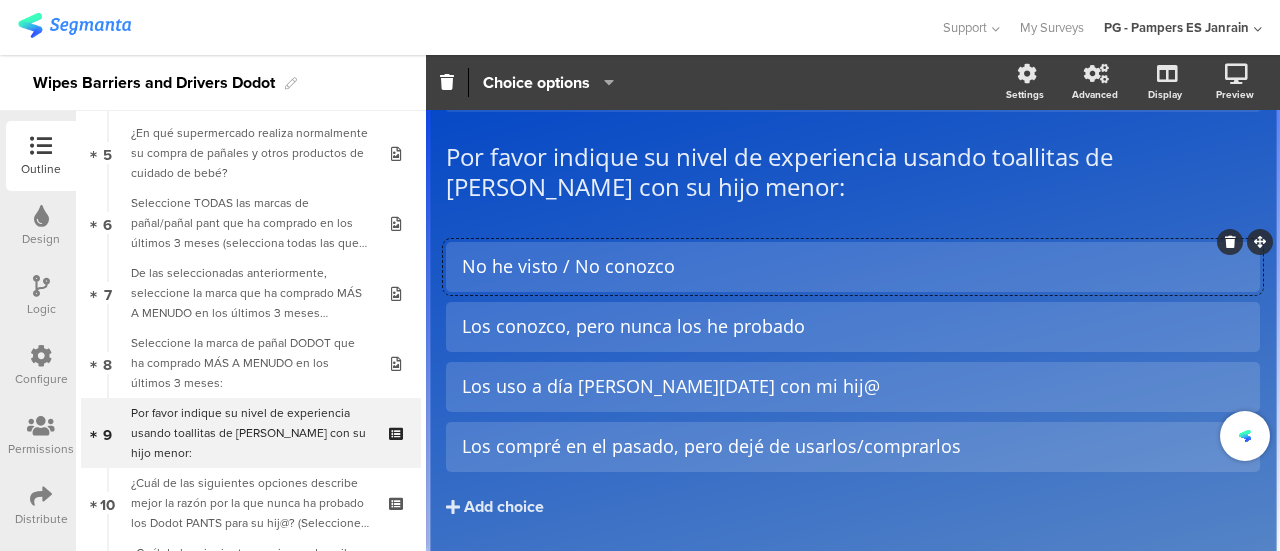 click on "No he visto / No conozco" 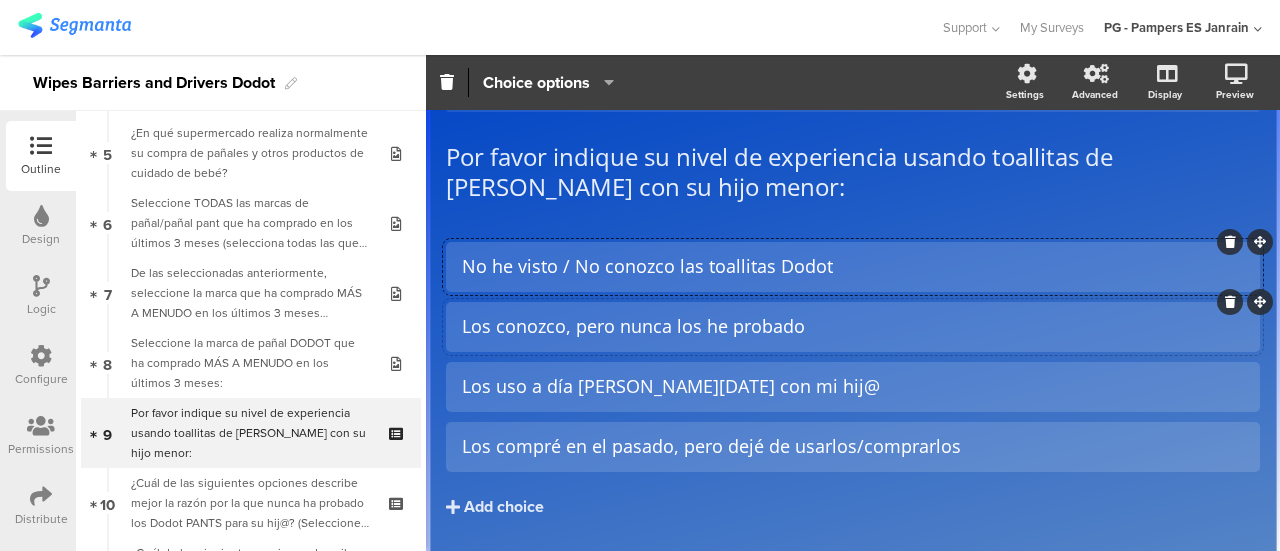 click on "Los conozco, pero nunca los he probado" 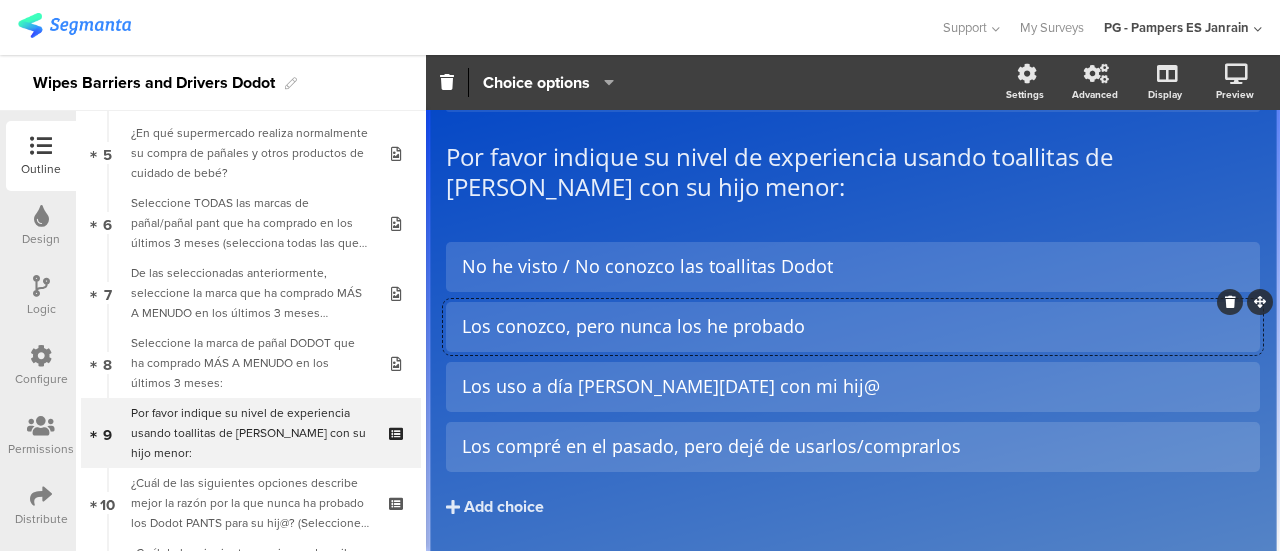 type 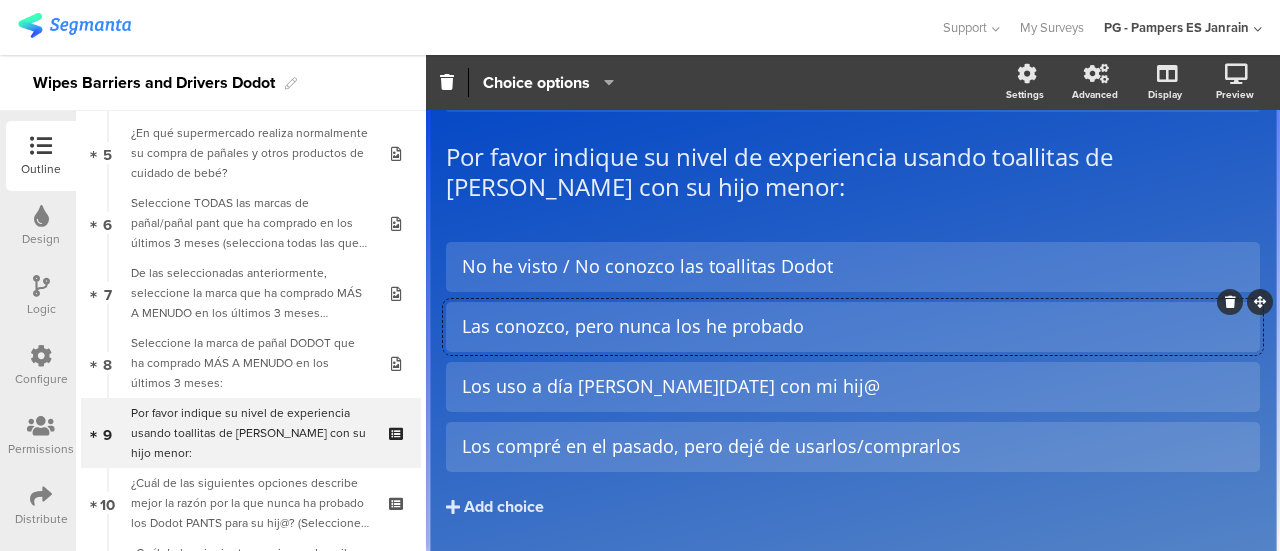 click on "Las conozco, pero nunca los he probado" 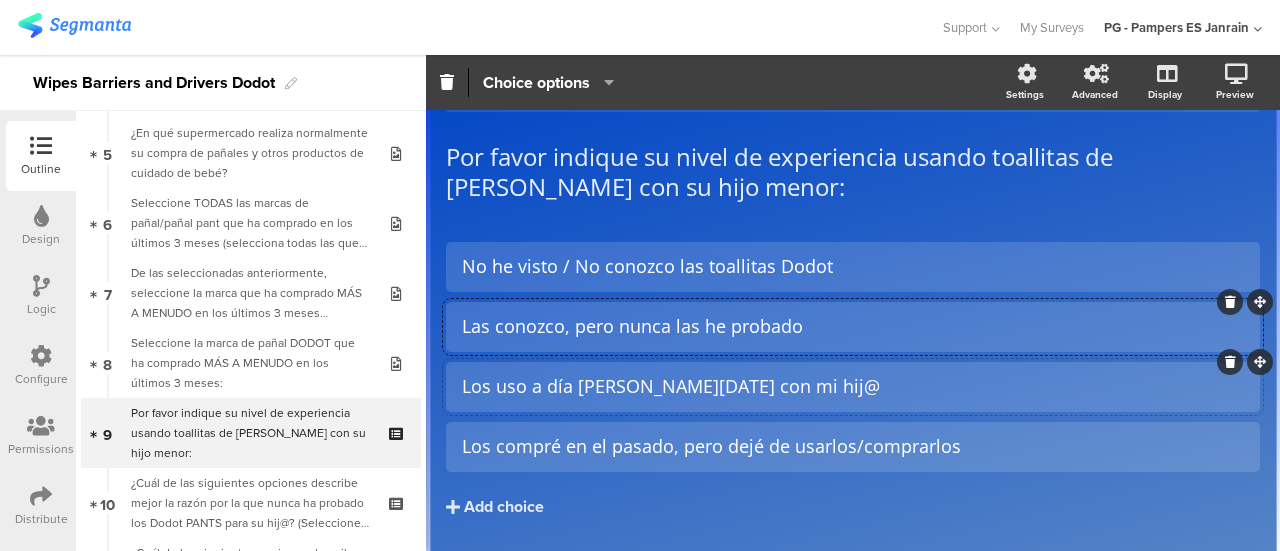 click on "Los uso a día de hoy con mi hij@" 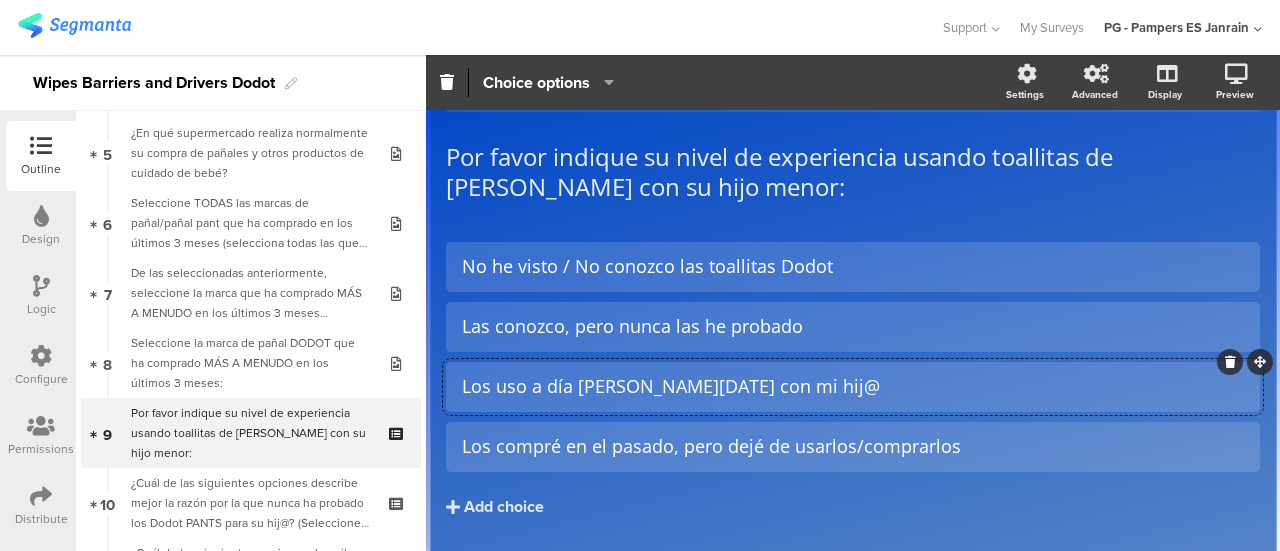 type 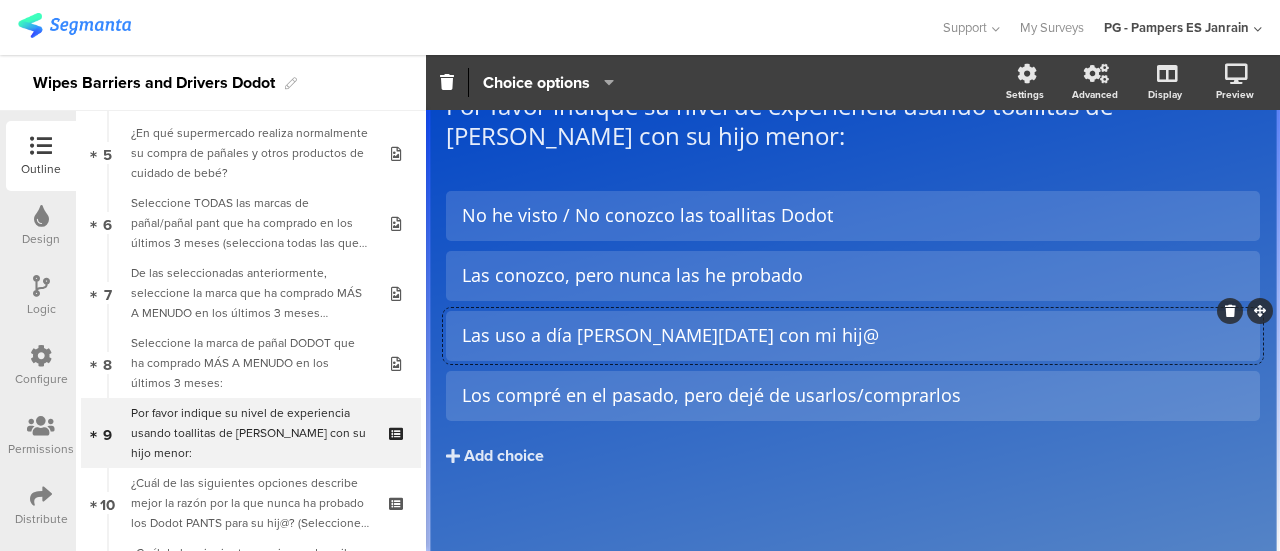 scroll, scrollTop: 107, scrollLeft: 0, axis: vertical 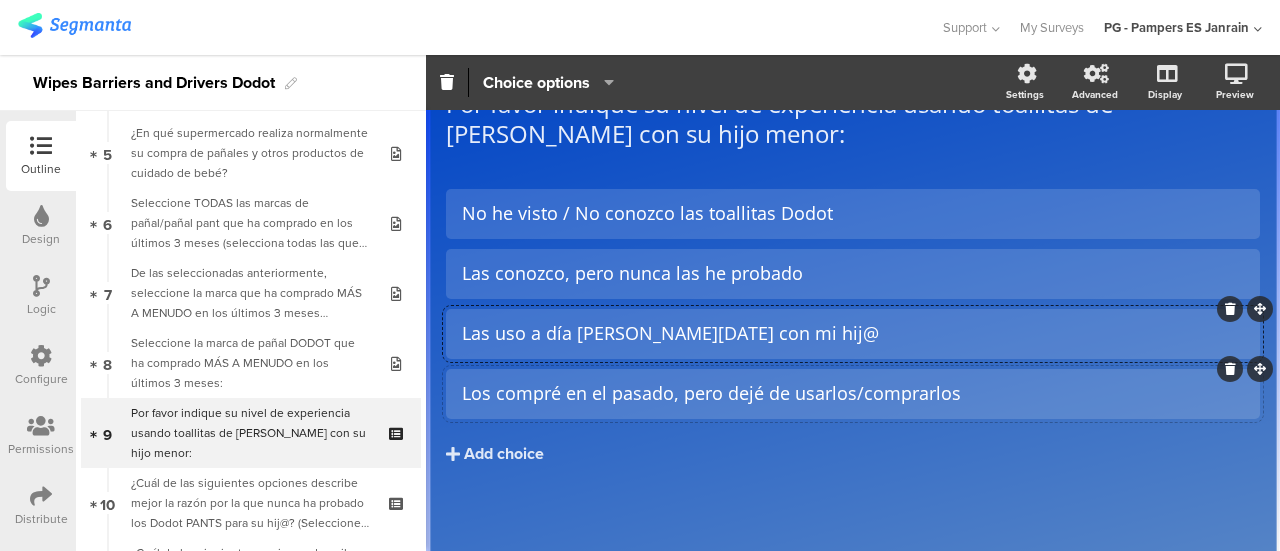 click on "Los compré en el pasado, pero dejé de usarlos/comprarlos" 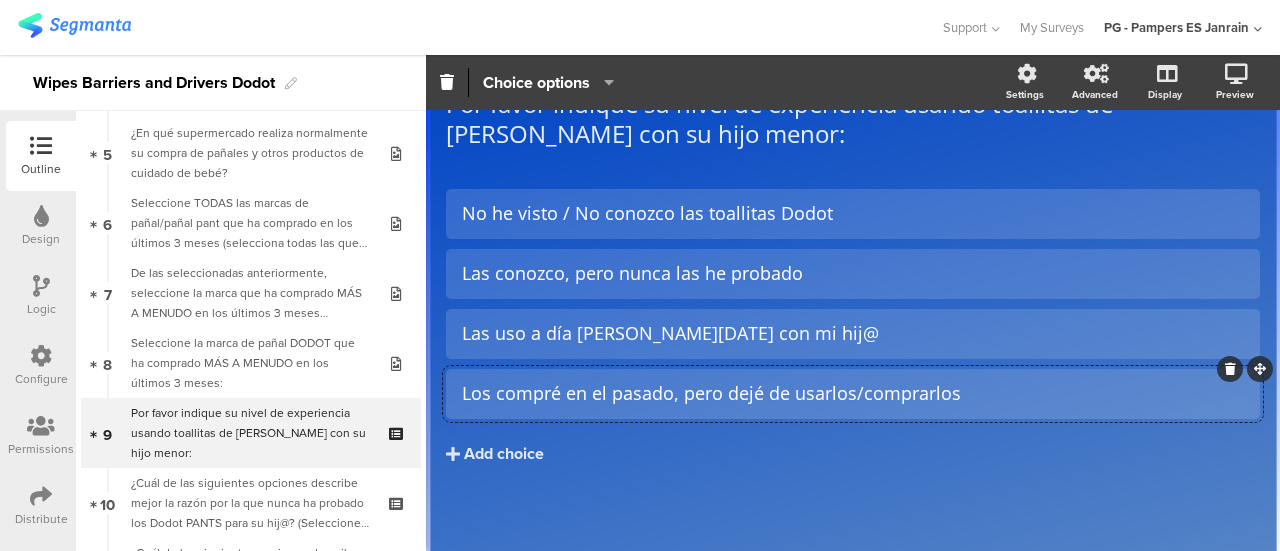 type 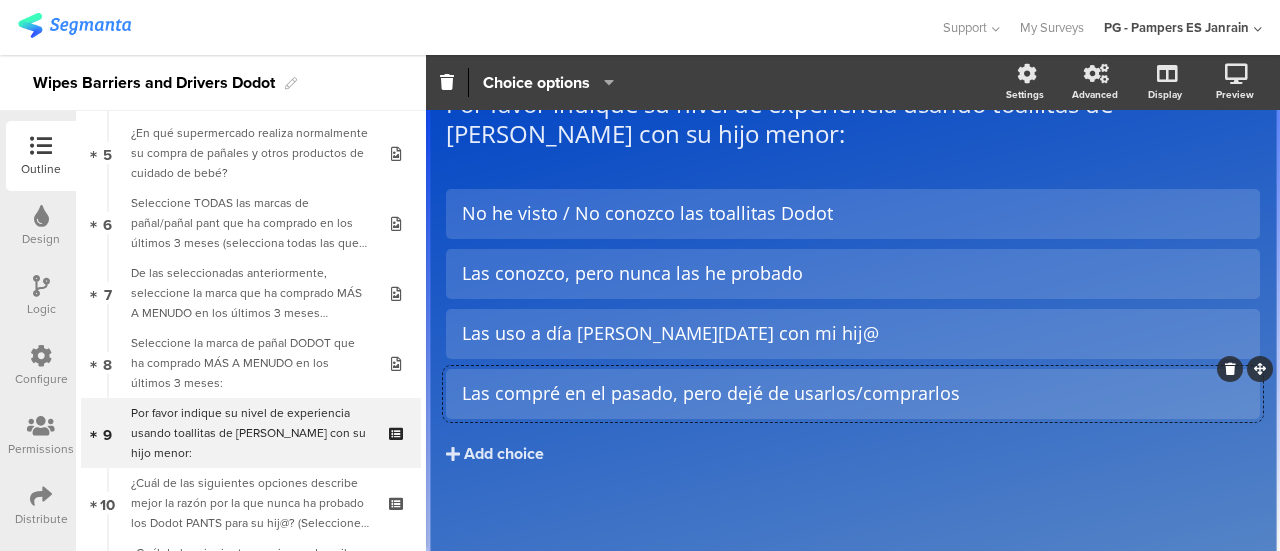 click on "Las compré en el pasado, pero dejé de usarlos/comprarlos" 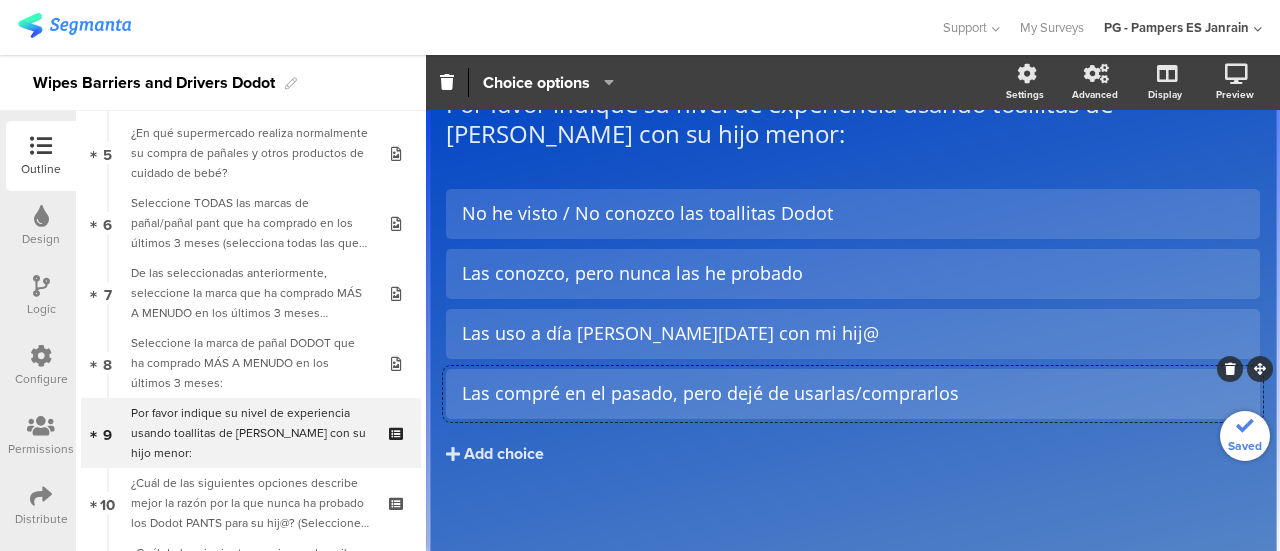 click on "Las compré en el pasado, pero dejé de usarlas/comprarlos" 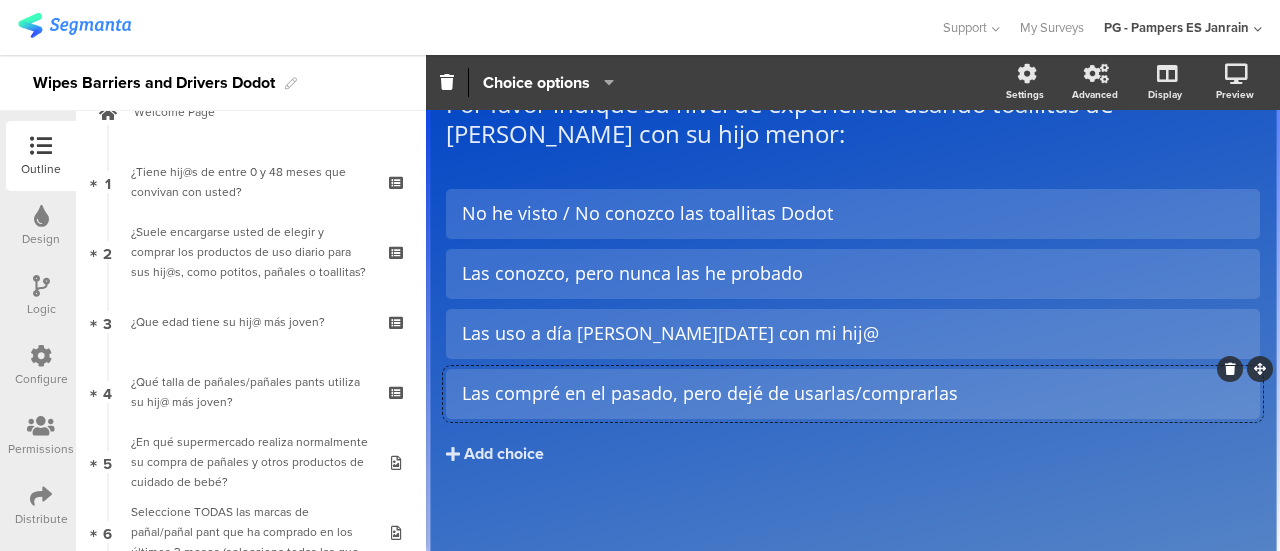 scroll, scrollTop: 41, scrollLeft: 0, axis: vertical 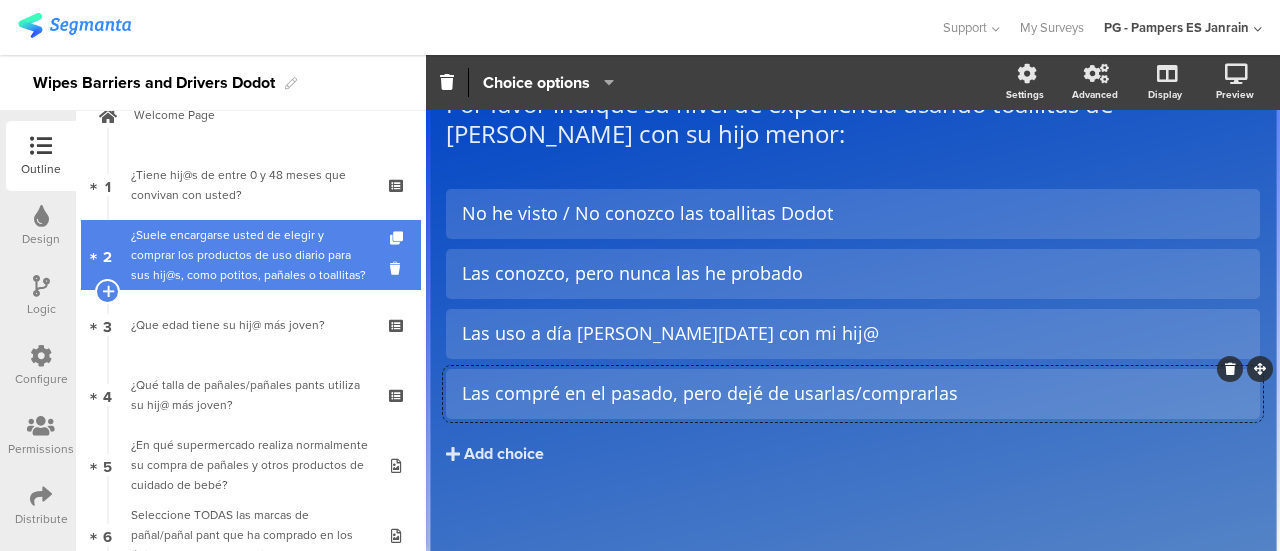 click on "¿Suele encargarse usted de elegir y comprar los productos de uso diario para sus hij@s, como potitos, pañales o toallitas?" at bounding box center (250, 255) 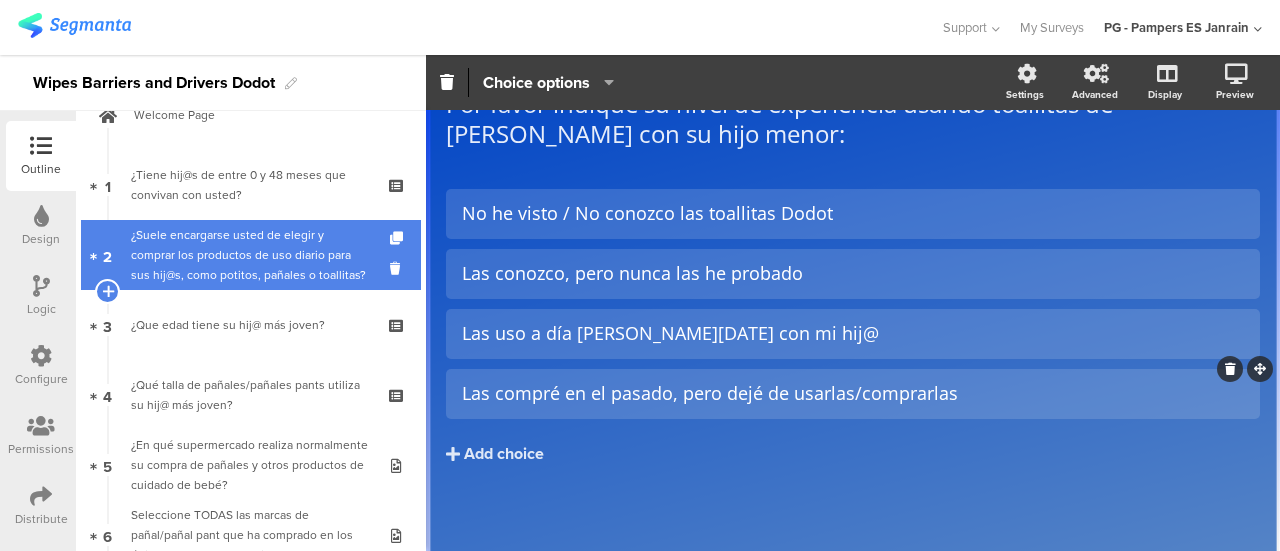 scroll, scrollTop: 114, scrollLeft: 0, axis: vertical 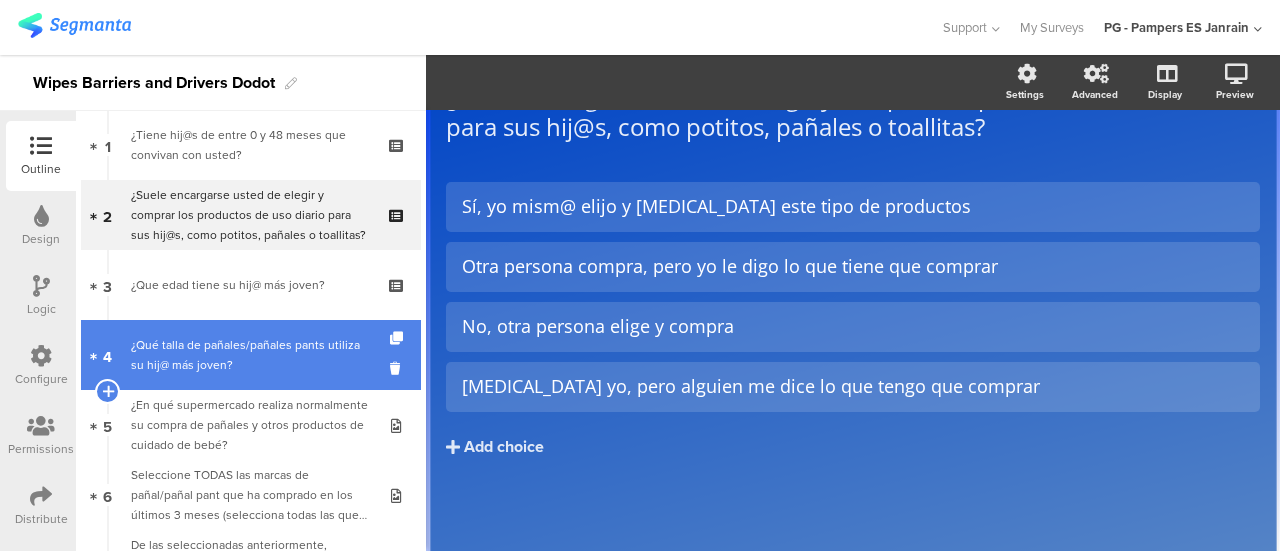 click on "¿Qué talla de pañales/pañales pants utiliza su hij@ más joven?" at bounding box center [250, 355] 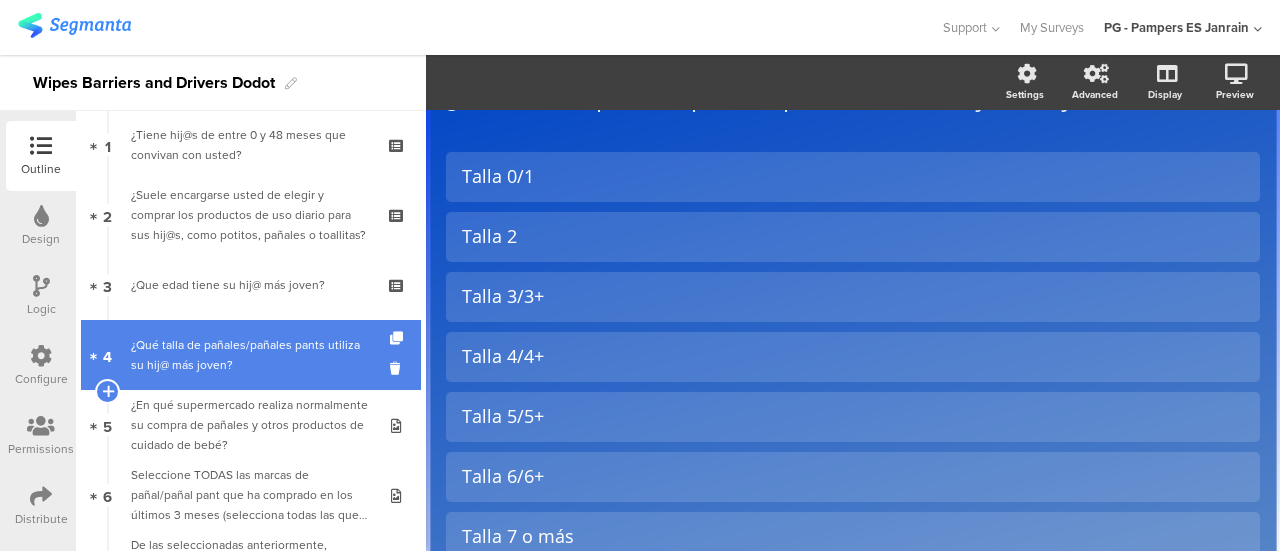 scroll, scrollTop: 137, scrollLeft: 0, axis: vertical 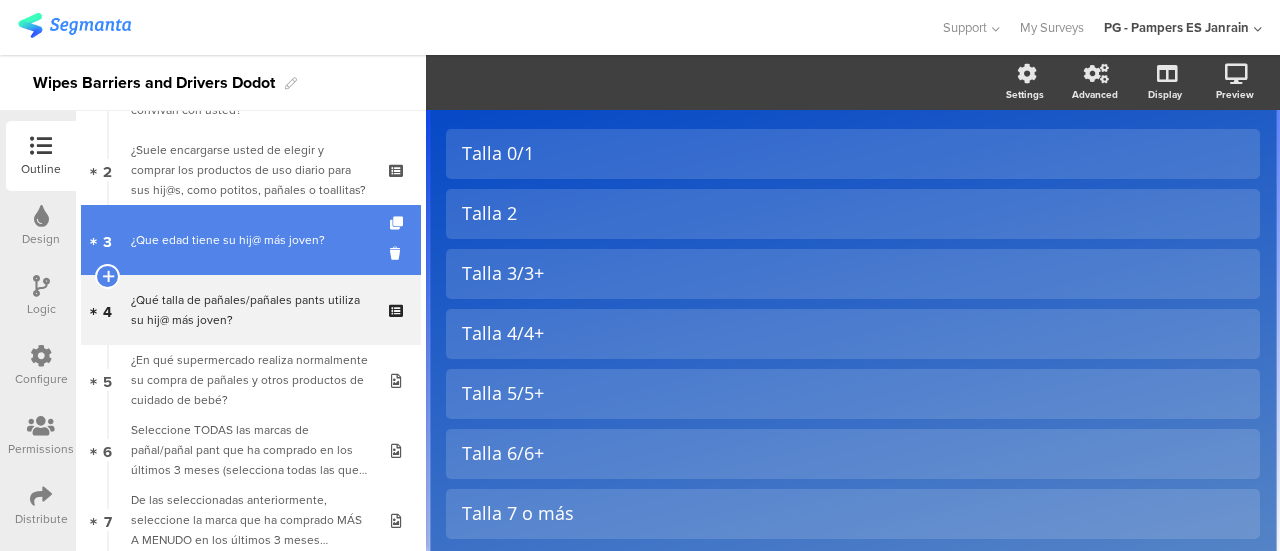 click on "3
¿Que edad tiene su hij@ más joven?" at bounding box center [251, 240] 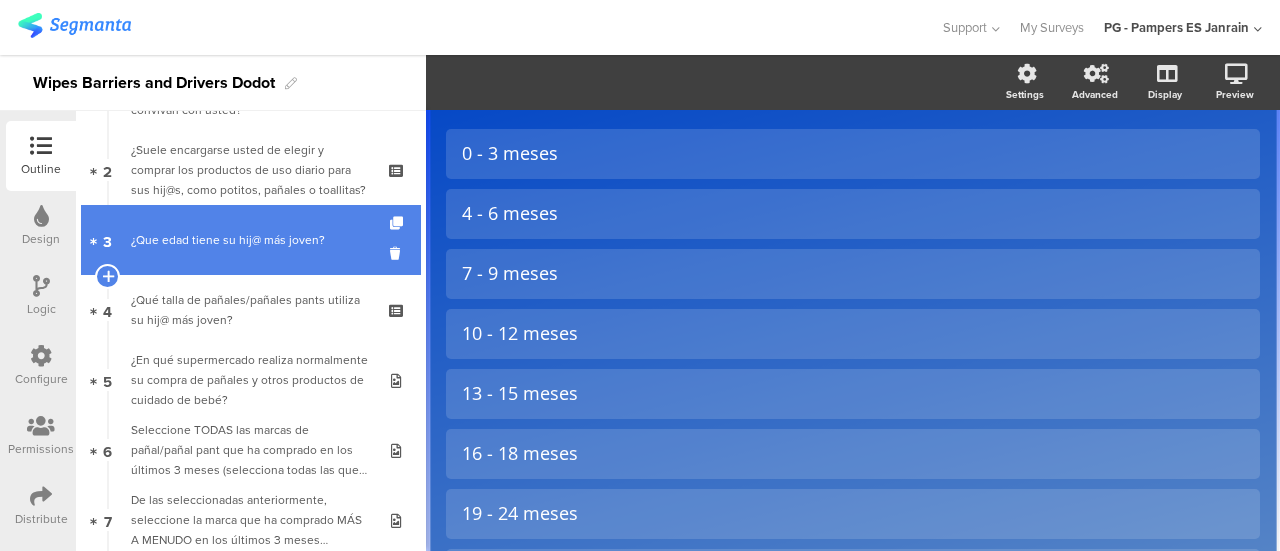 click on "3
¿Que edad tiene su hij@ más joven?" at bounding box center [251, 240] 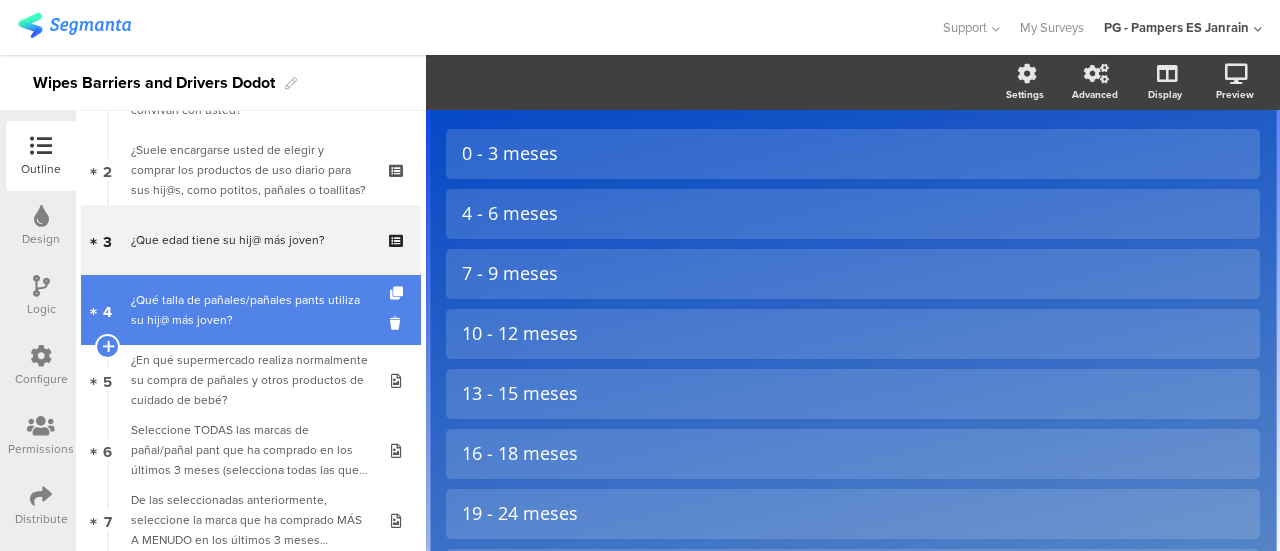 click on "¿Qué talla de pañales/pañales pants utiliza su hij@ más joven?" at bounding box center (250, 310) 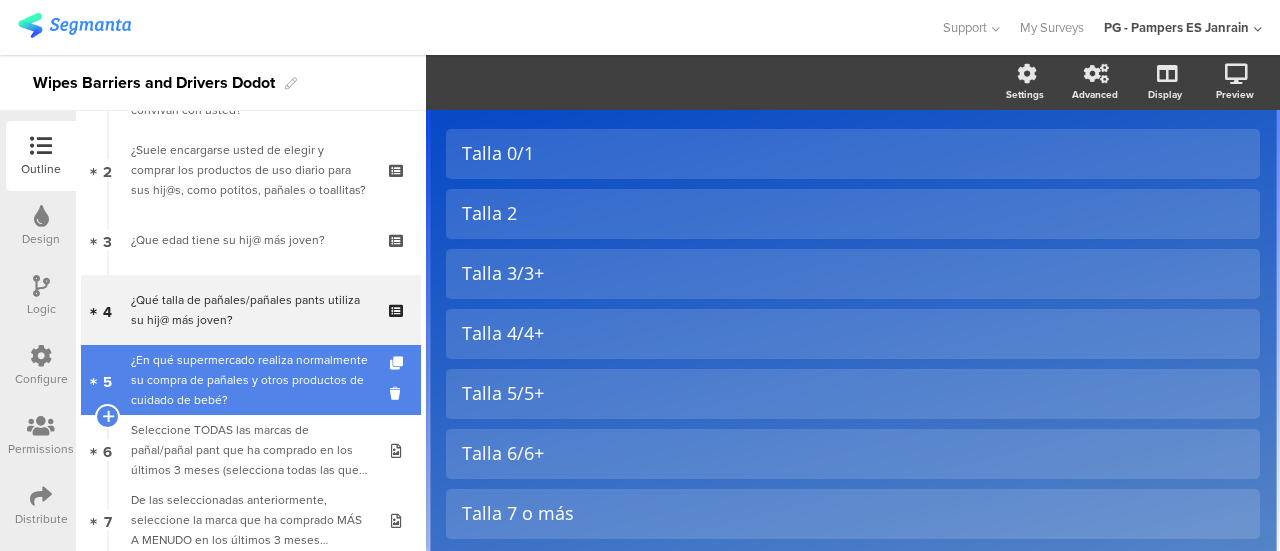 click on "¿En qué supermercado realiza normalmente su compra de pañales y otros productos de cuidado de bebé?" at bounding box center [250, 380] 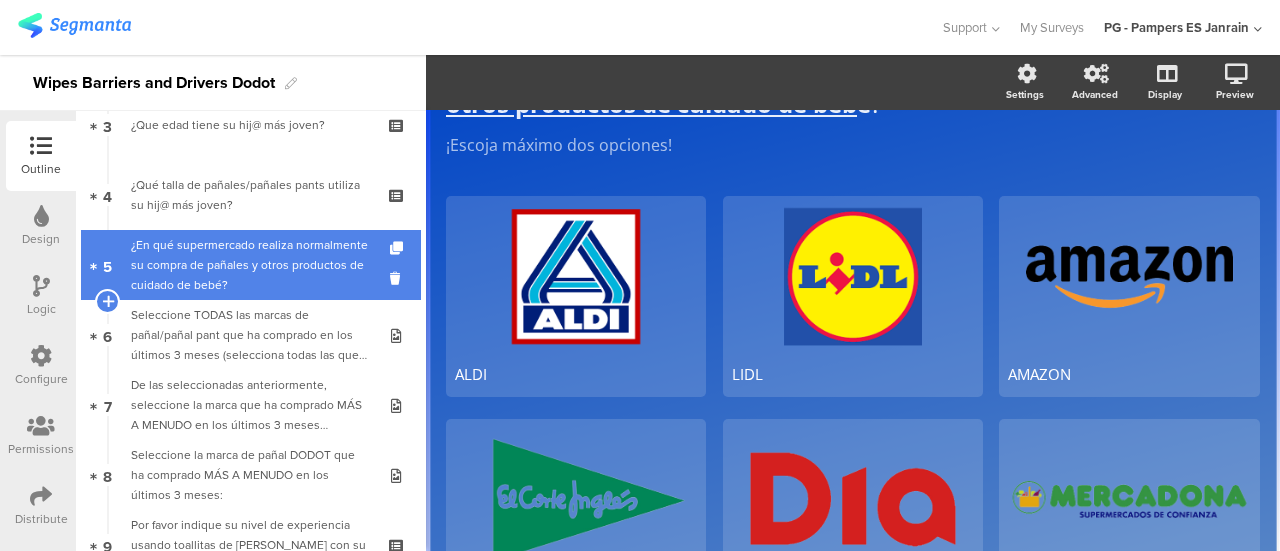 scroll, scrollTop: 244, scrollLeft: 0, axis: vertical 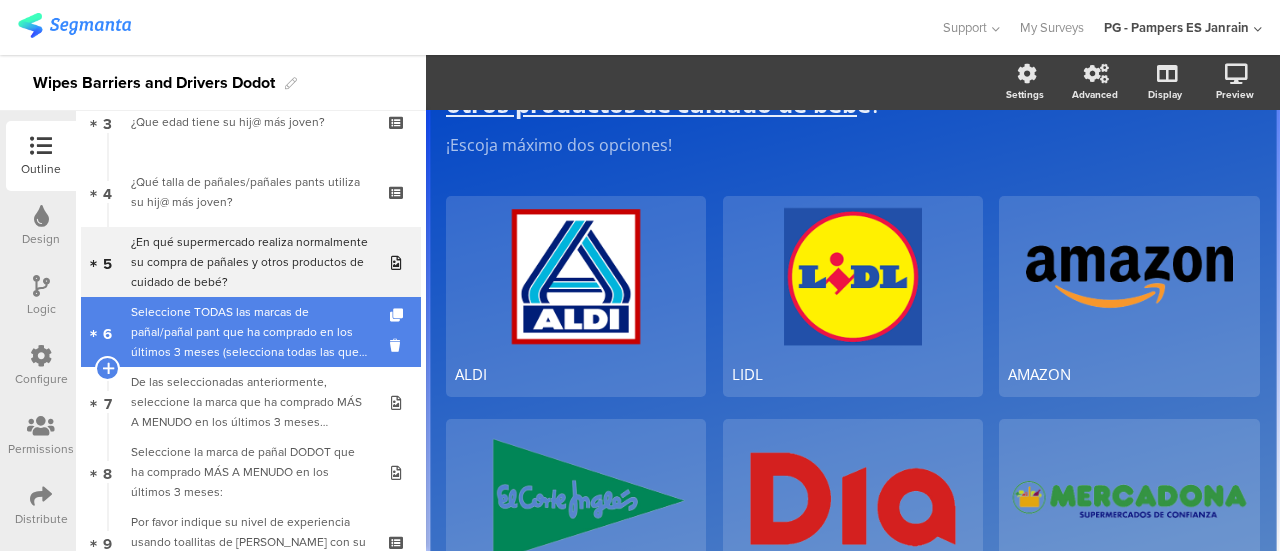 click on "Seleccione TOD﻿AS las marcas de pañal/pañal pant que ha comprado en los últimos 3 meses (selecciona todas las que apliquen):" at bounding box center [250, 332] 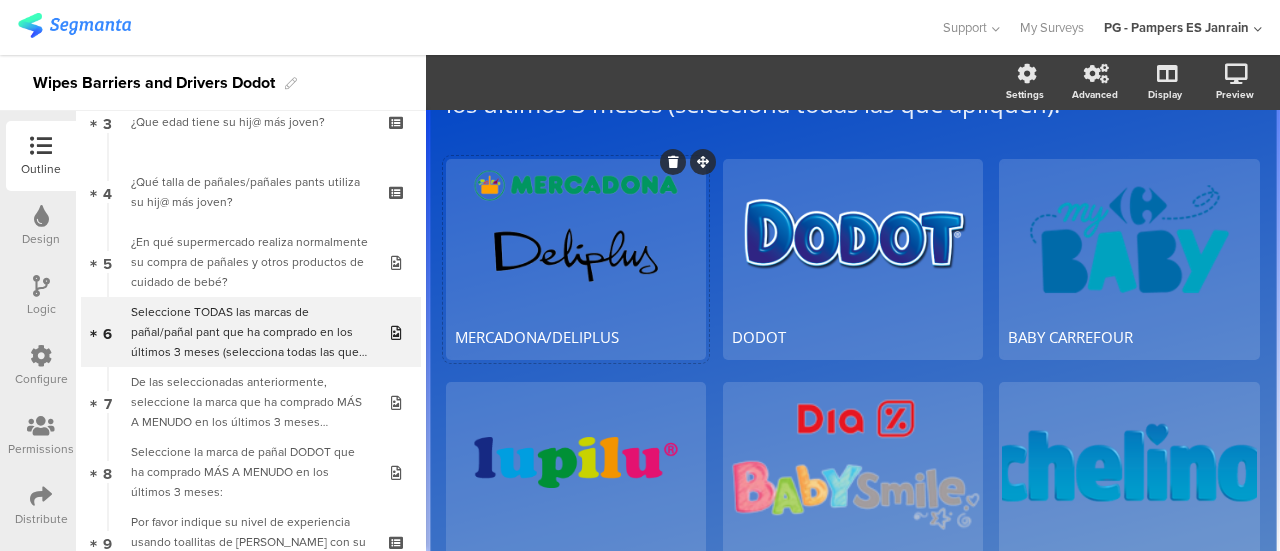 scroll, scrollTop: 0, scrollLeft: 0, axis: both 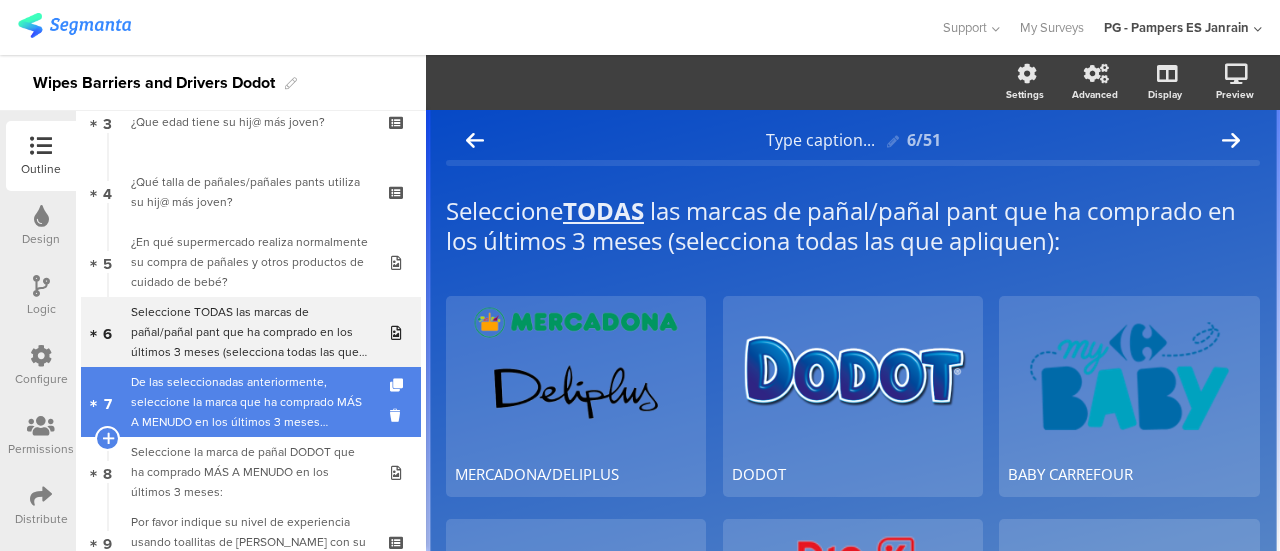 click on "De las seleccionadas anteriormente, seleccione la marca que ha comprado MÁS A MENUDO en los últimos 3 meses (seleccione solo una):" at bounding box center (250, 402) 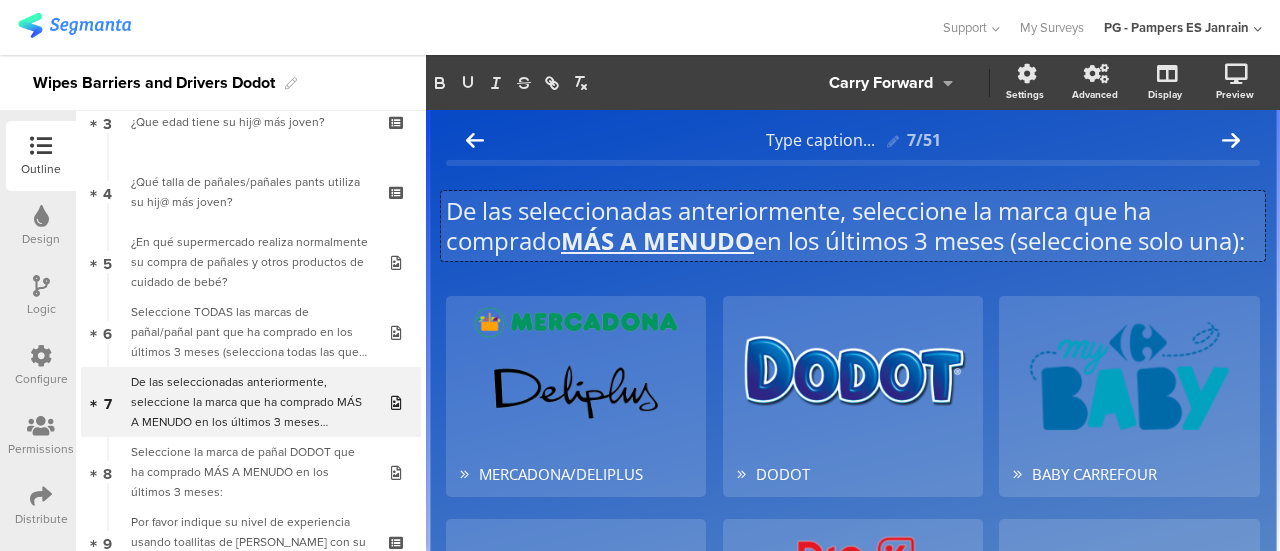 drag, startPoint x: 856, startPoint y: 207, endPoint x: 866, endPoint y: 273, distance: 66.75328 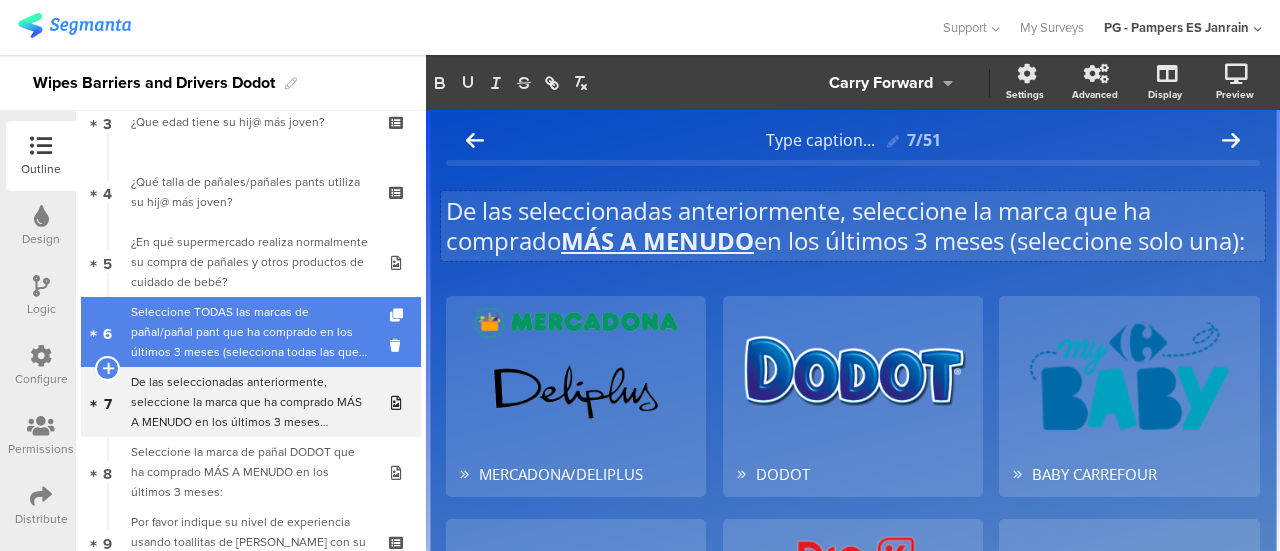 click on "Seleccione TOD﻿AS las marcas de pañal/pañal pant que ha comprado en los últimos 3 meses (selecciona todas las que apliquen):" at bounding box center (250, 332) 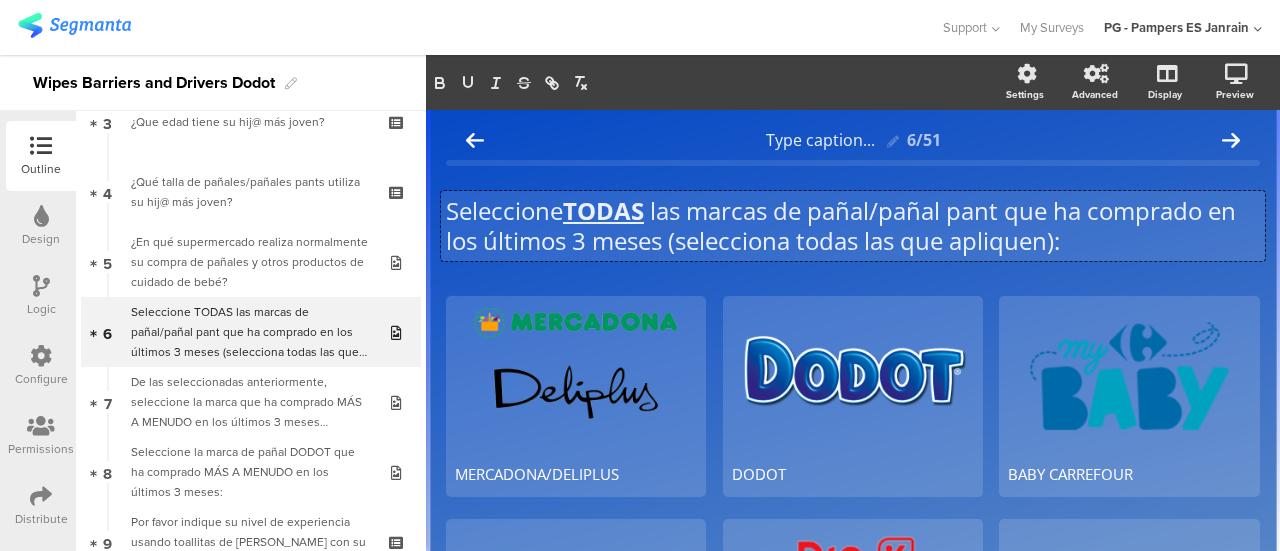 scroll, scrollTop: 1, scrollLeft: 0, axis: vertical 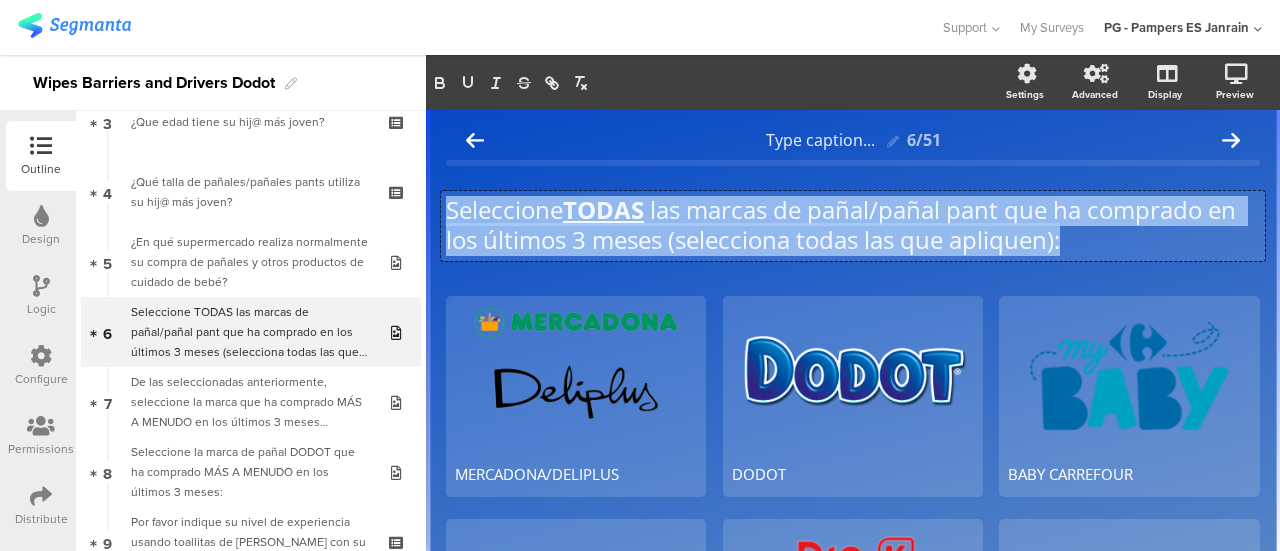 drag, startPoint x: 1129, startPoint y: 245, endPoint x: 448, endPoint y: 203, distance: 682.29395 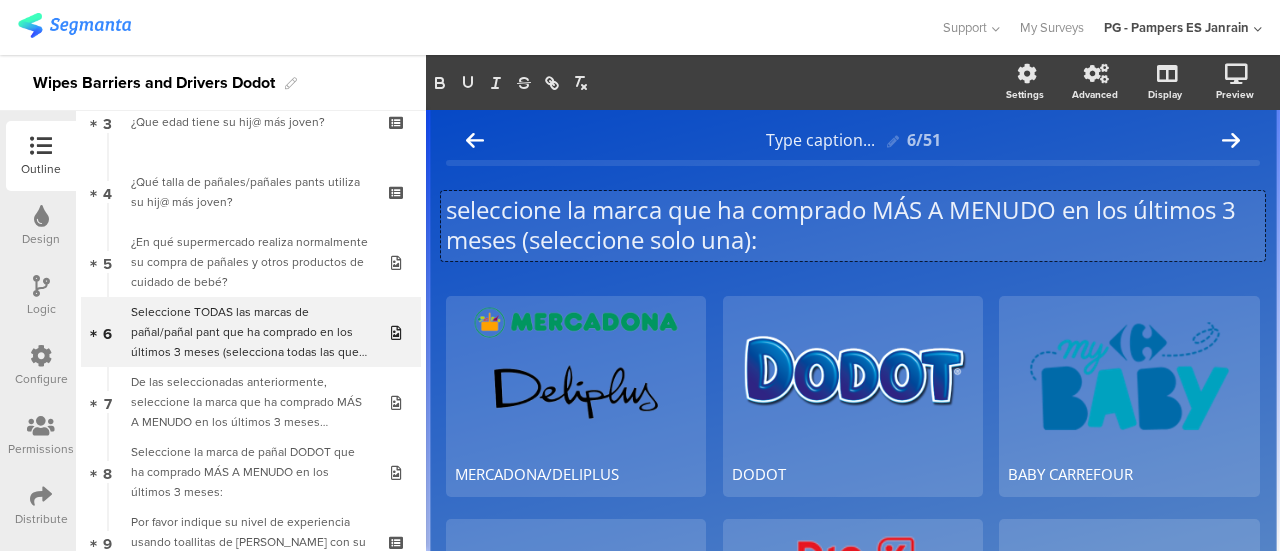 click on "seleccione la marca que ha comprado MÁS A MENUDO en los últimos 3 meses (seleccione solo una):" 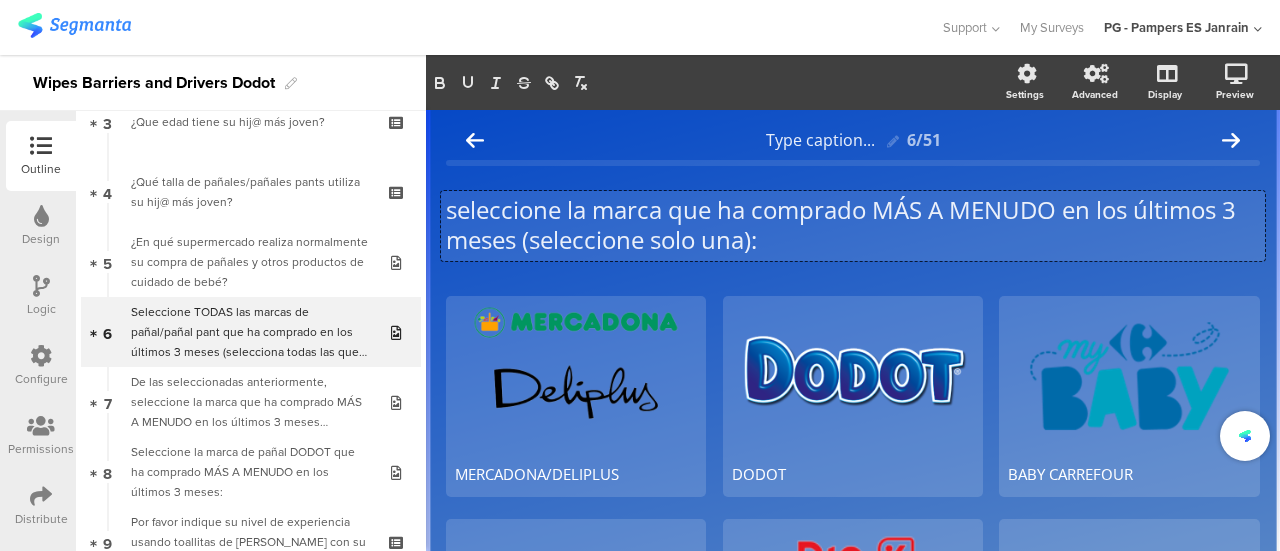 scroll, scrollTop: 0, scrollLeft: 0, axis: both 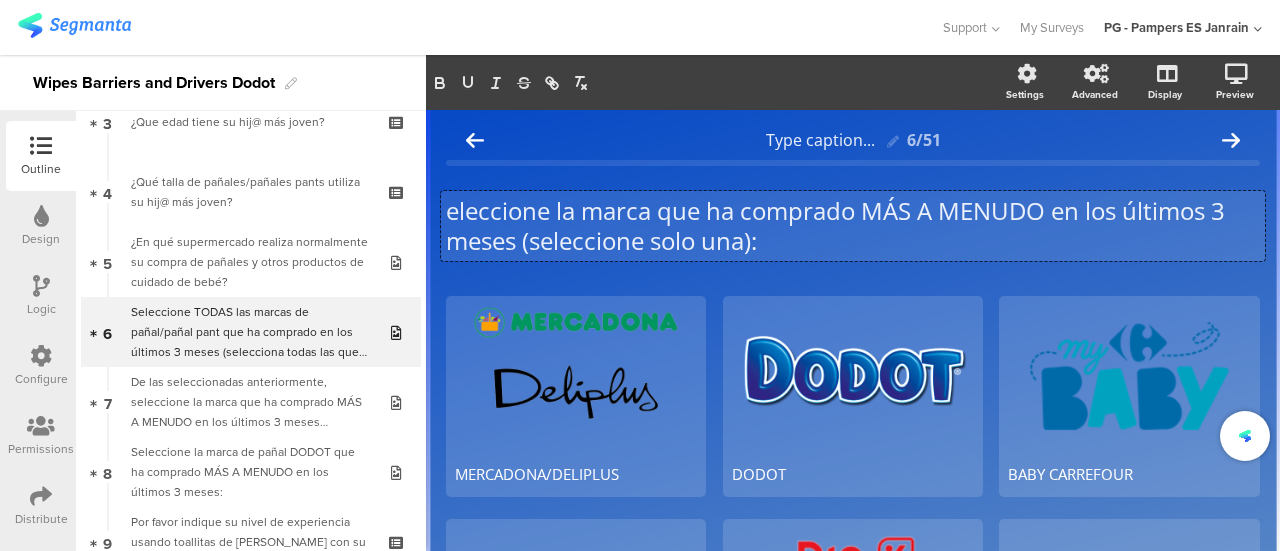 type 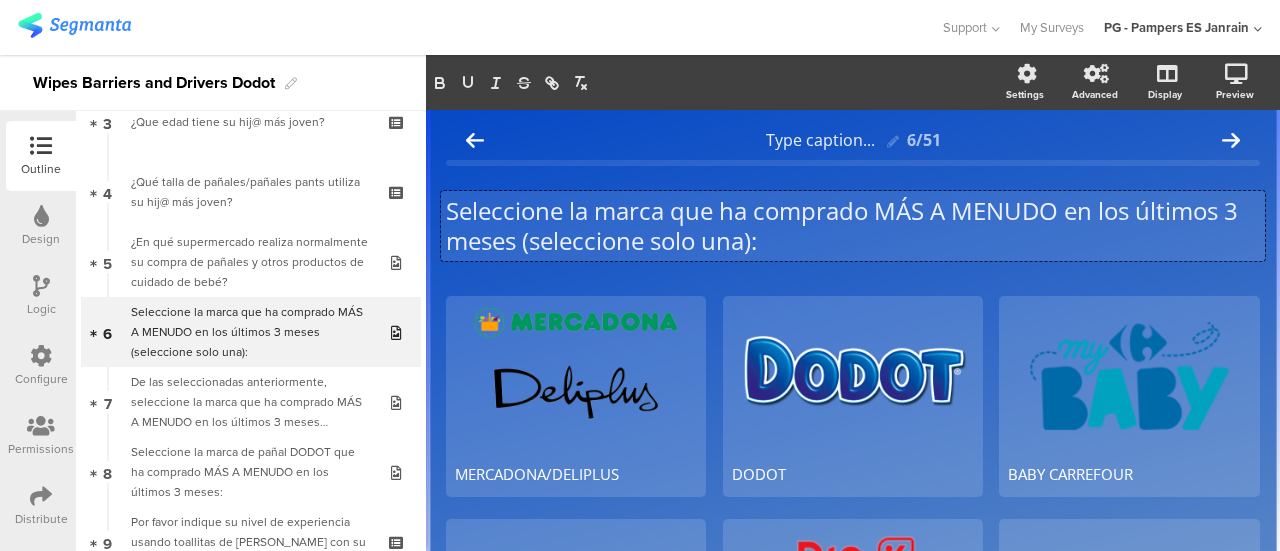 click on "Seleccione la marca que ha comprado MÁS A MENUDO en los últimos 3 meses (seleccione solo una):" 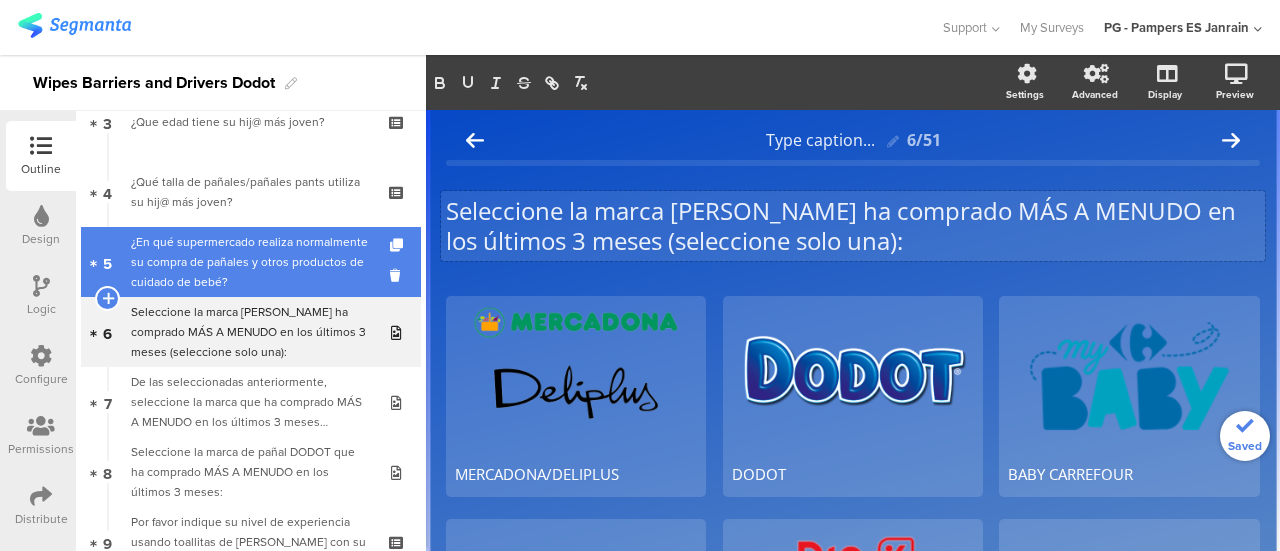 click on "¿En qué supermercado realiza normalmente su compra de pañales y otros productos de cuidado de bebé?" at bounding box center (250, 262) 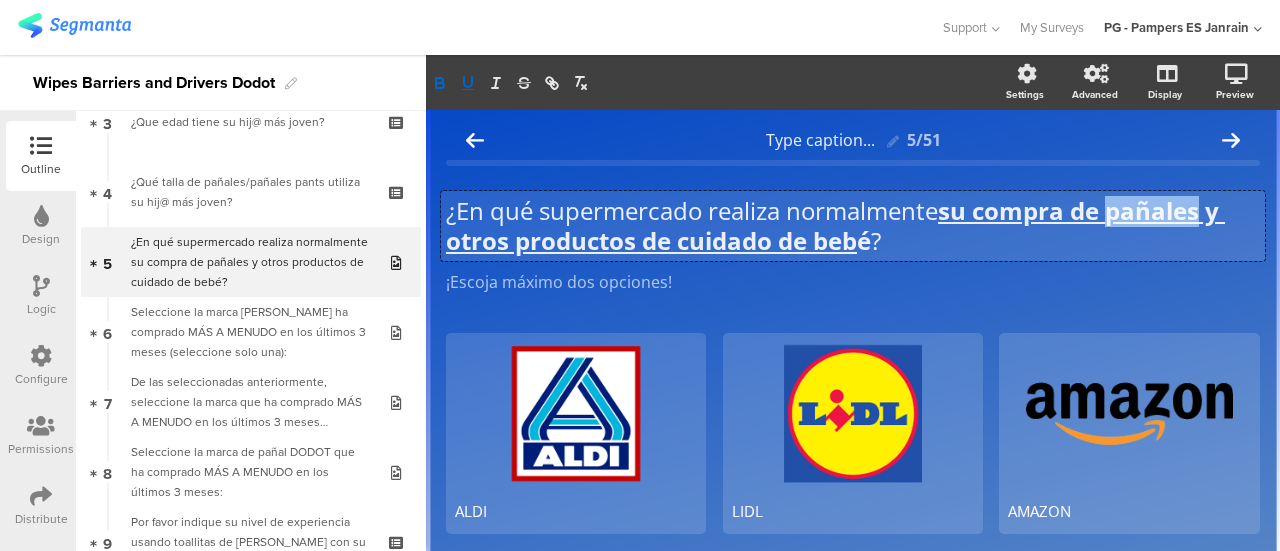 drag, startPoint x: 1207, startPoint y: 217, endPoint x: 1114, endPoint y: 220, distance: 93.04838 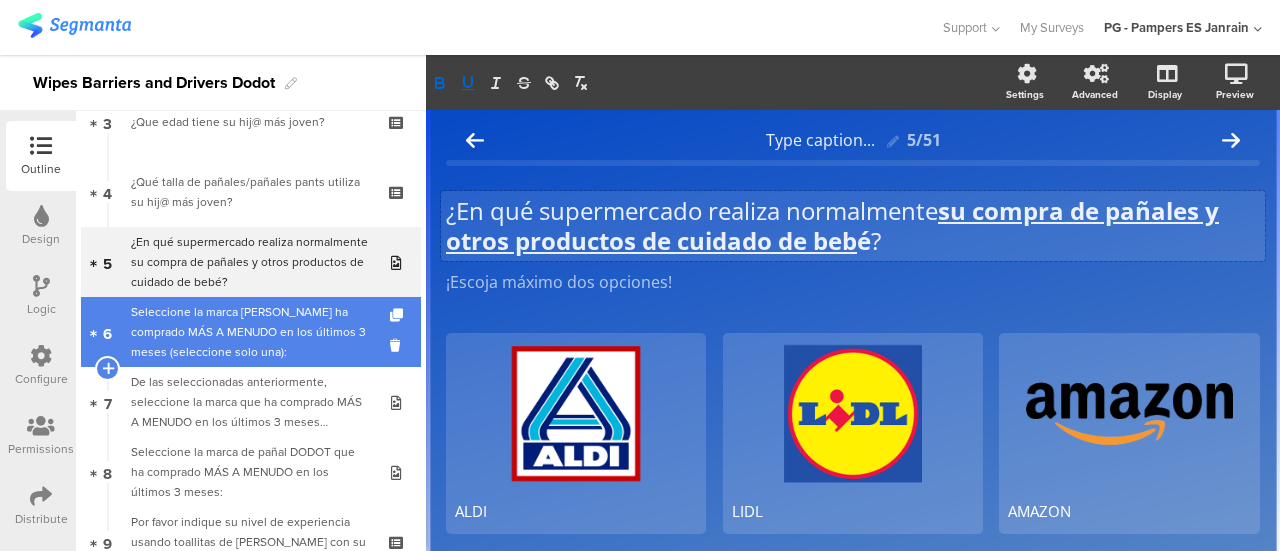 click on "Seleccione la marca de paque ha comprado MÁS A MENUDO en los últimos 3 meses (seleccione solo una):" at bounding box center [250, 332] 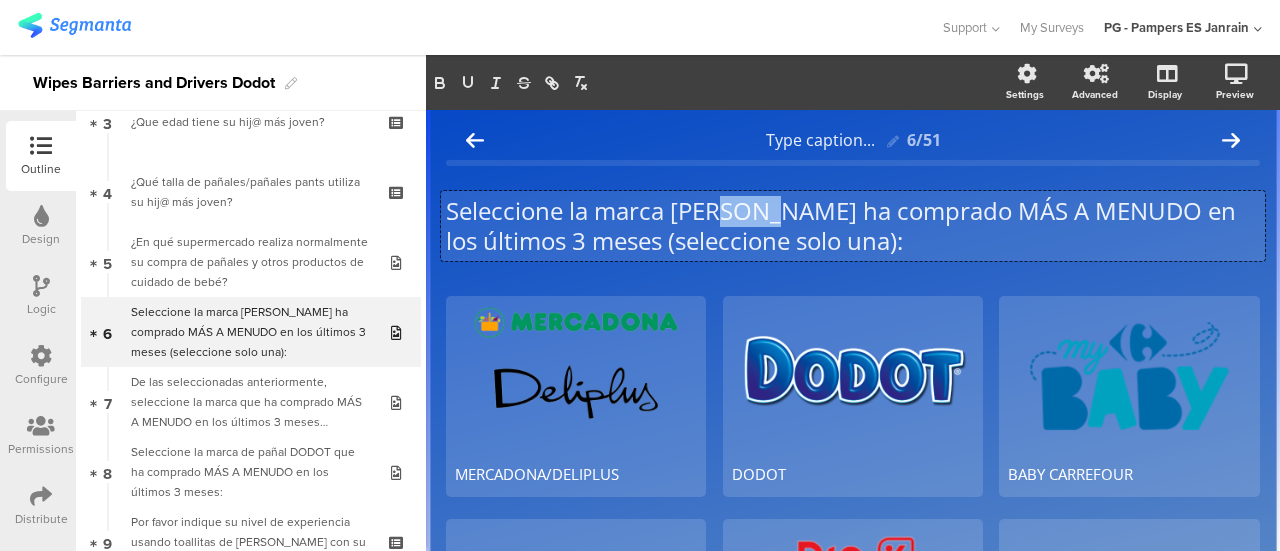 drag, startPoint x: 778, startPoint y: 203, endPoint x: 725, endPoint y: 215, distance: 54.34151 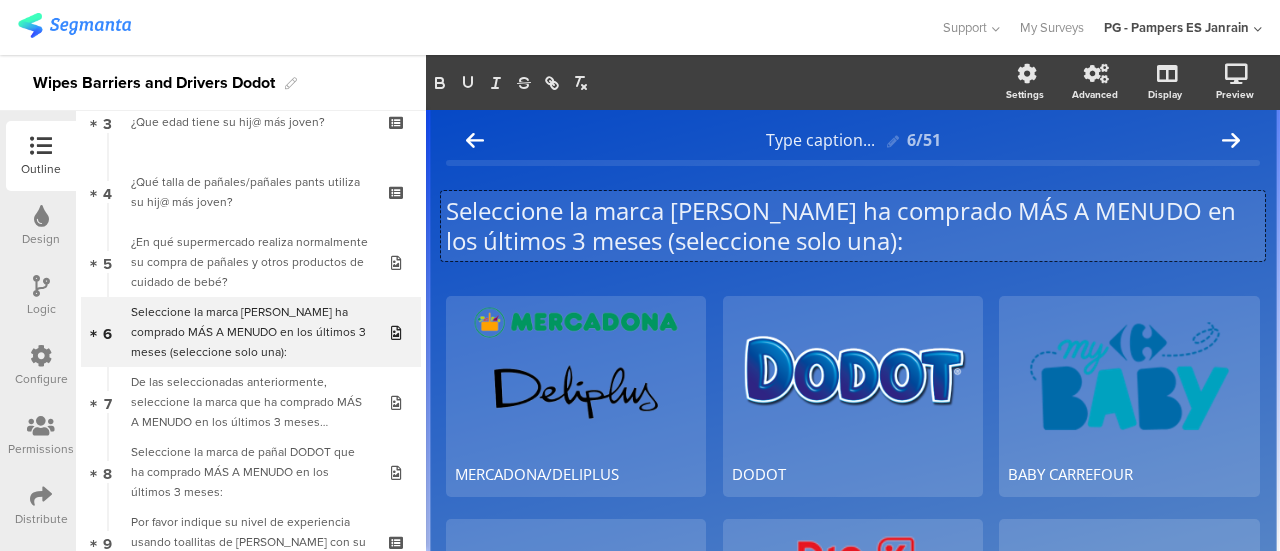 type 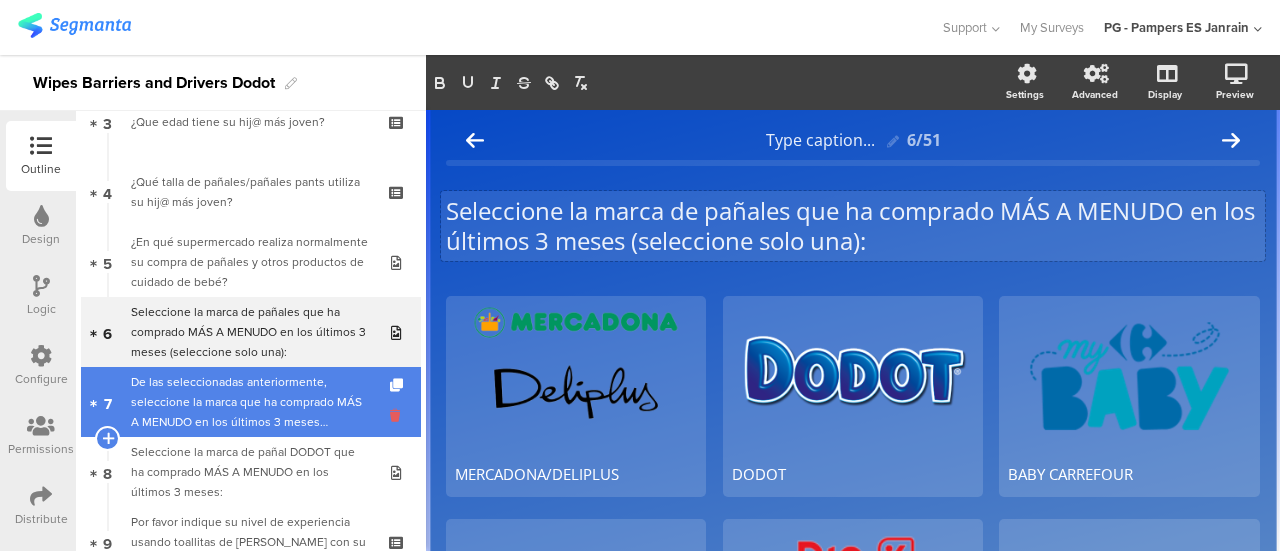 click at bounding box center (398, 415) 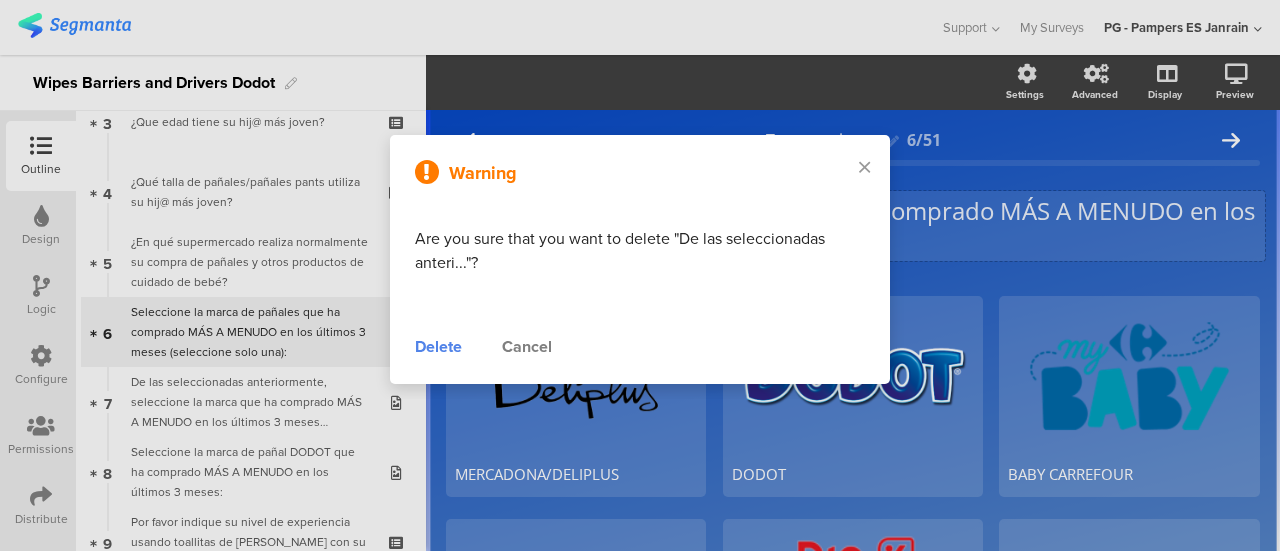 click on "Delete" at bounding box center (438, 347) 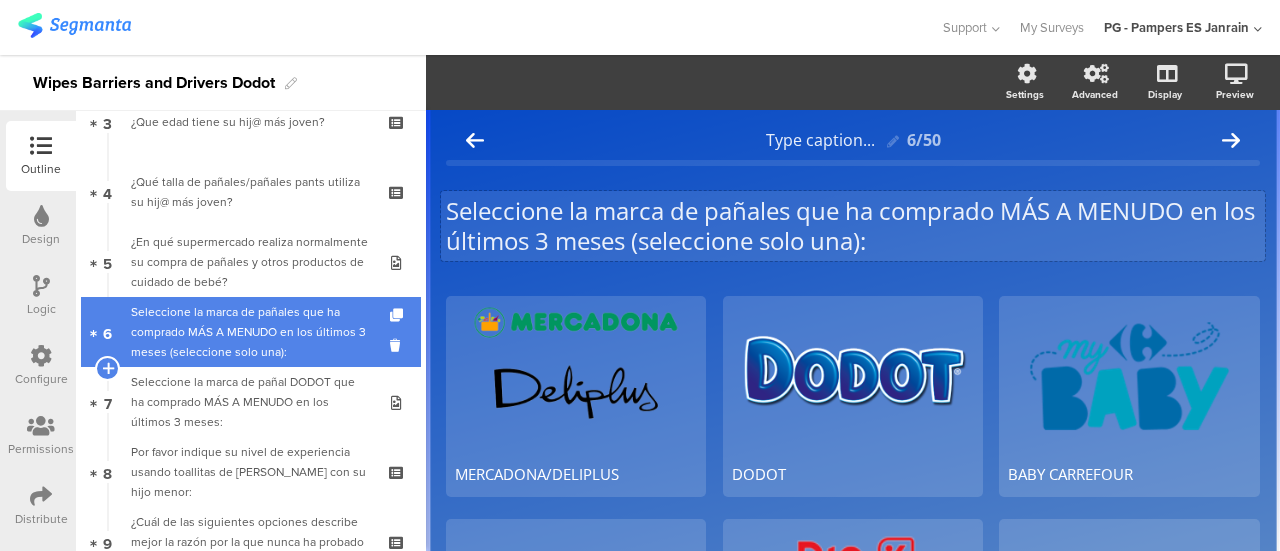 click on "Seleccione la marca de pañales que ha comprado MÁS A MENUDO en los últimos 3 meses (seleccione solo una):" at bounding box center (250, 332) 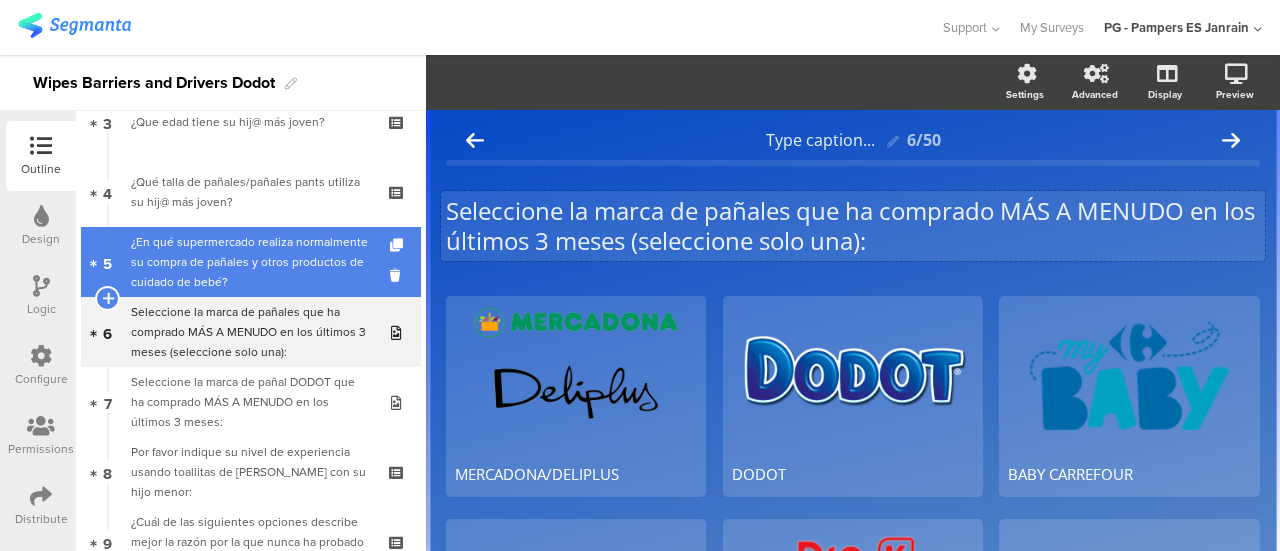 click on "5
¿En qué supermercado realiza normalmente su compra de pañales y otros productos de cuidado de bebé?" at bounding box center (251, 262) 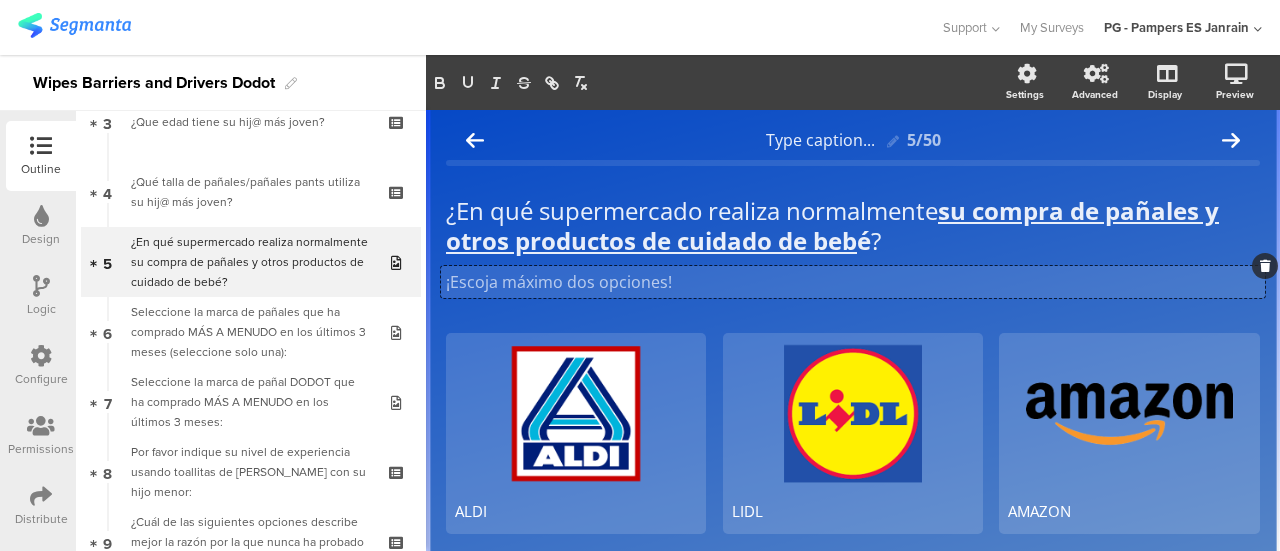 click 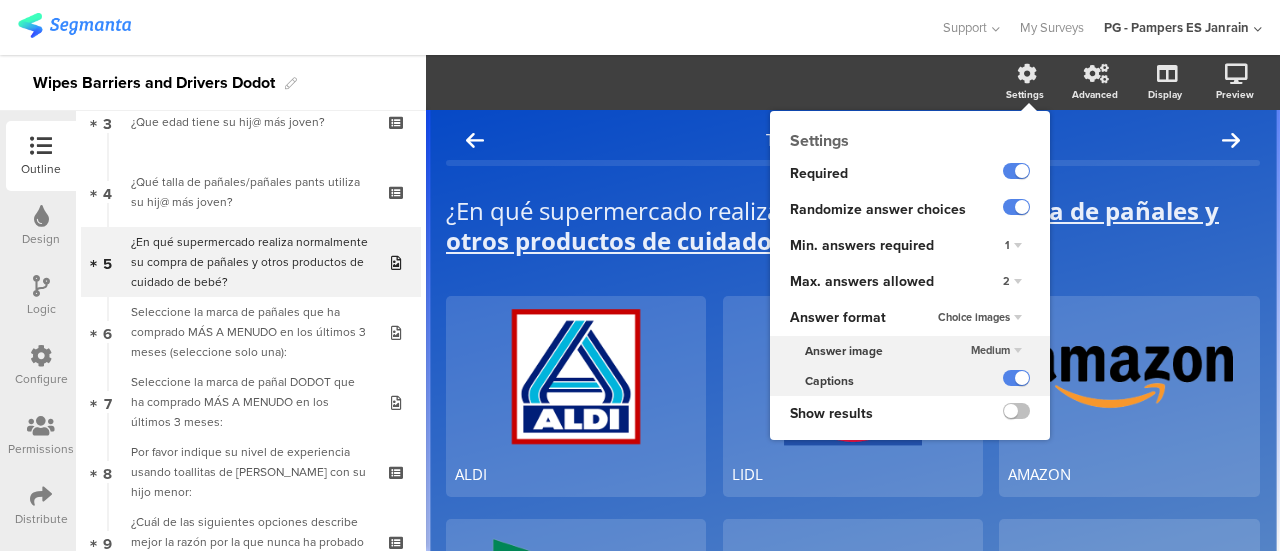 click on "2" 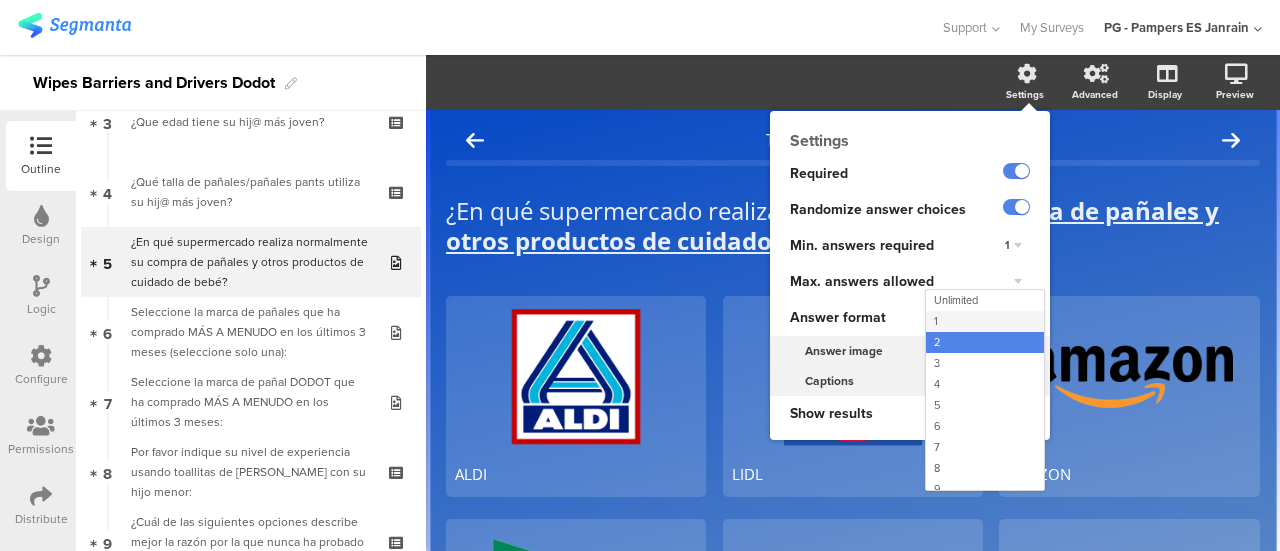 click on "1" 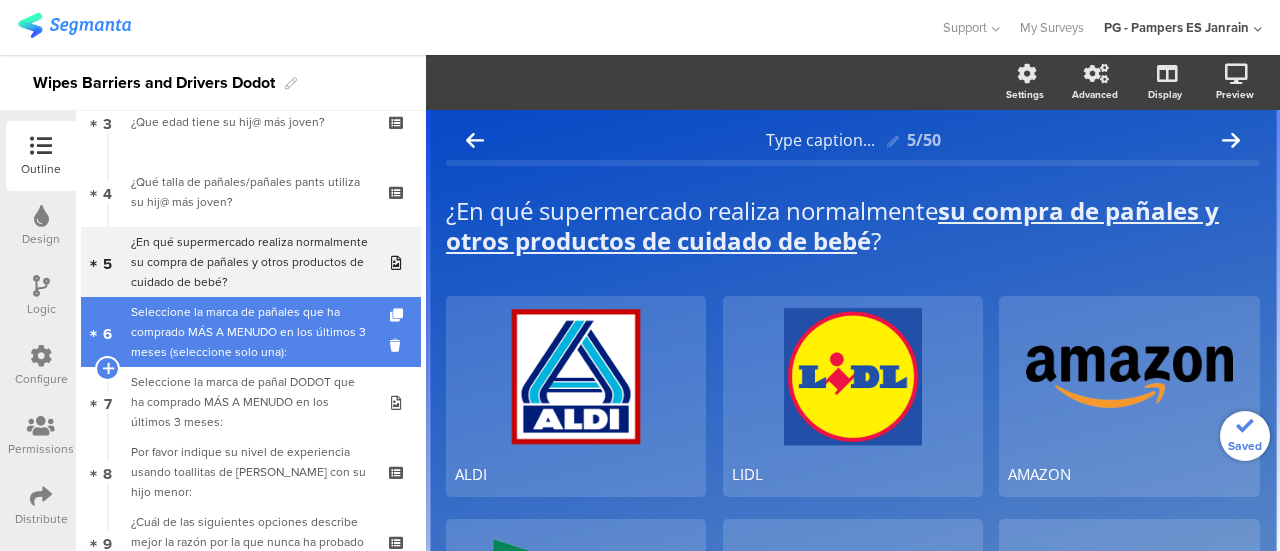 click on "Seleccione la marca de pañales que ha comprado MÁS A MENUDO en los últimos 3 meses (seleccione solo una):" at bounding box center (250, 332) 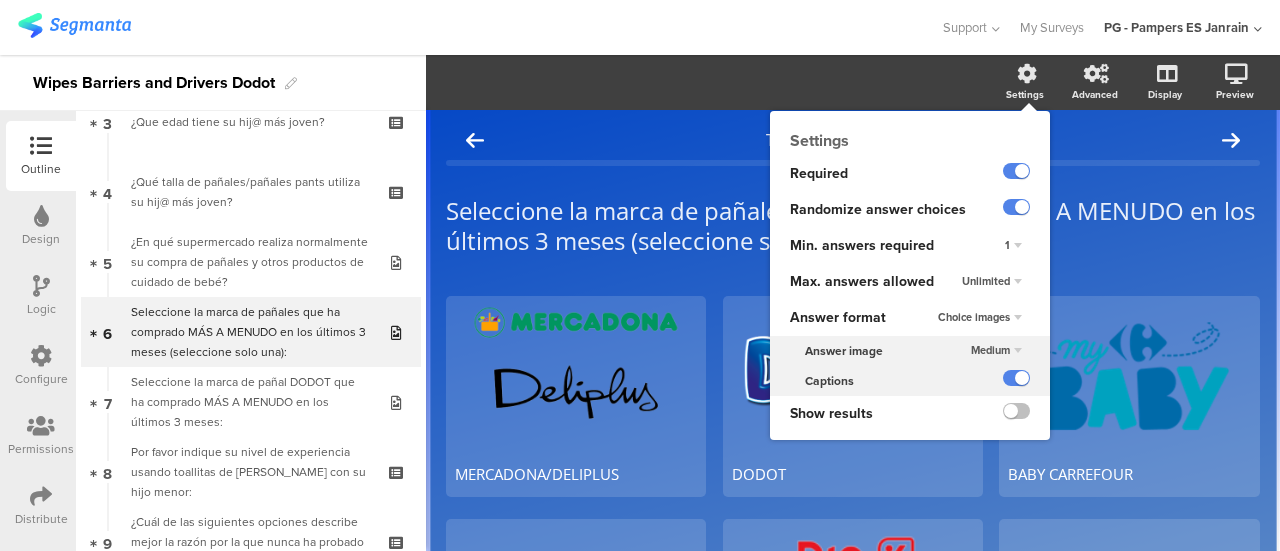 click on "Unlimited" 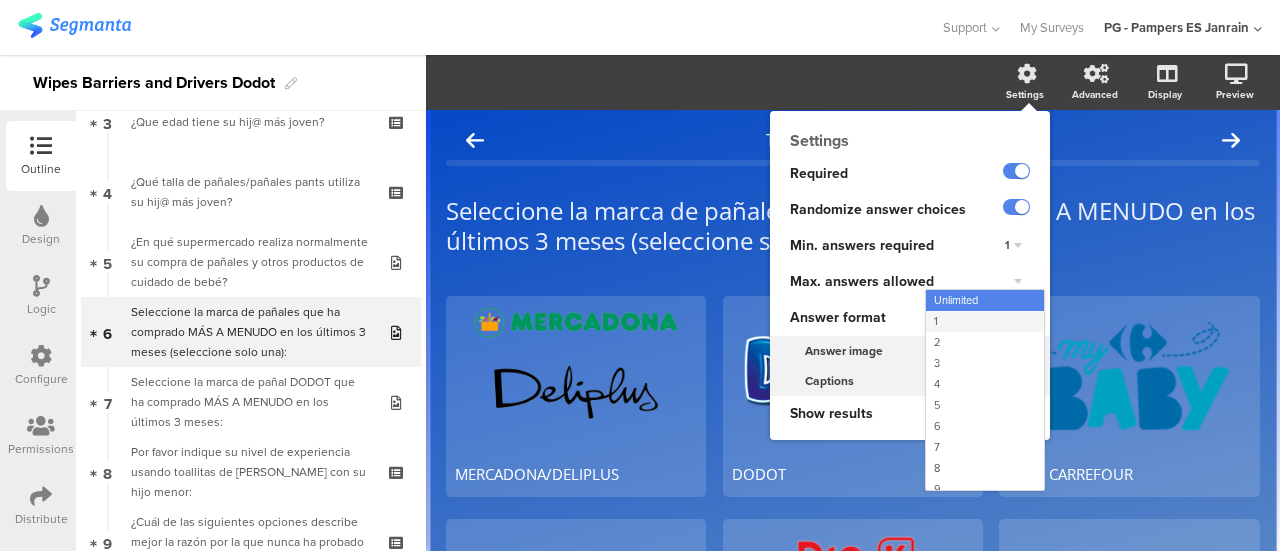 click on "1" 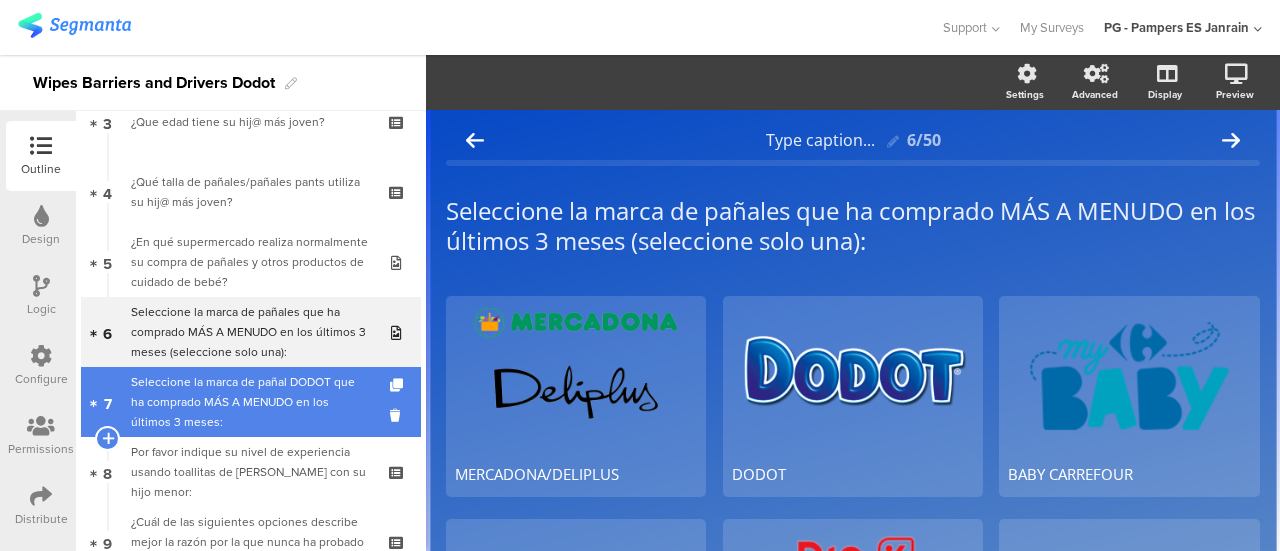 click on "Seleccione la marca de pañal DOD﻿OT que ha comprado MÁS A MENUDO﻿ en los últimos 3 meses:" at bounding box center [250, 402] 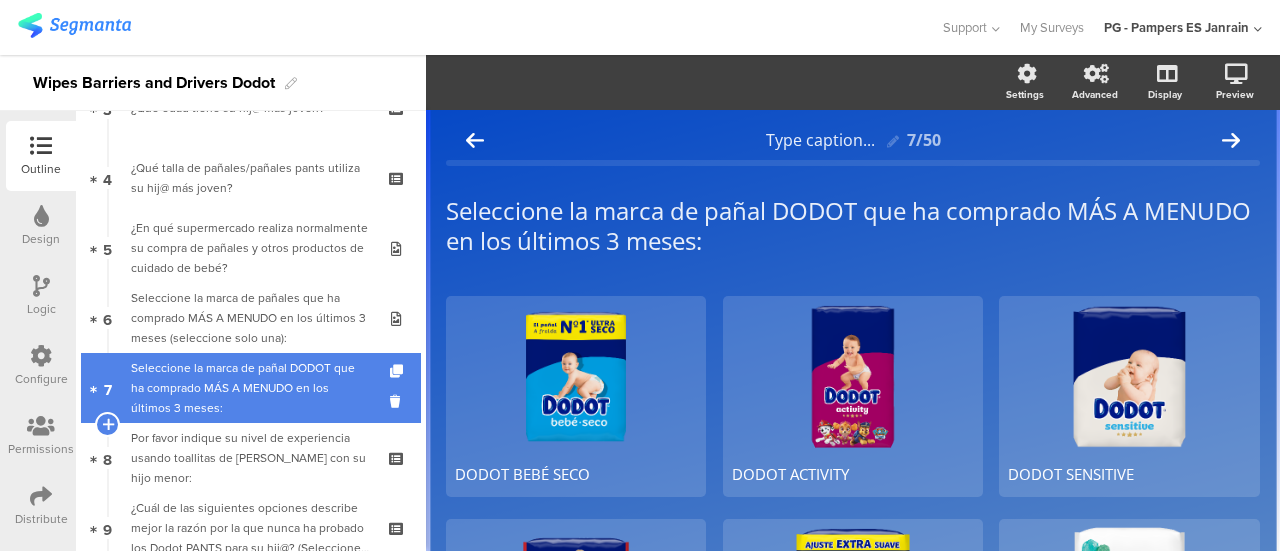 scroll, scrollTop: 259, scrollLeft: 0, axis: vertical 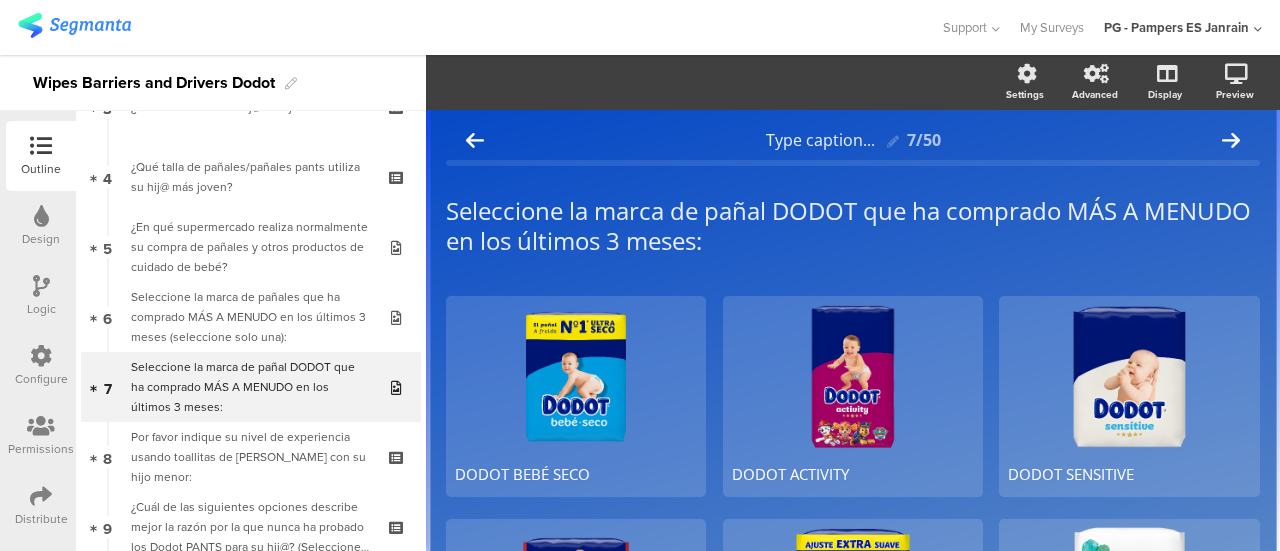 click at bounding box center (41, 286) 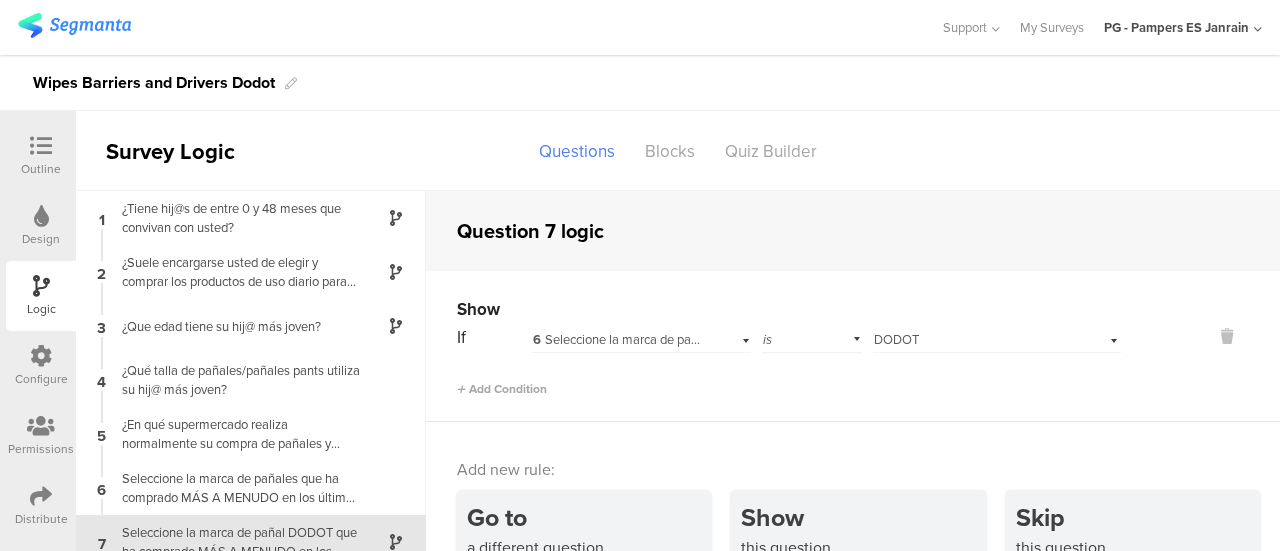 scroll, scrollTop: 78, scrollLeft: 0, axis: vertical 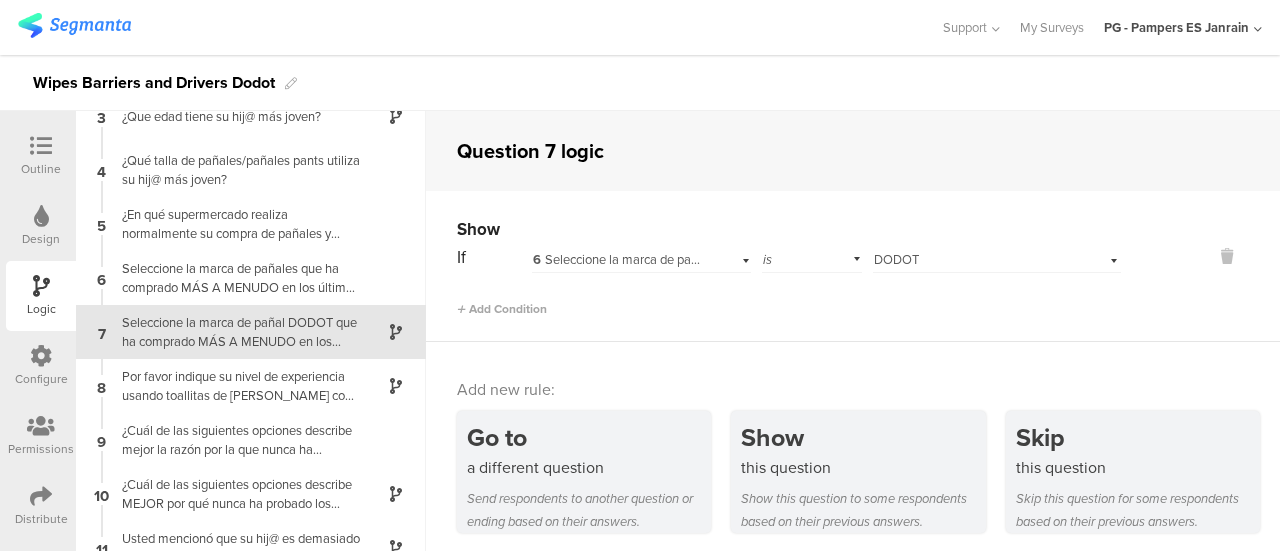 click at bounding box center [41, 147] 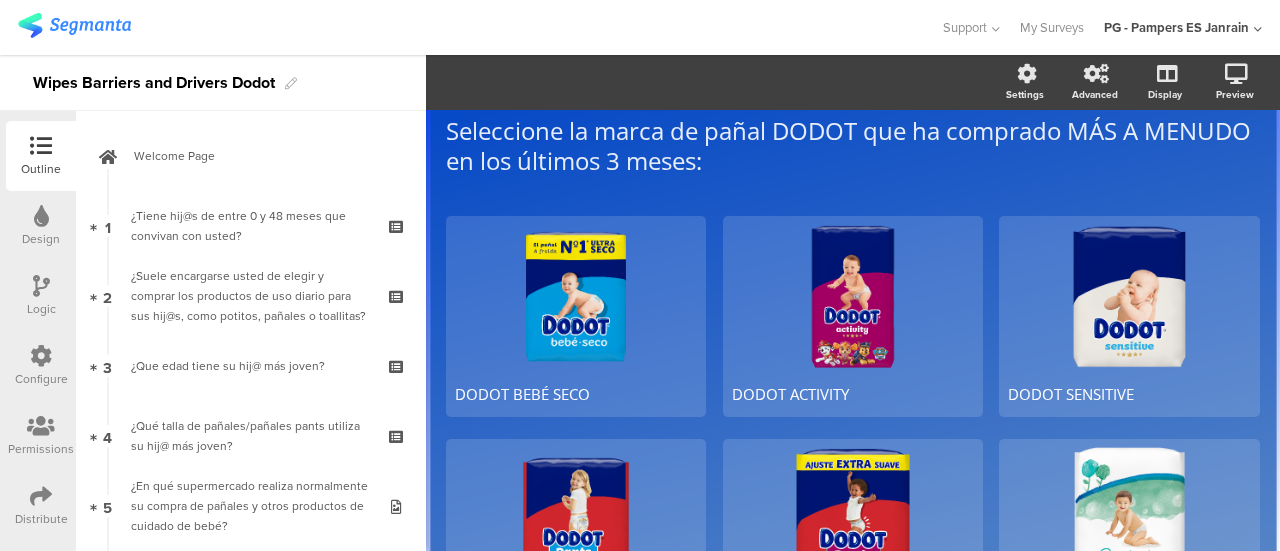 scroll, scrollTop: 80, scrollLeft: 0, axis: vertical 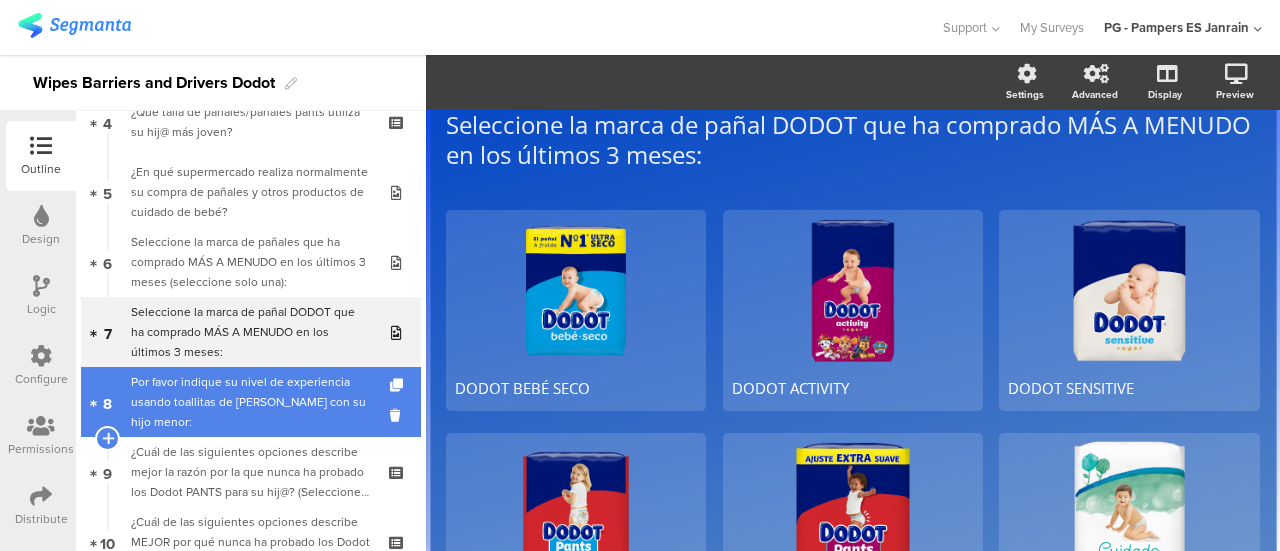 click on "Por favor indique su nivel de experiencia usando toallitas de [PERSON_NAME] con su hijo menor:" at bounding box center [250, 402] 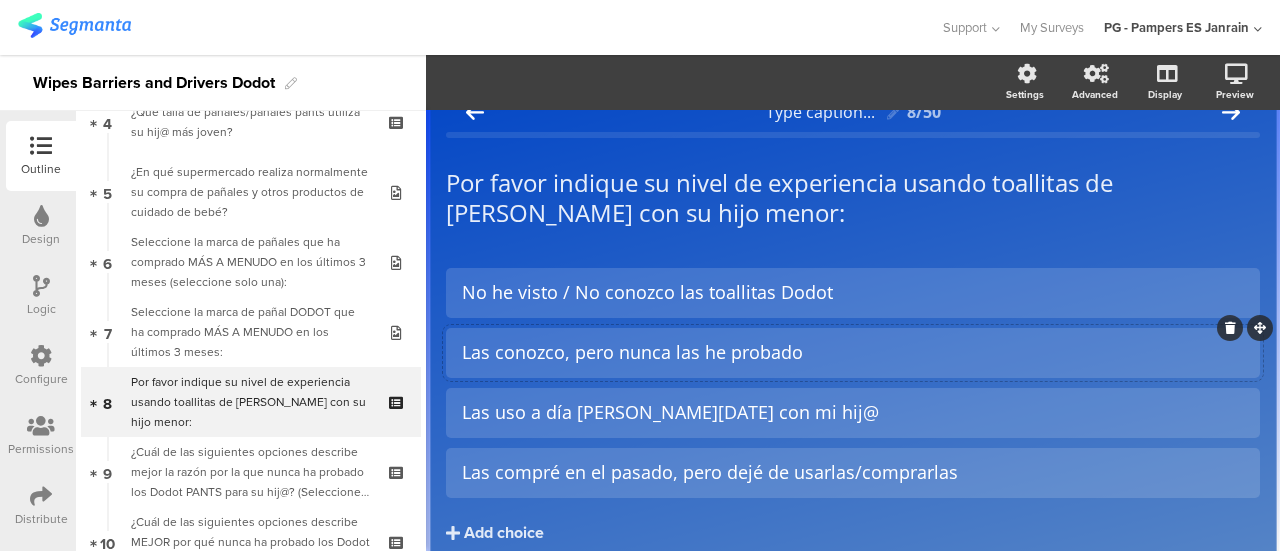 scroll, scrollTop: 40, scrollLeft: 0, axis: vertical 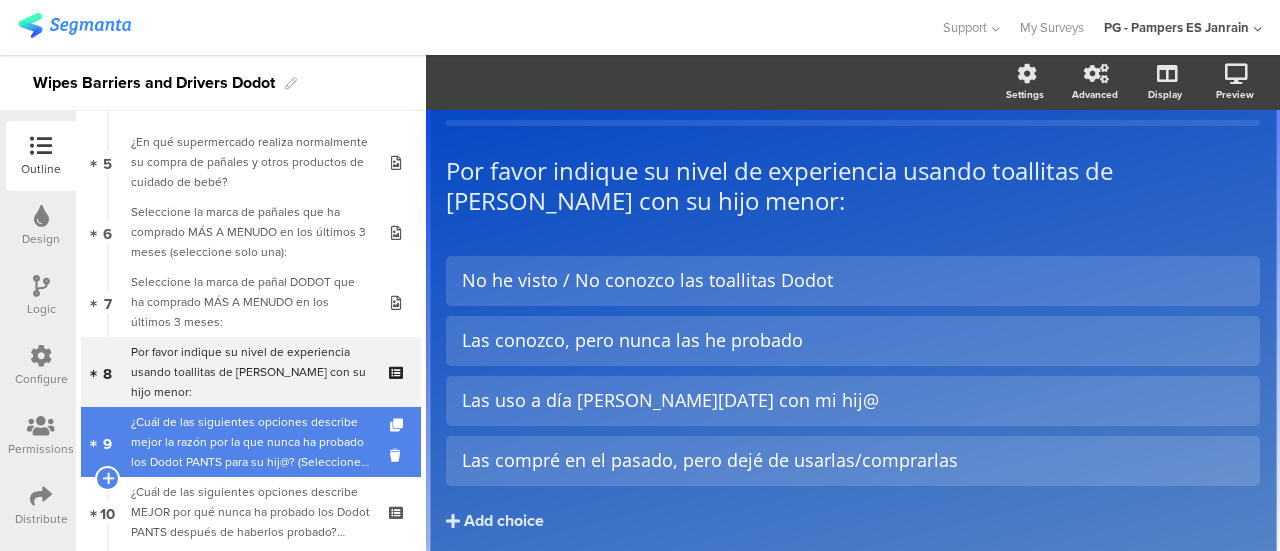click on "¿Cuál de las siguientes opciones describe mejor la razón por la que nunca ha probado los Dodot PANTS para su hij@? (Seleccione todas las que correspondan)" at bounding box center [250, 442] 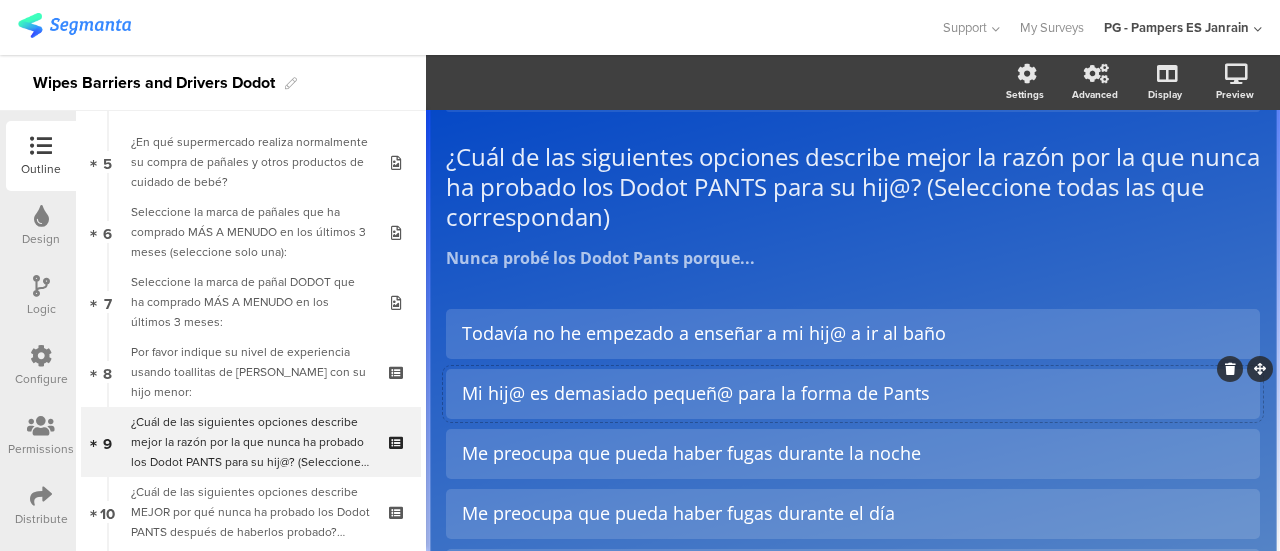 scroll, scrollTop: 60, scrollLeft: 0, axis: vertical 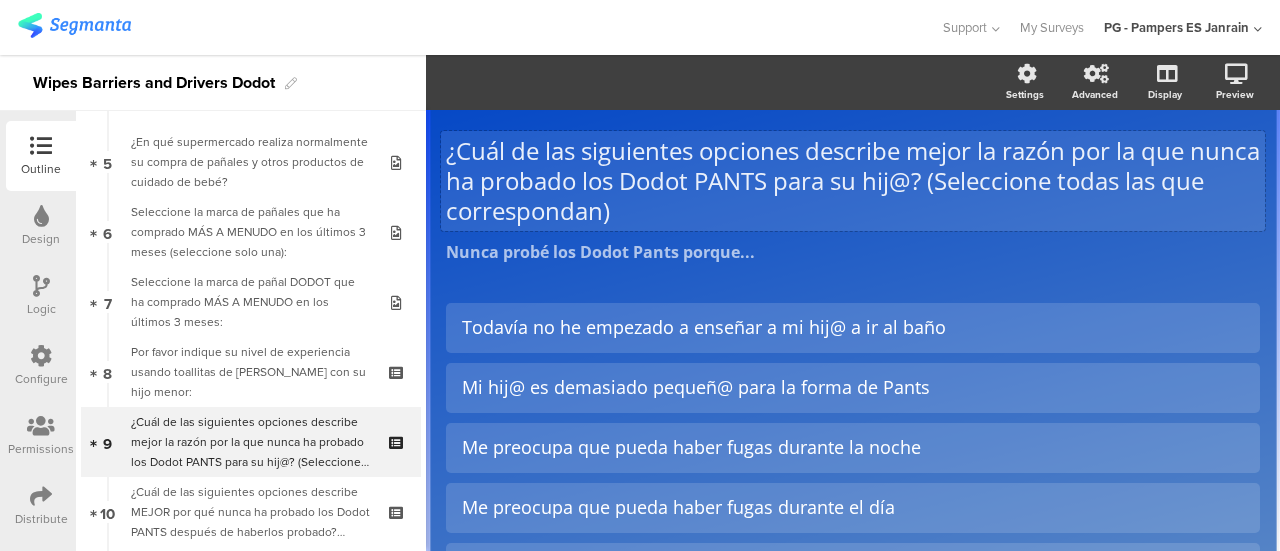 click on "¿Cuál de las siguientes opciones describe mejor la razón por la que nunca ha probado los Dodot PANTS para su hij@? (Seleccione todas las que correspondan)
¿Cuál de las siguientes opciones describe mejor la razón por la que nunca ha probado los Dodot PANTS para su hij@? (Seleccione todas las que correspondan)
Nunca probé los Dodot Pants porque...
Nunca probé los Dodot Pants porque..." 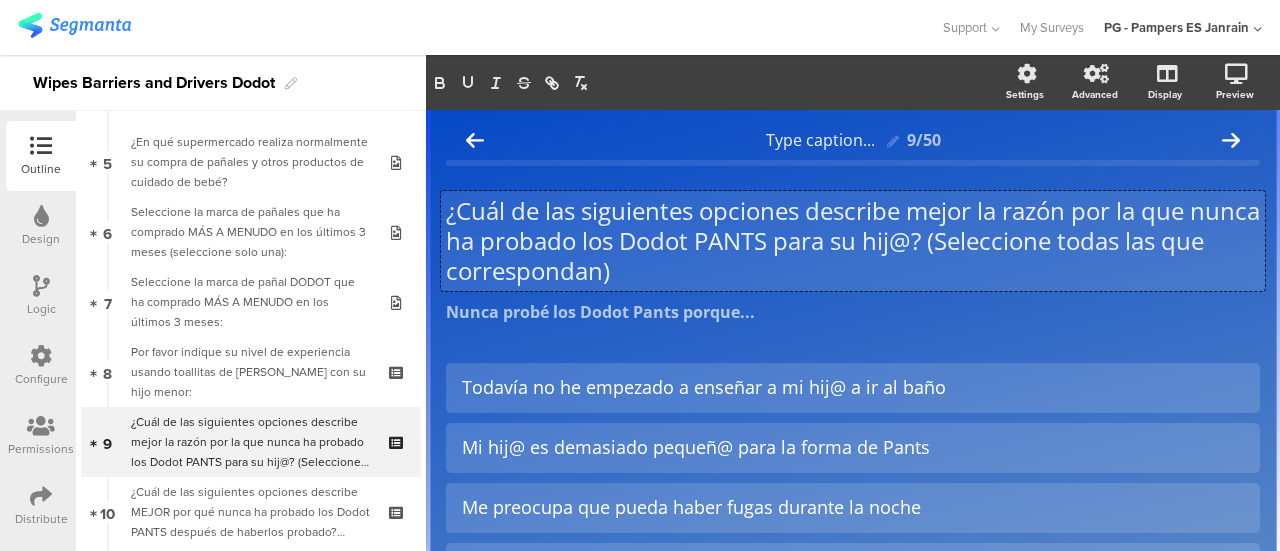 type 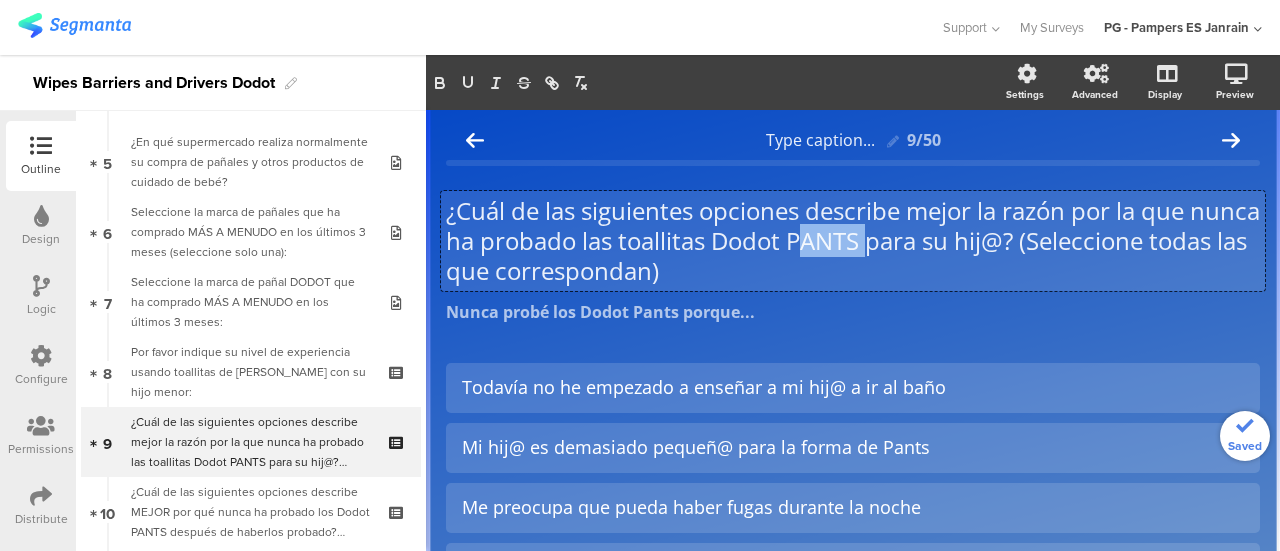 drag, startPoint x: 952, startPoint y: 251, endPoint x: 870, endPoint y: 251, distance: 82 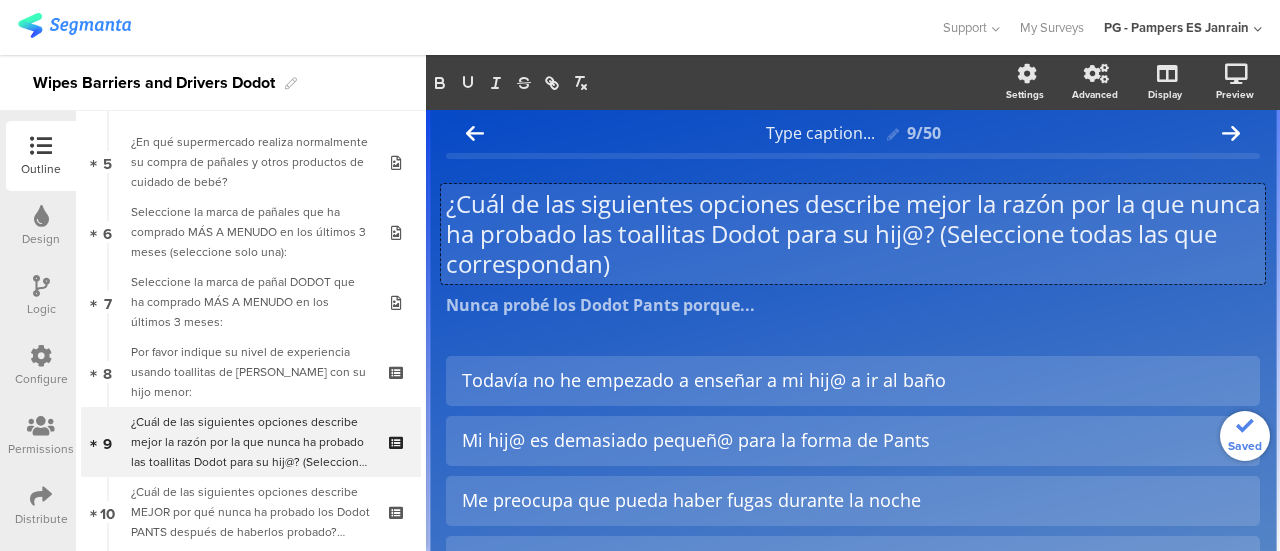 scroll, scrollTop: 10, scrollLeft: 0, axis: vertical 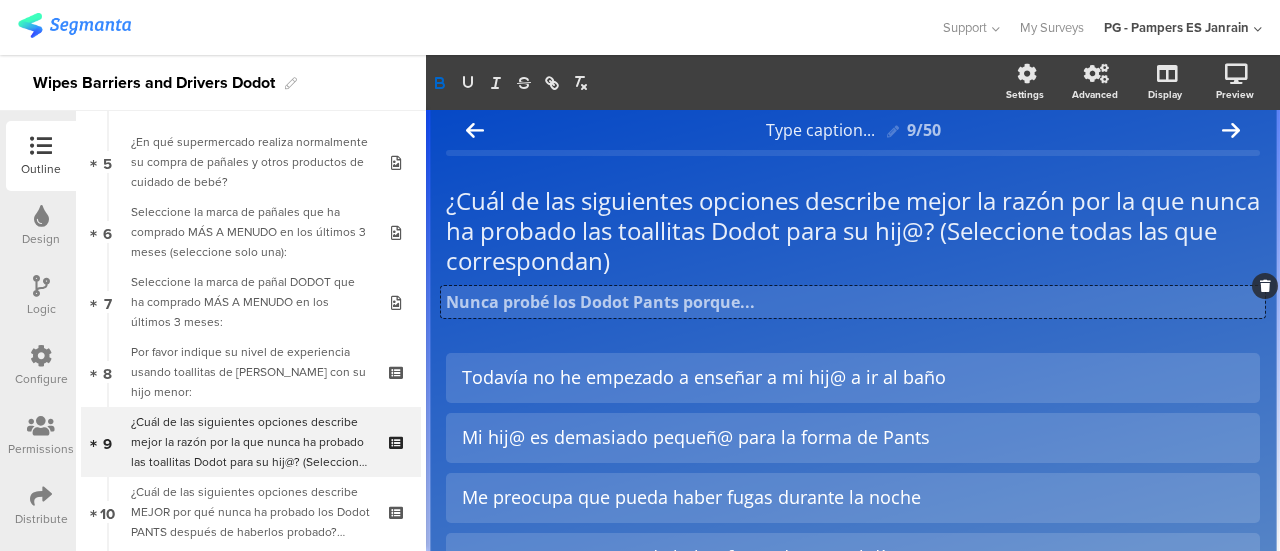 drag, startPoint x: 736, startPoint y: 314, endPoint x: 637, endPoint y: 312, distance: 99.0202 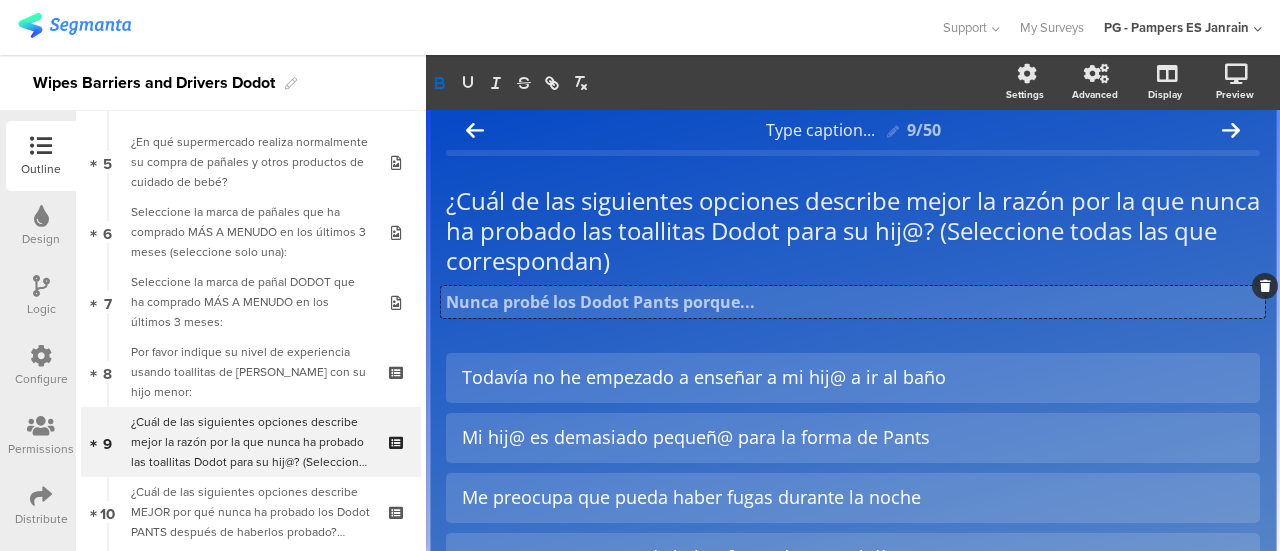 click on "Nunca probé los Dodot Pants porque..." 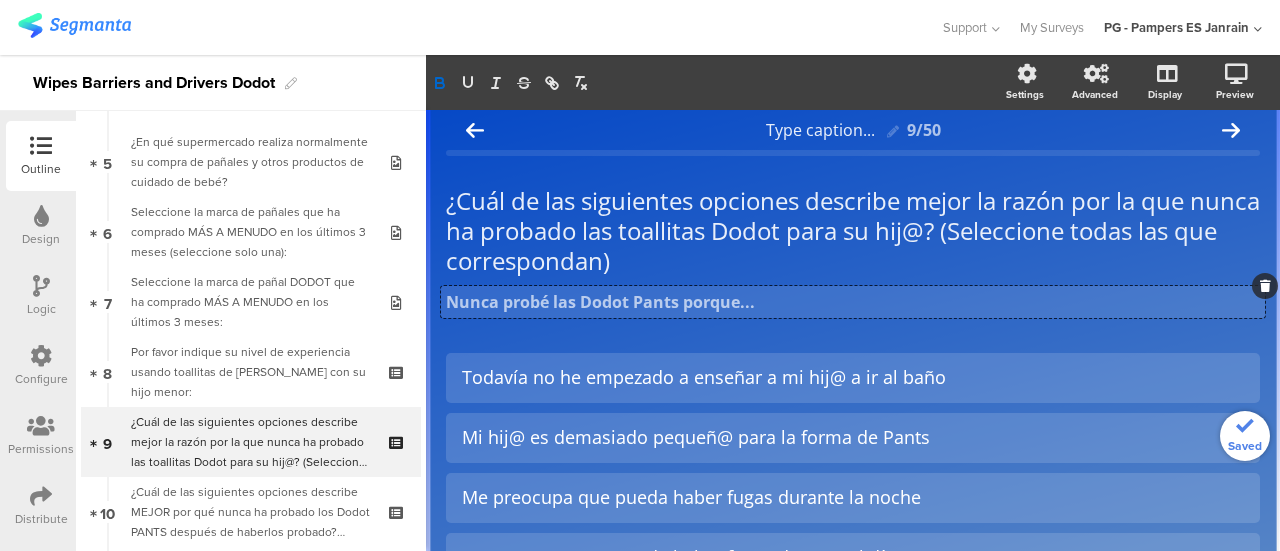 click on "Nunca probé las Dodot Pants porque..." 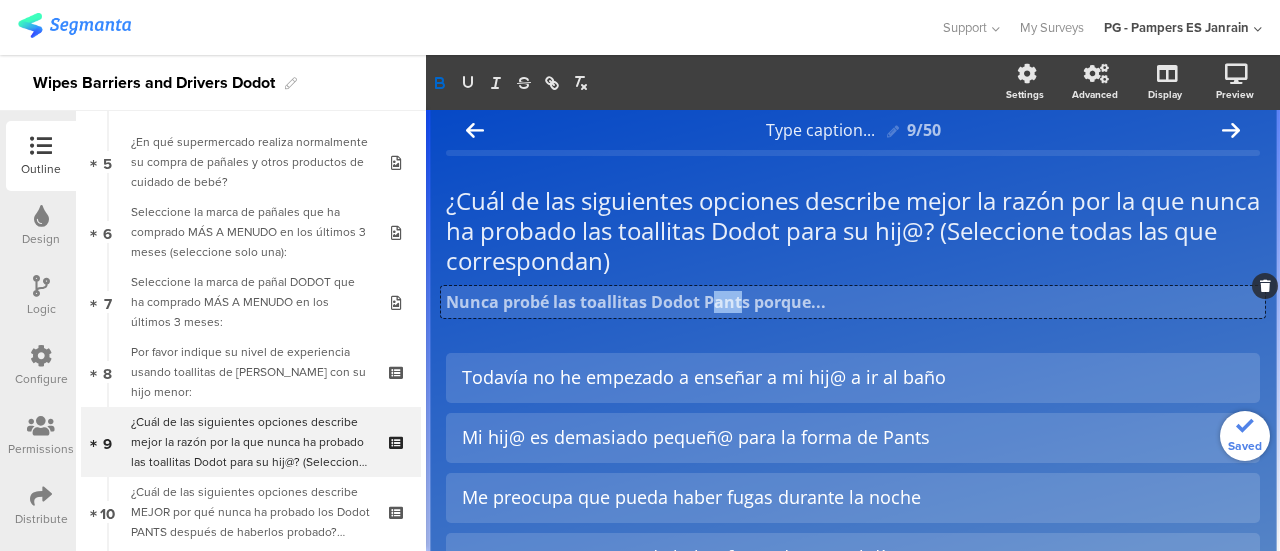 drag, startPoint x: 742, startPoint y: 303, endPoint x: 706, endPoint y: 305, distance: 36.05551 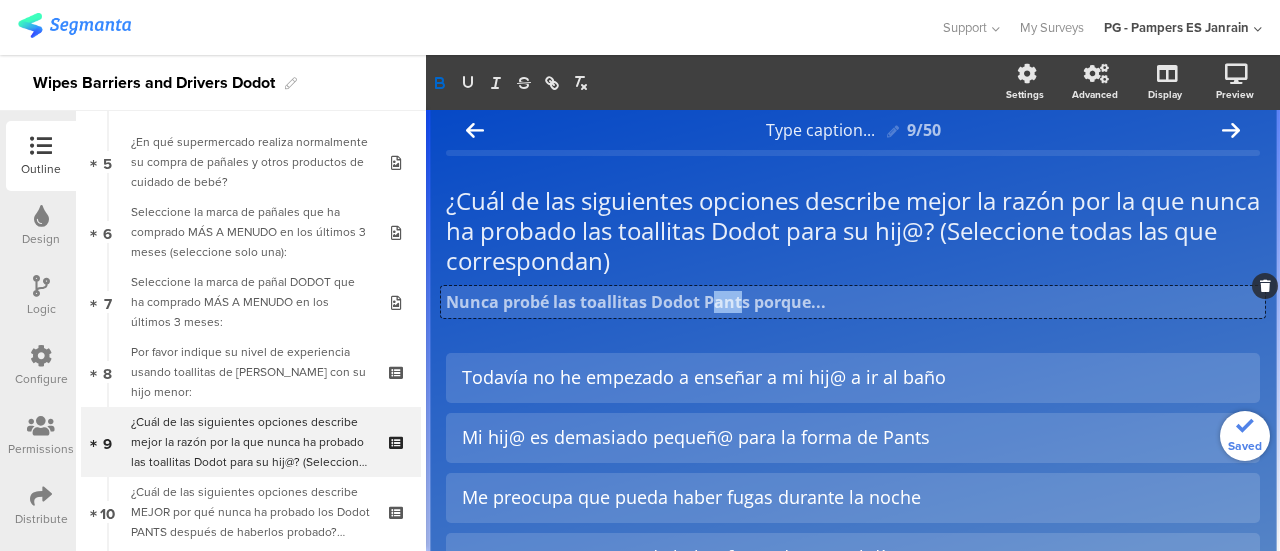 click on "Nunca probé las toallitas Dodot Pants porque..." 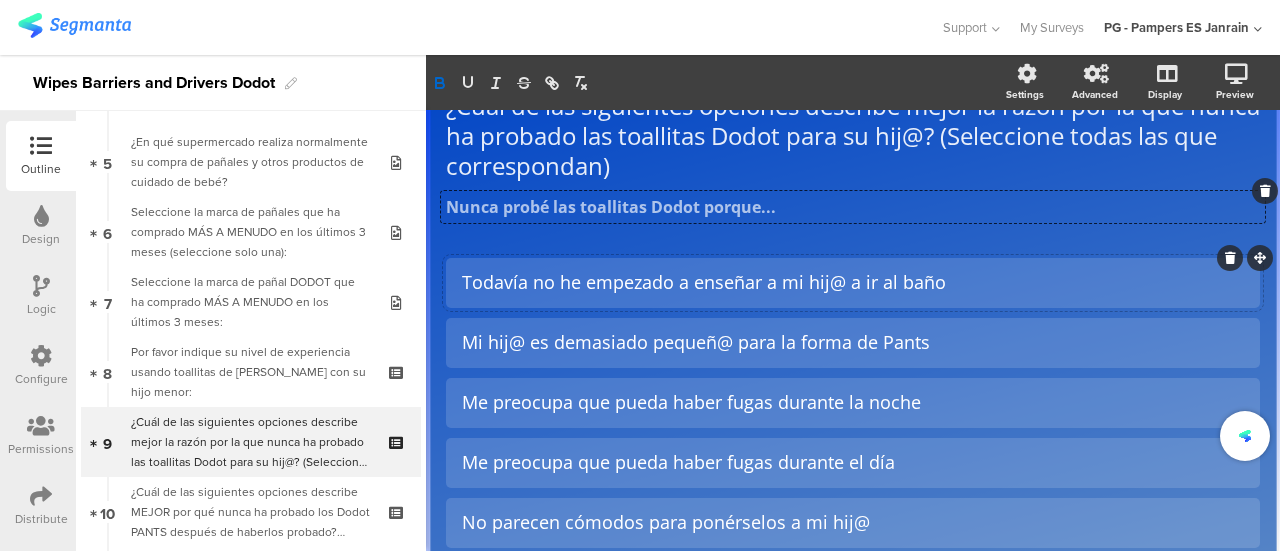 scroll, scrollTop: 111, scrollLeft: 0, axis: vertical 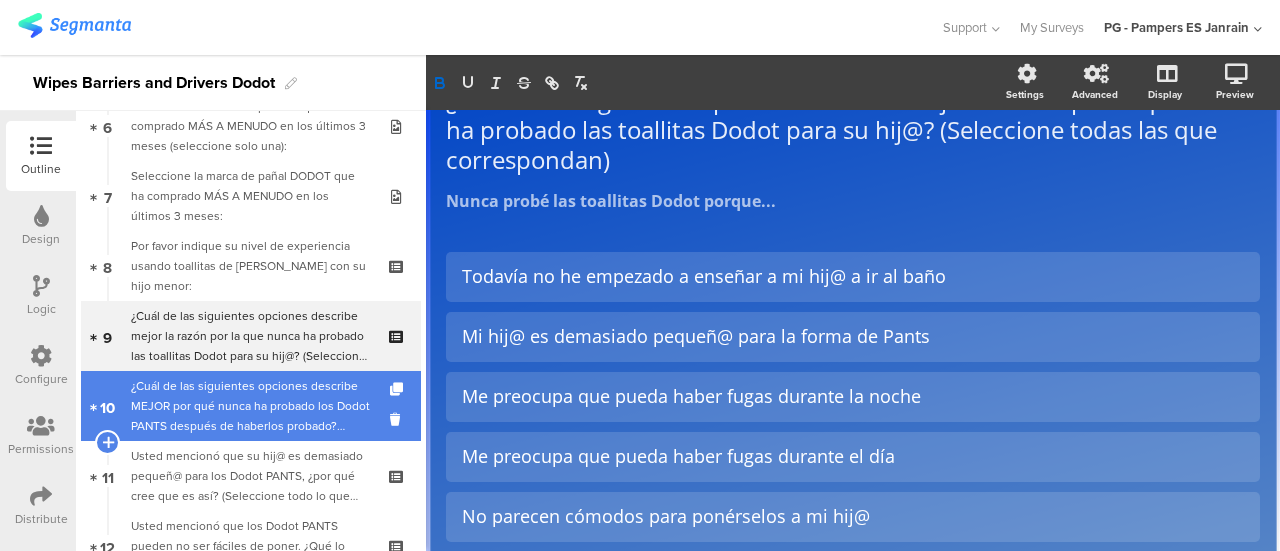 click on "¿Cuál de las siguientes opciones describe MEJOR por qué nunca ha probado los Dodot PANTS después de haberlos probado? (Seleccione una)" at bounding box center [250, 406] 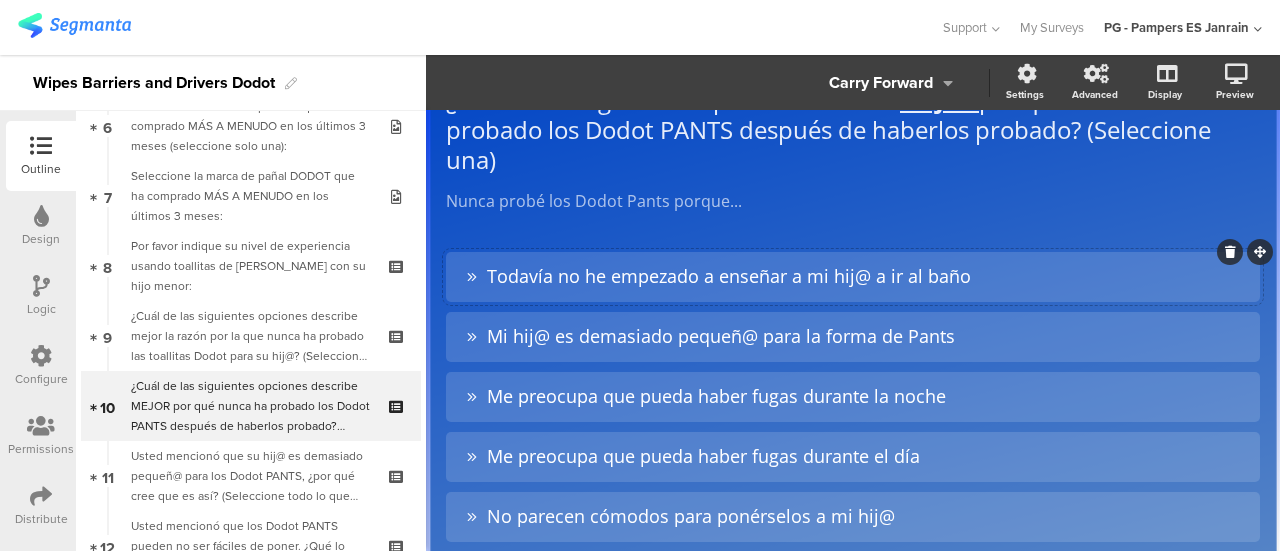 scroll, scrollTop: 0, scrollLeft: 0, axis: both 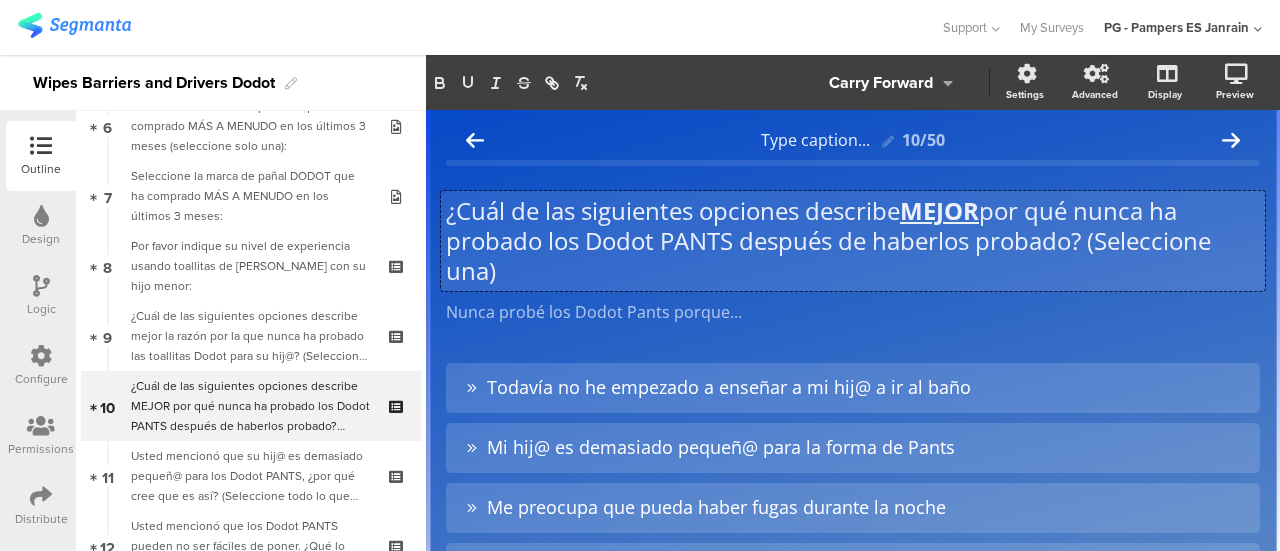 click on "¿Cuál de las siguientes opciones describe  MEJOR  por qué nunca ha probado los Dodot PANTS después de haberlos probado? (Seleccione una)
¿Cuál de las siguientes opciones describe  MEJOR  por qué nunca ha probado los Dodot PANTS después de haberlos probado? (Seleccione una)
¿Cuál de las siguientes opciones describe  MEJOR  por qué nunca ha probado los Dodot PANTS después de haberlos probado? (Seleccione una)" 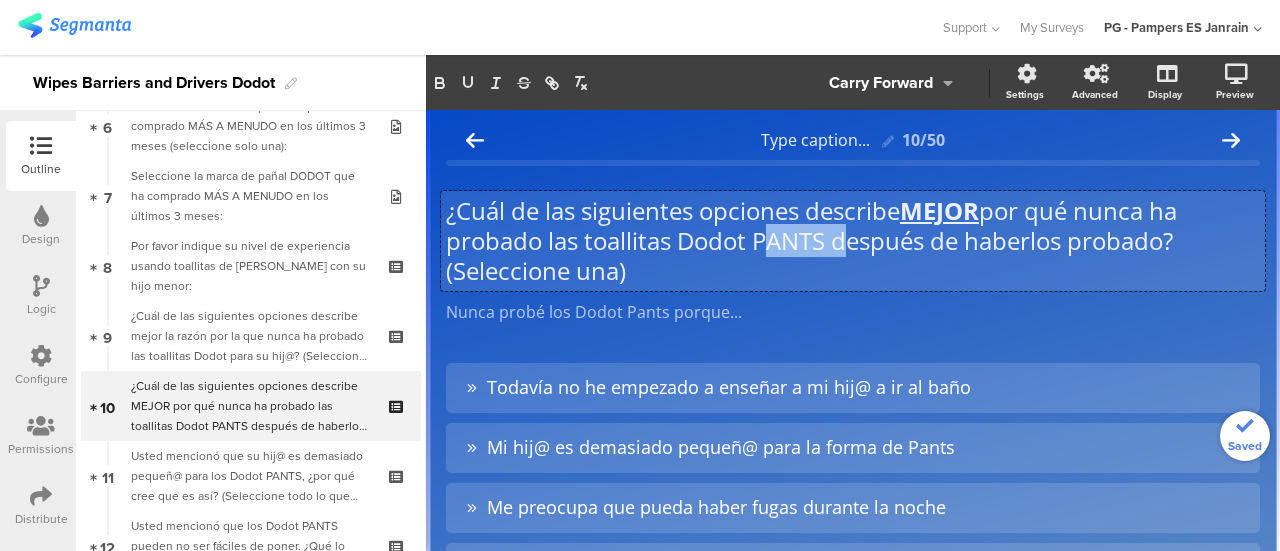 drag, startPoint x: 834, startPoint y: 245, endPoint x: 754, endPoint y: 245, distance: 80 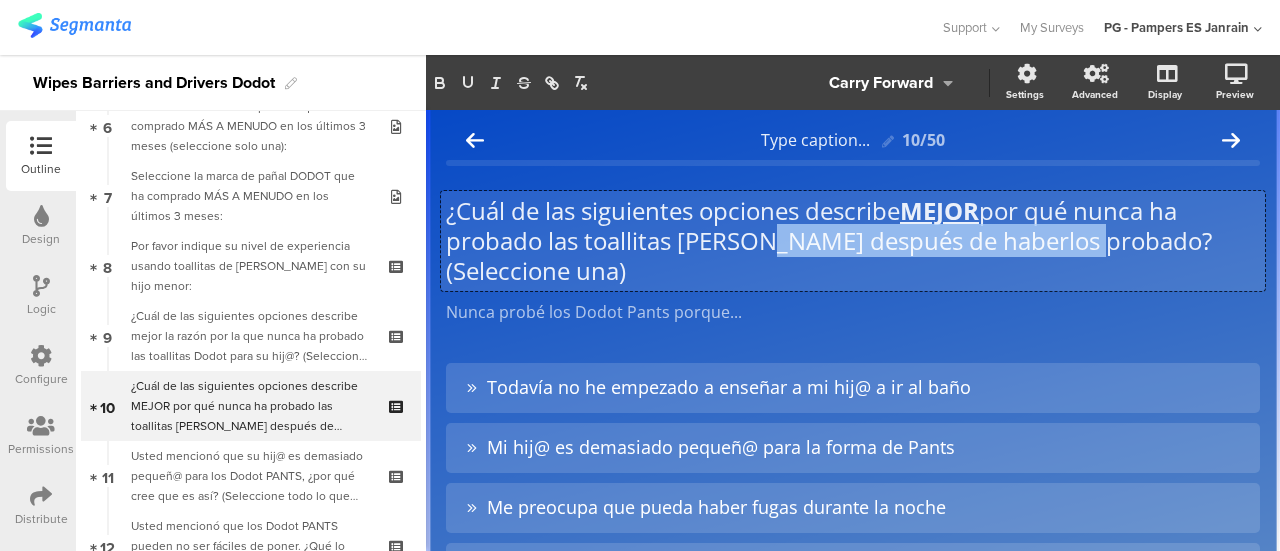 drag, startPoint x: 1086, startPoint y: 241, endPoint x: 760, endPoint y: 240, distance: 326.00153 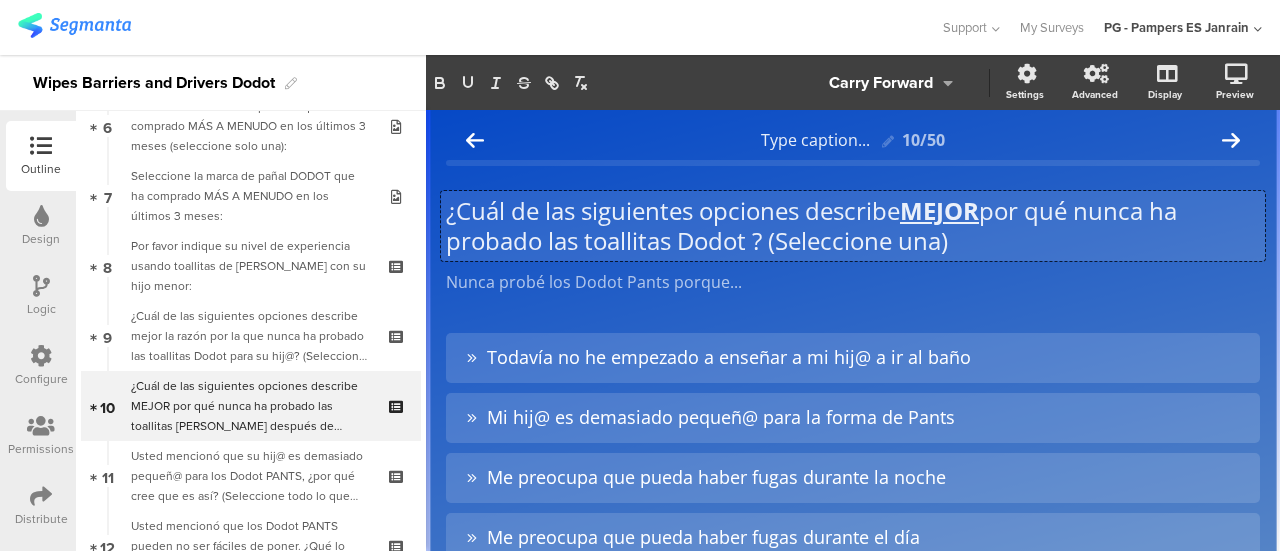 scroll, scrollTop: 1, scrollLeft: 0, axis: vertical 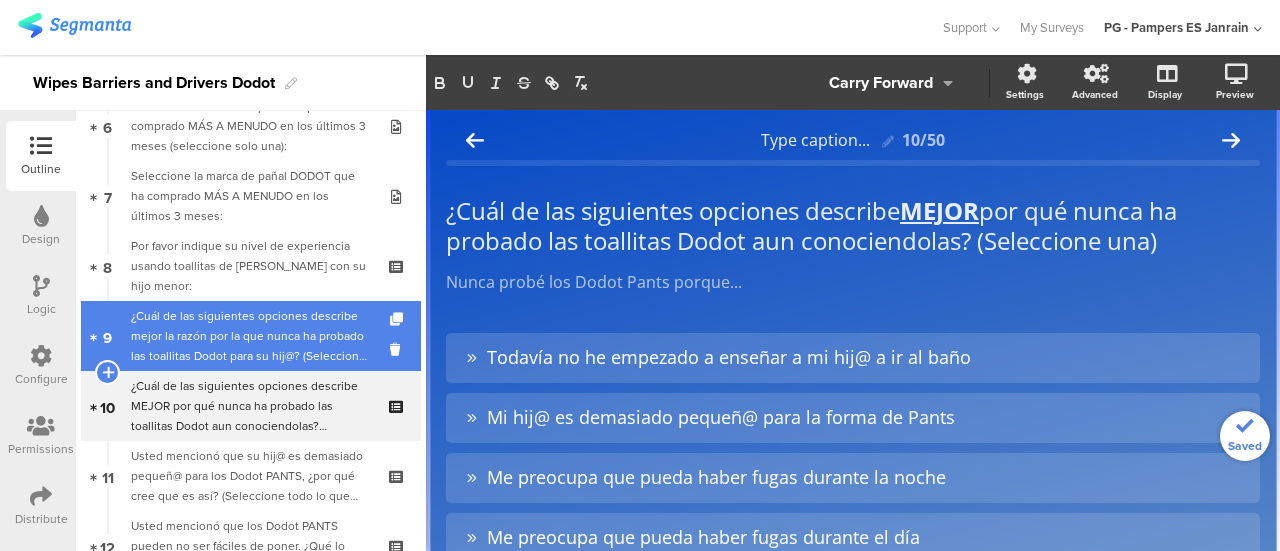 click on "¿Cuál de las siguientes opciones describe mejor la razón por la que nunca ha probado las toallitas Dodot para su hij@? (Seleccione todas las que correspondan)" at bounding box center (250, 336) 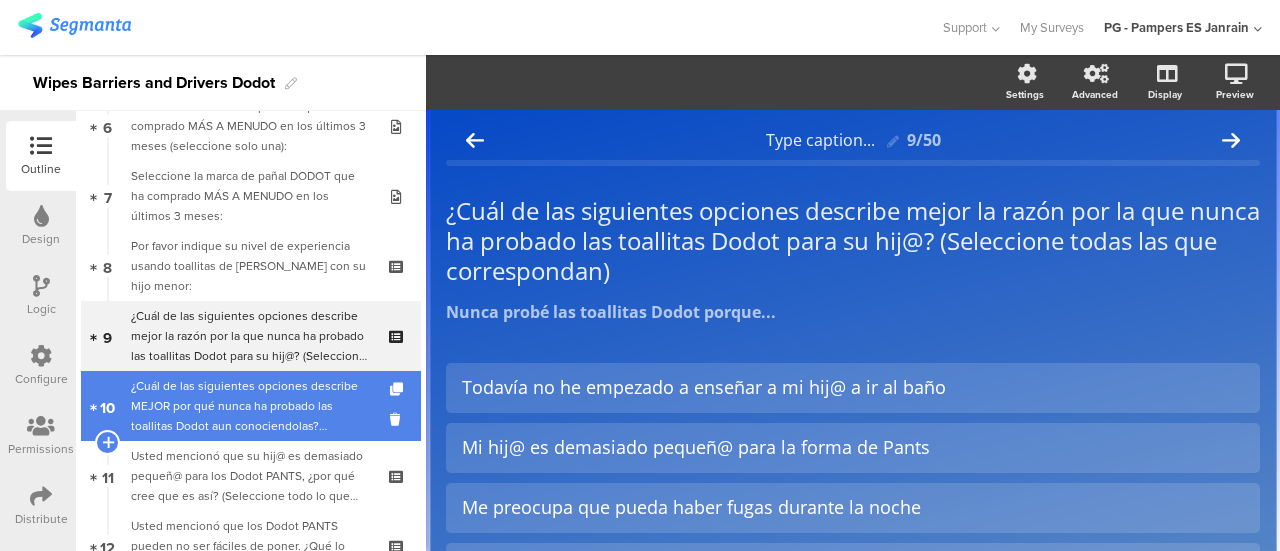 click on "¿Cuál de las siguientes opciones describe MEJOR por qué nunca ha probado las toallitas Dodot aun conociendolas? (Seleccione una)" at bounding box center (250, 406) 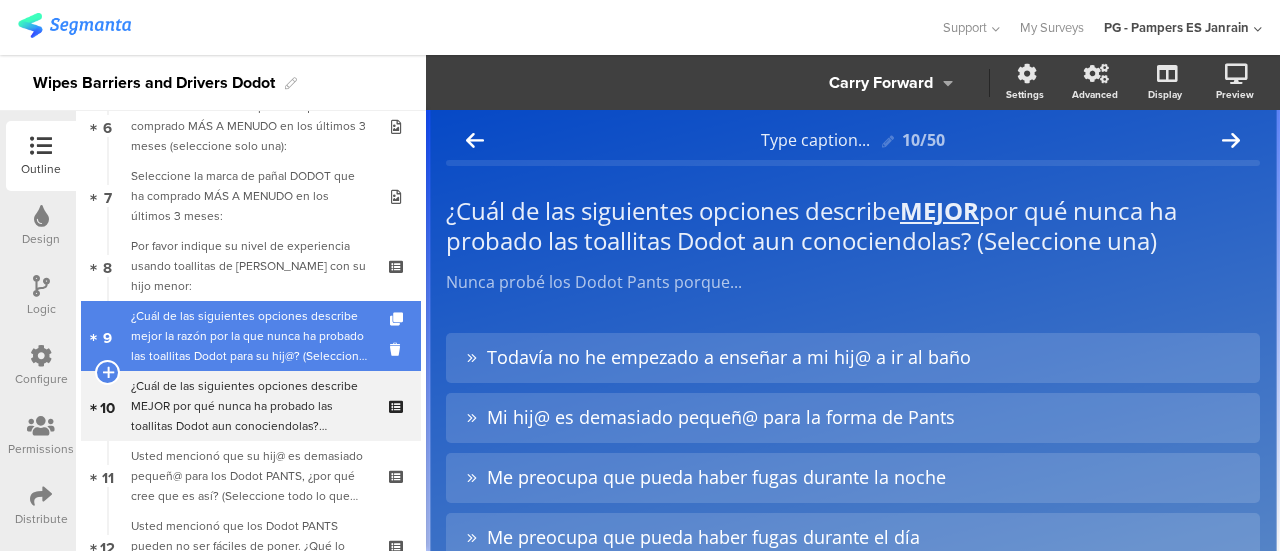click on "¿Cuál de las siguientes opciones describe mejor la razón por la que nunca ha probado las toallitas Dodot para su hij@? (Seleccione todas las que correspondan)" at bounding box center [250, 336] 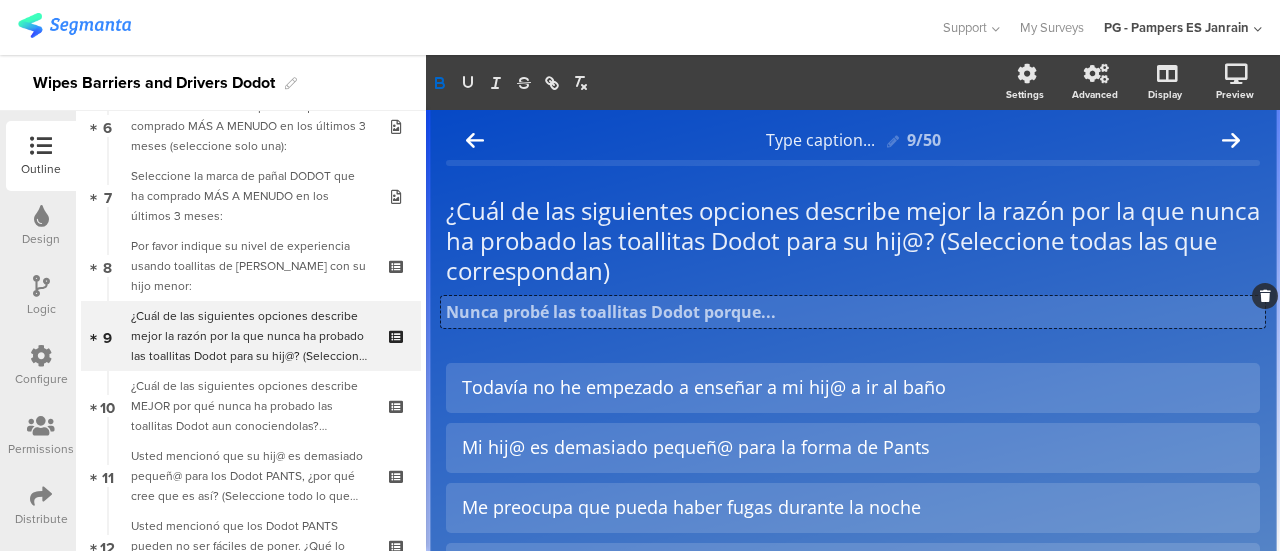 click on "Nunca probé las toallitas Dodot porque...
Nunca probé las toallitas Dodot porque...
Nunca probé las toallitas Dodot porque..." 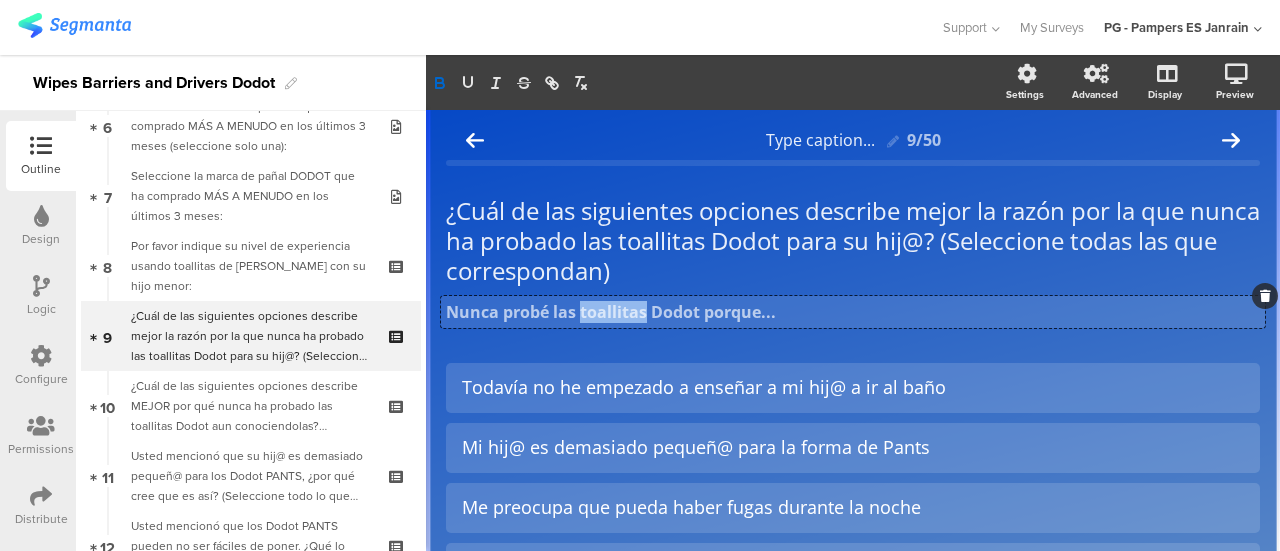 click on "Nunca probé las toallitas Dodot porque..." 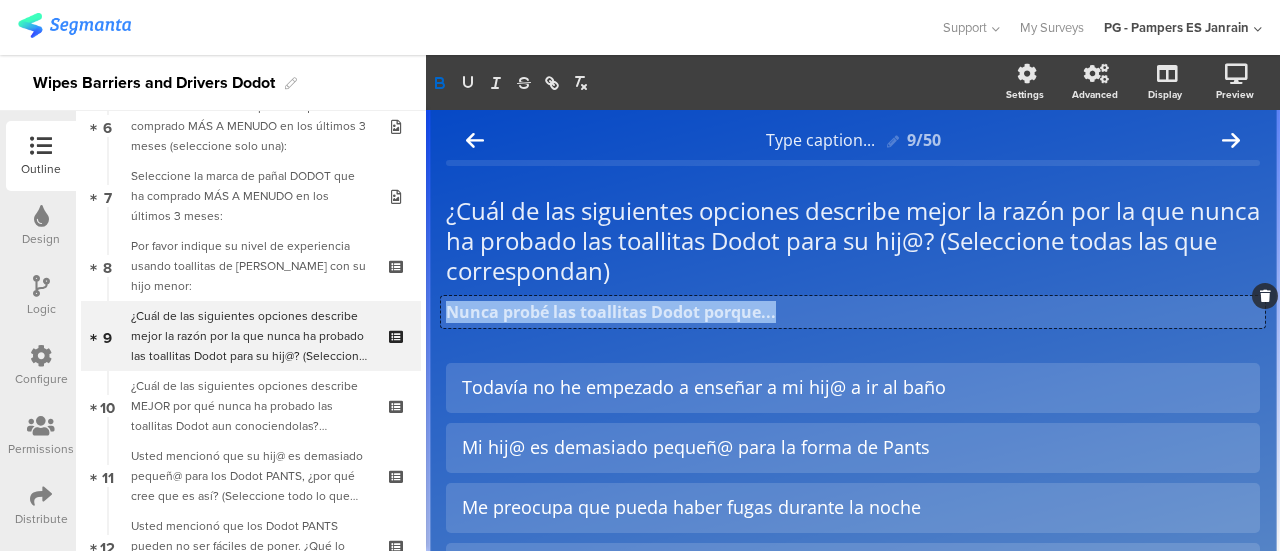click on "Nunca probé las toallitas Dodot porque..." 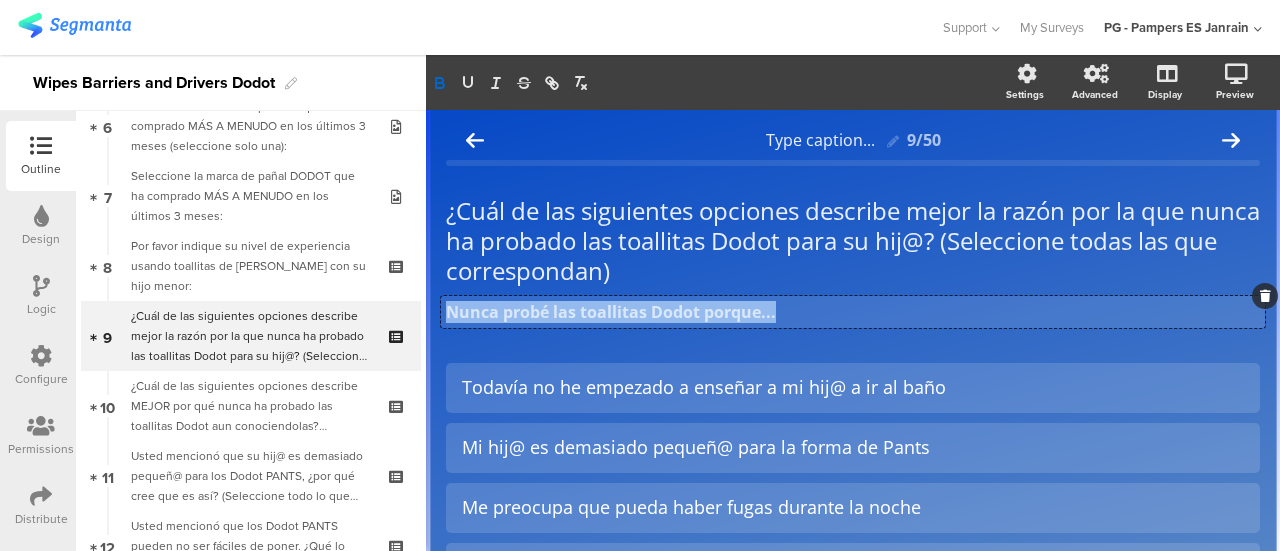 copy on "Nunca probé las toallitas Dodot porque..." 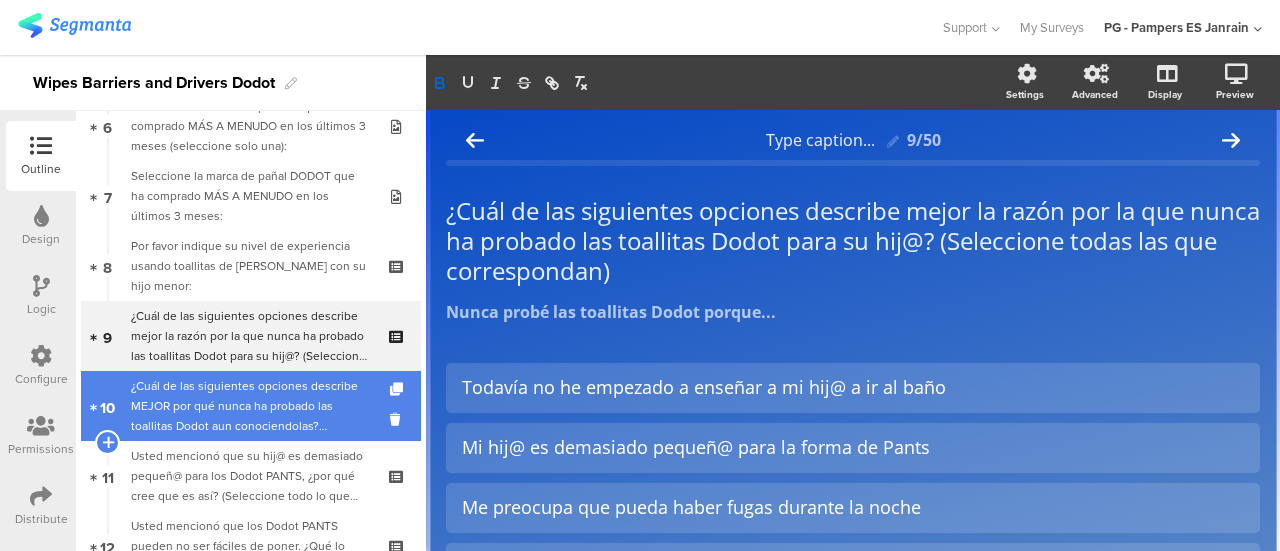 click on "¿Cuál de las siguientes opciones describe MEJOR por qué nunca ha probado las toallitas Dodot aun conociendolas? (Seleccione una)" at bounding box center (250, 406) 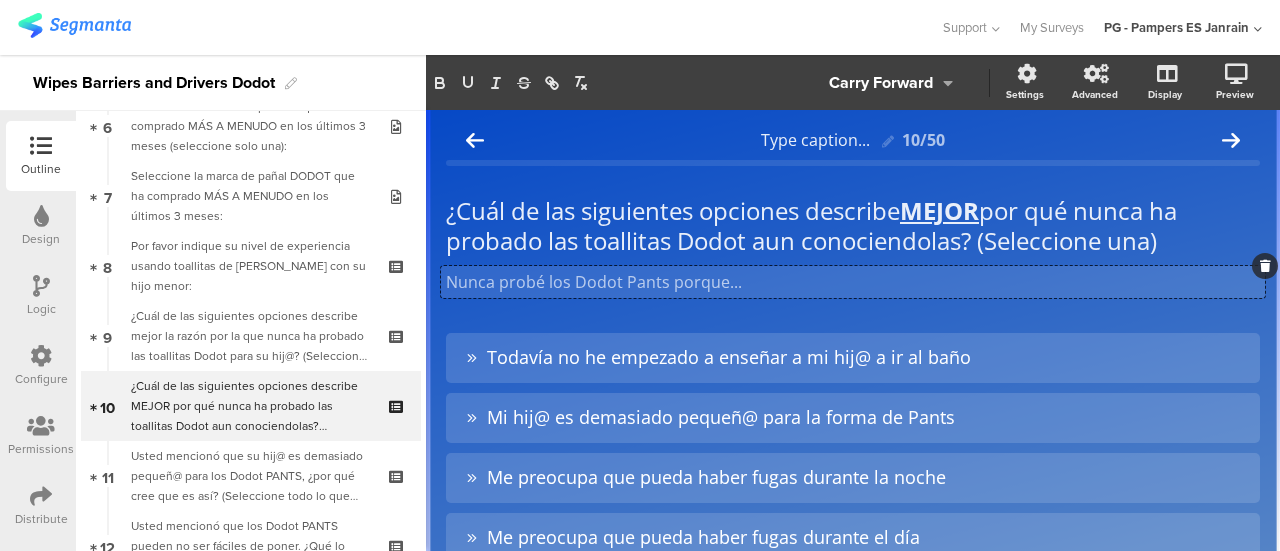 click on "Nunca probé los Dodot Pants porque...
Nunca probé los Dodot Pants porque...
Nunca probé los Dodot Pants porque..." 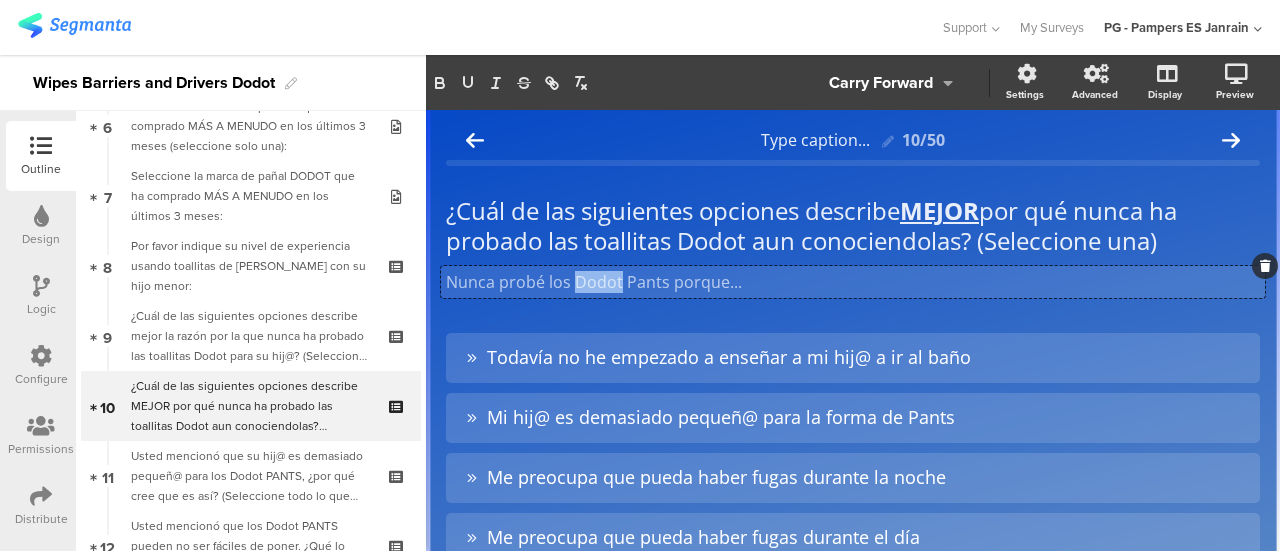 click on "Nunca probé los Dodot Pants porque..." 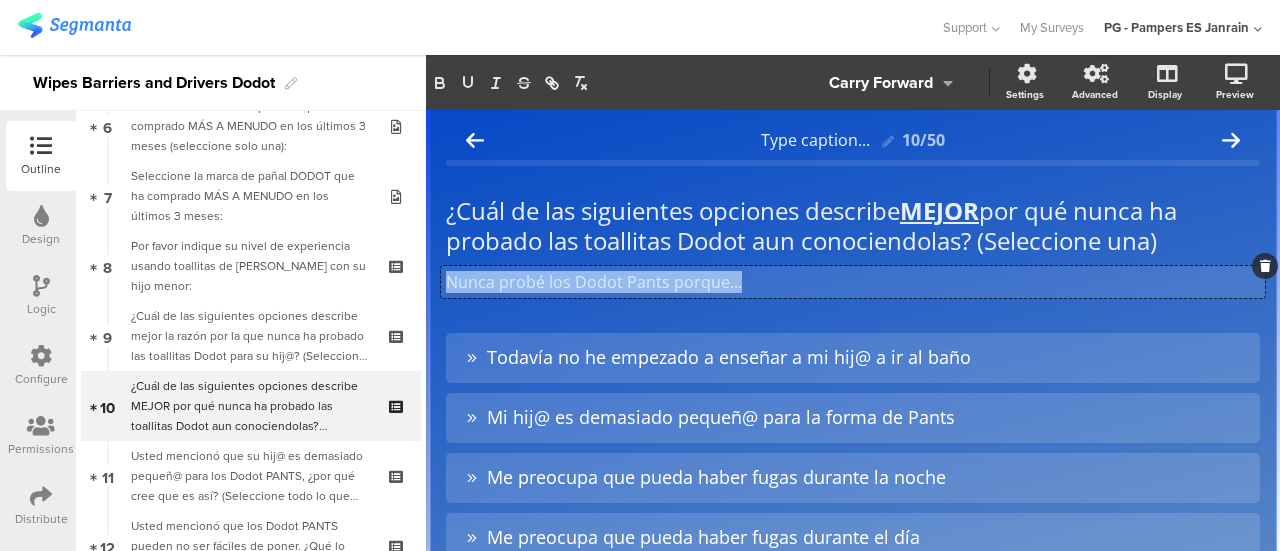 click on "Nunca probé los Dodot Pants porque..." 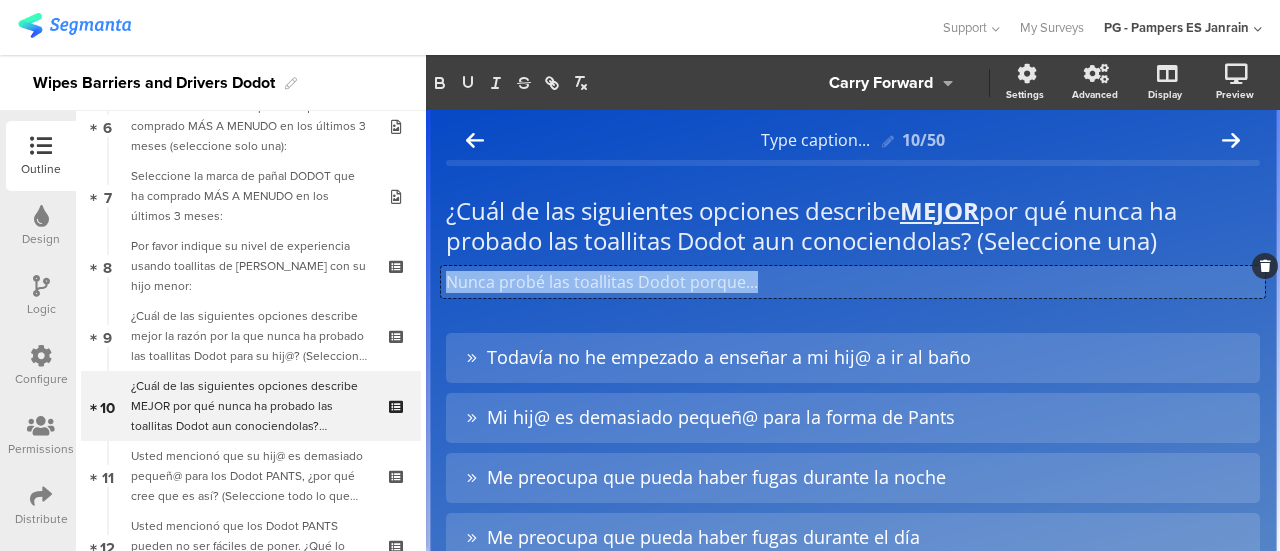 drag, startPoint x: 762, startPoint y: 287, endPoint x: 446, endPoint y: 297, distance: 316.1582 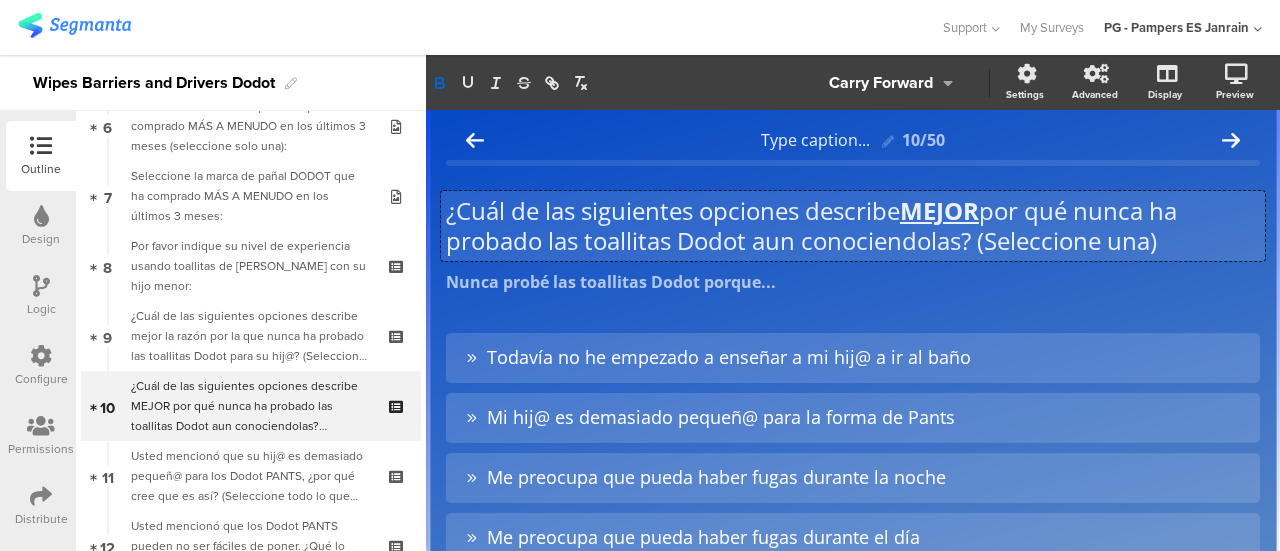 click on "¿Cuál de las siguientes opciones describe  MEJOR  por qué nunca ha probado las toallitas Dodot aun conociendolas? (Seleccione una)
¿Cuál de las siguientes opciones describe  MEJOR  por qué nunca ha probado las toallitas Dodot aun conociendolas? (Seleccione una)
¿Cuál de las siguientes opciones describe  MEJOR  por qué nunca ha probado las toallitas Dodot aun conociendolas? (Seleccione una)" 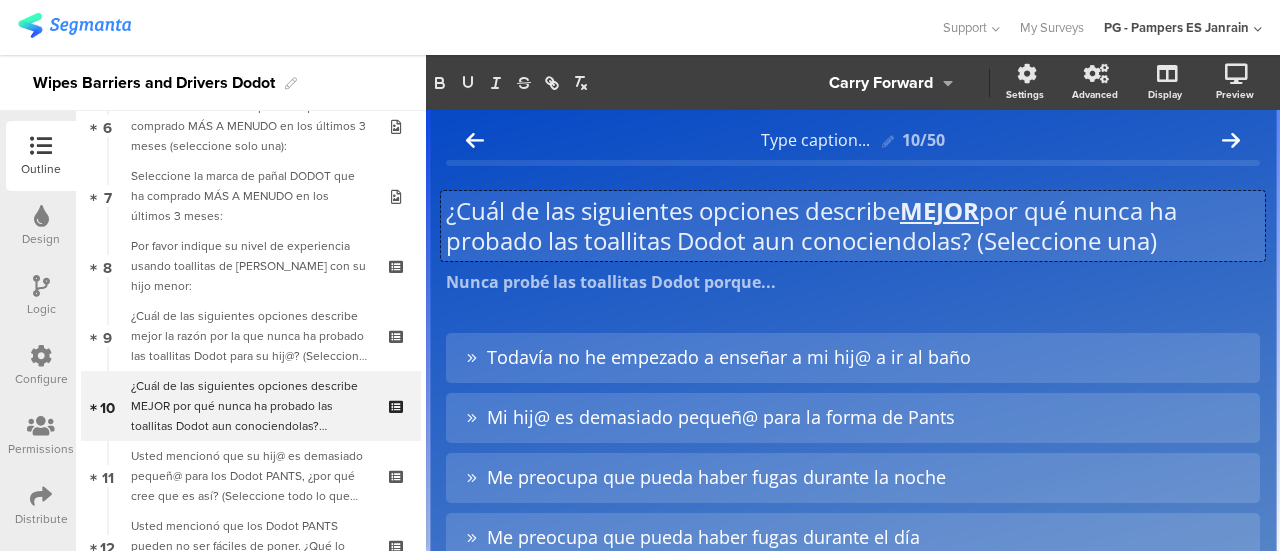 type 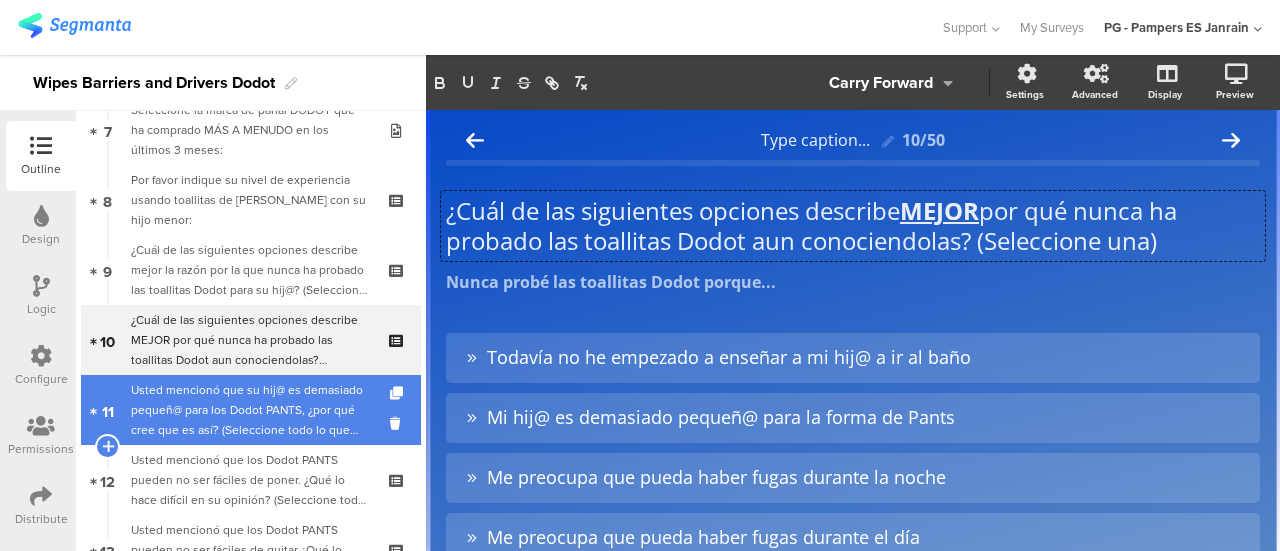 scroll, scrollTop: 524, scrollLeft: 0, axis: vertical 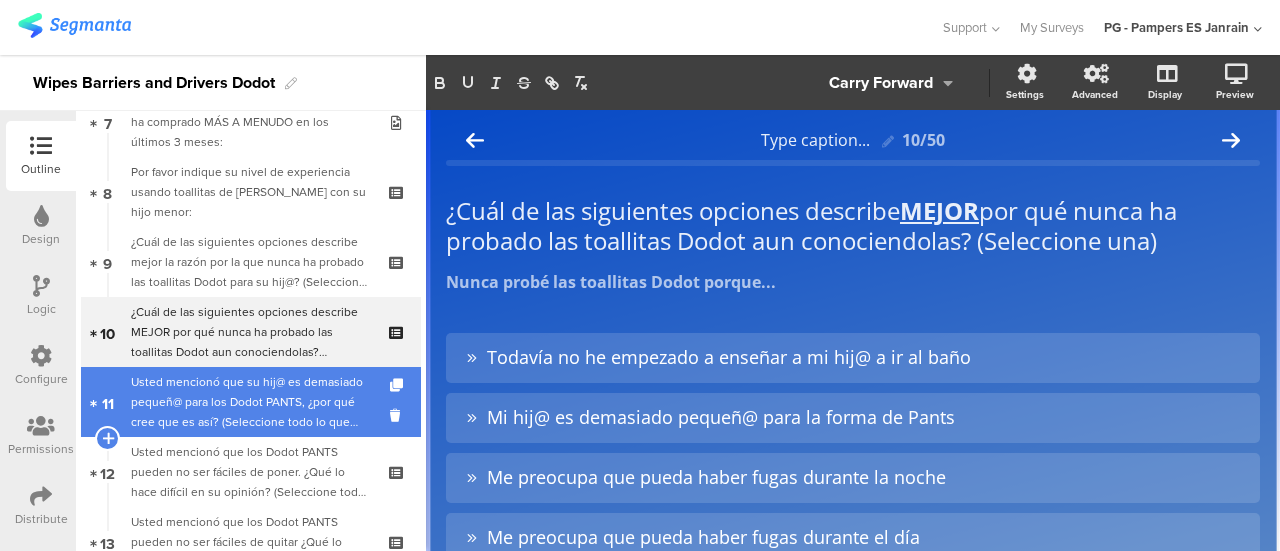 click on "Usted mencionó que su hij@ es demasiado pequeñ@ para los Dodot PANTS, ¿por qué cree que es así? (Seleccione todo lo que corresponda)" at bounding box center [250, 402] 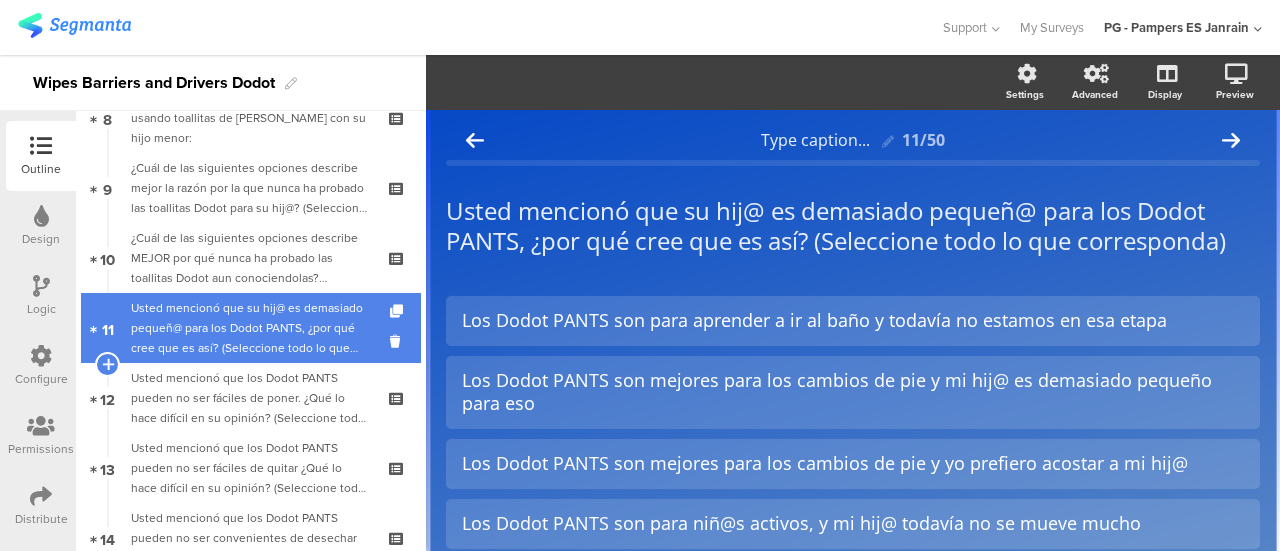 scroll, scrollTop: 600, scrollLeft: 0, axis: vertical 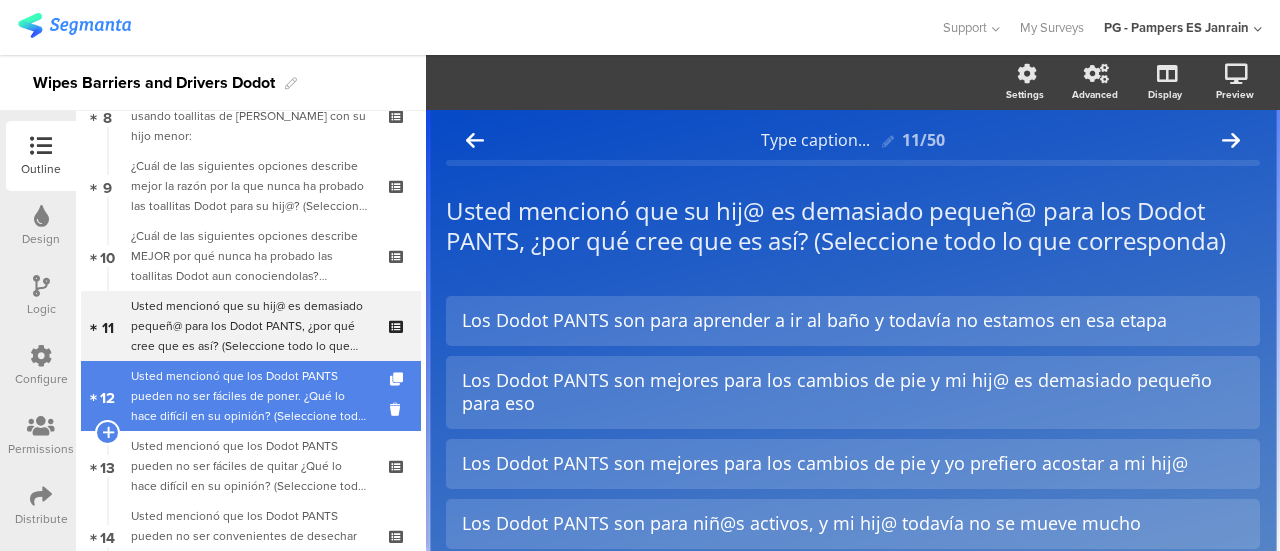 click on "Usted mencionó que los Dodot PANTS pueden no ser fáciles de poner. ¿Qué lo hace difícil en su opinión? (Seleccione todo lo que corresponda)" at bounding box center (250, 396) 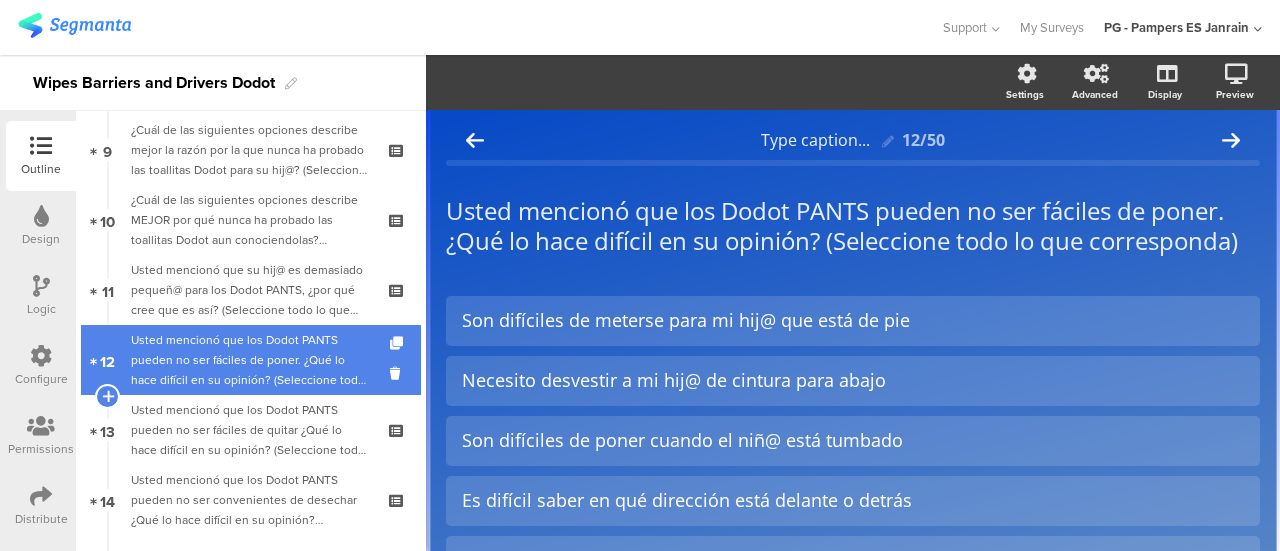 scroll, scrollTop: 640, scrollLeft: 0, axis: vertical 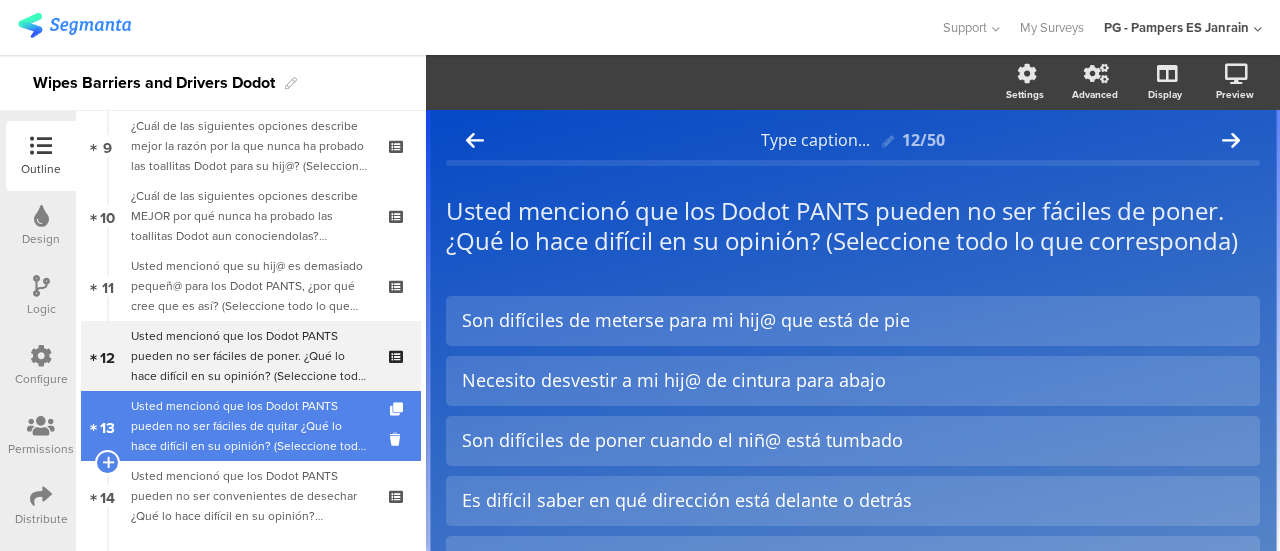 click on "Usted mencionó que los Dodot PANTS pueden no ser fáciles de quitar ¿Qué lo hace difícil en su opinión? (Seleccione todo lo que corresponda)" at bounding box center (250, 426) 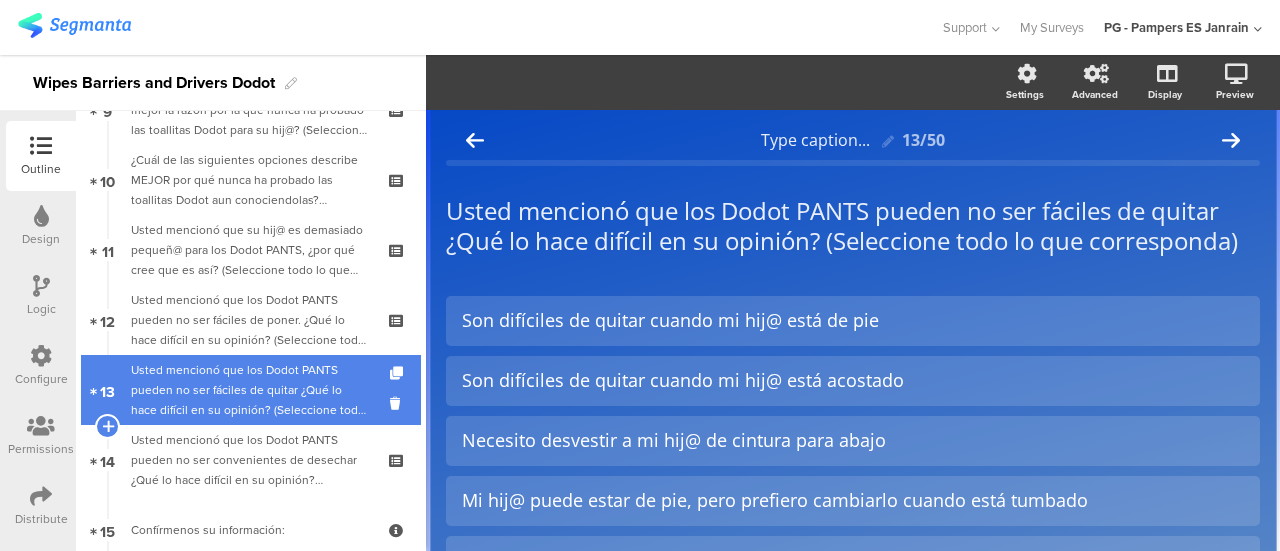 scroll, scrollTop: 682, scrollLeft: 0, axis: vertical 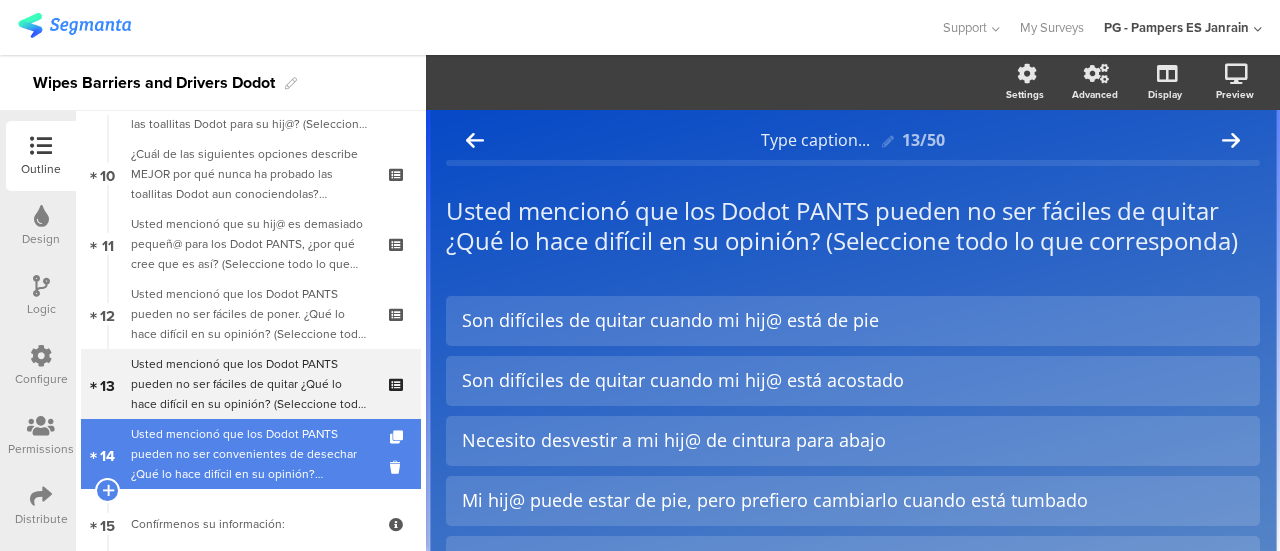 click on "Usted mencionó que los Dodot PANTS pueden no ser convenientes de desechar ¿Qué lo hace difícil en su opinión? (Seleccione todo lo que corresponda)" at bounding box center [250, 454] 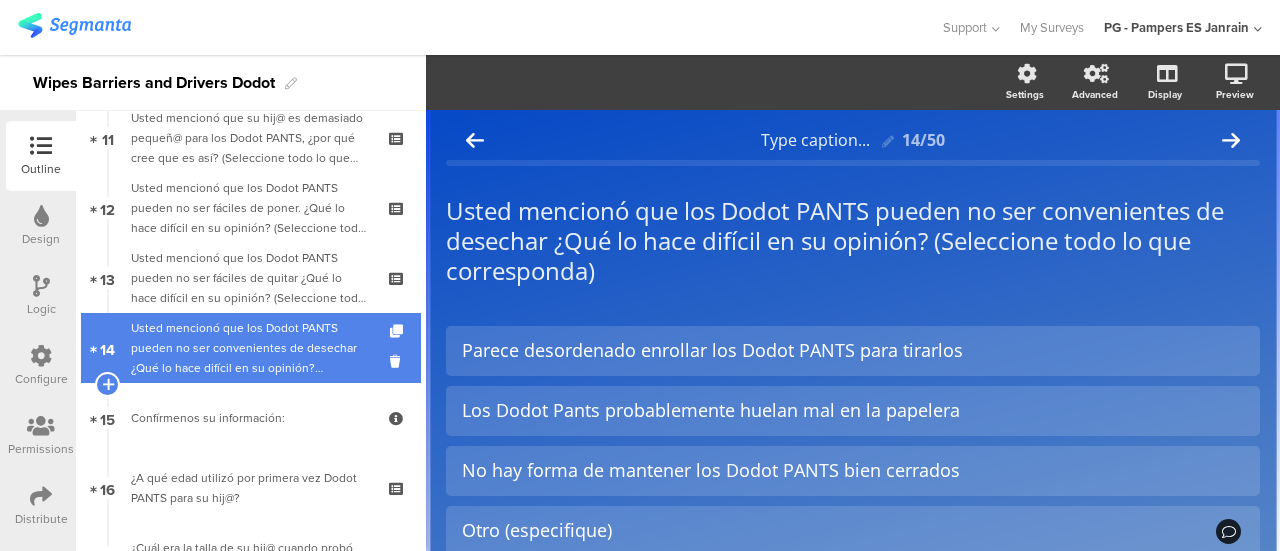 scroll, scrollTop: 790, scrollLeft: 0, axis: vertical 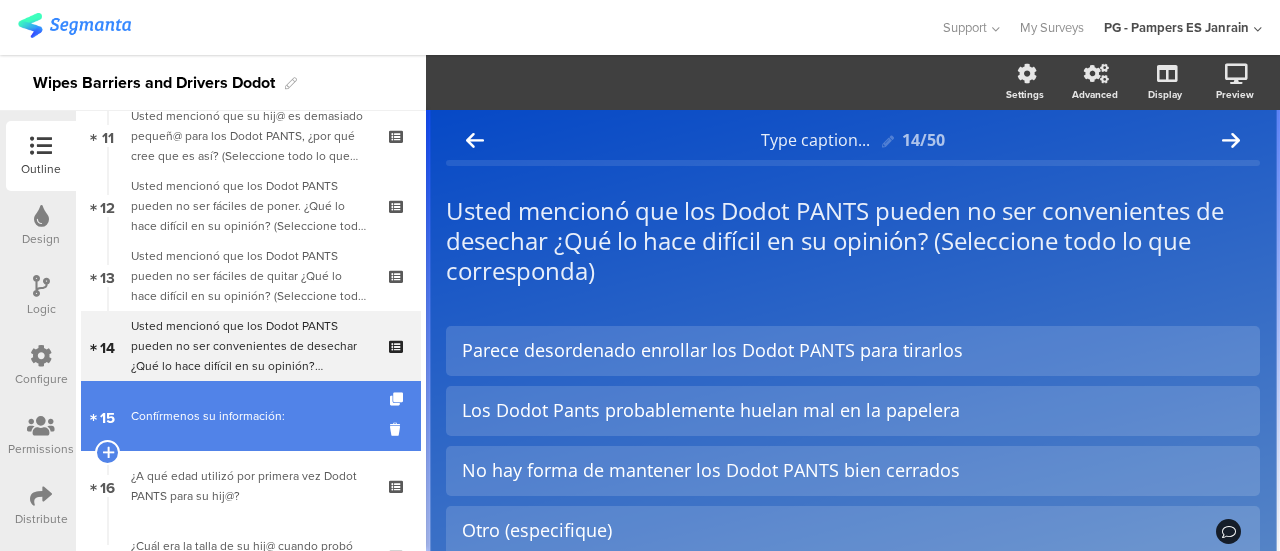 click on "Confírmenos su información:" at bounding box center (250, 416) 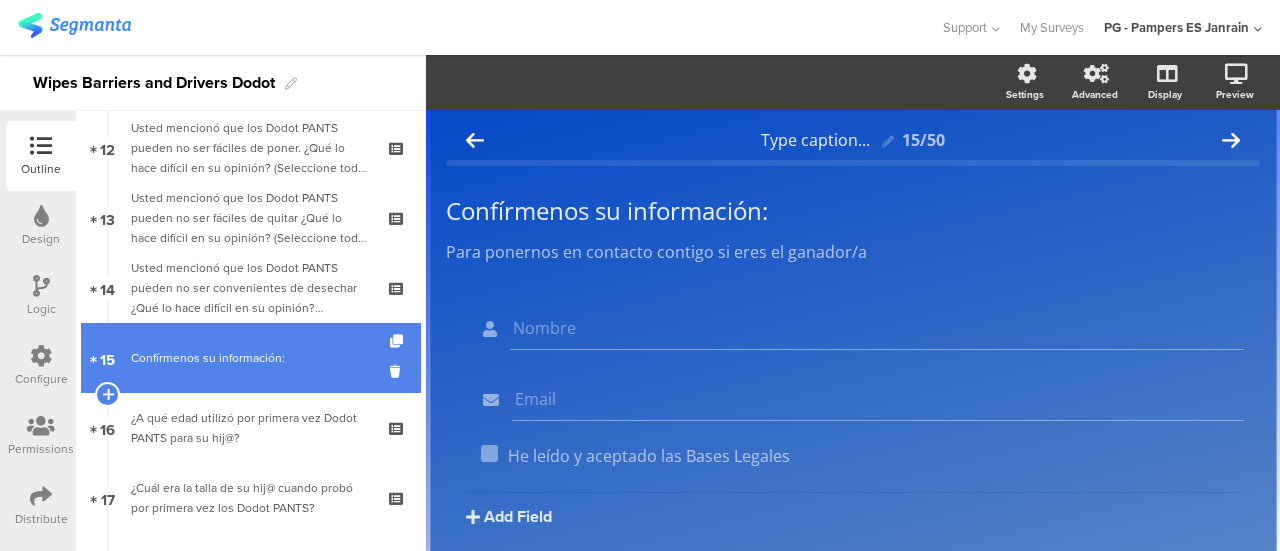 scroll, scrollTop: 860, scrollLeft: 0, axis: vertical 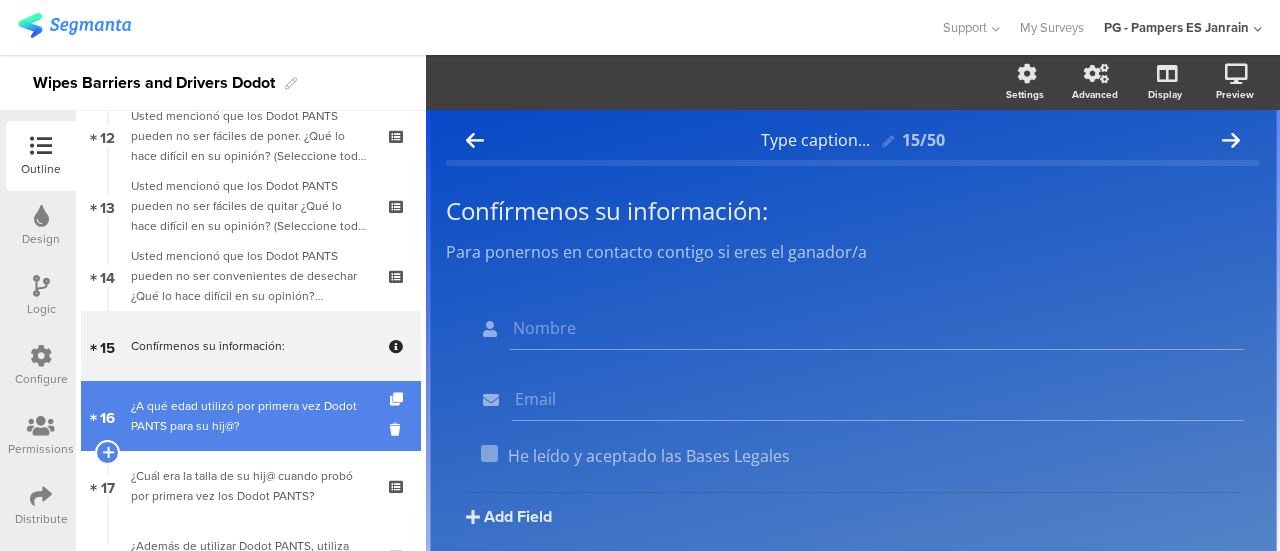 click on "¿A qué edad utilizó por primera vez Dodot PANTS para su hij@?" at bounding box center (250, 416) 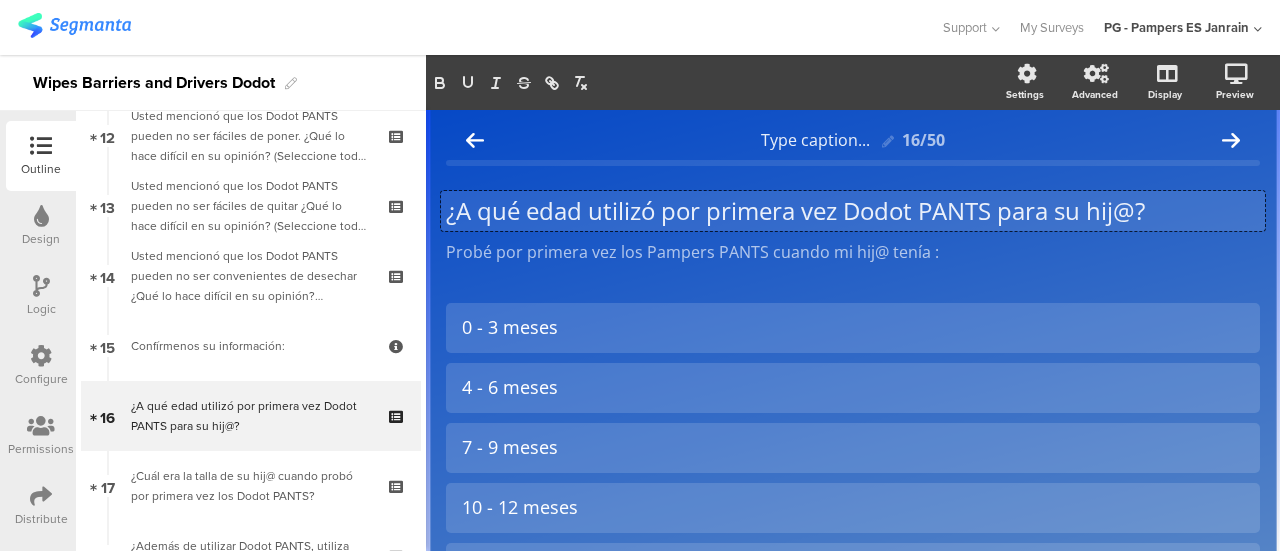click on "¿A qué edad utilizó por primera vez Dodot PANTS para su hij@?
¿A qué edad utilizó por primera vez Dodot PANTS para su hij@?
¿A qué edad utilizó por primera vez Dodot PANTS para su hij@?" 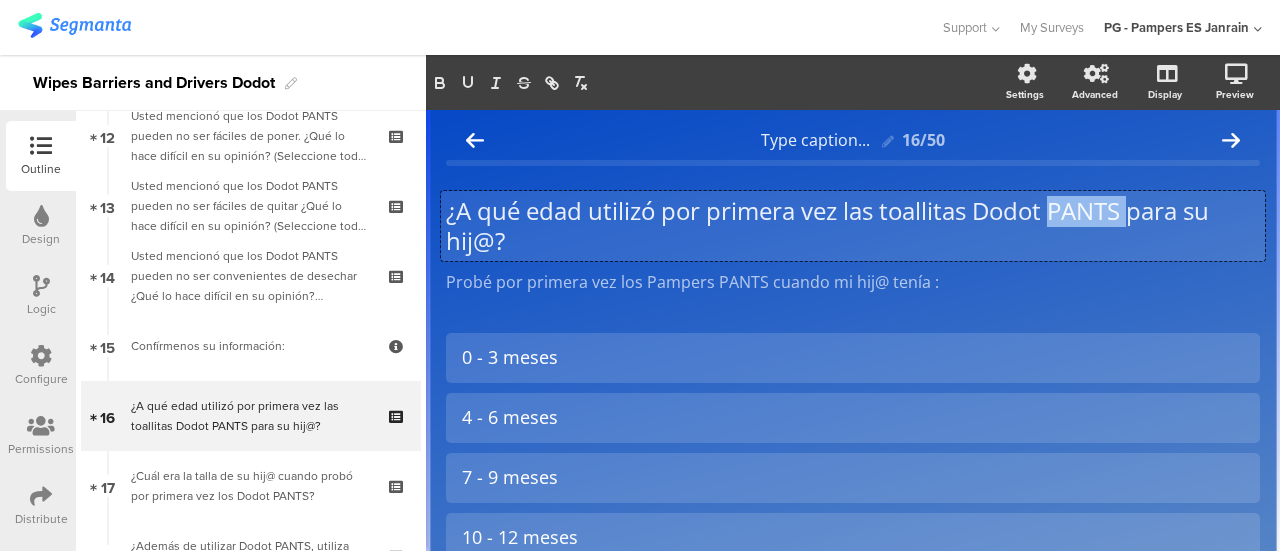 drag, startPoint x: 1137, startPoint y: 204, endPoint x: 1053, endPoint y: 209, distance: 84.14868 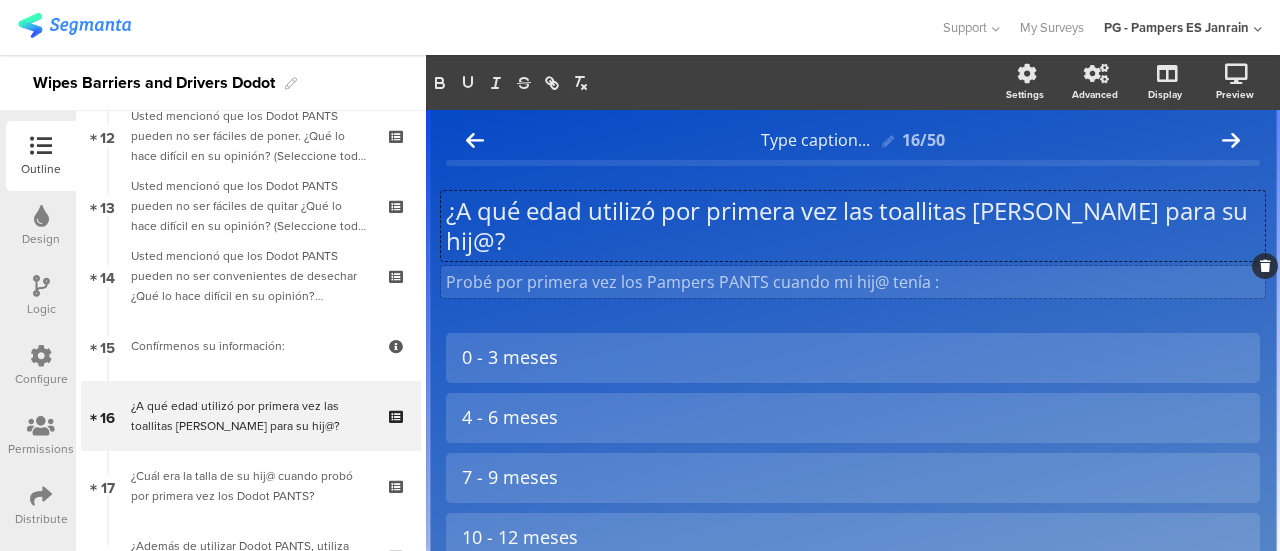 click on "Probé por primera vez los Pampers PANTS cuando mi hij@ tenía :
Probé por primera vez los Pampers PANTS cuando mi hij@ tenía :" 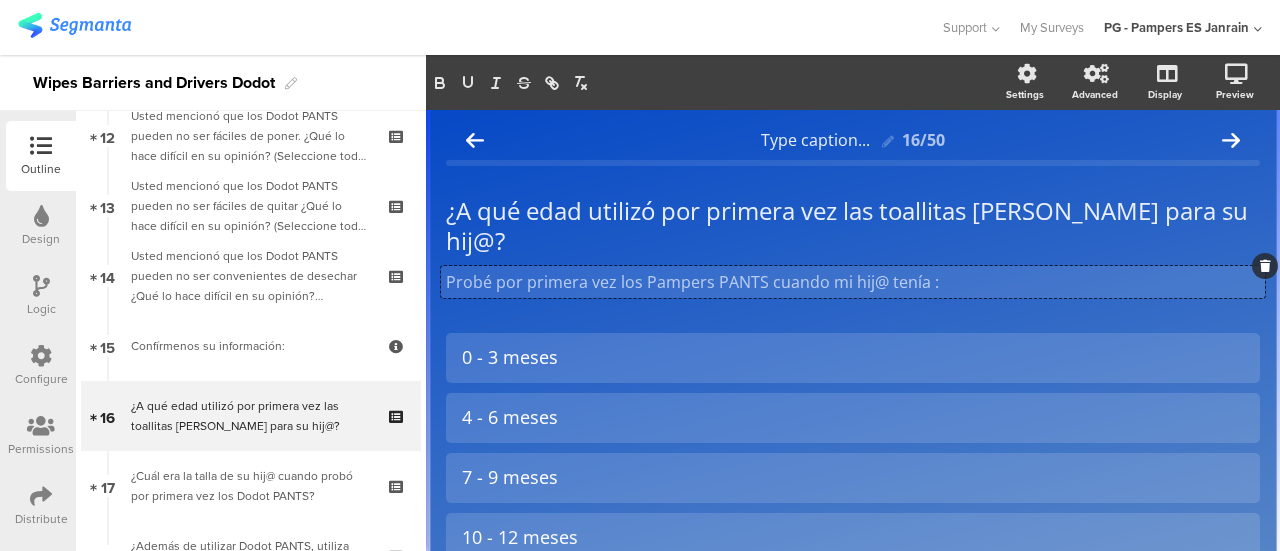 type 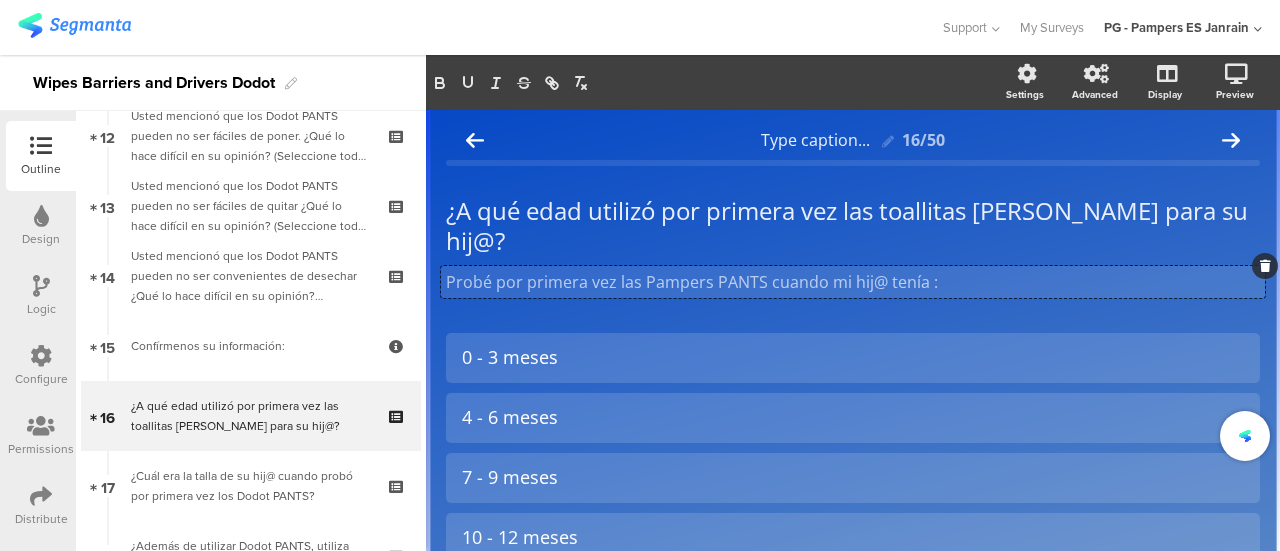 click on "Probé por primera vez las Pampers PANTS cuando mi hij@ tenía :" 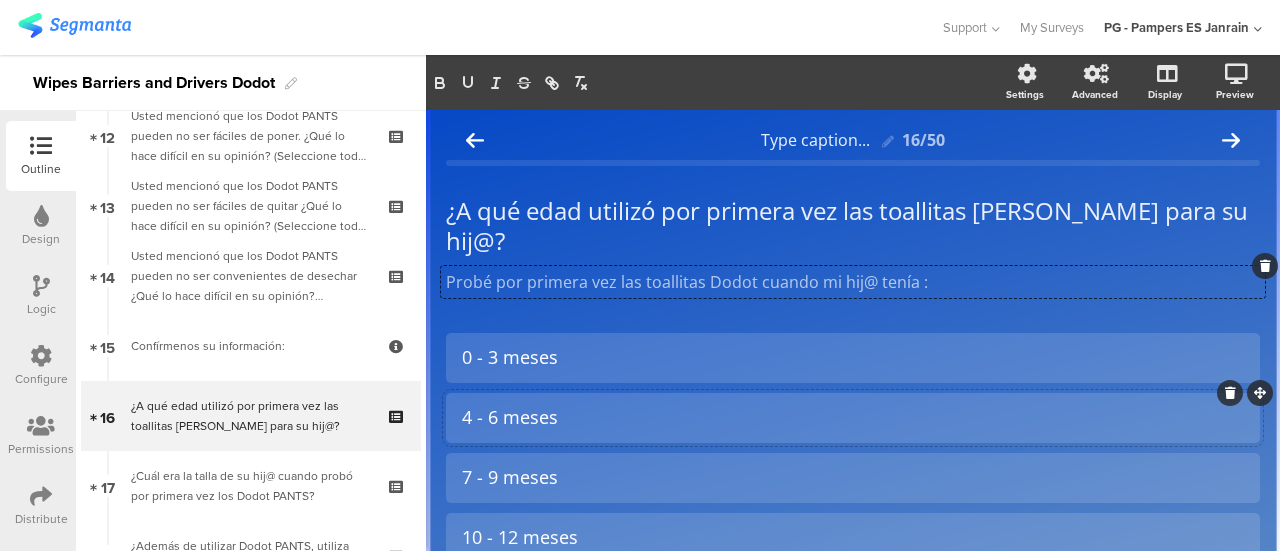 scroll, scrollTop: 26, scrollLeft: 0, axis: vertical 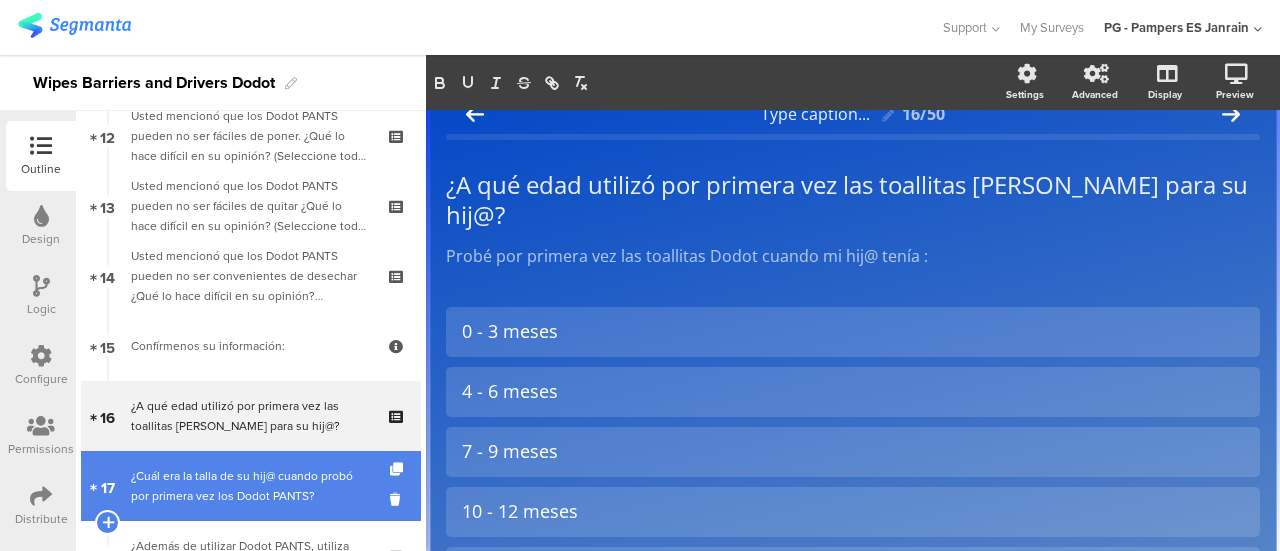 click on "¿Cuál era la talla de su hij@ cuando probó por primera vez los Dodot PANTS?" at bounding box center [250, 486] 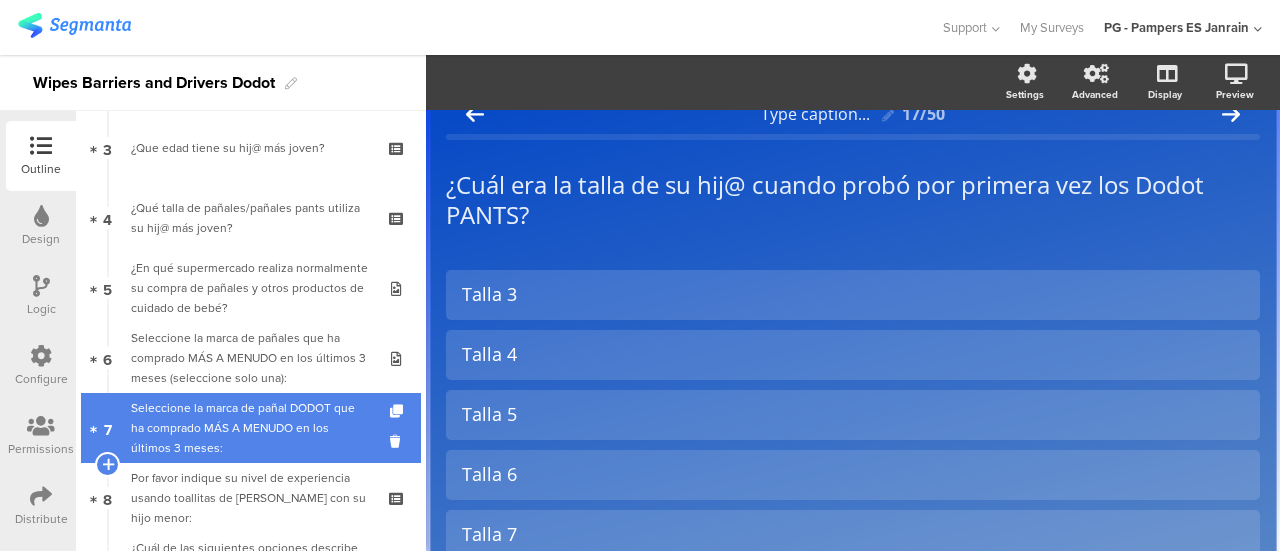 scroll, scrollTop: 218, scrollLeft: 0, axis: vertical 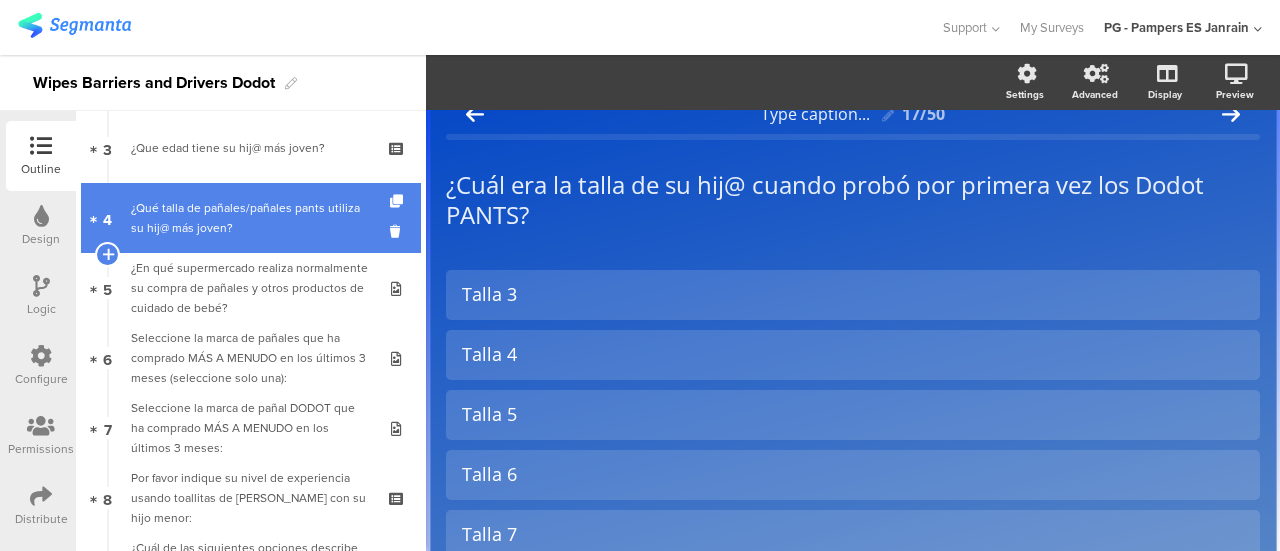 click on "¿Qué talla de pañales/pañales pants utiliza su hij@ más joven?" at bounding box center [250, 218] 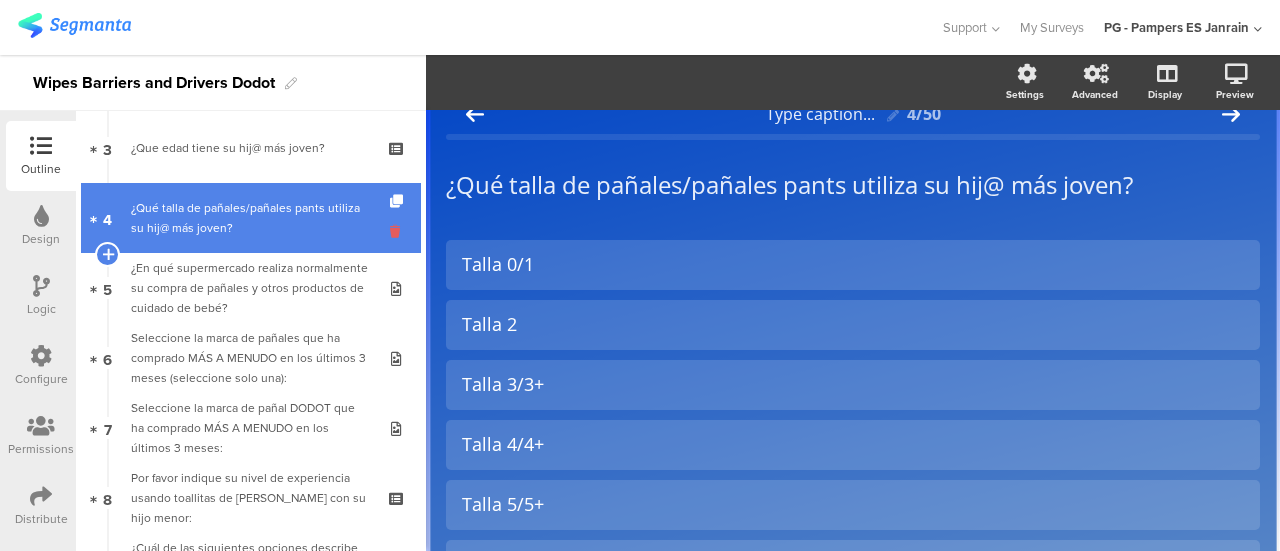 click at bounding box center [398, 231] 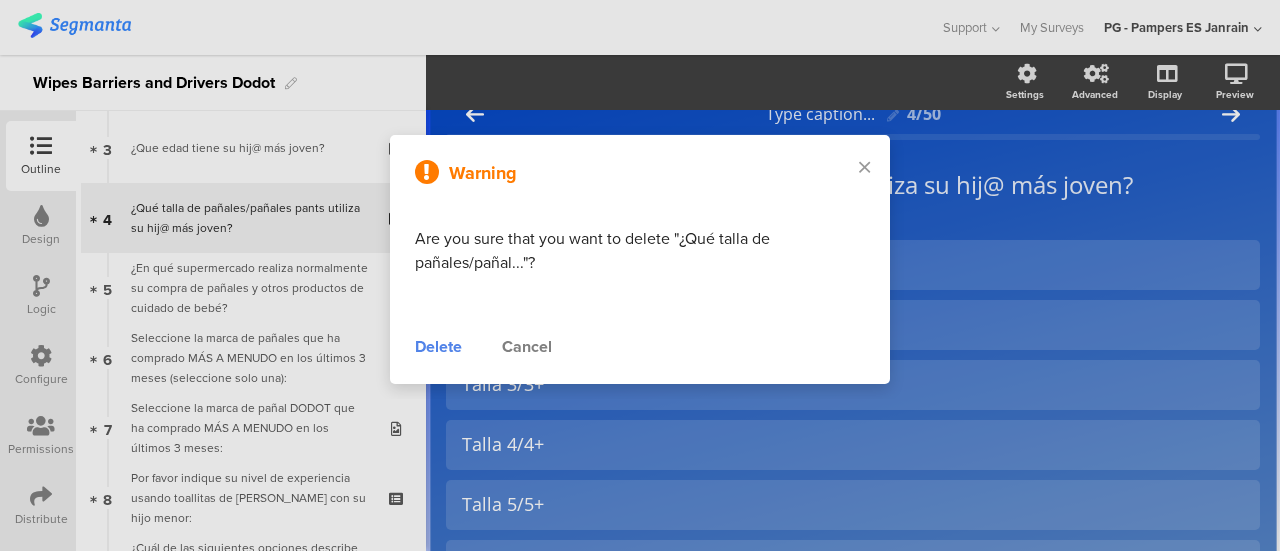 click on "Delete" at bounding box center [438, 347] 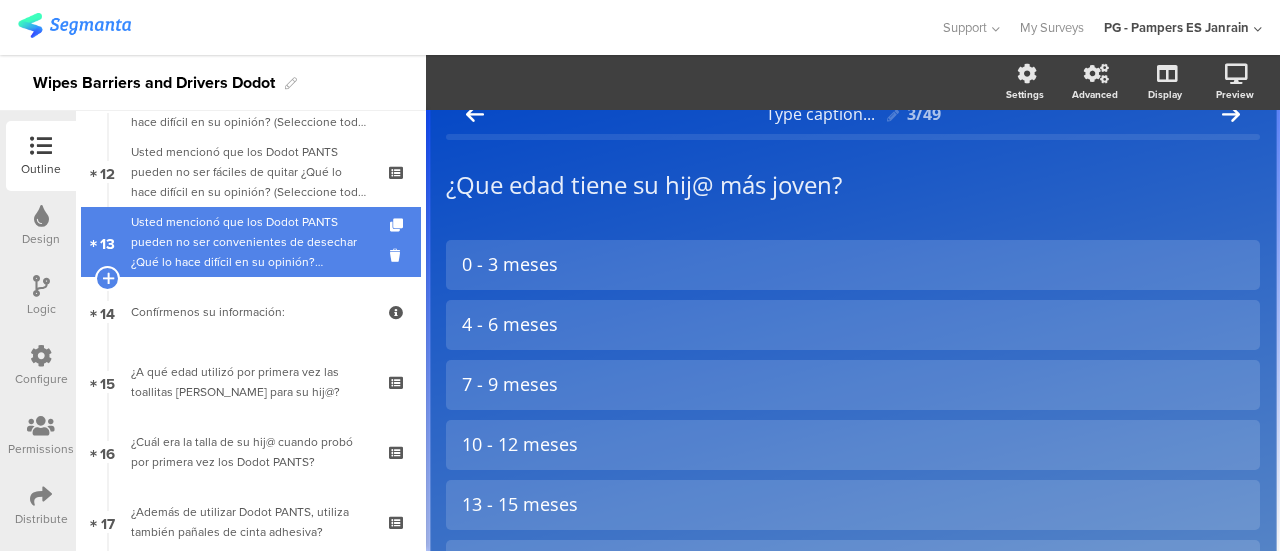 scroll, scrollTop: 828, scrollLeft: 0, axis: vertical 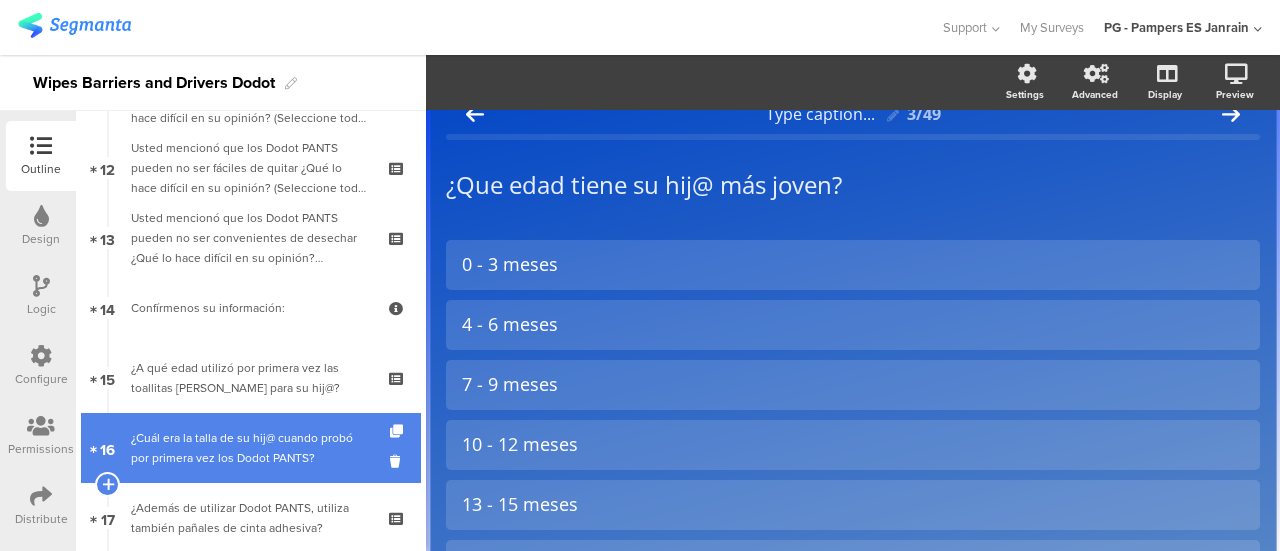 click on "¿Cuál era la talla de su hij@ cuando probó por primera vez los Dodot PANTS?" at bounding box center [250, 448] 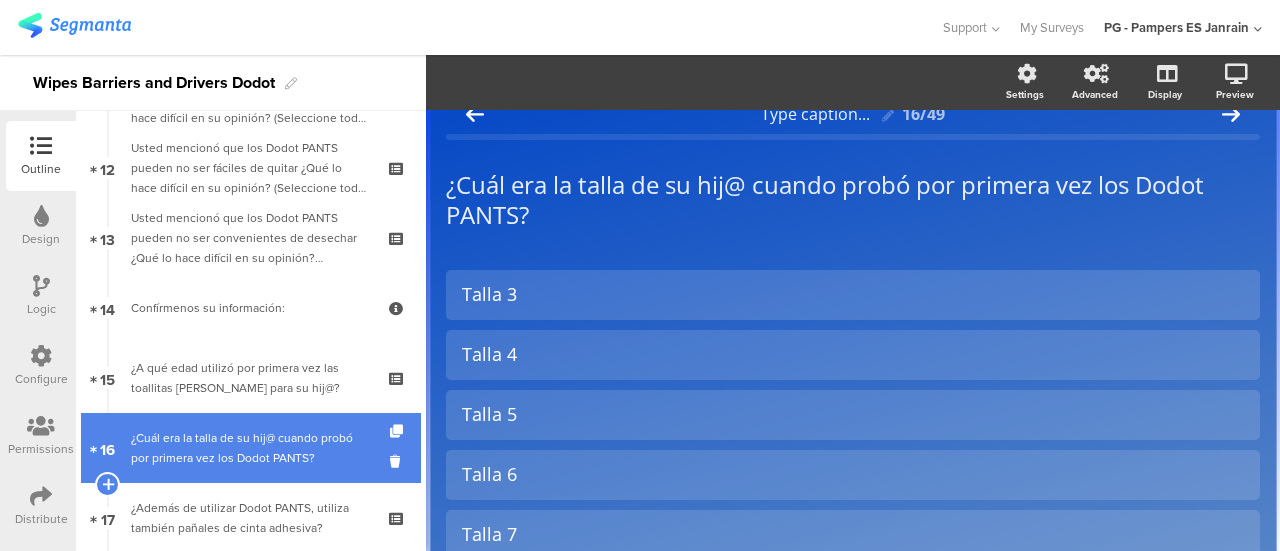 scroll, scrollTop: 836, scrollLeft: 0, axis: vertical 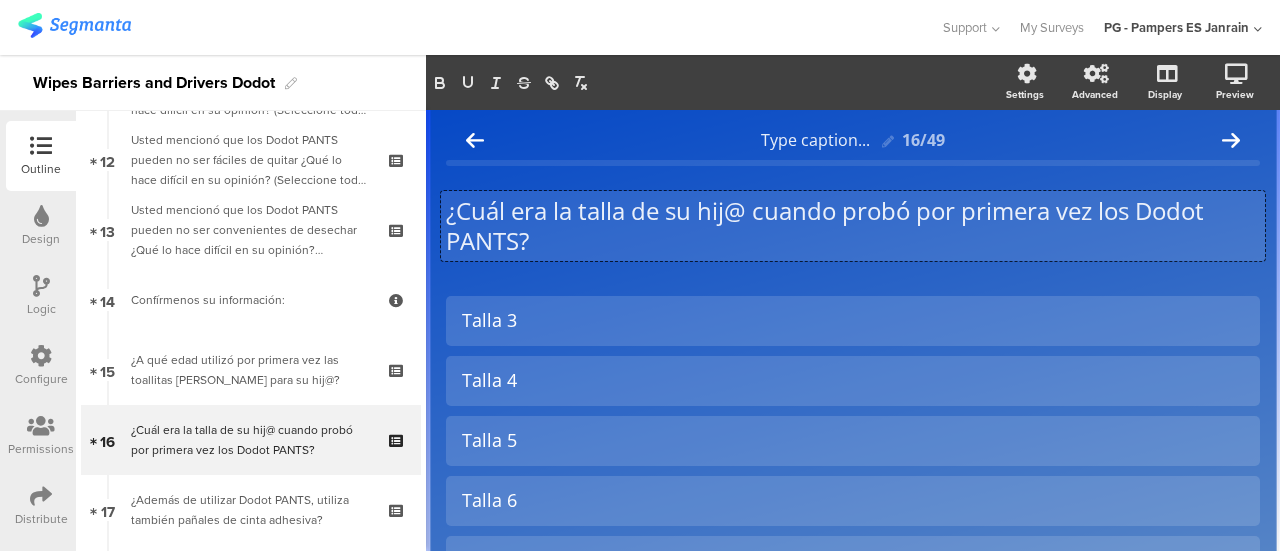 click on "¿Cuál era la talla de su hij@ cuando probó por primera vez los Dodot PANTS?
¿Cuál era la talla de su hij@ cuando probó por primera vez los Dodot PANTS?
¿Cuál era la talla de su hij@ cuando probó por primera vez los Dodot PANTS?" 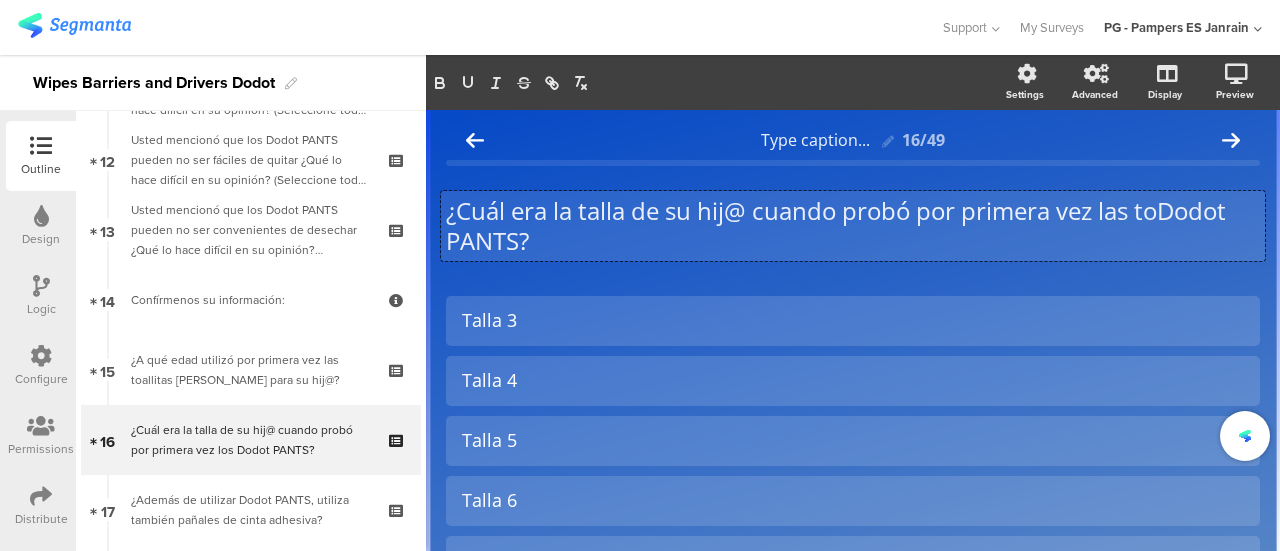 scroll, scrollTop: 1, scrollLeft: 0, axis: vertical 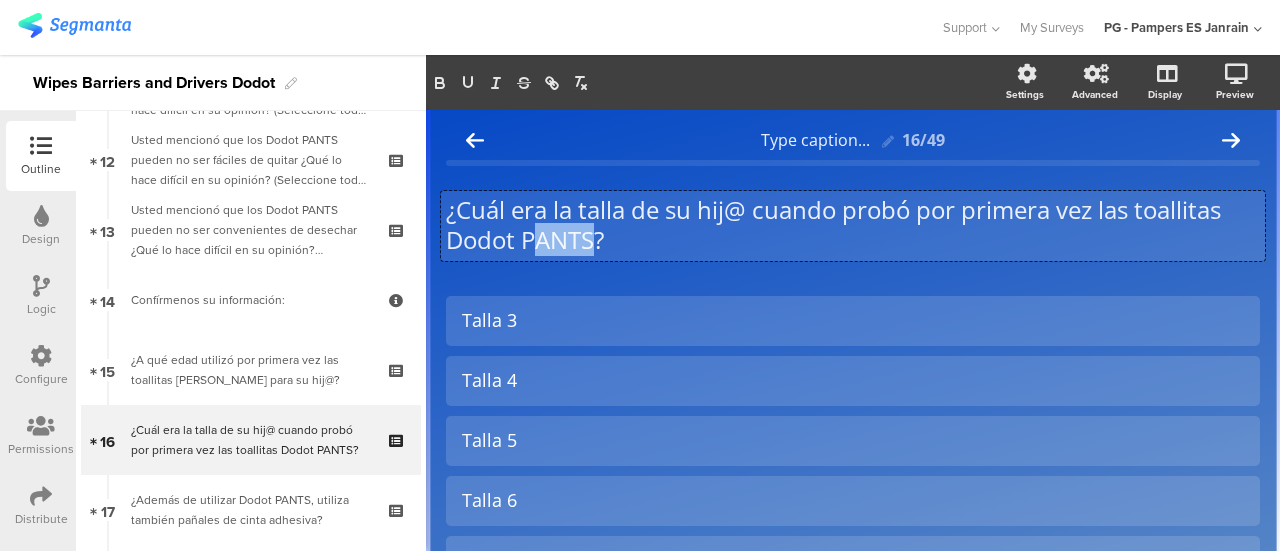drag, startPoint x: 596, startPoint y: 243, endPoint x: 523, endPoint y: 247, distance: 73.109505 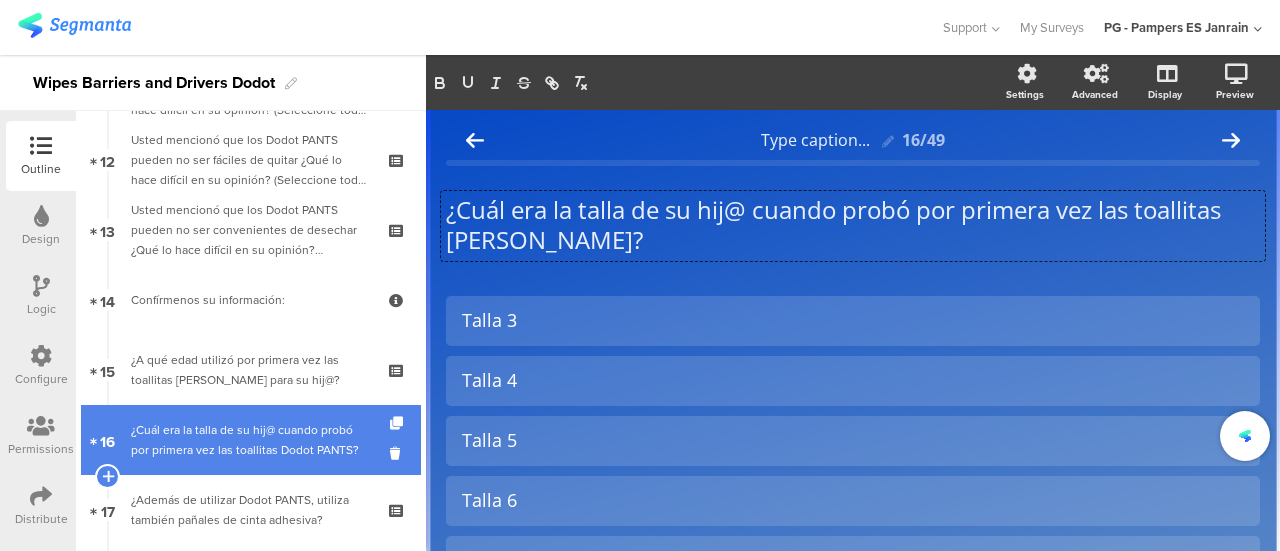 scroll, scrollTop: 914, scrollLeft: 0, axis: vertical 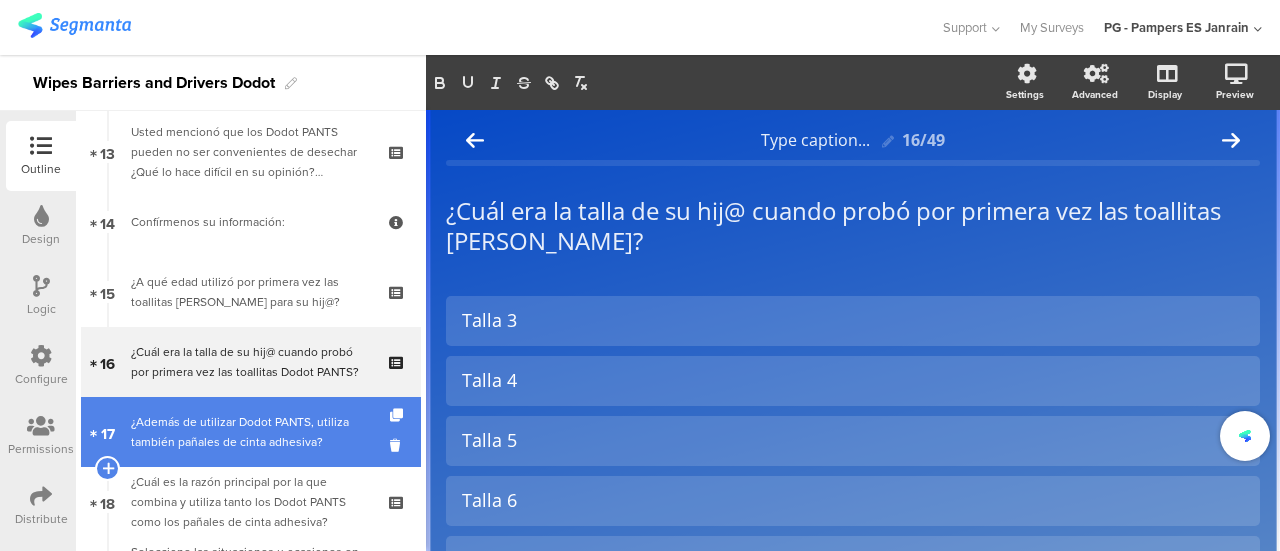 click on "¿Además de utilizar Dodot PANTS, utiliza también pañales de cinta adhesiva?" at bounding box center (250, 432) 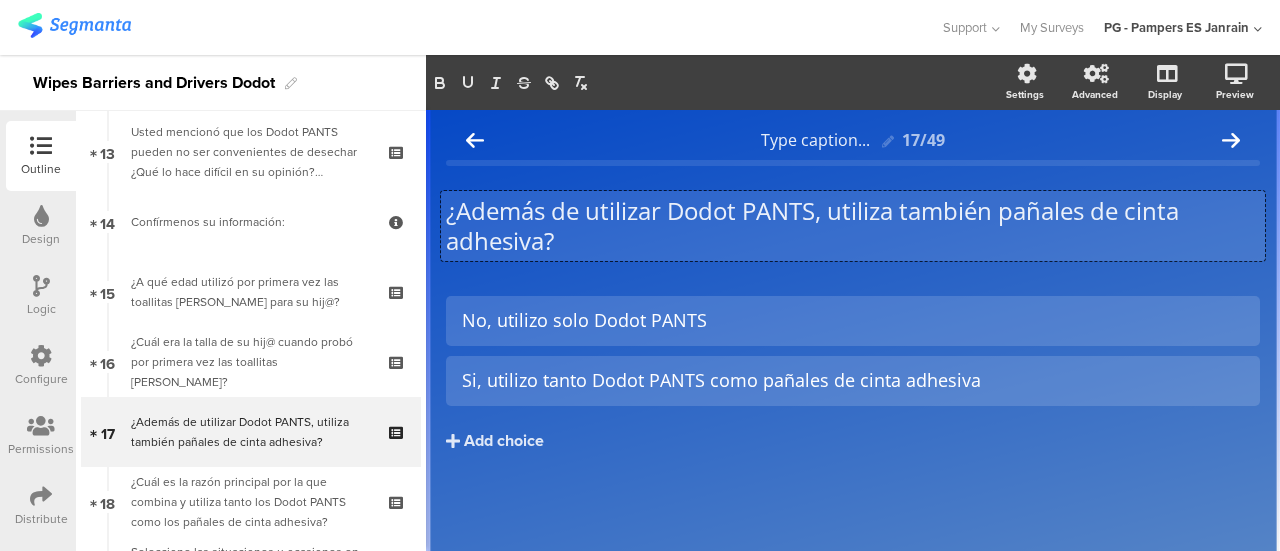 click on "¿Además de utilizar Dodot PANTS, utiliza también pañales de cinta adhesiva?
¿Además de utilizar Dodot PANTS, utiliza también pañales de cinta adhesiva?
¿Además de utilizar Dodot PANTS, utiliza también pañales de cinta adhesiva?" 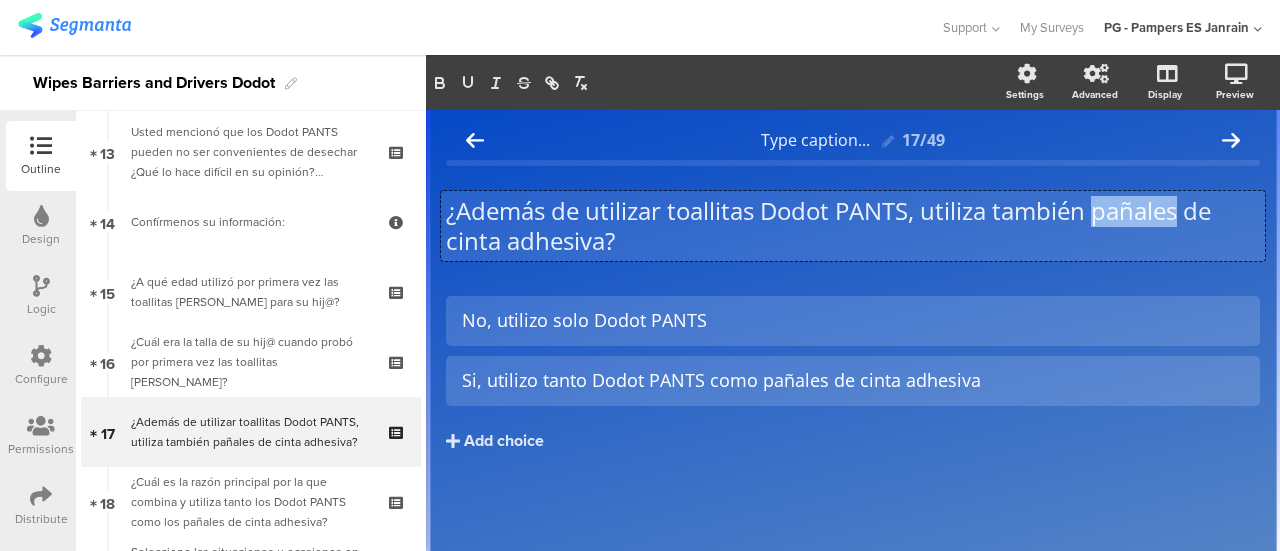drag, startPoint x: 1186, startPoint y: 216, endPoint x: 1100, endPoint y: 217, distance: 86.00581 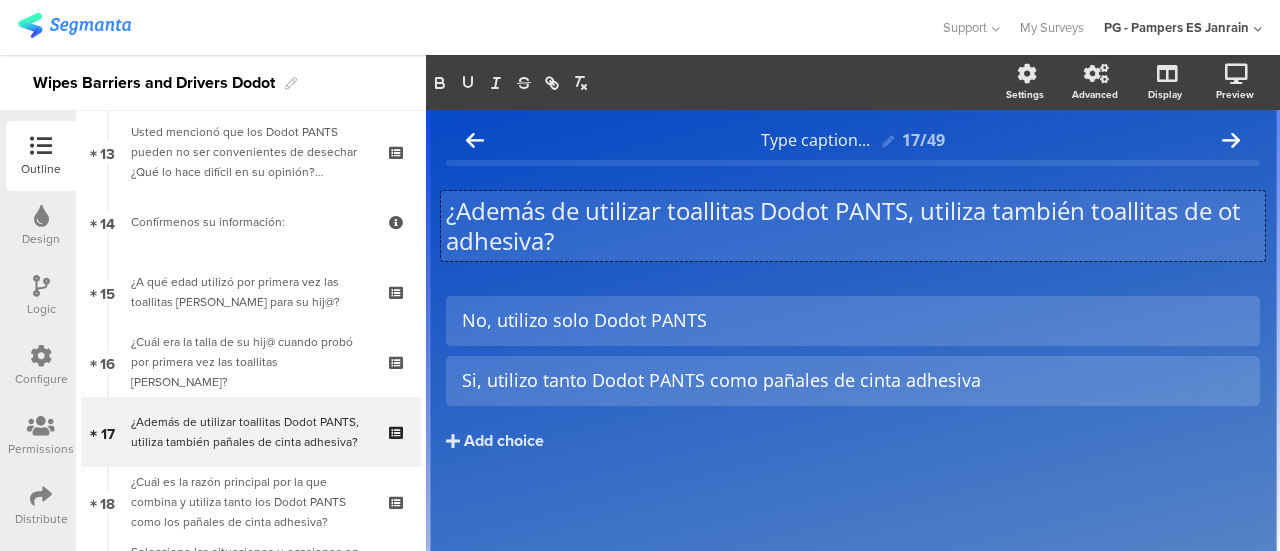 scroll, scrollTop: 1, scrollLeft: 0, axis: vertical 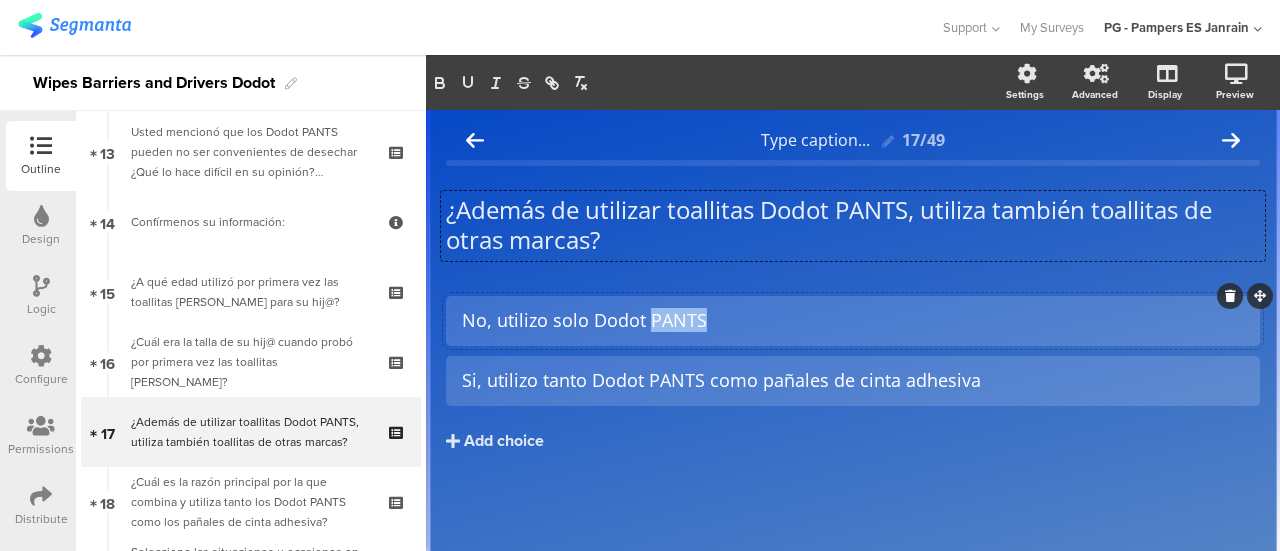 drag, startPoint x: 710, startPoint y: 322, endPoint x: 651, endPoint y: 323, distance: 59.008472 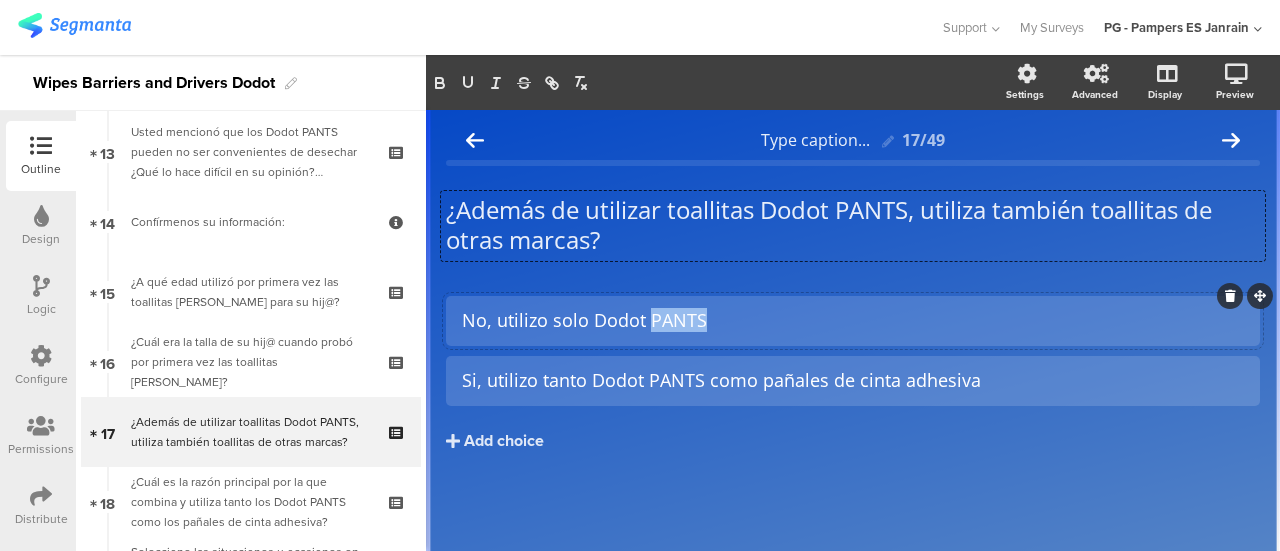 click on "No, utilizo solo Dodot PANTS" 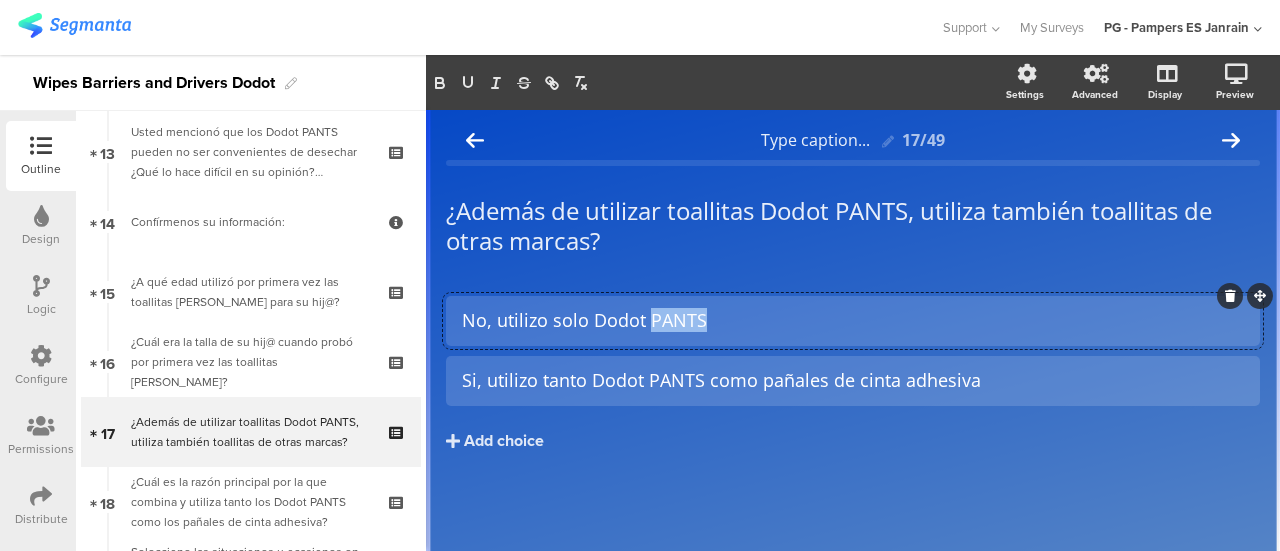 type 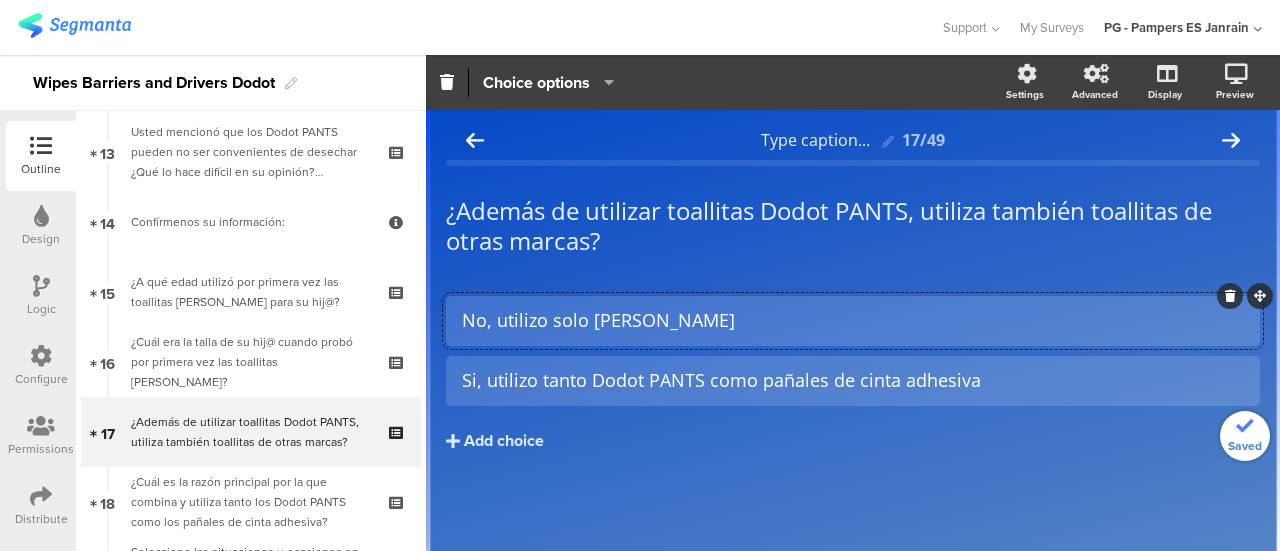 click on "No, utilizo solo Dodot" 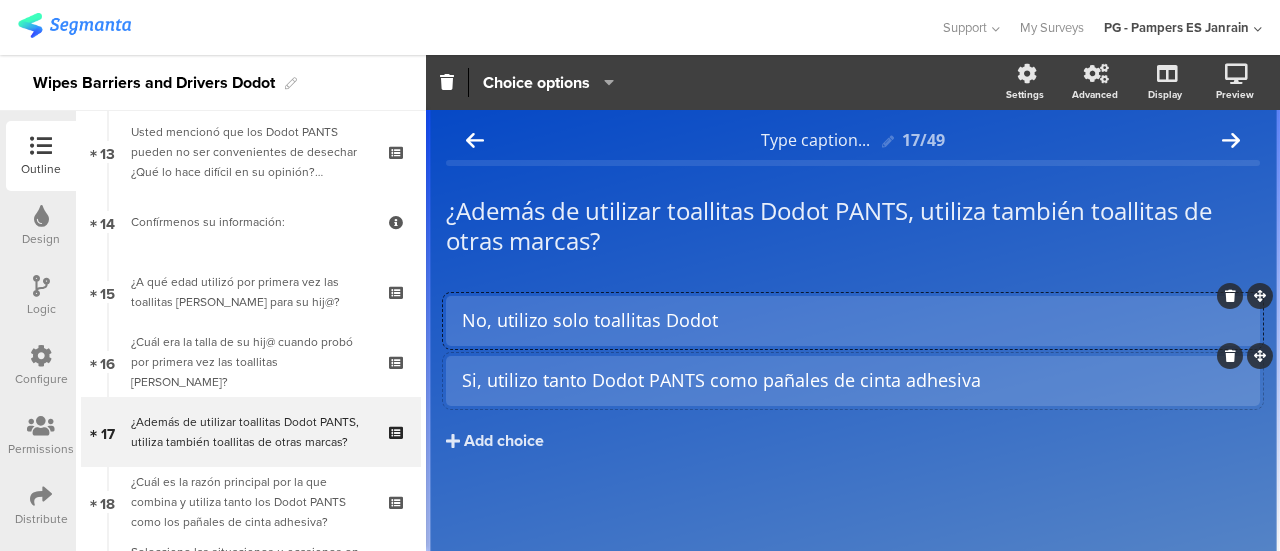 click on "Si, utilizo tanto Dodot PANTS como pañales de cinta adhesiva" 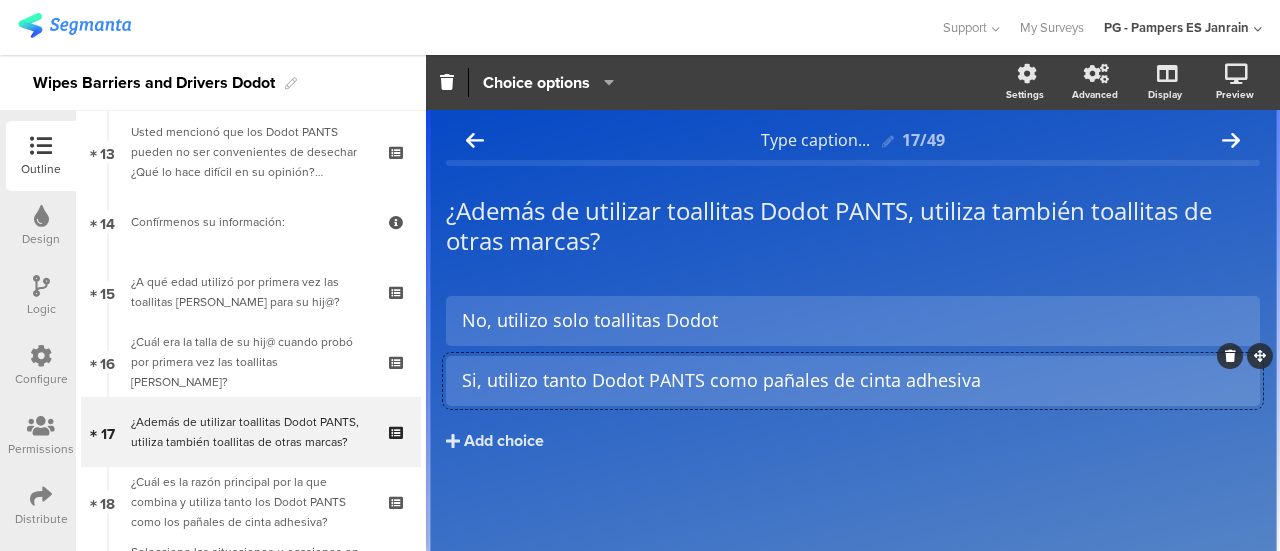 type 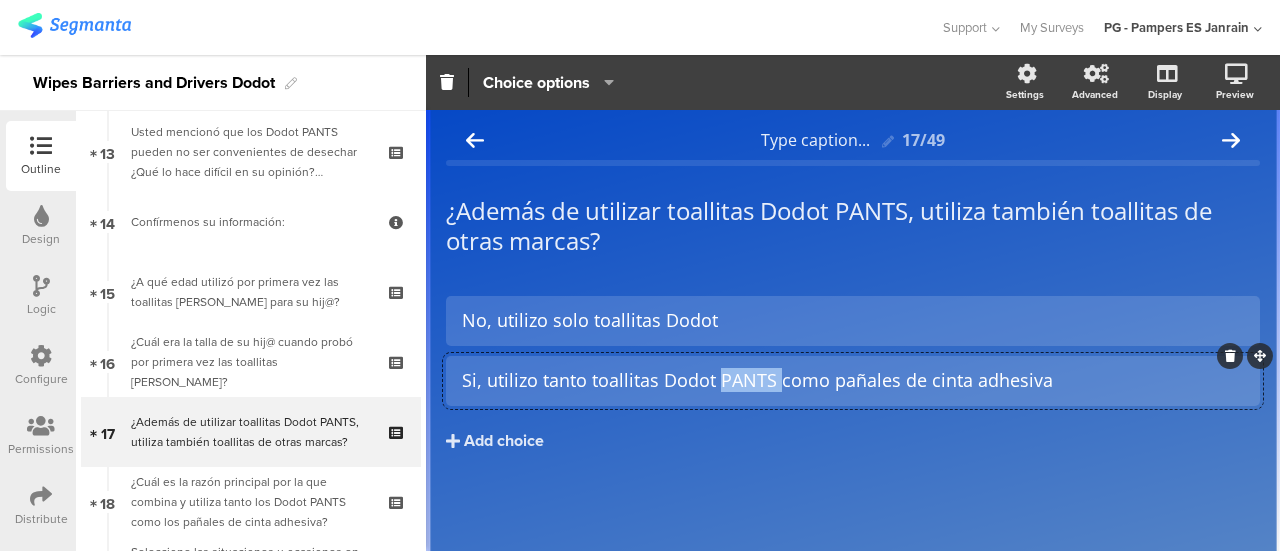 drag, startPoint x: 778, startPoint y: 387, endPoint x: 714, endPoint y: 391, distance: 64.12488 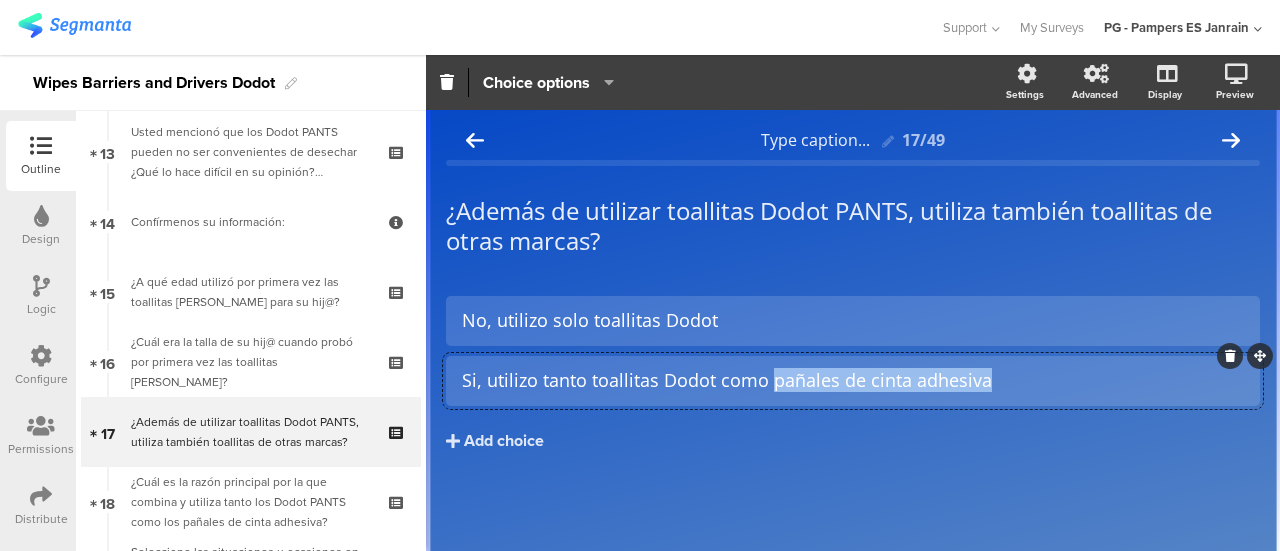 drag, startPoint x: 998, startPoint y: 371, endPoint x: 770, endPoint y: 376, distance: 228.05482 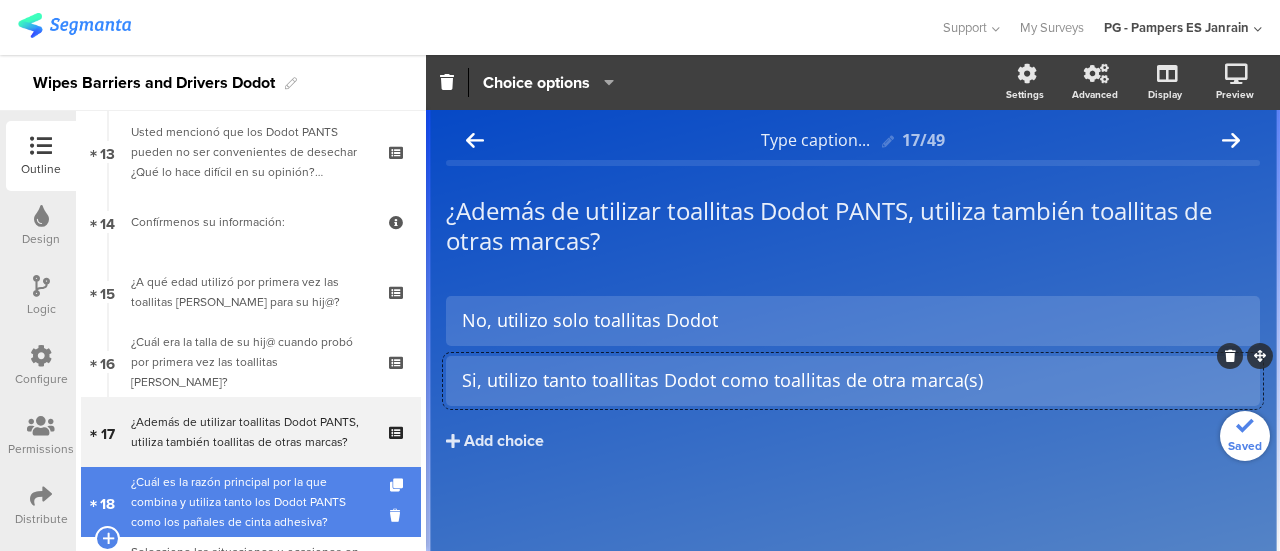 click on "¿Cuál es la razón principal por la que combina y utiliza tanto los Dodot PANTS como los pañales de cinta adhesiva?" at bounding box center (250, 502) 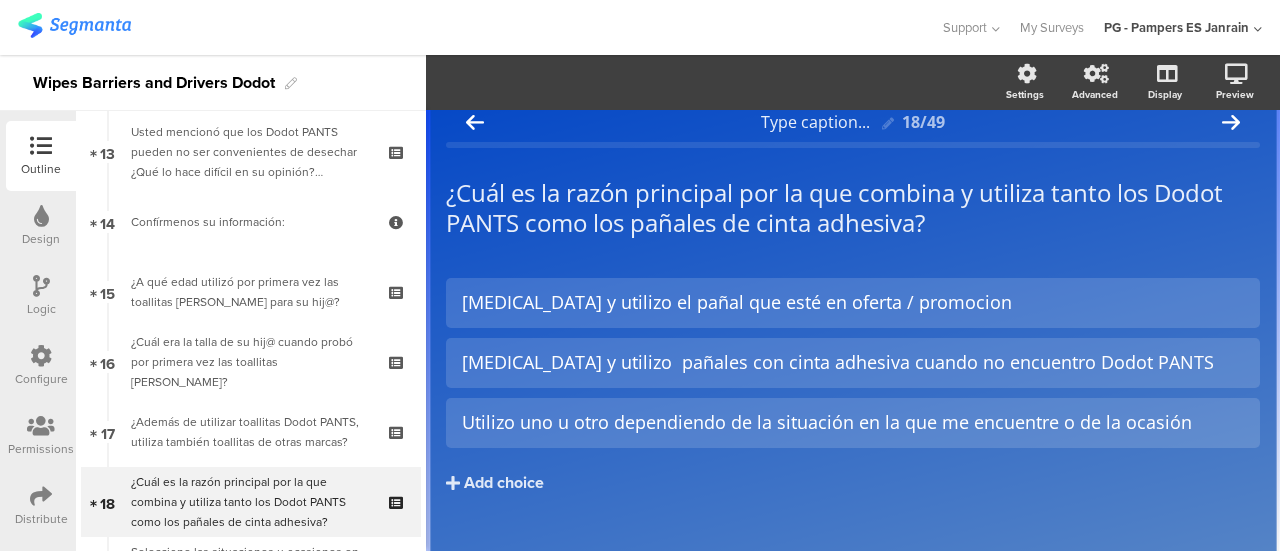 scroll, scrollTop: 20, scrollLeft: 0, axis: vertical 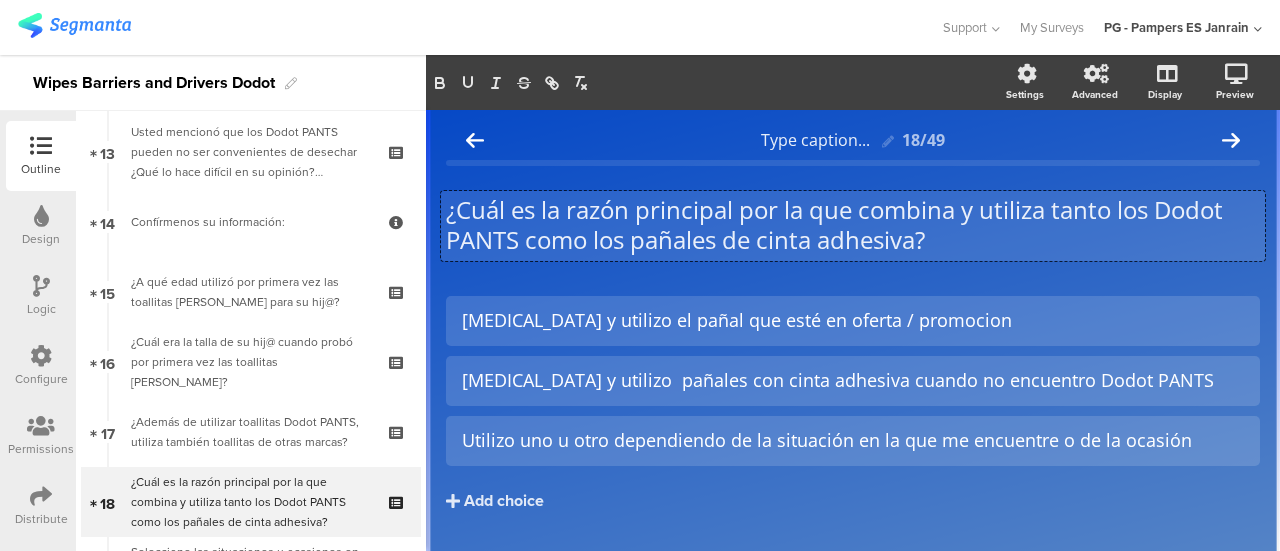drag, startPoint x: 940, startPoint y: 219, endPoint x: 508, endPoint y: 239, distance: 432.4627 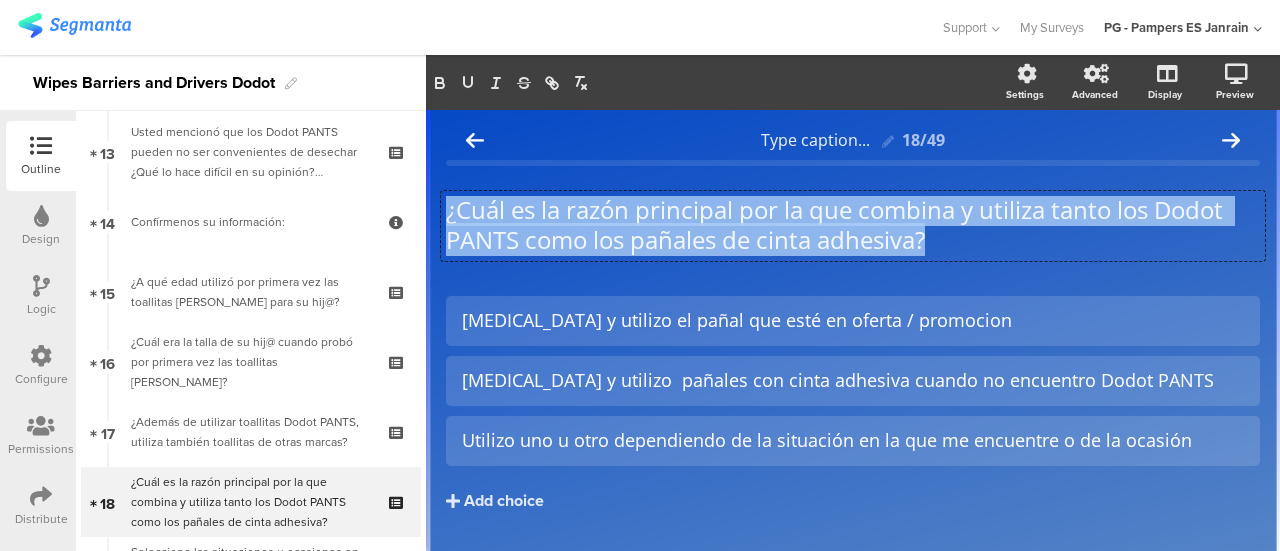 drag, startPoint x: 979, startPoint y: 237, endPoint x: 408, endPoint y: 205, distance: 571.896 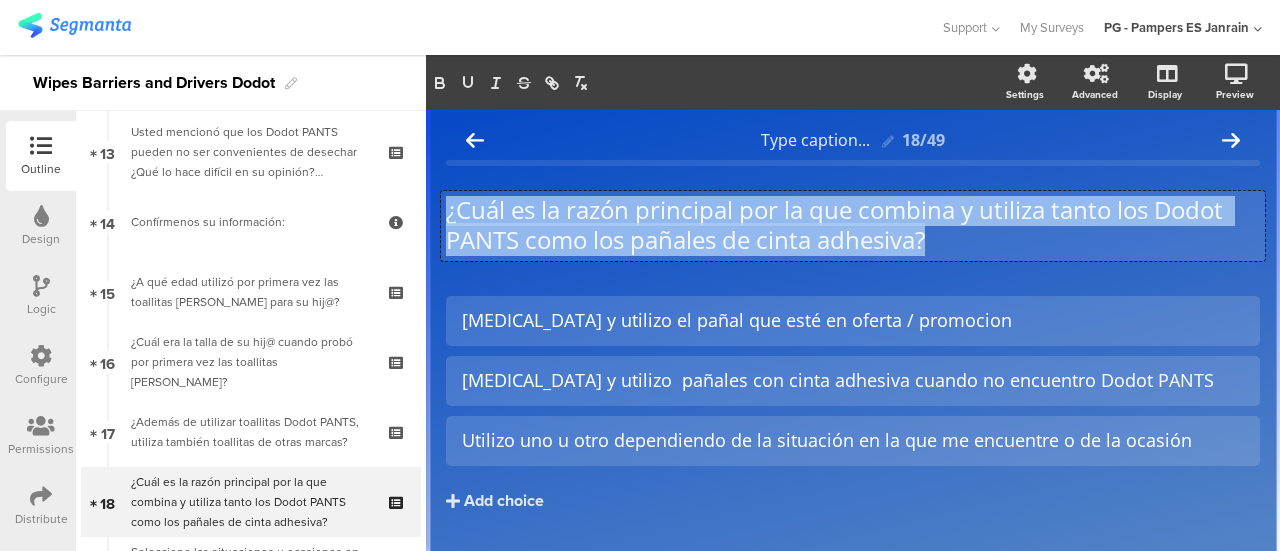 click on "¿Cuál es la razón principal por la que combina y utiliza tanto los Dodot PANTS como los pañales de cinta adhesiva?" 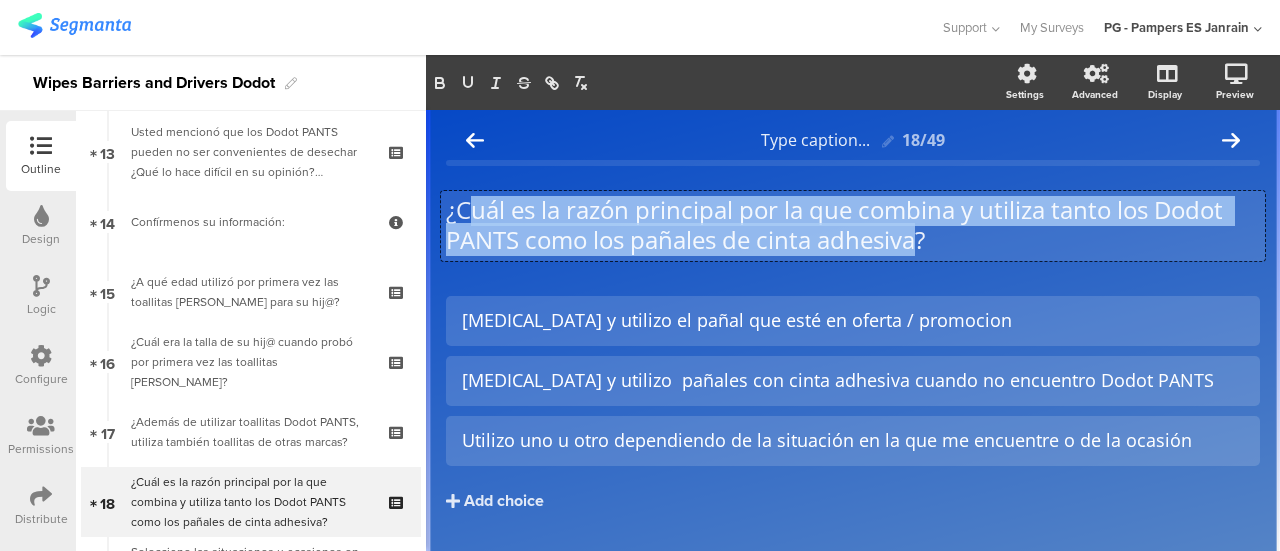 drag, startPoint x: 917, startPoint y: 238, endPoint x: 466, endPoint y: 209, distance: 451.9314 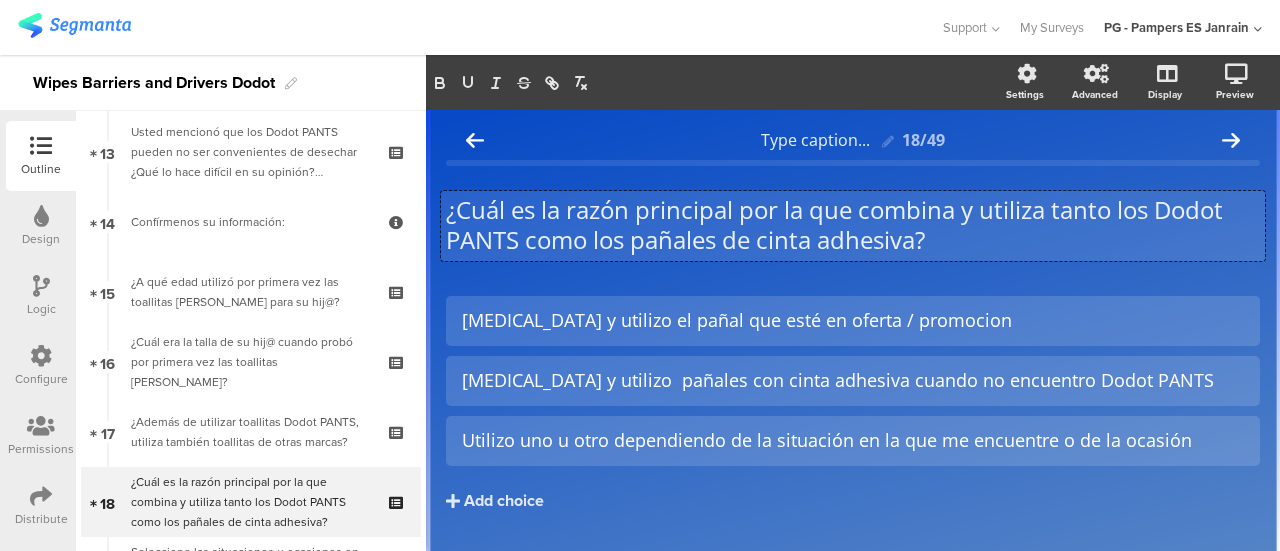 scroll, scrollTop: 0, scrollLeft: 0, axis: both 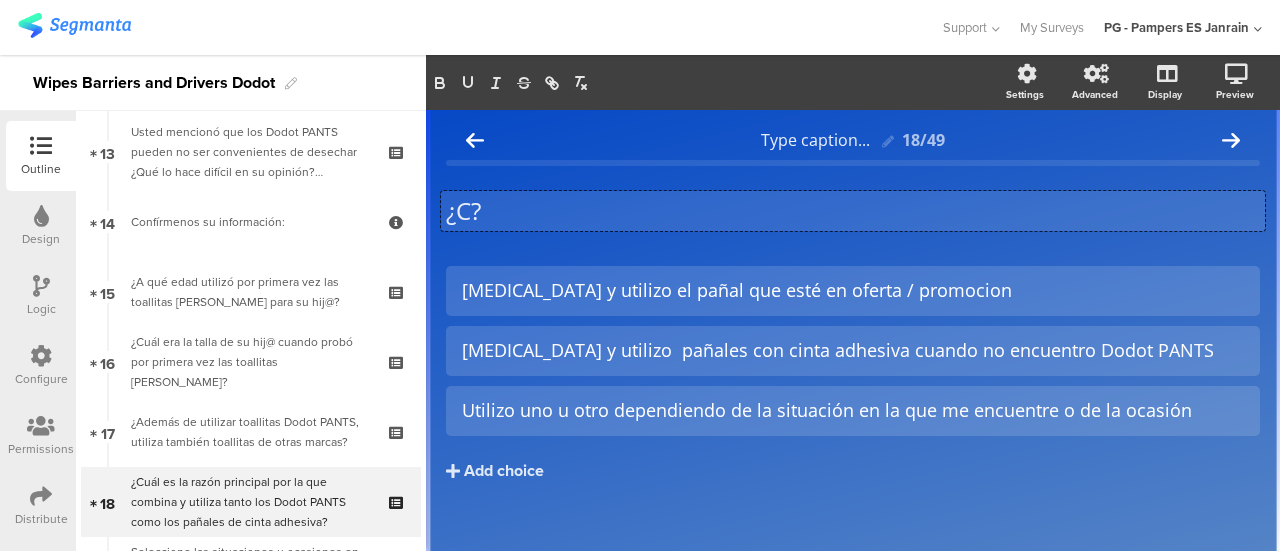 type 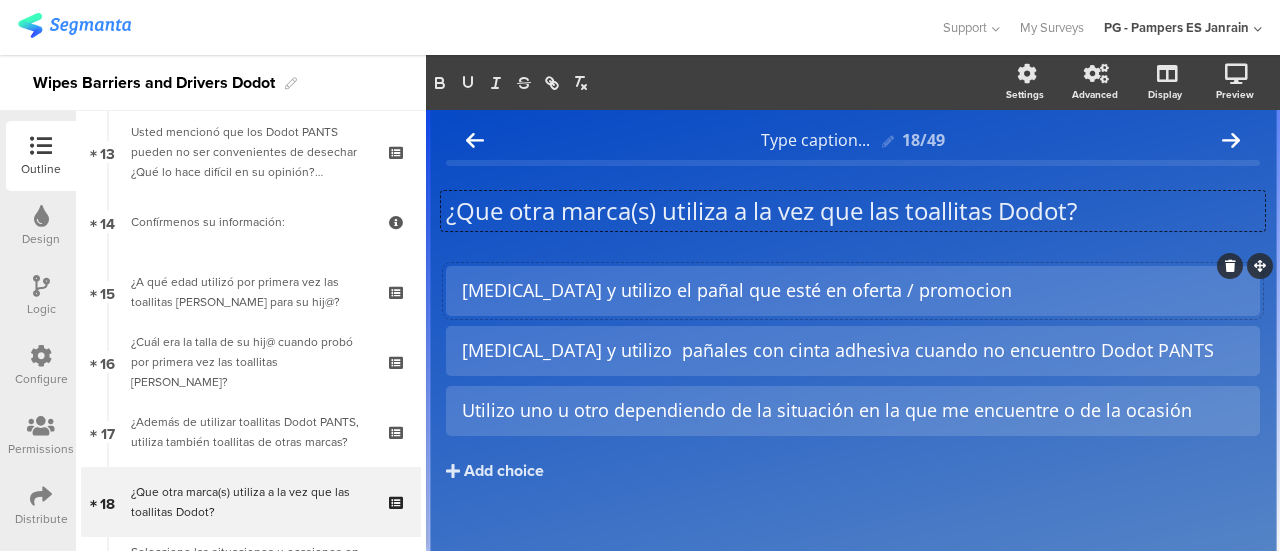 drag, startPoint x: 526, startPoint y: 219, endPoint x: 456, endPoint y: 309, distance: 114.01754 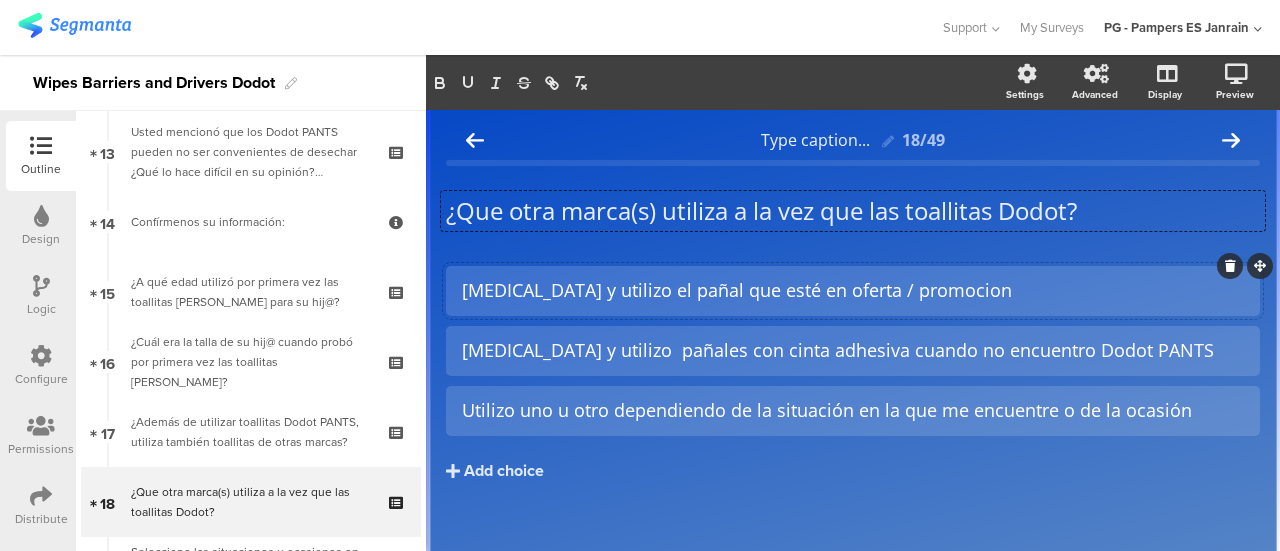 click 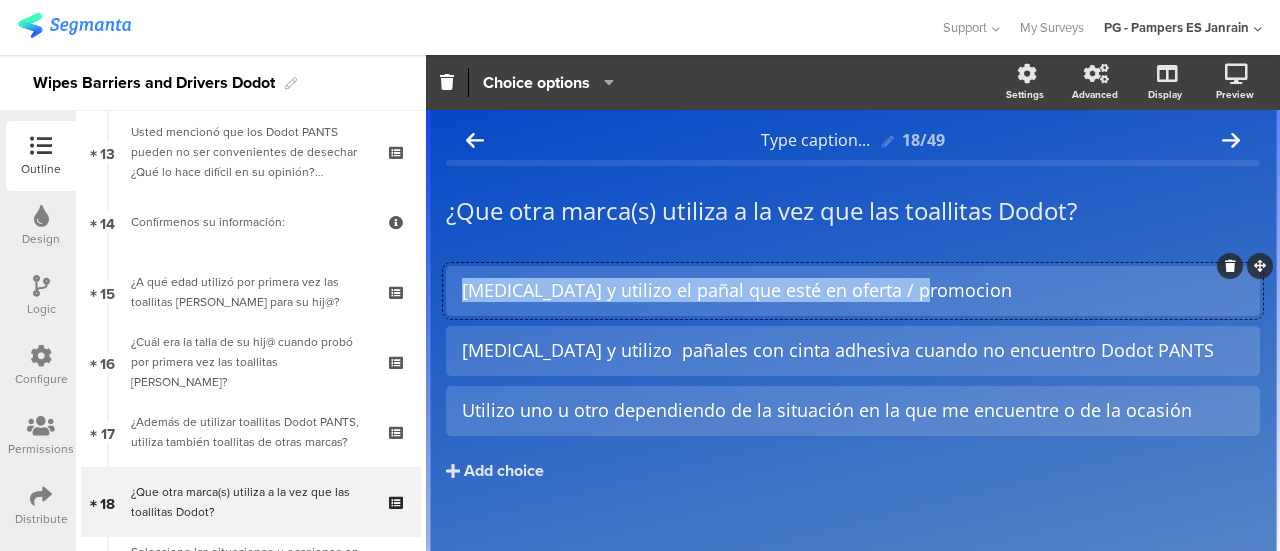 drag, startPoint x: 942, startPoint y: 303, endPoint x: 435, endPoint y: 292, distance: 507.11932 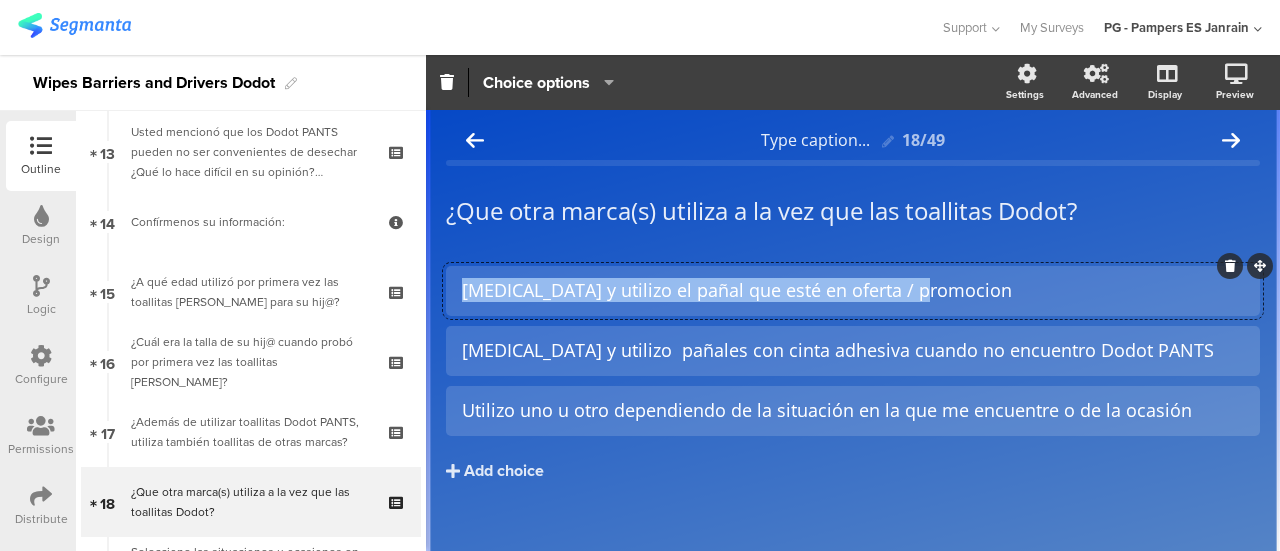 click on "Type caption...
18/49
¿Que otra marca(s) utiliza a la vez que las toallitas Dodot?
¿Que otra marca(s) utiliza a la vez que las toallitas Dodot?
Compro y utilizo el pañal que esté en oferta / promocion" 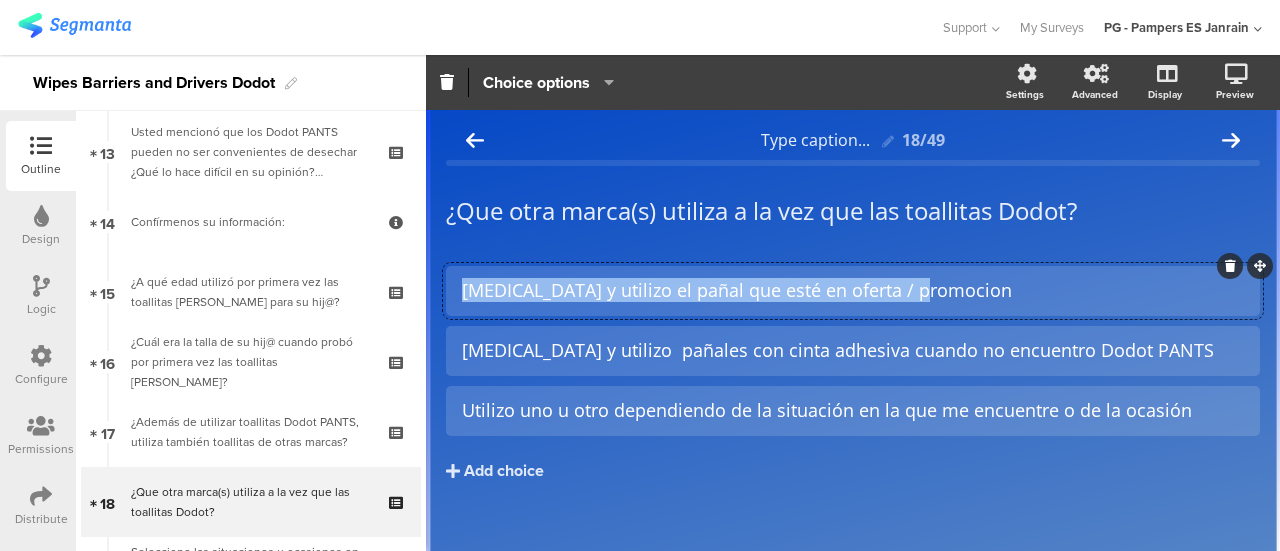 type 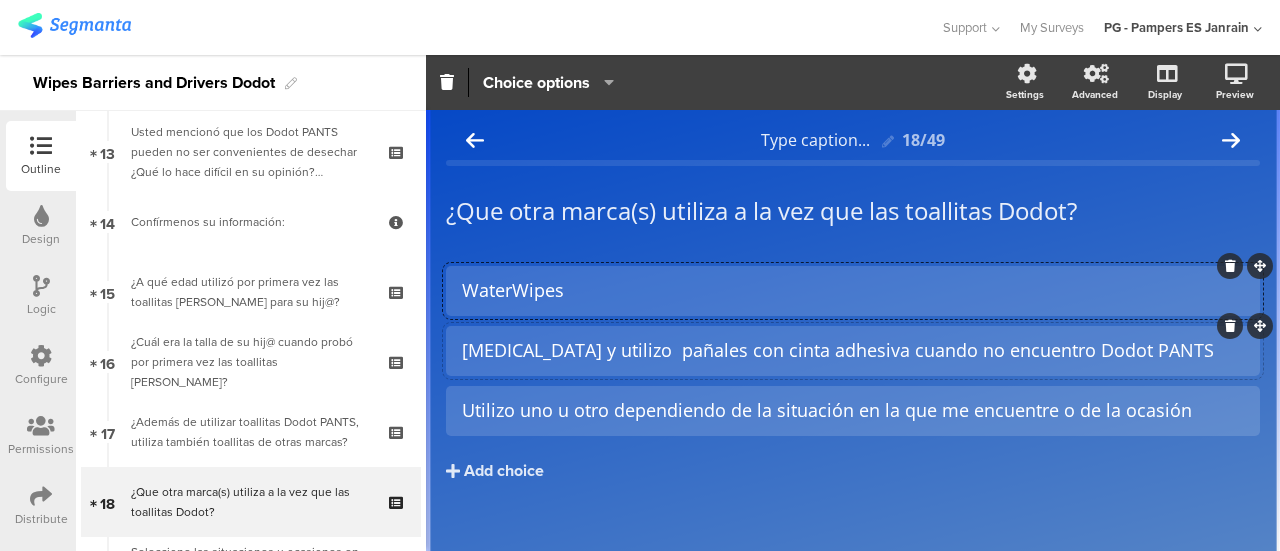 click on "Compro y utilizo  pañales con cinta adhesiva cuando no encuentro Dodot PANTS" 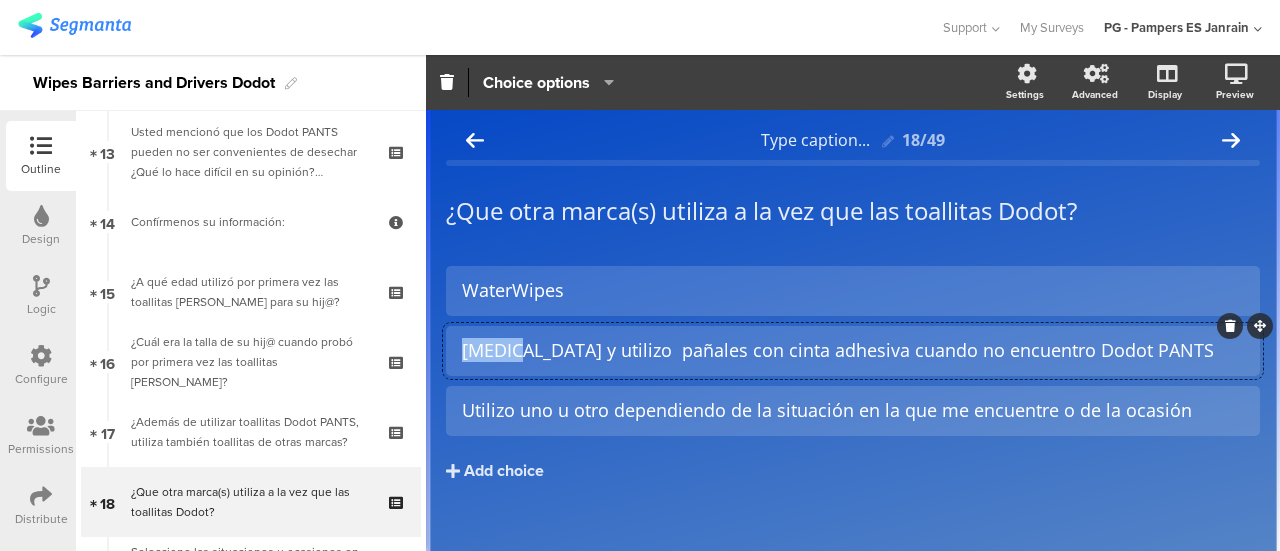 click on "Compro y utilizo  pañales con cinta adhesiva cuando no encuentro Dodot PANTS" 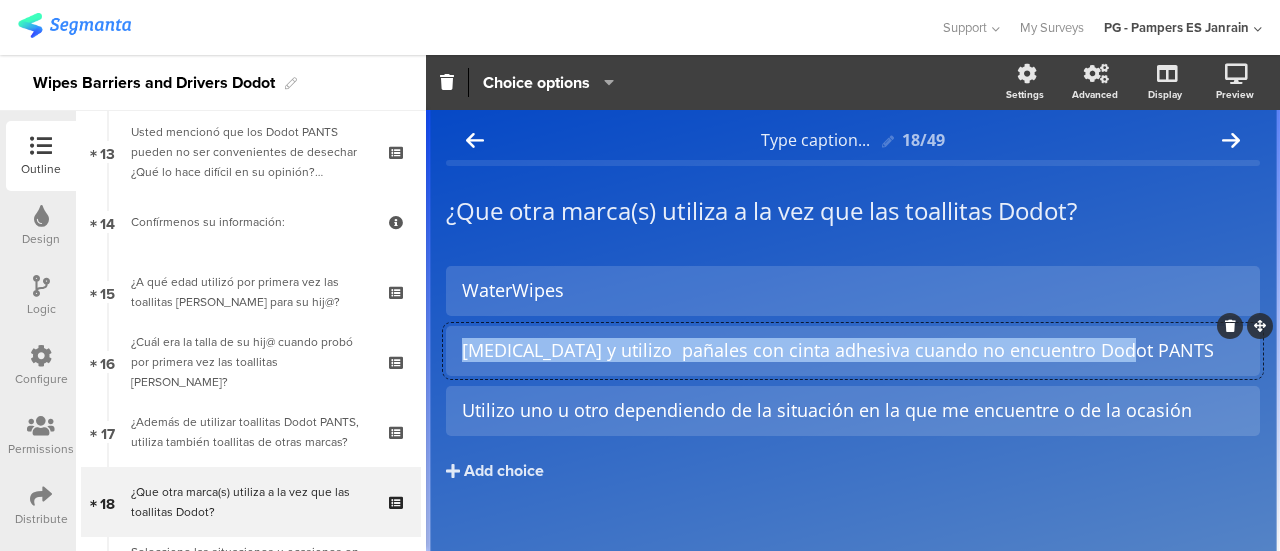 click on "Compro y utilizo  pañales con cinta adhesiva cuando no encuentro Dodot PANTS" 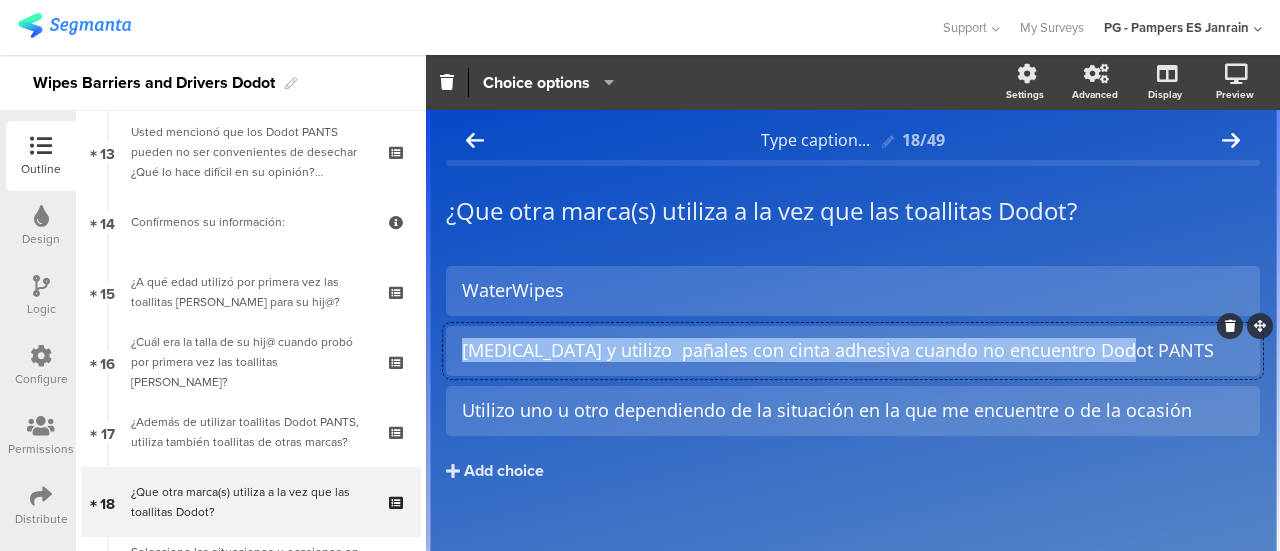 type 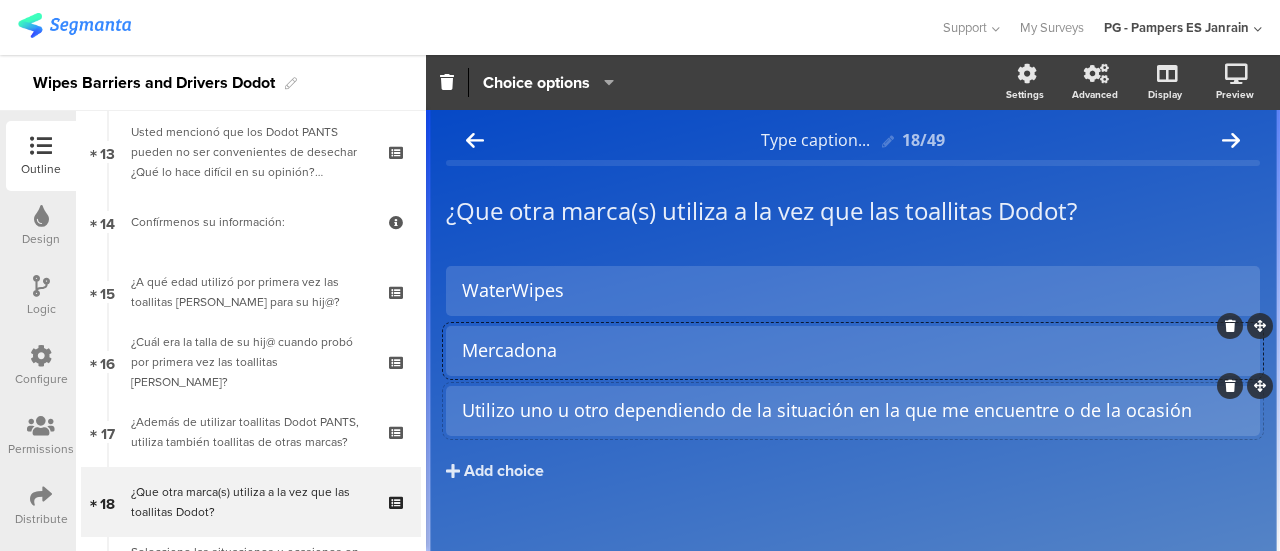 click on "Utilizo uno u otro dependiendo de la situación en la que me encuentre o de la ocasión" 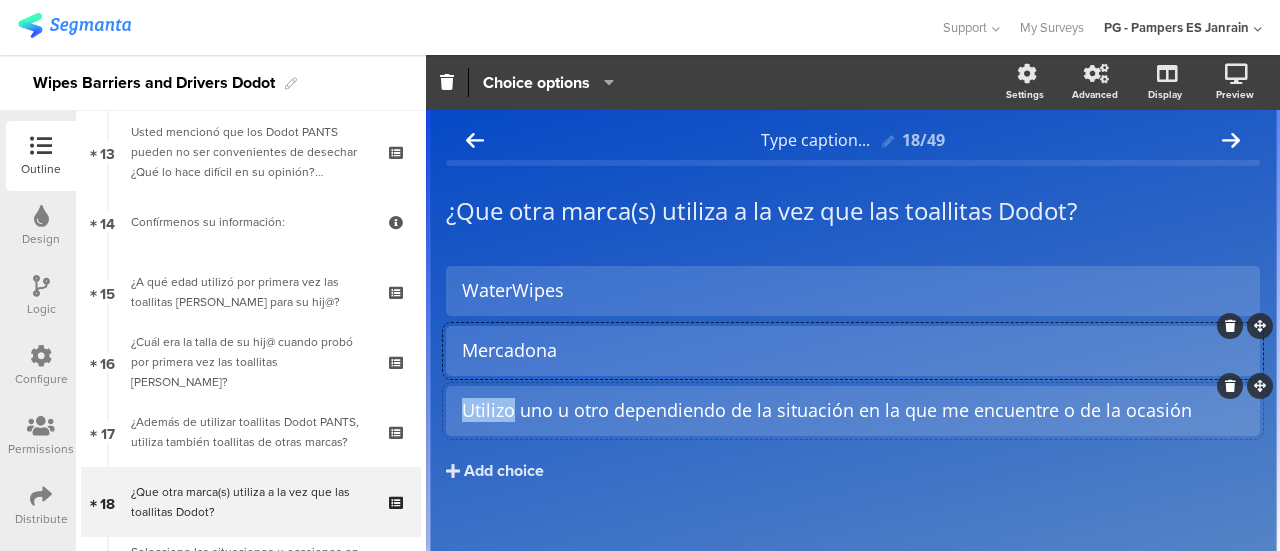 click on "Utilizo uno u otro dependiendo de la situación en la que me encuentre o de la ocasión" 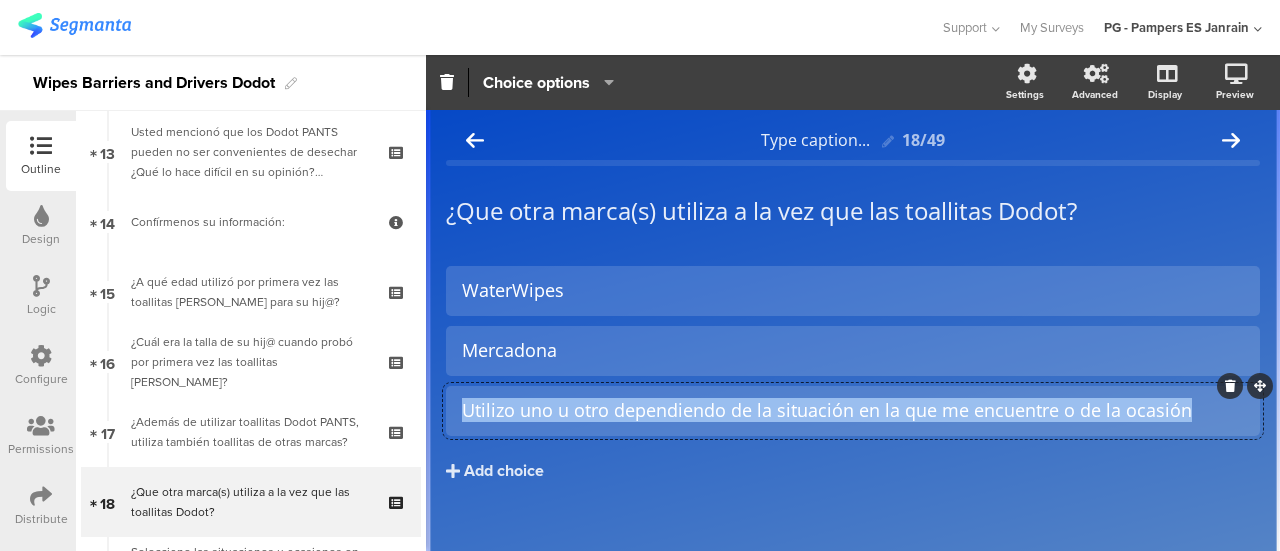 click on "Utilizo uno u otro dependiendo de la situación en la que me encuentre o de la ocasión" 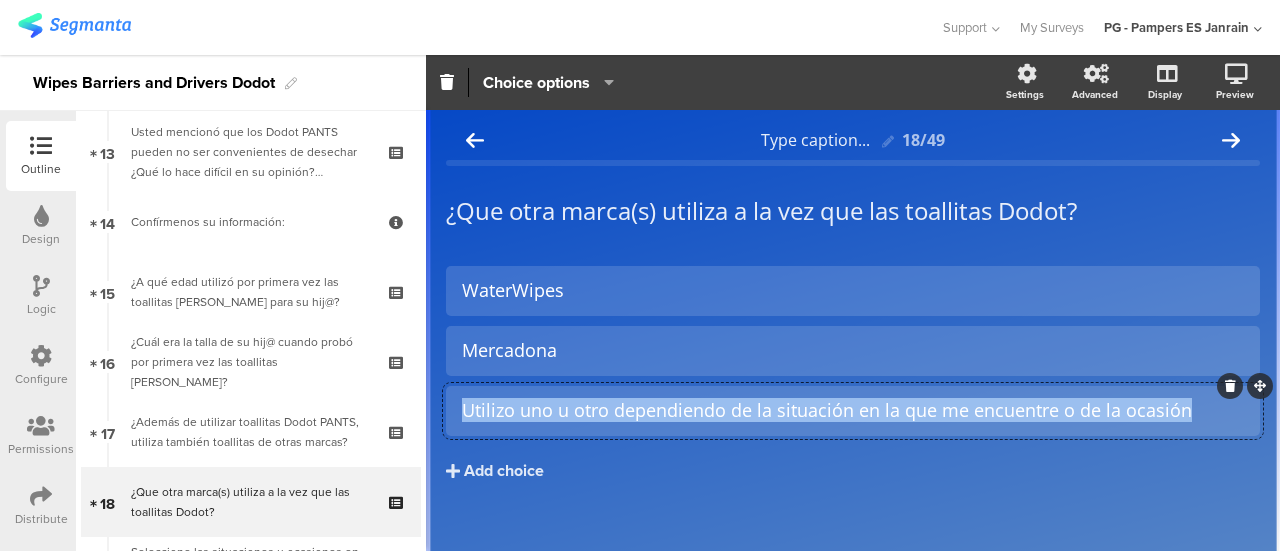 type 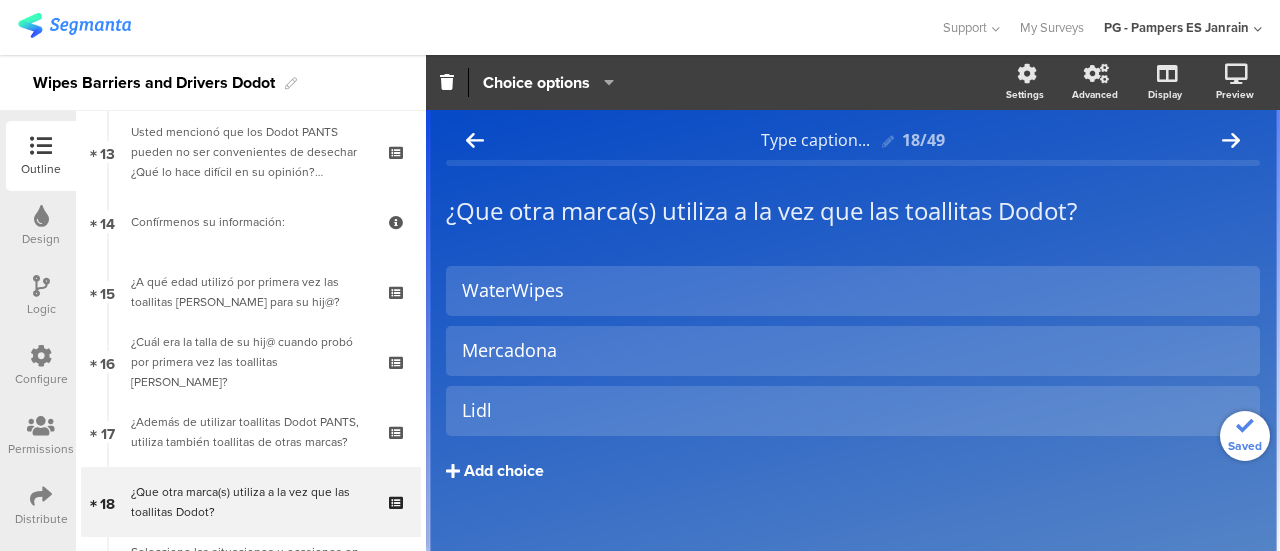click on "Add choice" 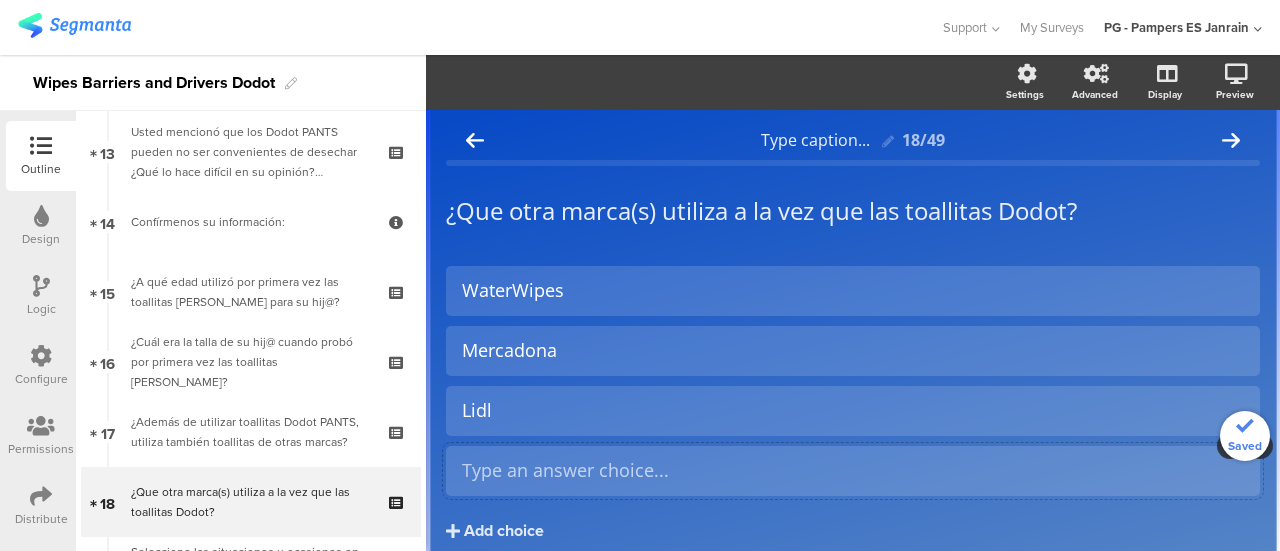 type 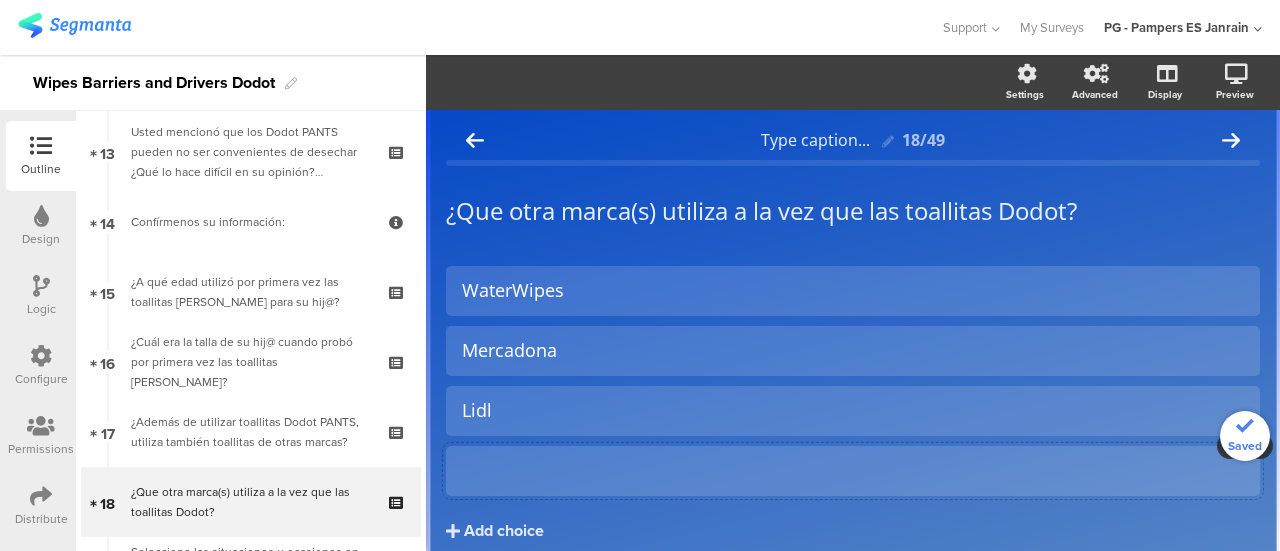 click 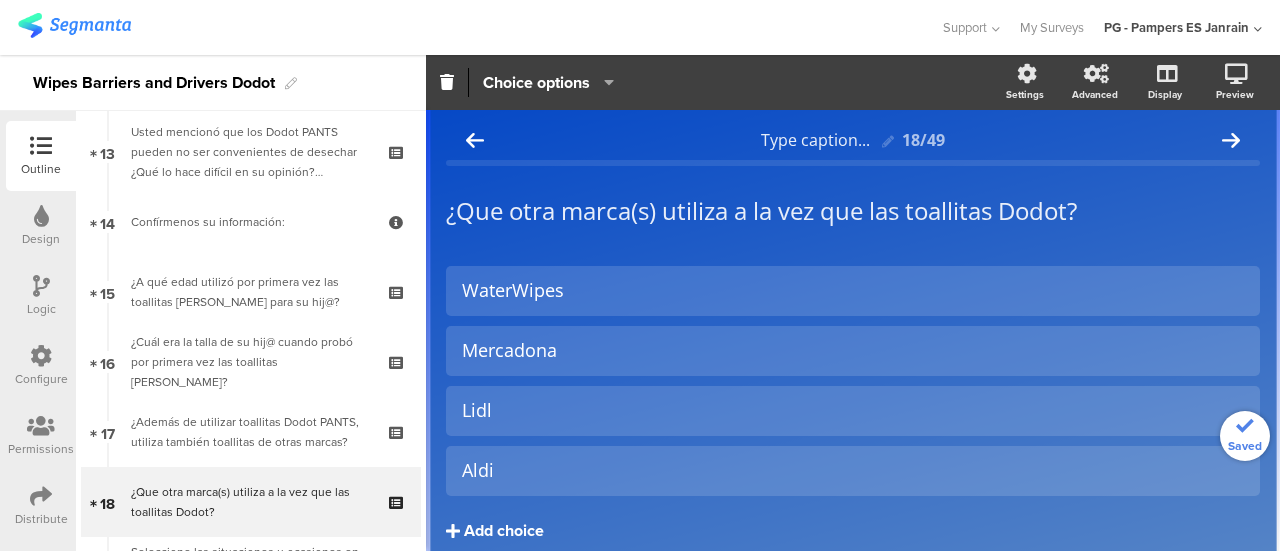 click on "Add choice" 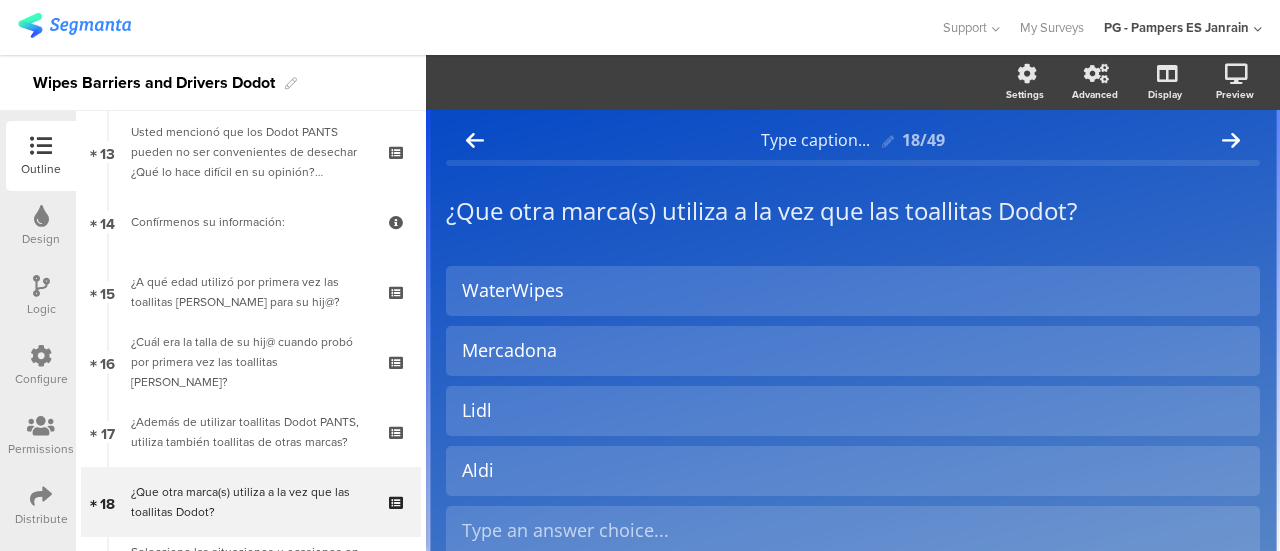 type 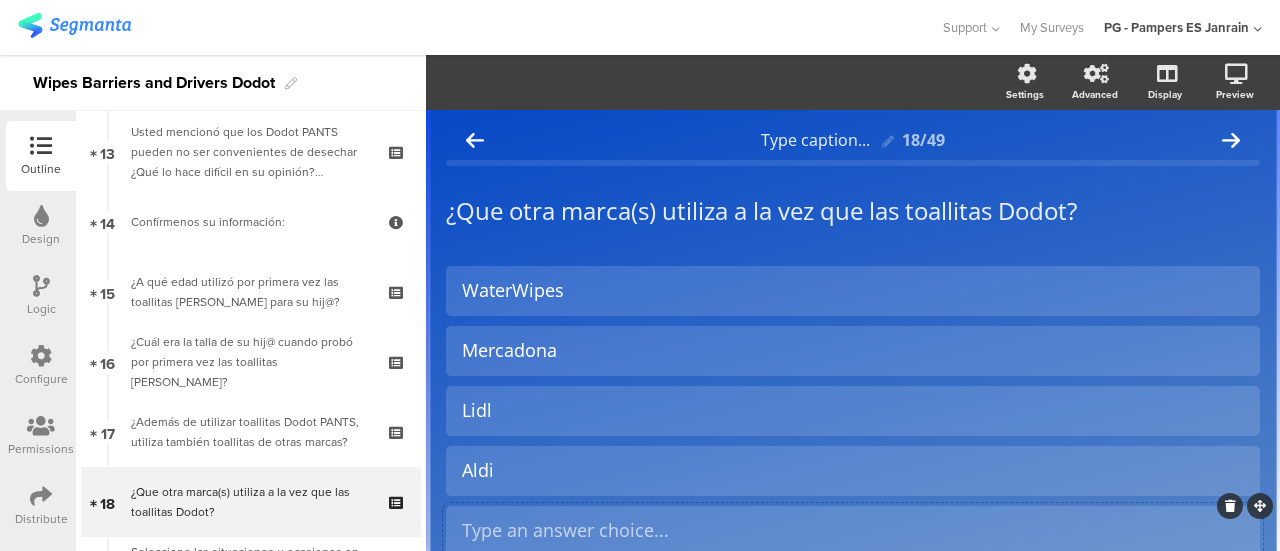 type 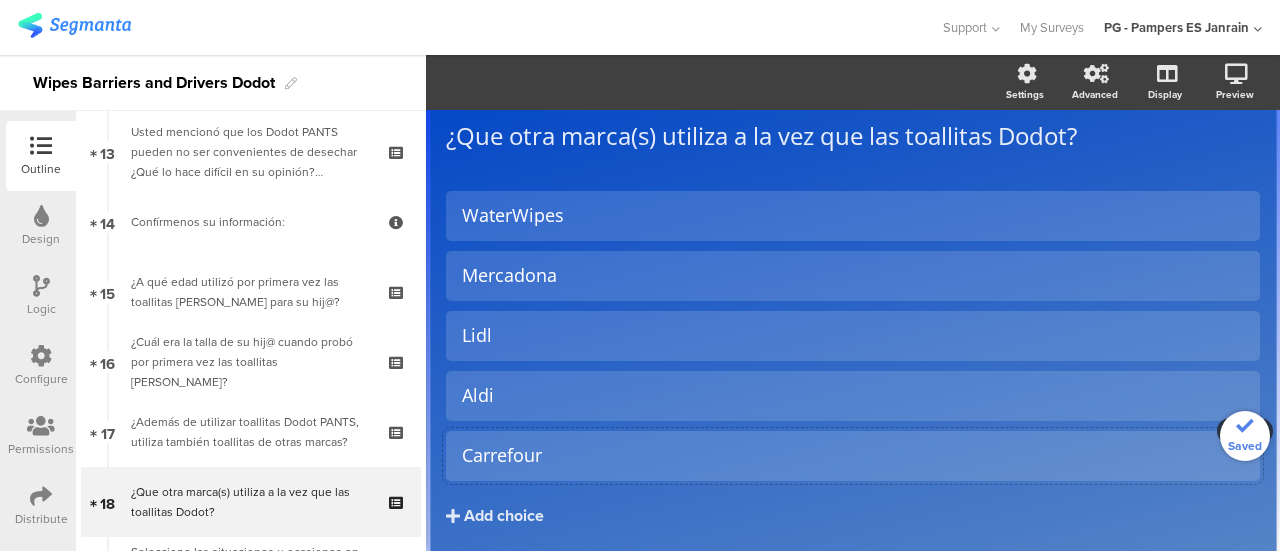 scroll, scrollTop: 83, scrollLeft: 0, axis: vertical 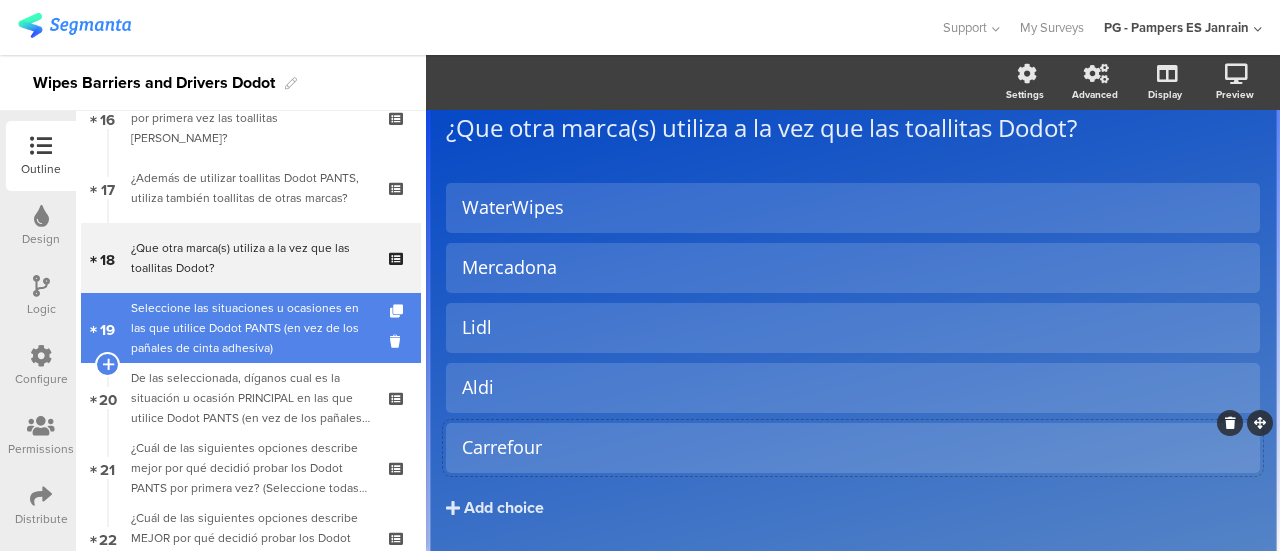 click on "Seleccione las situaciones u ocasiones en las que utilice Dodot PANTS (en vez de los pañales de cinta adhesiva)" at bounding box center (250, 328) 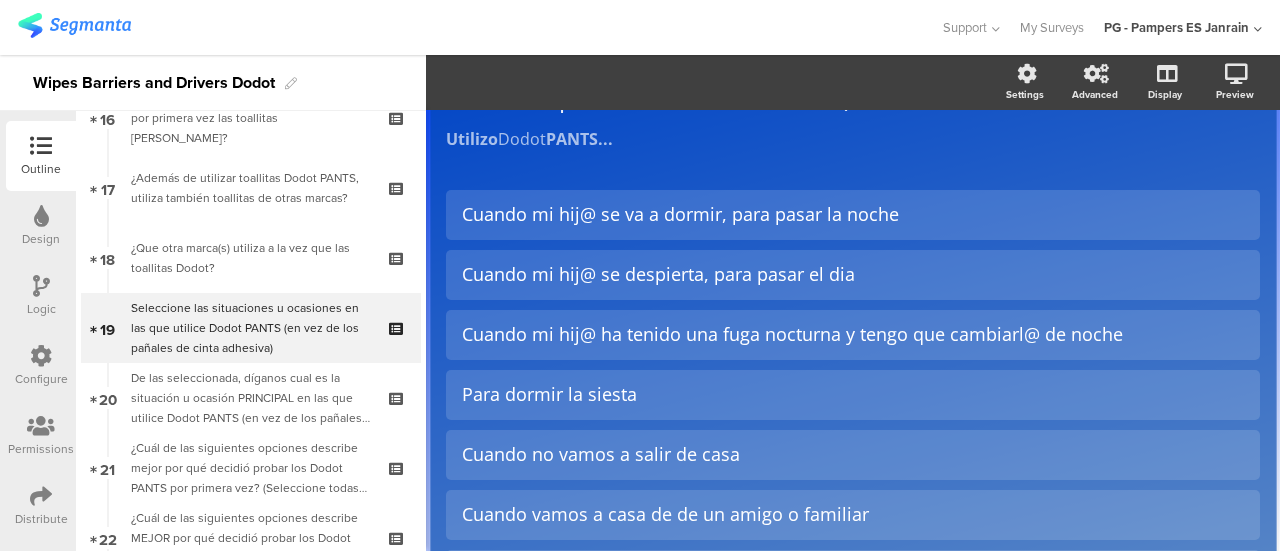 scroll, scrollTop: 19, scrollLeft: 0, axis: vertical 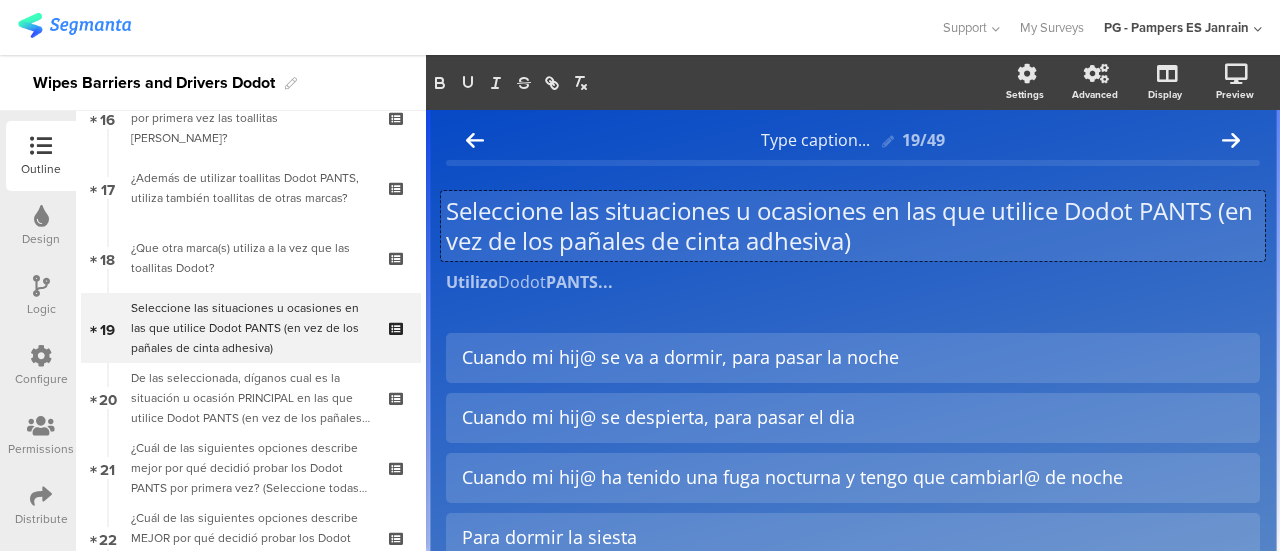 click on "Seleccione las situaciones u ocasiones en las que utilice Dodot PANTS (en vez de los pañales de cinta adhesiva)
Seleccione las situaciones u ocasiones en las que utilice Dodot PANTS (en vez de los pañales de cinta adhesiva)
Seleccione las situaciones u ocasiones en las que utilice Dodot PANTS (en vez de los pañales de cinta adhesiva)" 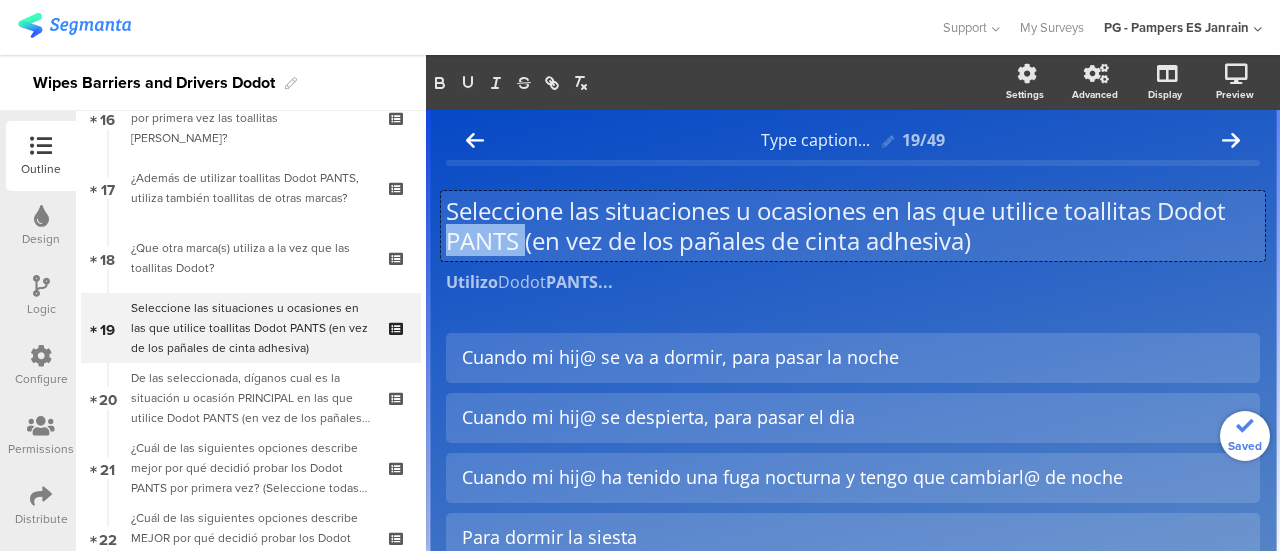 drag, startPoint x: 523, startPoint y: 239, endPoint x: 435, endPoint y: 246, distance: 88.27797 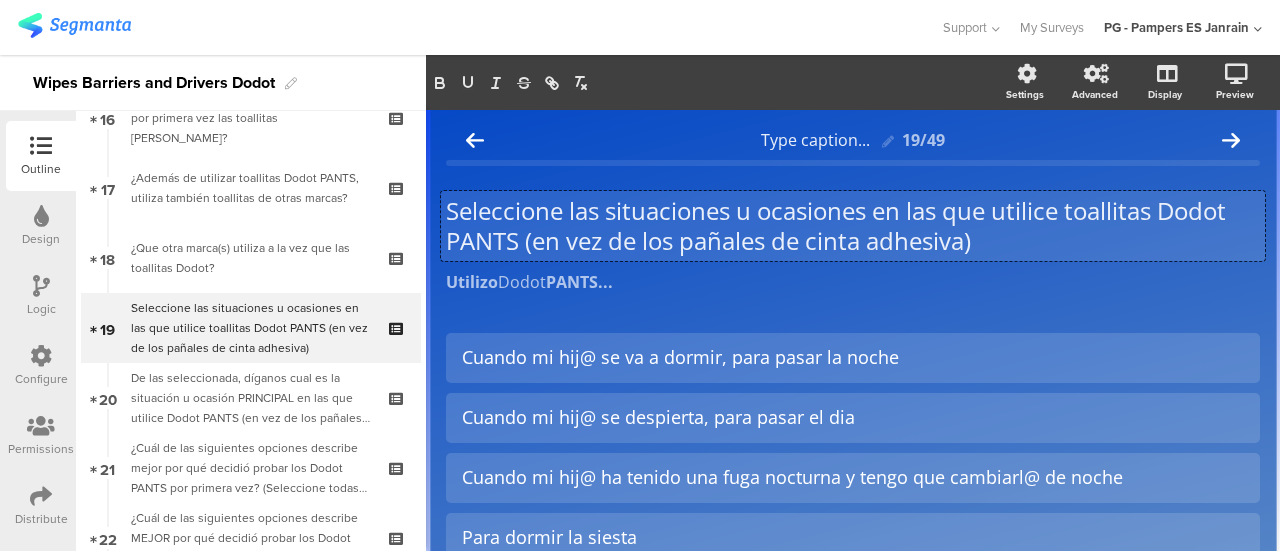 scroll, scrollTop: 1, scrollLeft: 0, axis: vertical 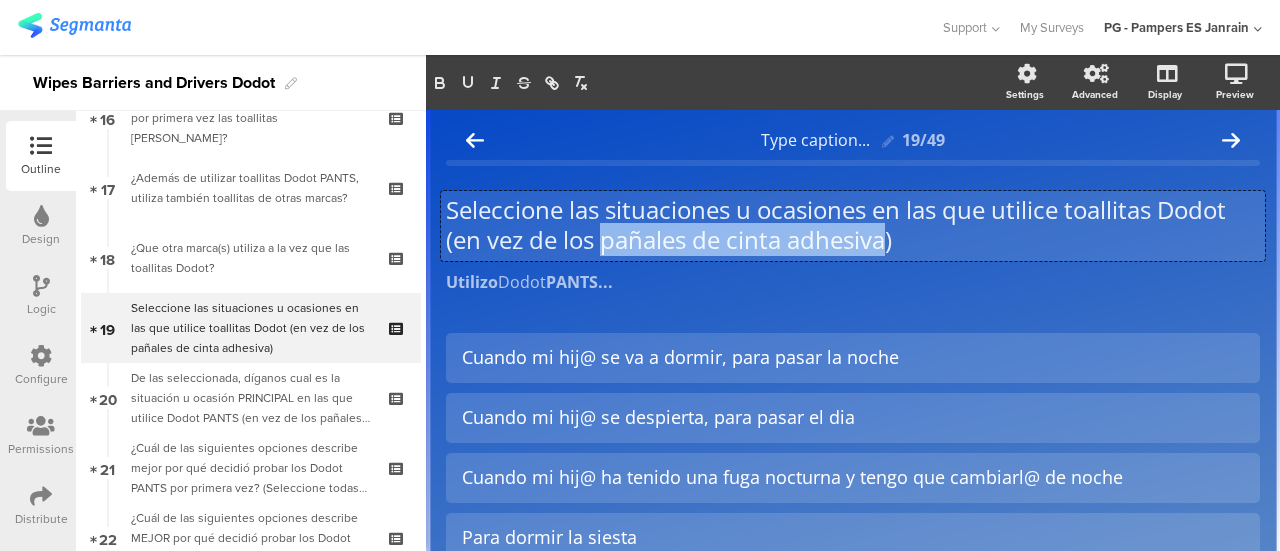 drag, startPoint x: 893, startPoint y: 242, endPoint x: 599, endPoint y: 244, distance: 294.0068 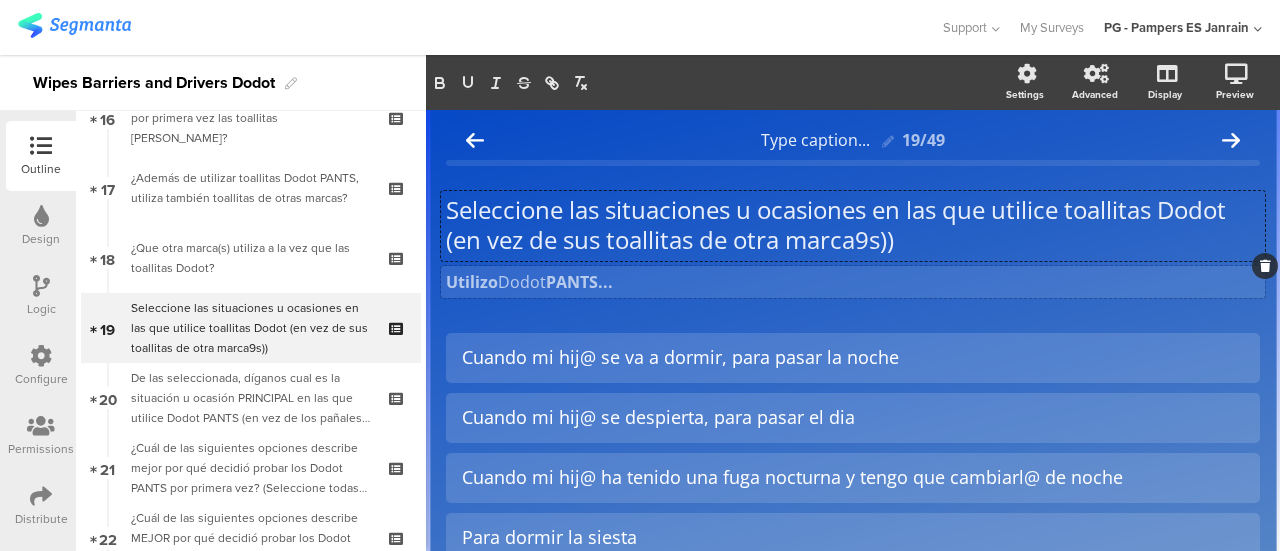 click on "Utilizo  Dodot  PANTS...
Utilizo  Dodot  PANTS..." 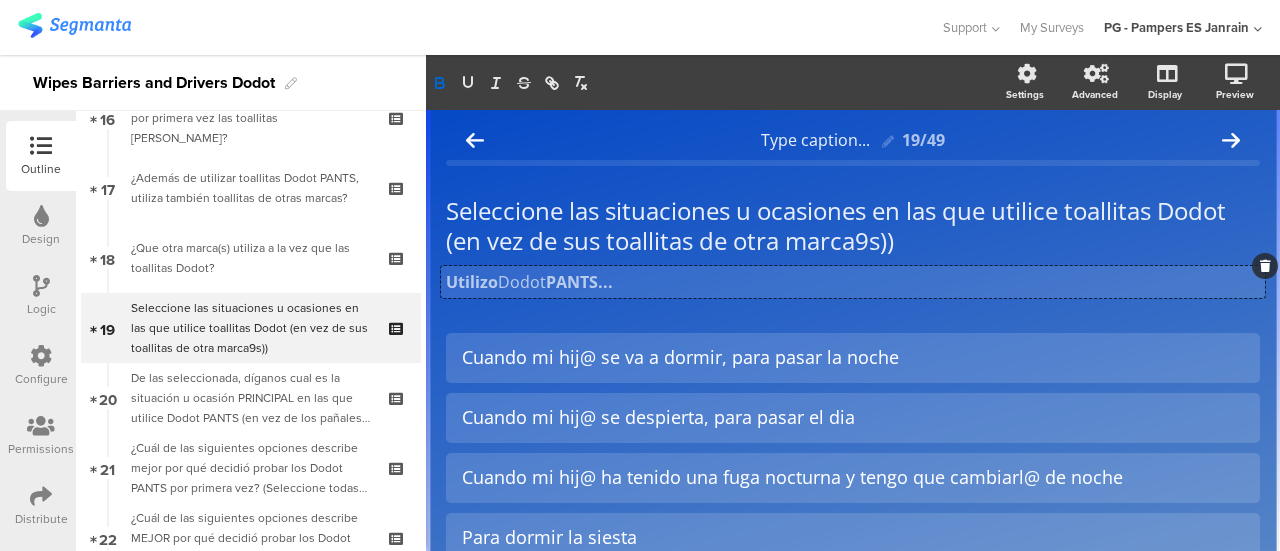 type 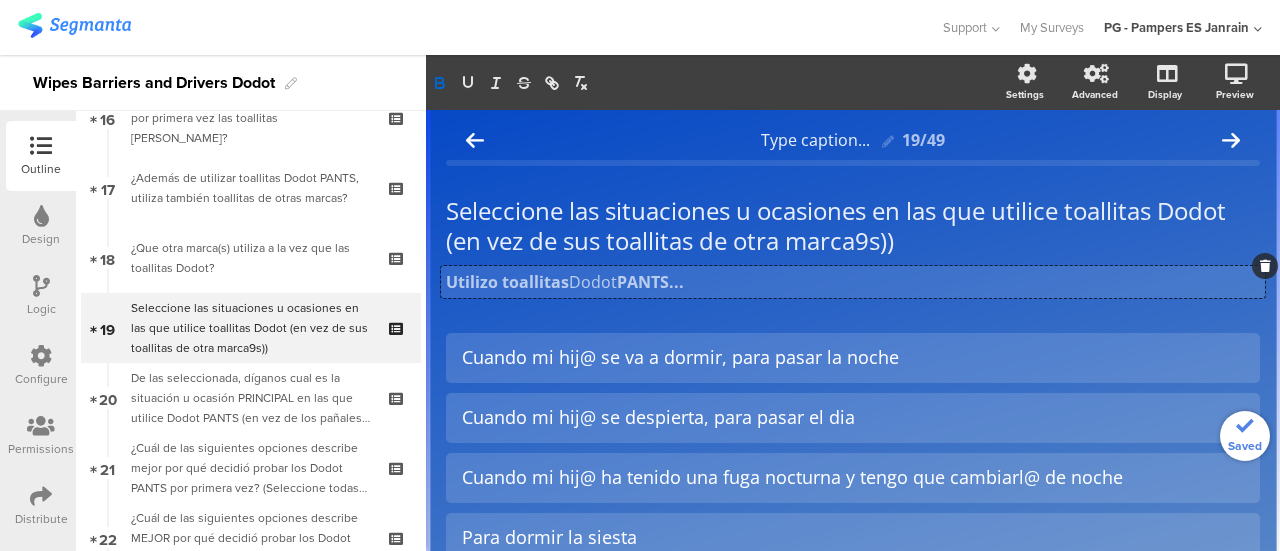 drag, startPoint x: 720, startPoint y: 283, endPoint x: 624, endPoint y: 287, distance: 96.0833 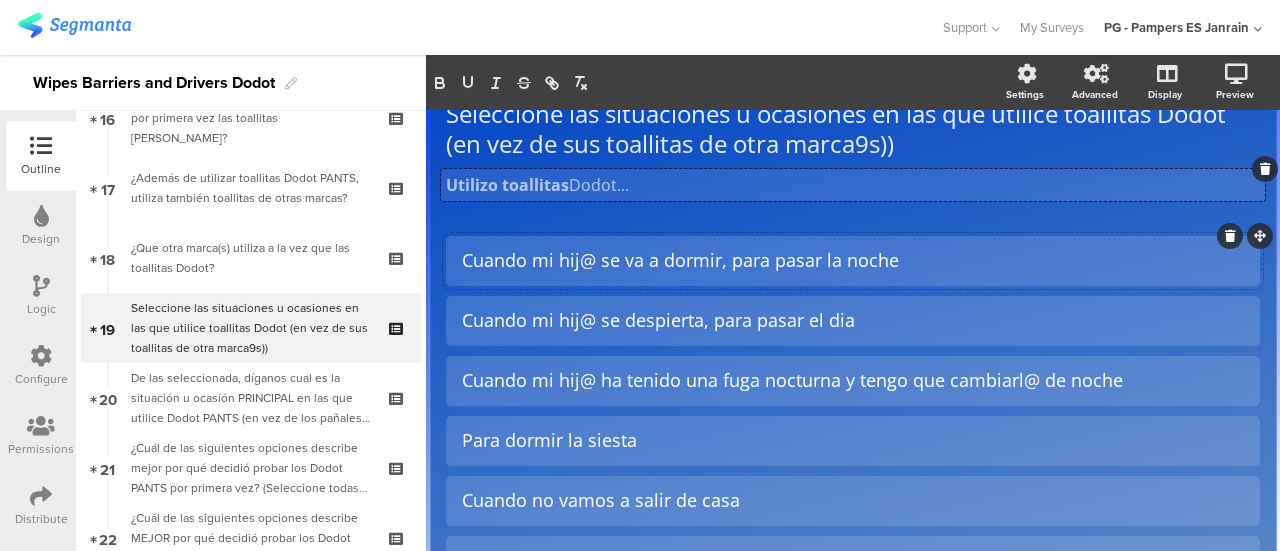scroll, scrollTop: 100, scrollLeft: 0, axis: vertical 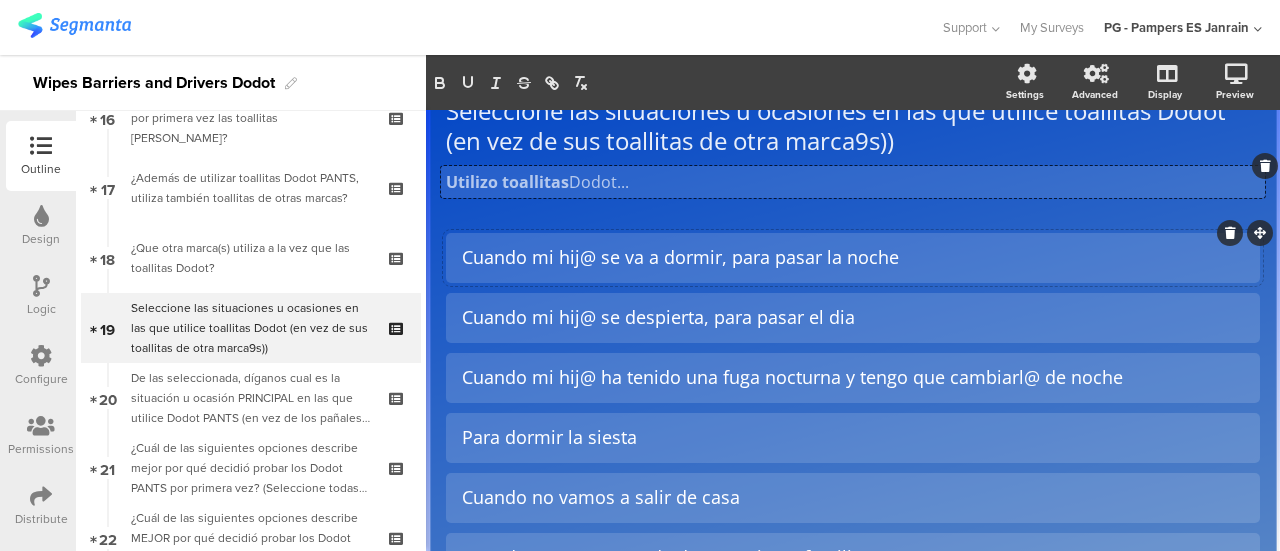 click on "Cuando mi hij@ se va a dormir, para pasar la noche" 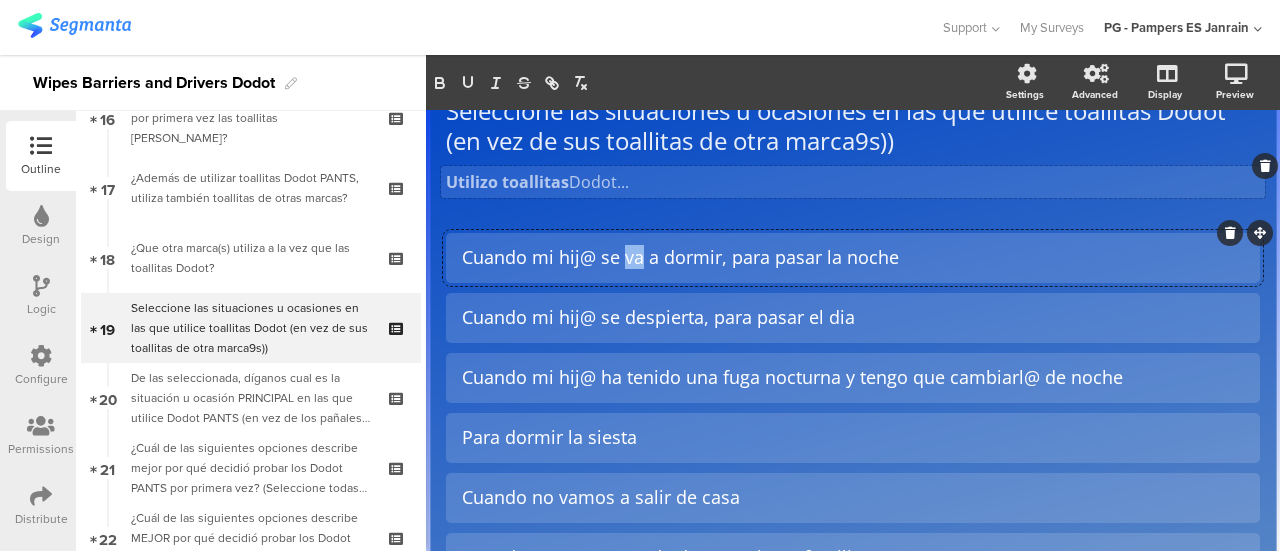 click on "Cuando mi hij@ se va a dormir, para pasar la noche" 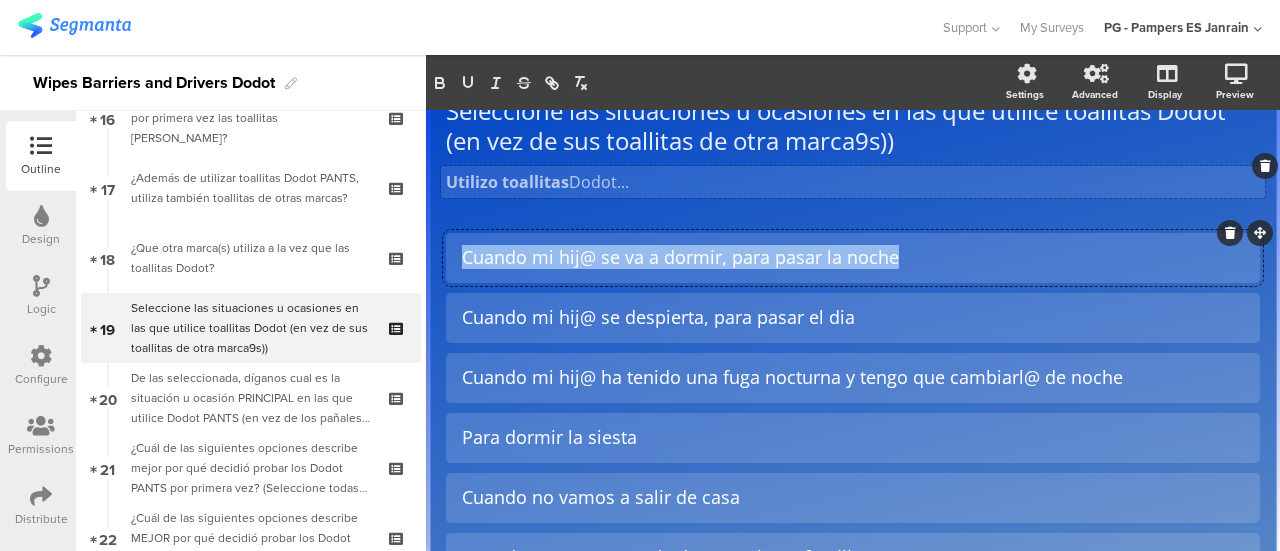 click on "Cuando mi hij@ se va a dormir, para pasar la noche" 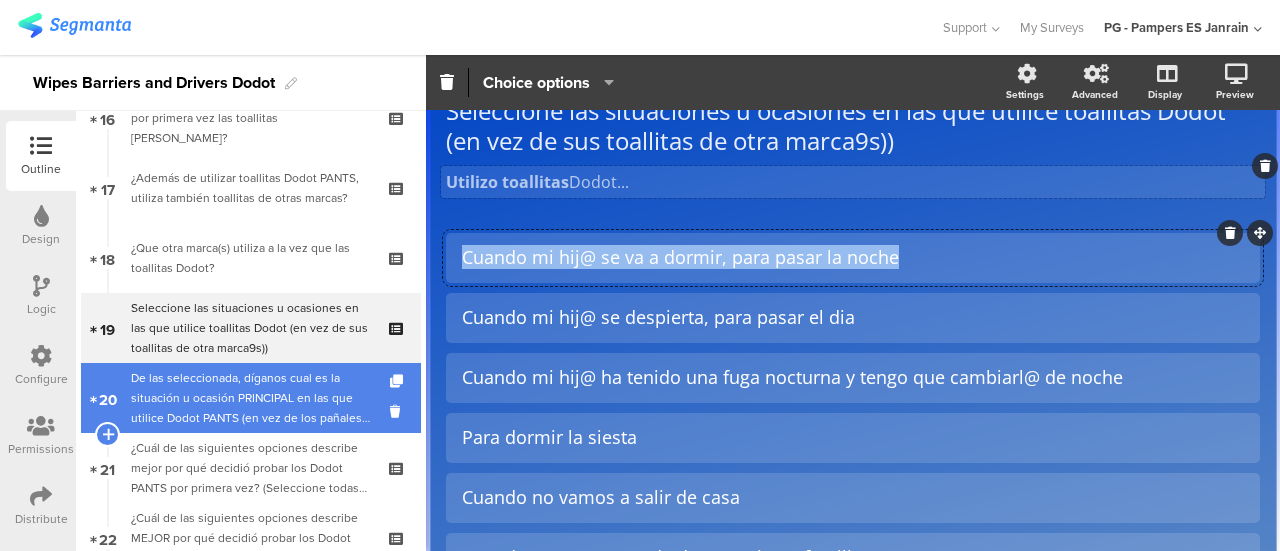 click on "De las seleccionada, díganos cual es la situación u ocasión PRINCIPAL en las que utilice Dodot PANTS (en vez de los pañales de cinta adhesiva)" at bounding box center (250, 398) 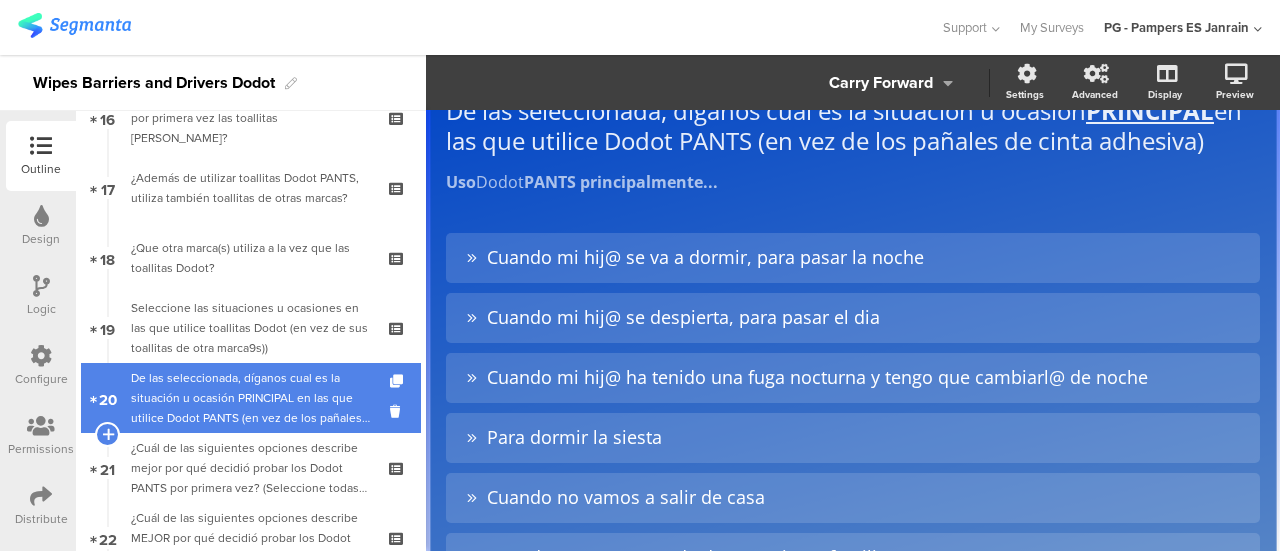 scroll, scrollTop: 130, scrollLeft: 0, axis: vertical 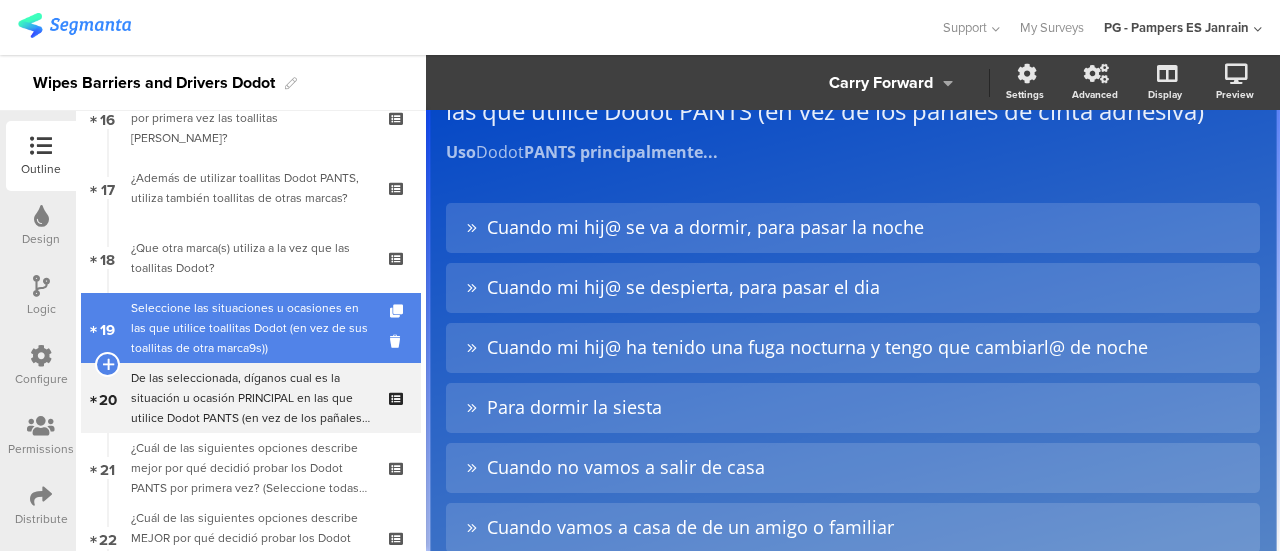 click on "Seleccione las situaciones u ocasiones en las que utilice toallitas Dodot (en vez de sus toallitas de otra marca9s))" at bounding box center (250, 328) 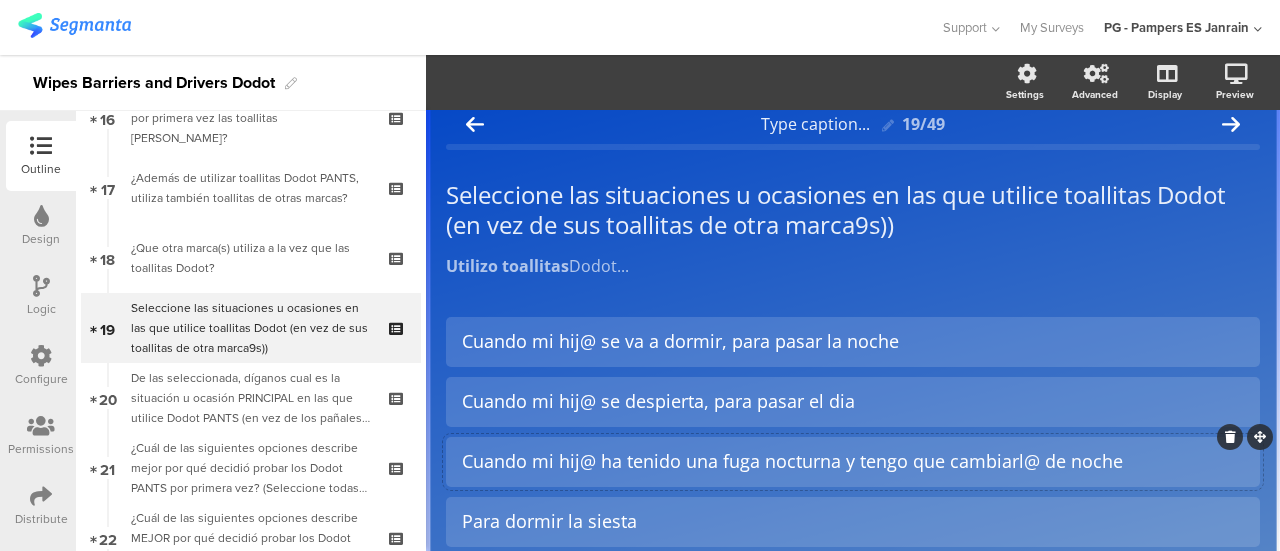 scroll, scrollTop: 12, scrollLeft: 0, axis: vertical 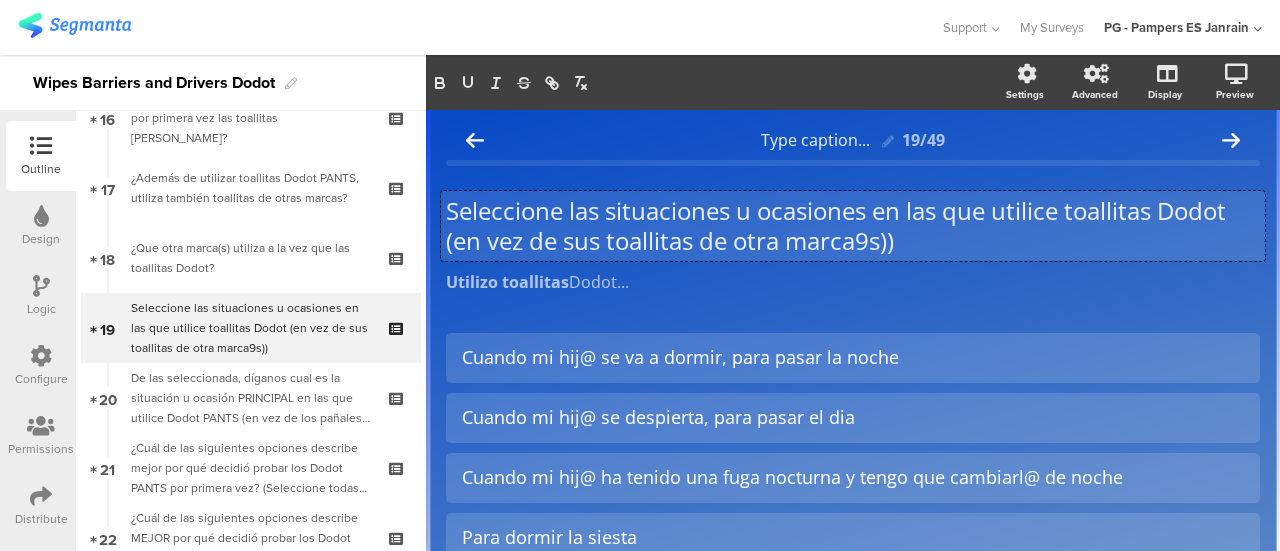 click on "Seleccione las situaciones u ocasiones en las que utilice toallitas Dodot (en vez de sus toallitas de otra marca9s))
Seleccione las situaciones u ocasiones en las que utilice toallitas Dodot (en vez de sus toallitas de otra marca9s))
Seleccione las situaciones u ocasiones en las que utilice toallitas Dodot (en vez de sus toallitas de otra marca9s))" 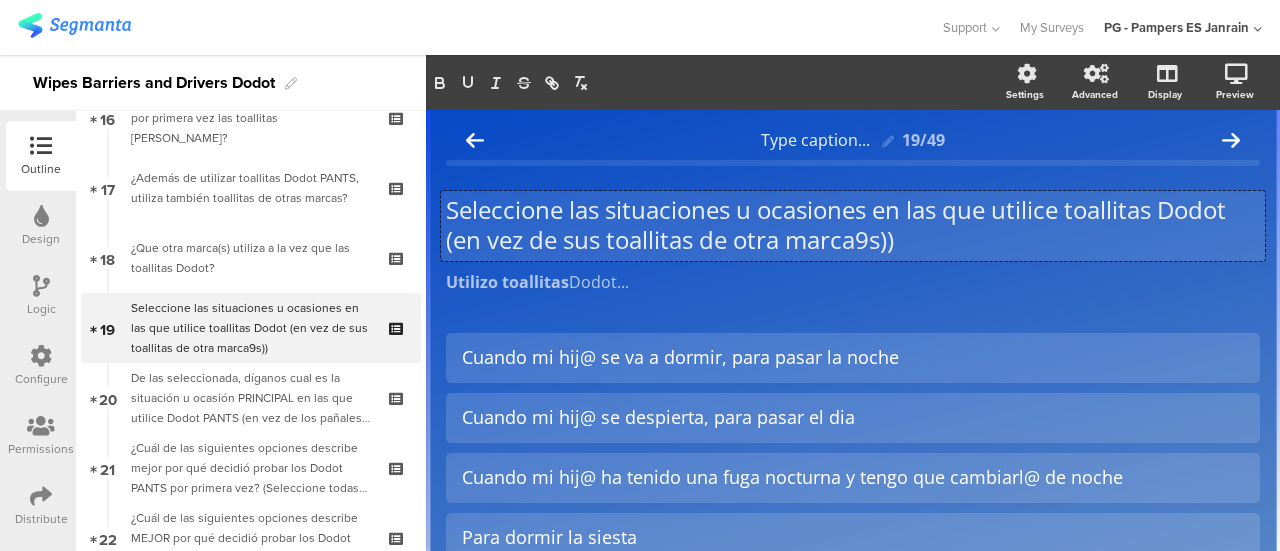 type 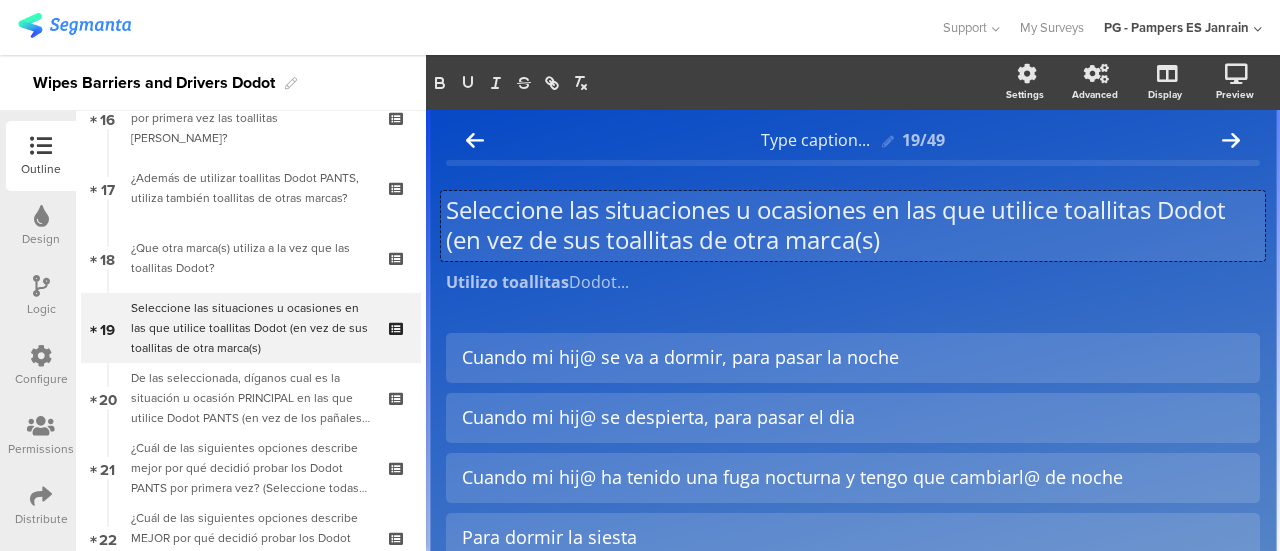 click on "Seleccione las situaciones u ocasiones en las que utilice toallitas Dodot (en vez de sus toallitas de otra marca(s)" 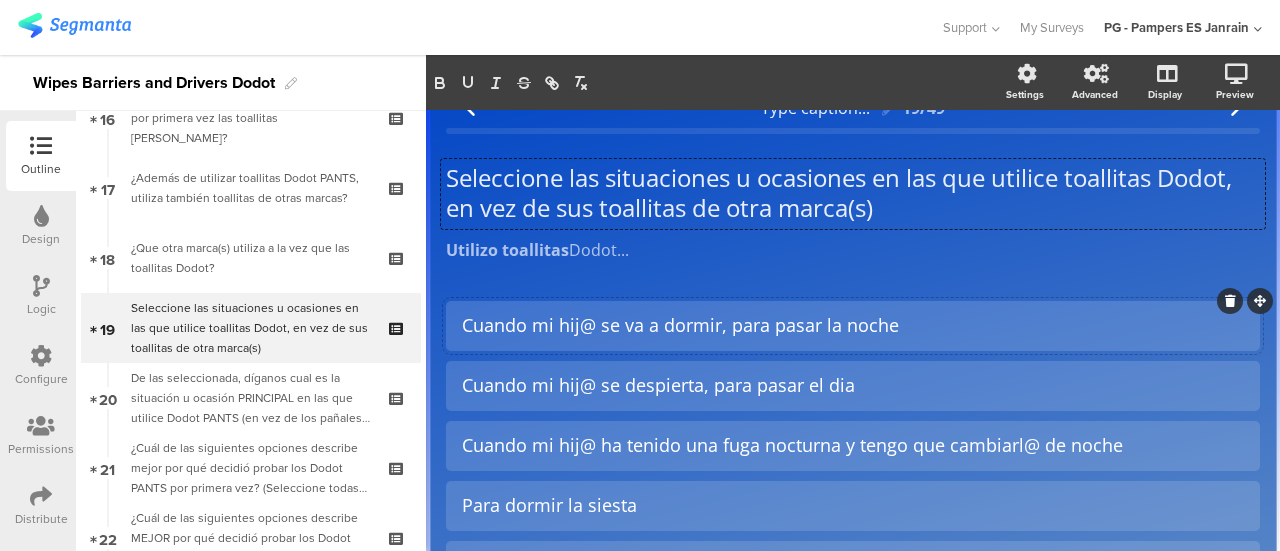 scroll, scrollTop: 35, scrollLeft: 0, axis: vertical 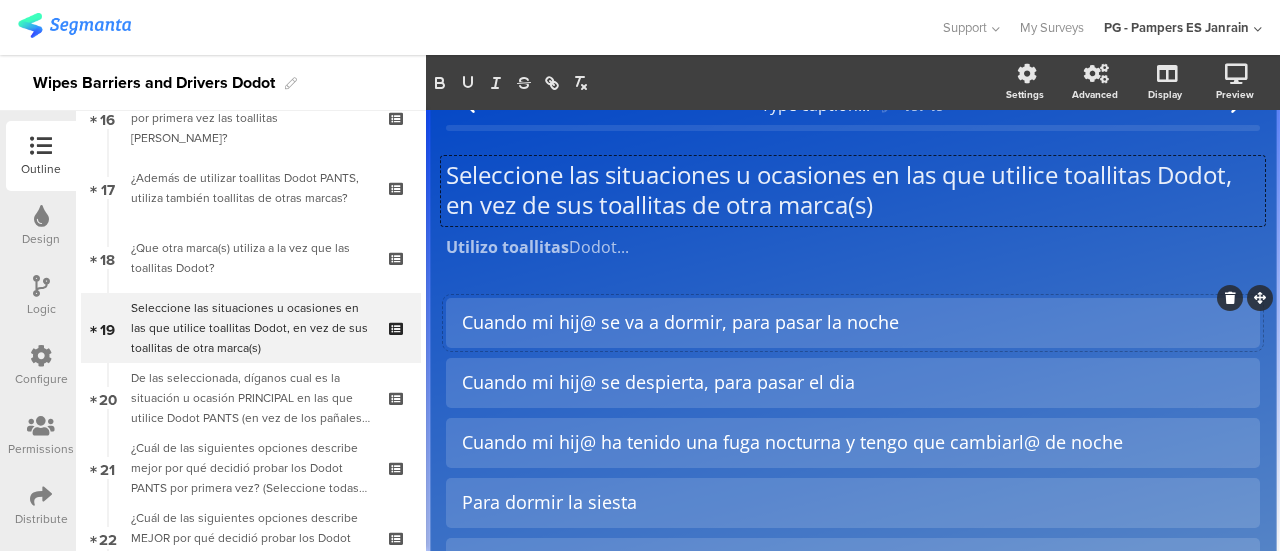 click on "Cuando mi hij@ se va a dormir, para pasar la noche" 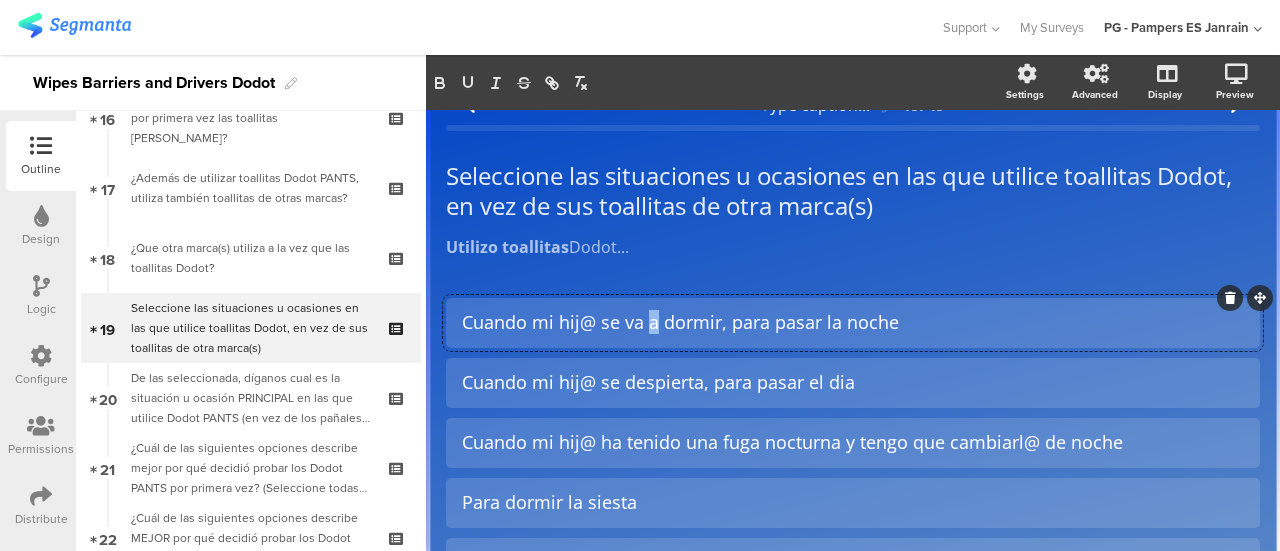 click on "Cuando mi hij@ se va a dormir, para pasar la noche" 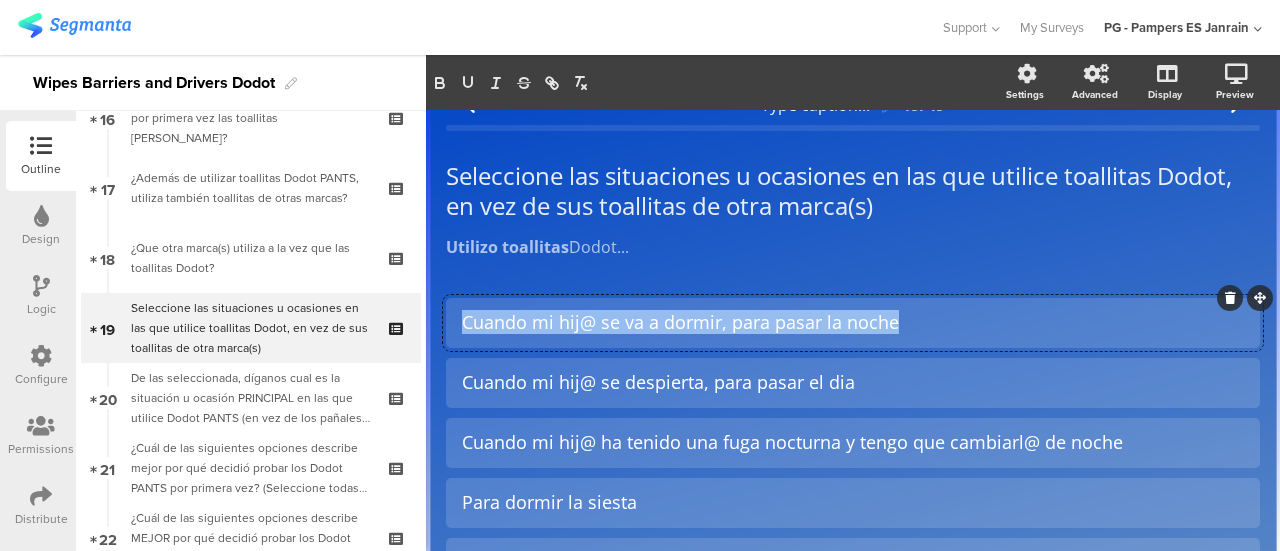 click on "Cuando mi hij@ se va a dormir, para pasar la noche" 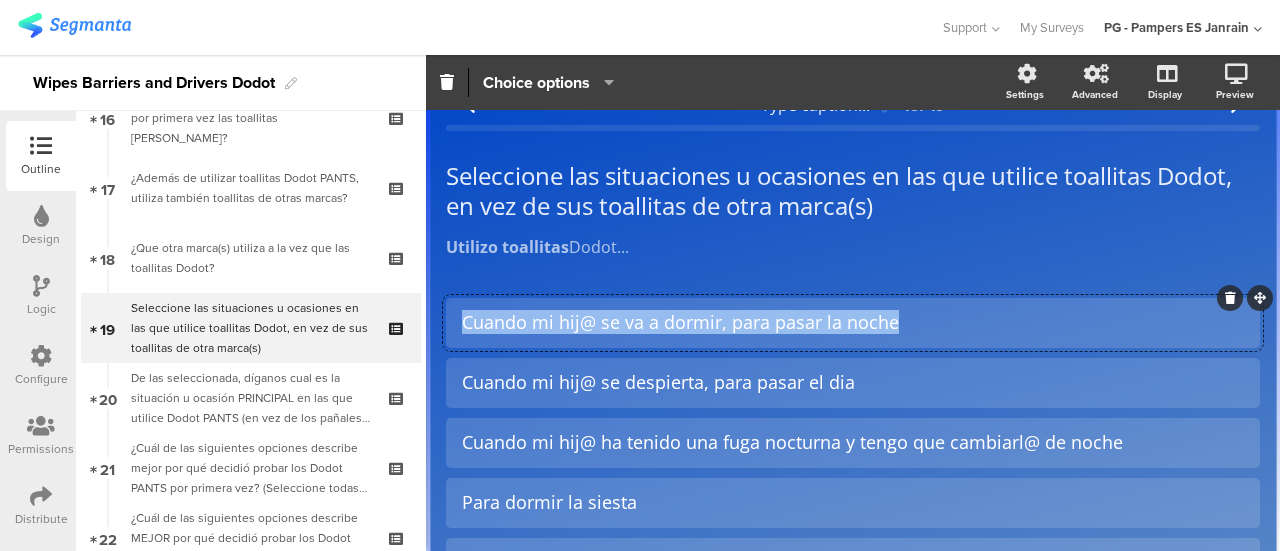 type 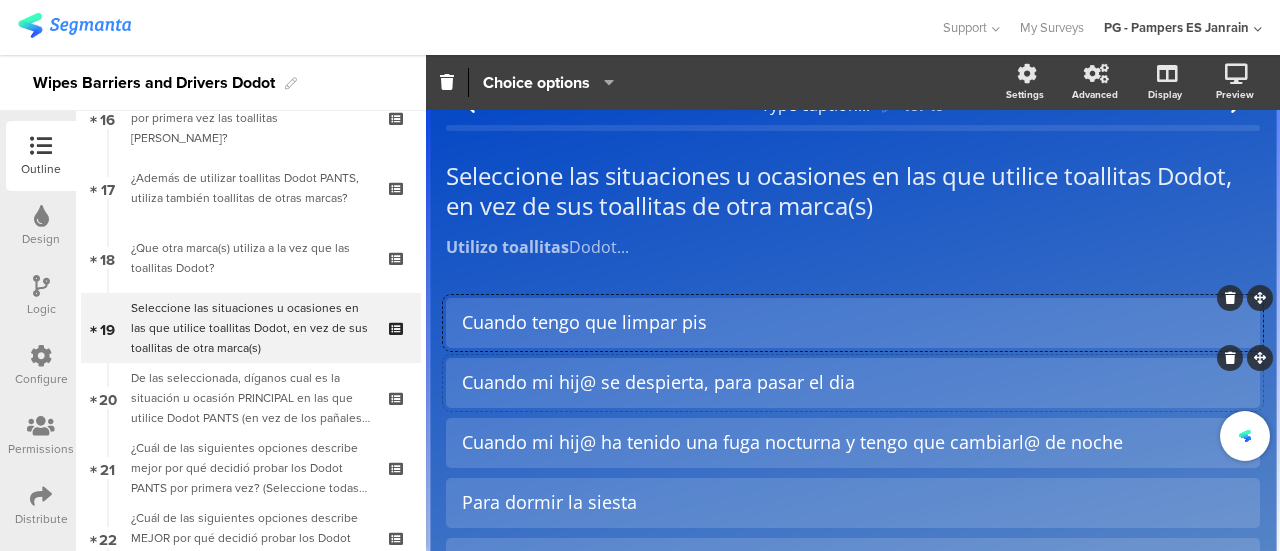 click on "Cuando mi hij@ se despierta, para pasar el dia" 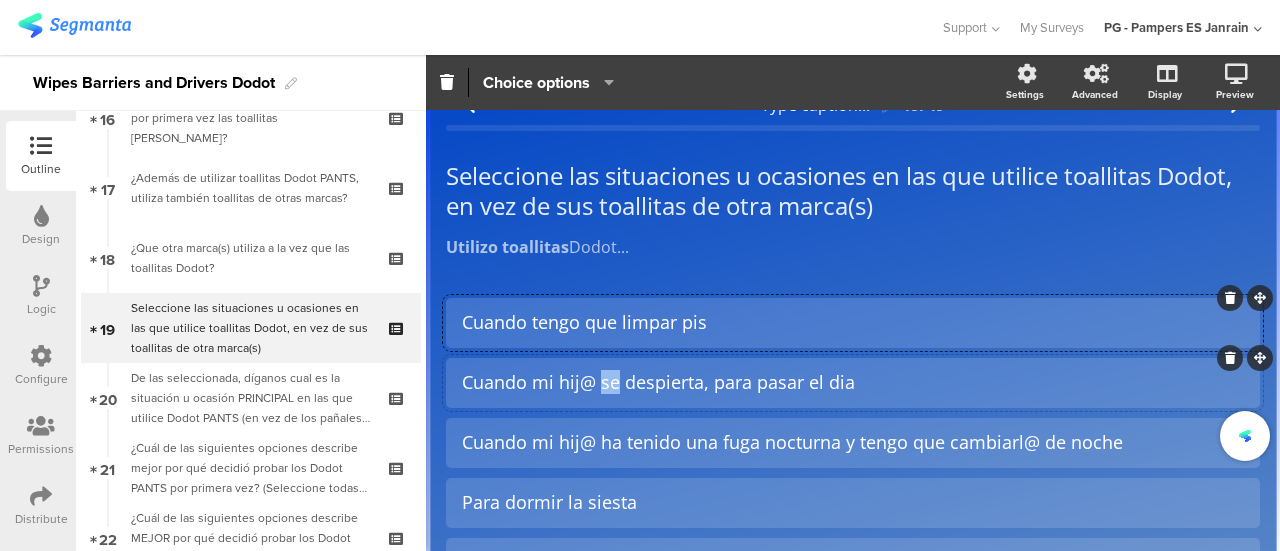 click on "Cuando mi hij@ se despierta, para pasar el dia" 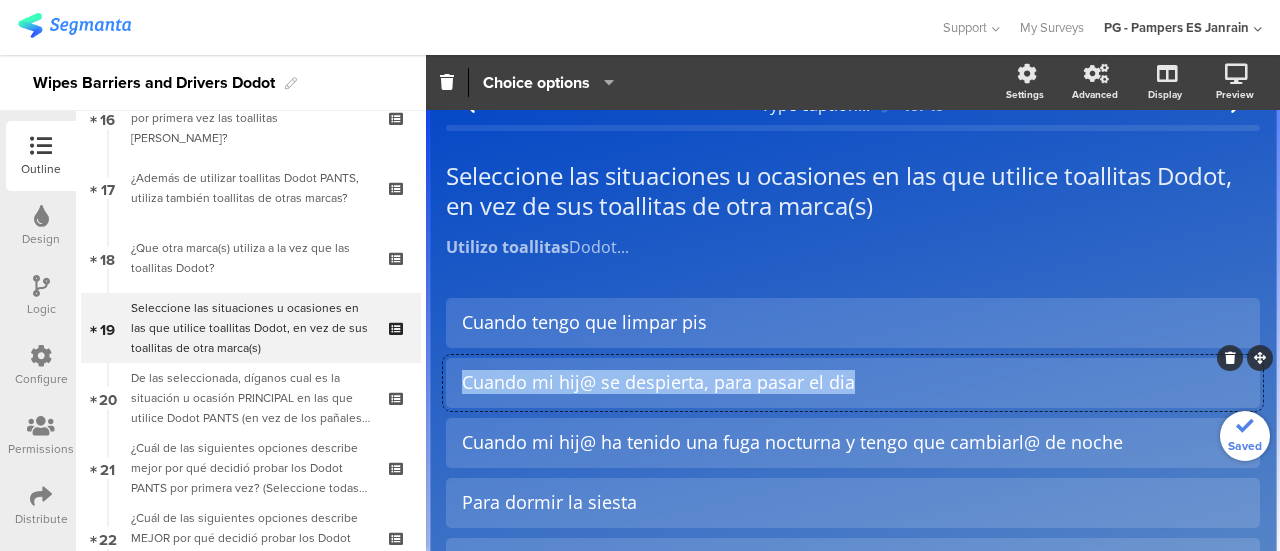 click on "Cuando mi hij@ se despierta, para pasar el dia" 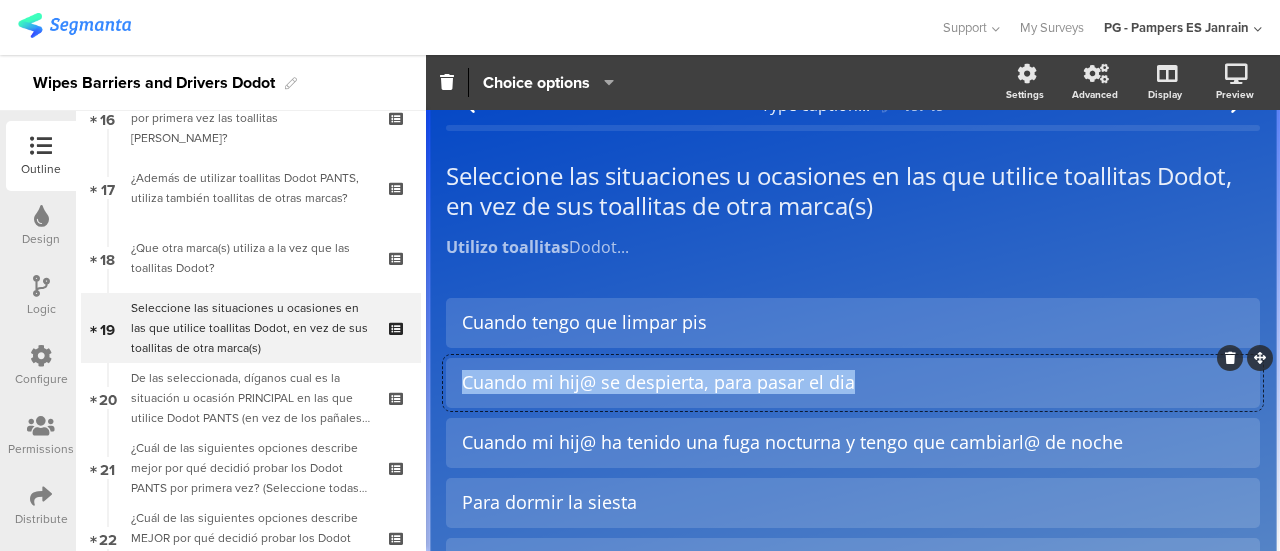 type 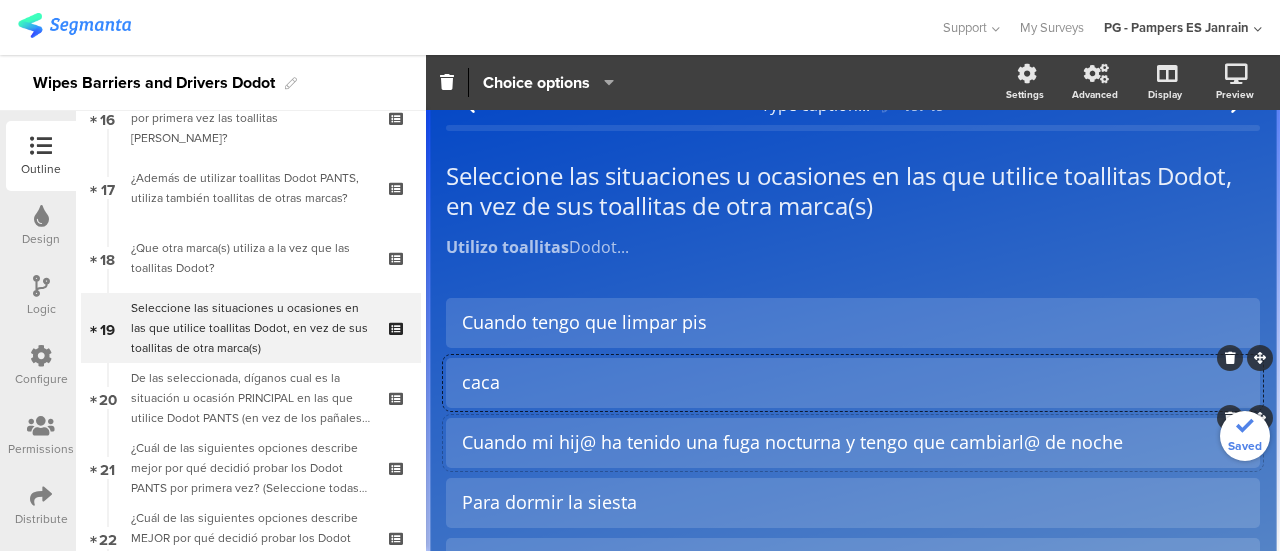 click on "Cuando mi hij@ ha tenido una fuga nocturna y tengo que cambiarl@ de noche" 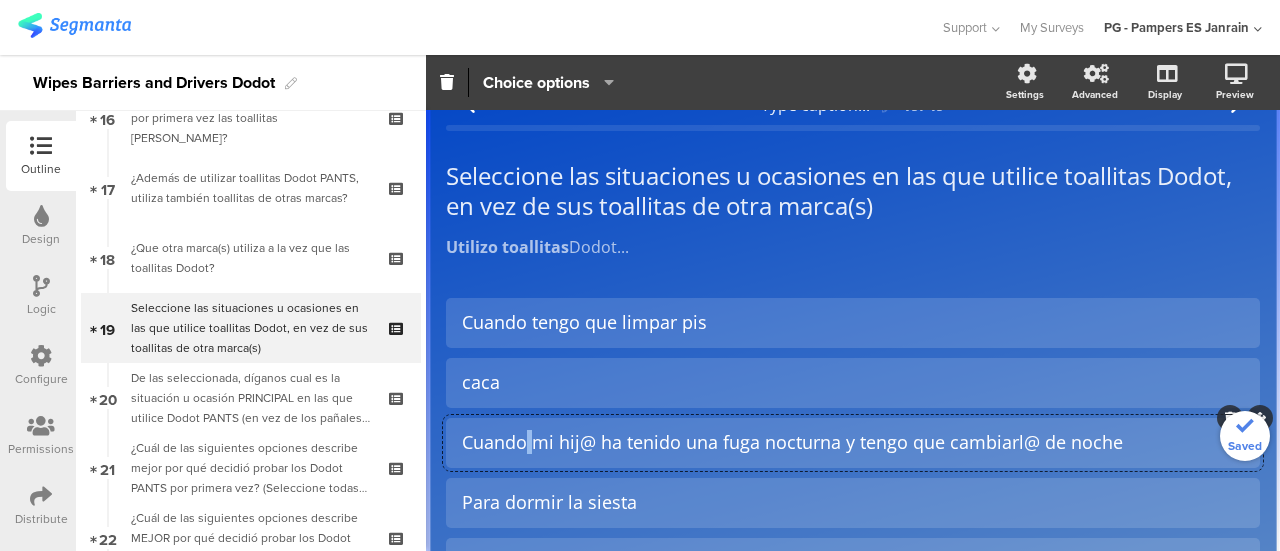 click on "Cuando mi hij@ ha tenido una fuga nocturna y tengo que cambiarl@ de noche" 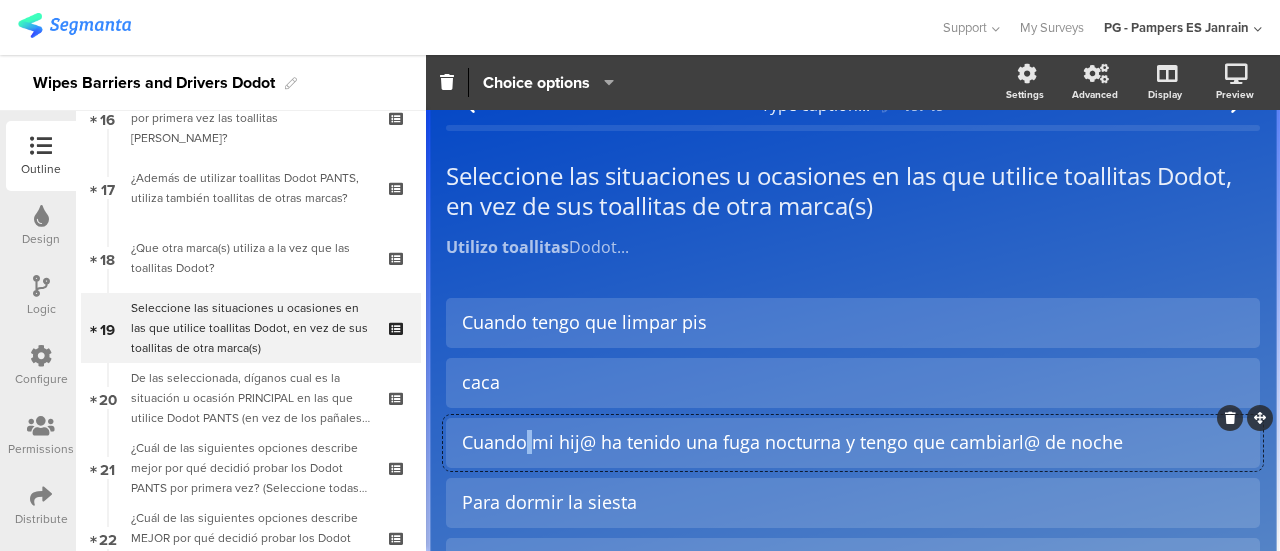 click on "Cuando mi hij@ ha tenido una fuga nocturna y tengo que cambiarl@ de noche" 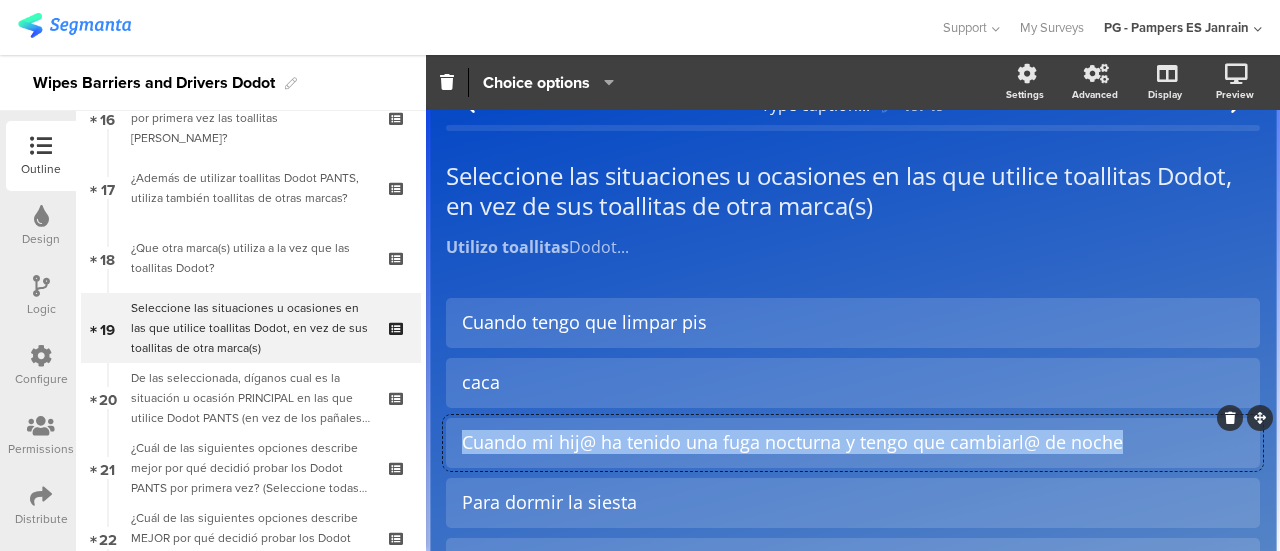 click on "Cuando mi hij@ ha tenido una fuga nocturna y tengo que cambiarl@ de noche" 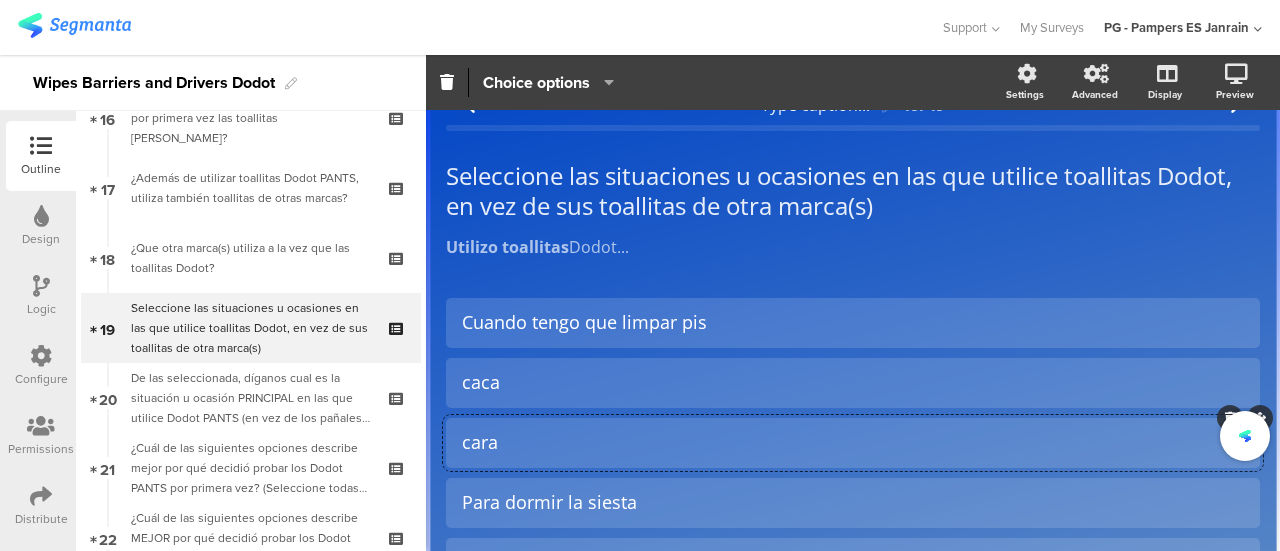 scroll, scrollTop: 269, scrollLeft: 0, axis: vertical 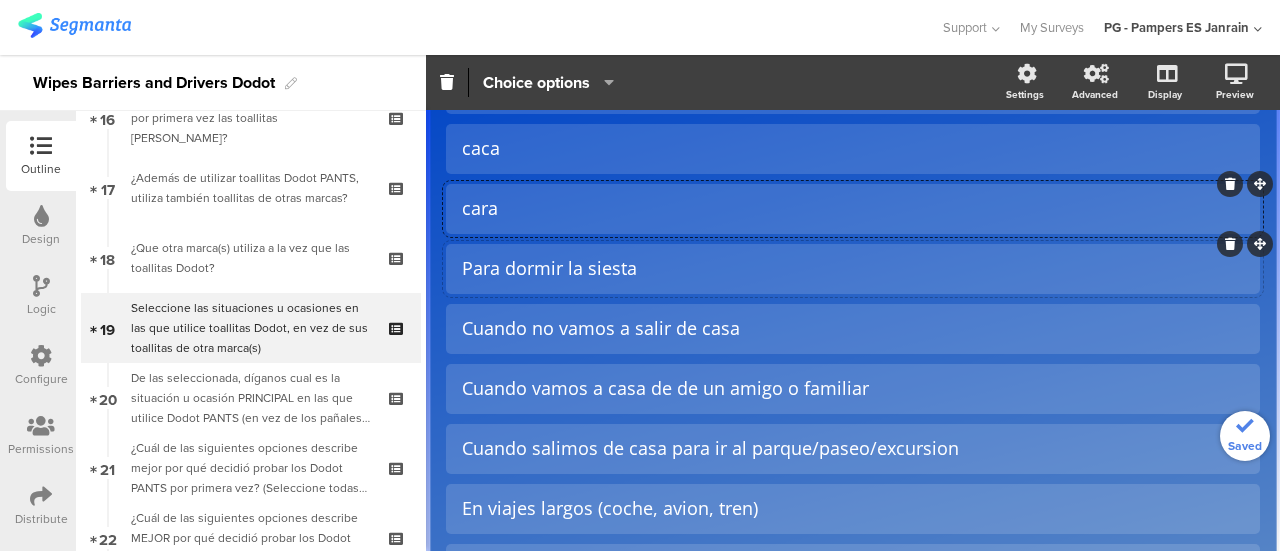 click on "Para dormir la siesta" 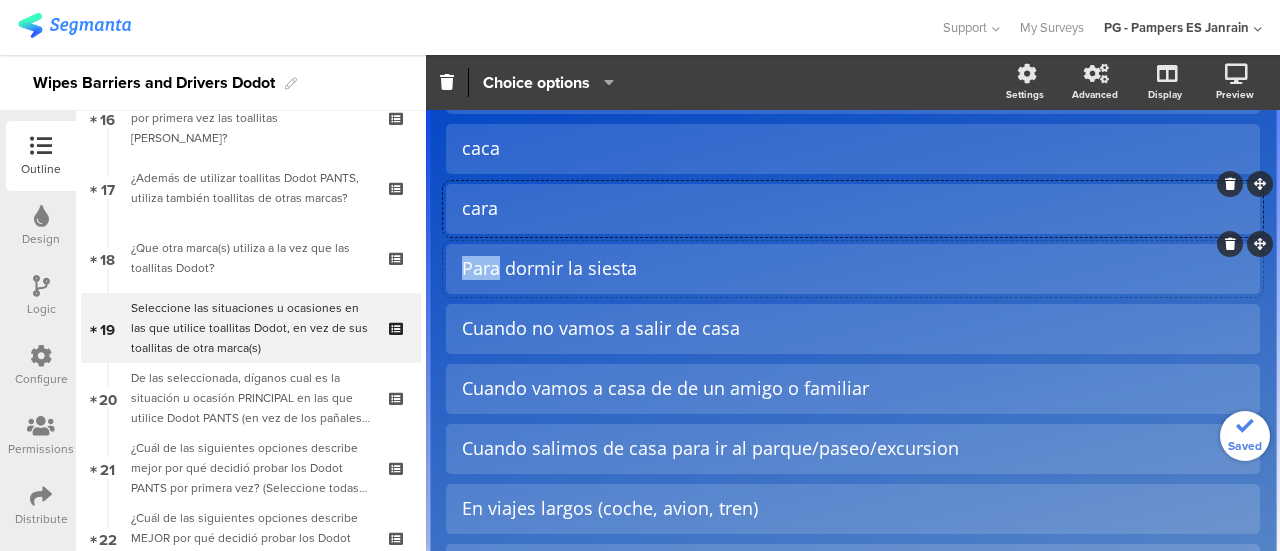 click on "Para dormir la siesta" 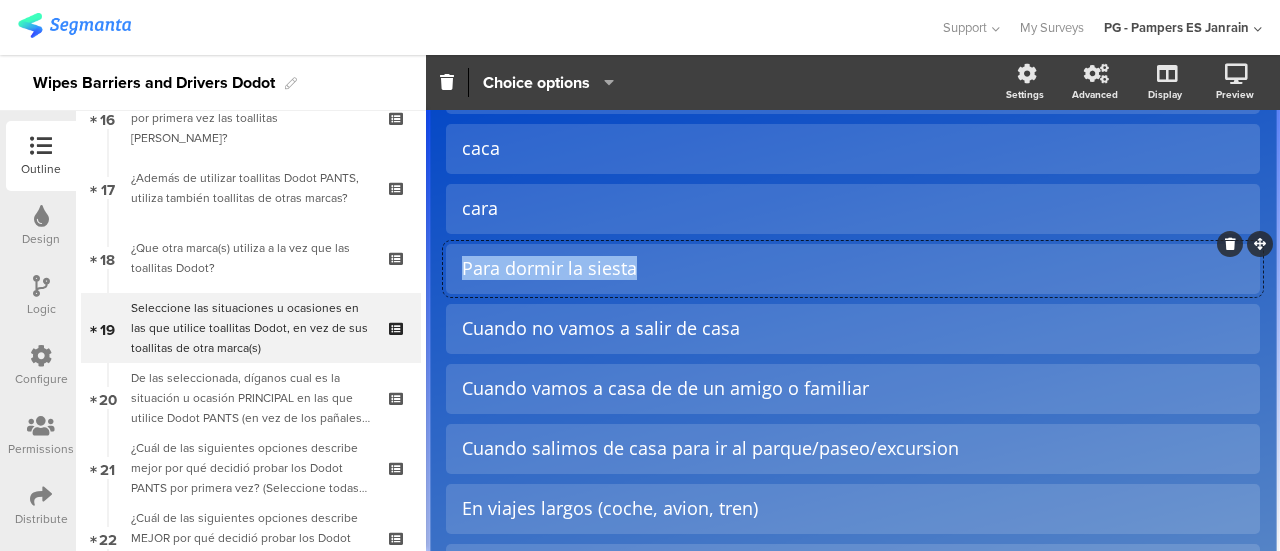 click on "Para dormir la siesta" 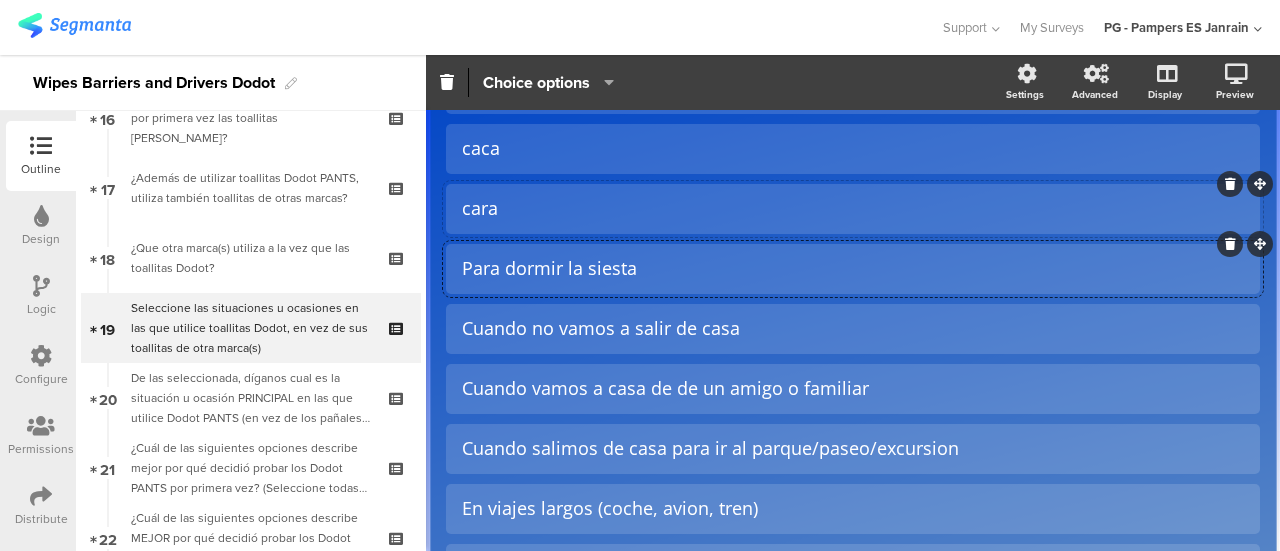 click on "cara" 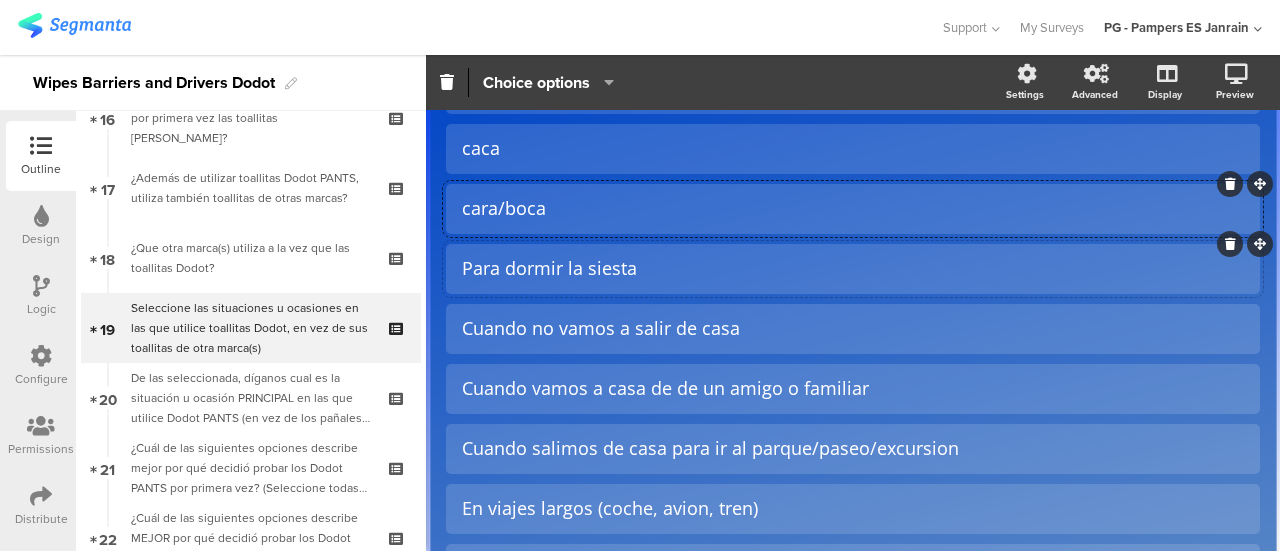 click on "Para dormir la siesta" 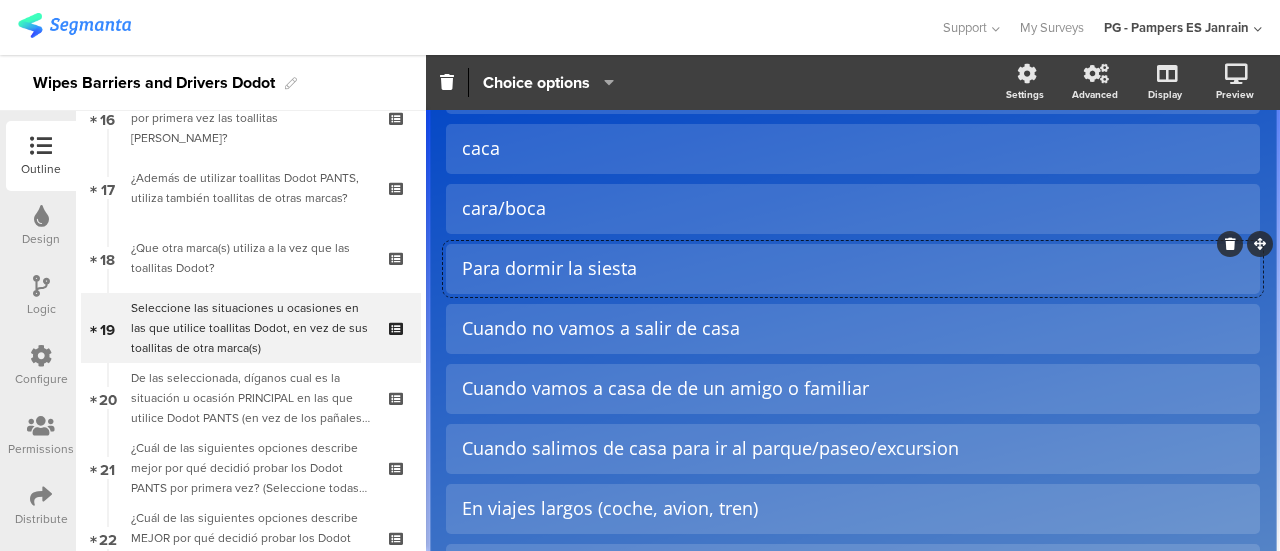 click on "Para dormir la siesta" 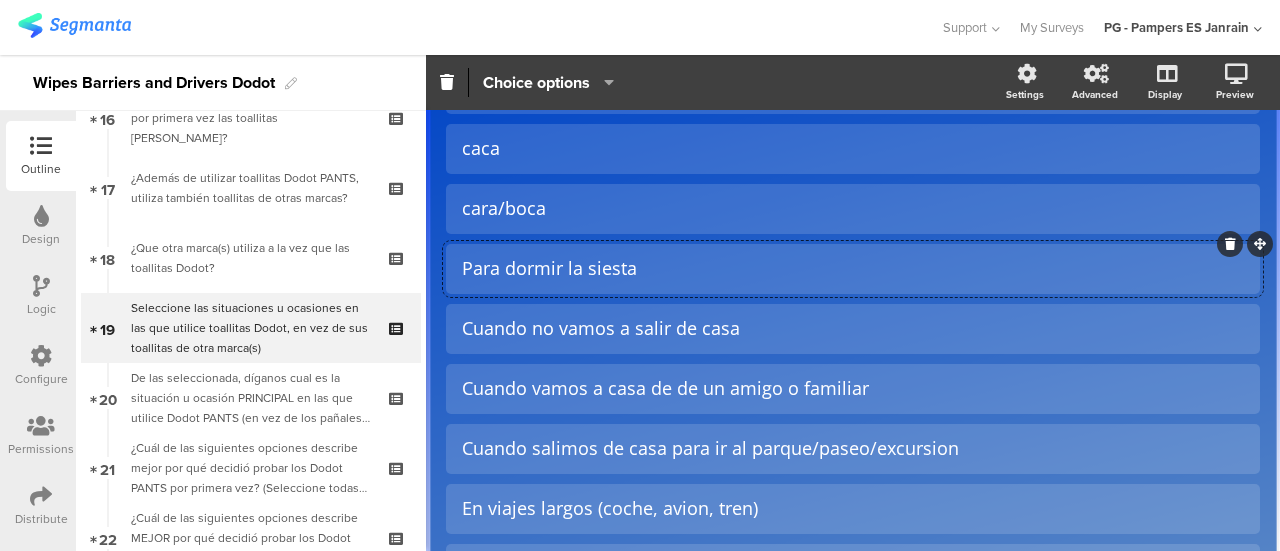 click on "Para dormir la siesta" 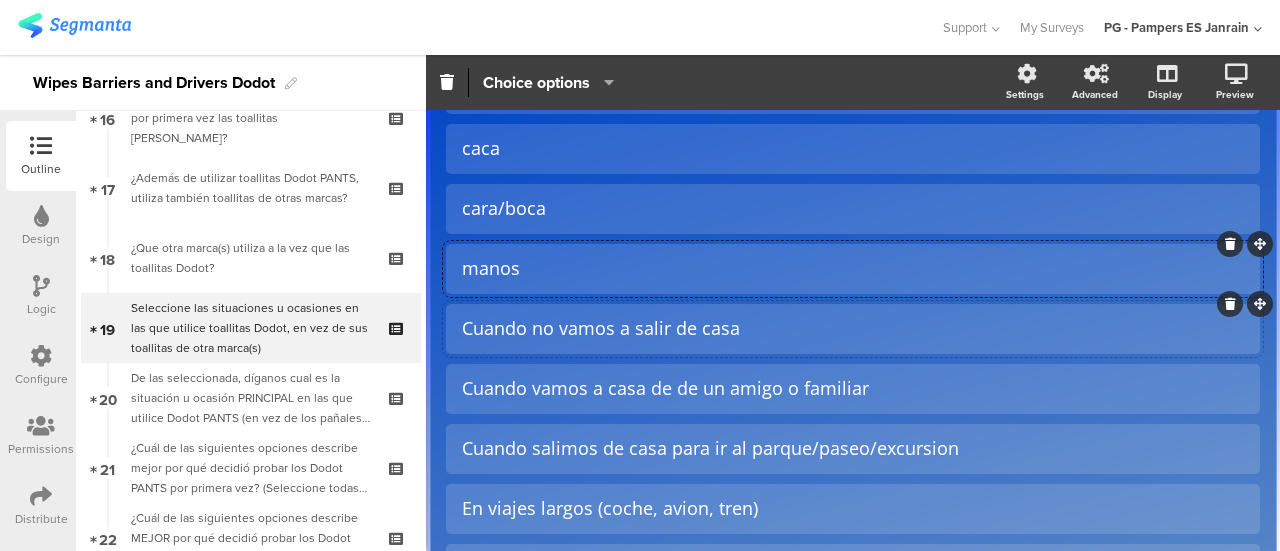 click on "Cuando no vamos a salir de casa" 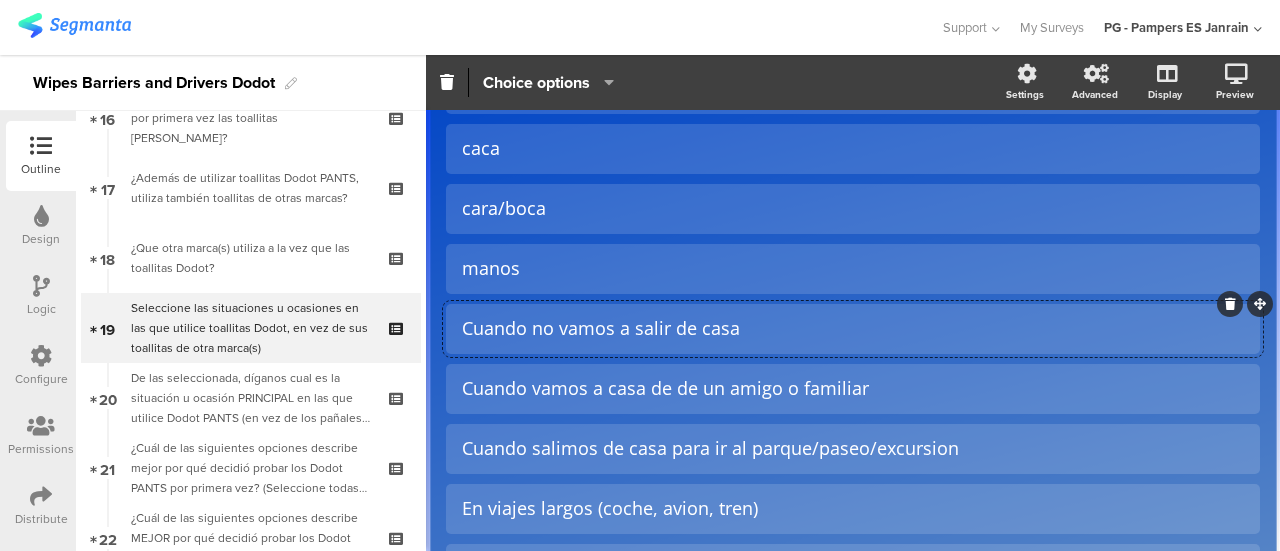 scroll, scrollTop: 0, scrollLeft: 0, axis: both 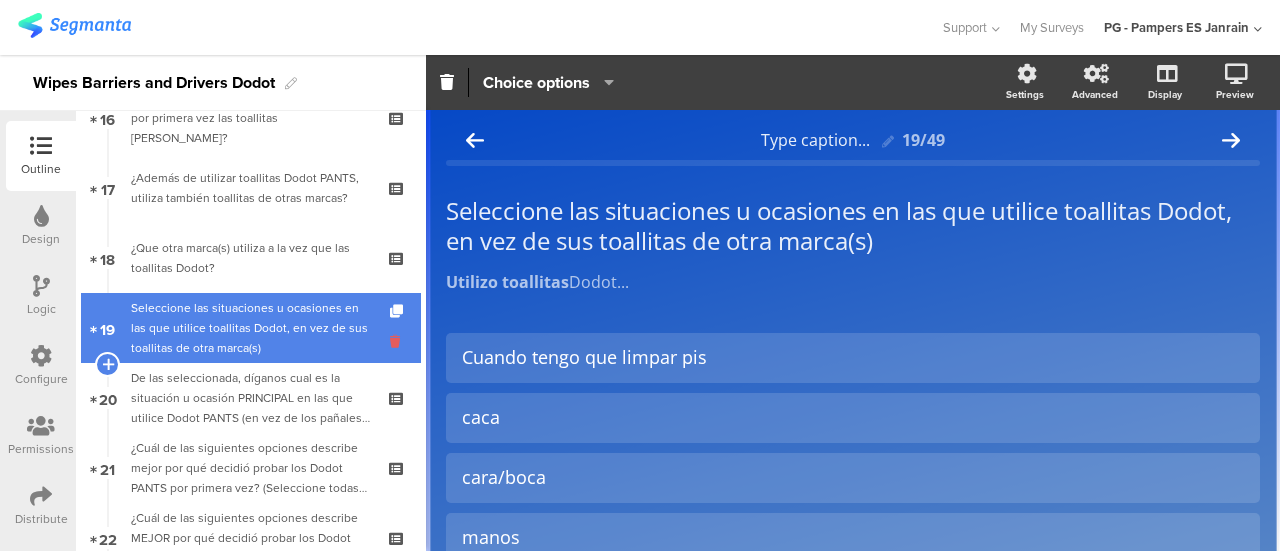 click at bounding box center (398, 341) 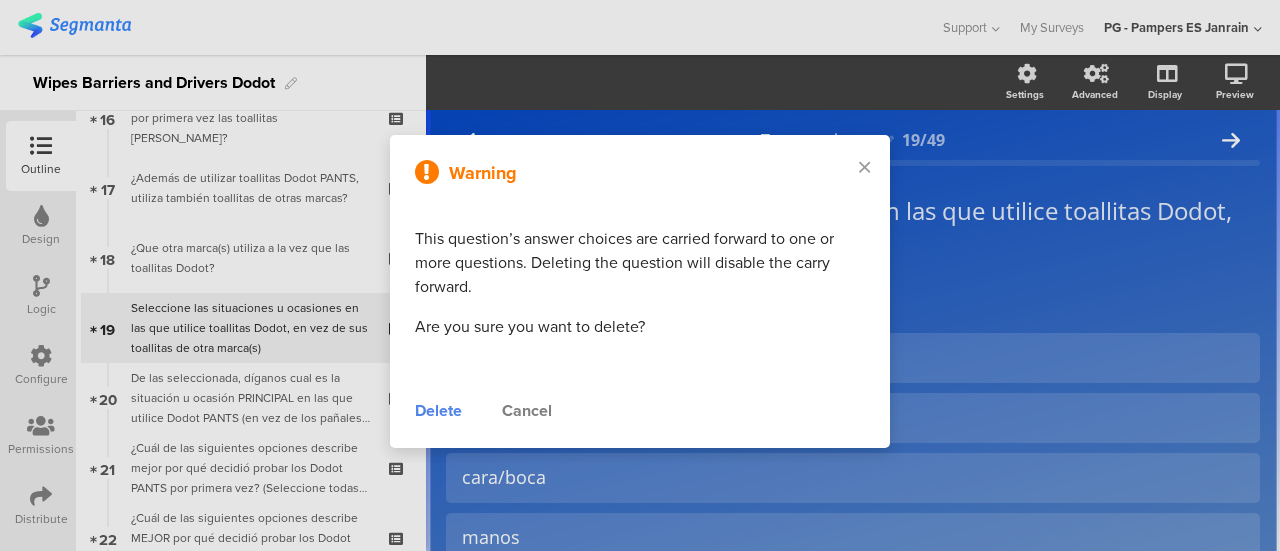 click on "Delete" at bounding box center (438, 411) 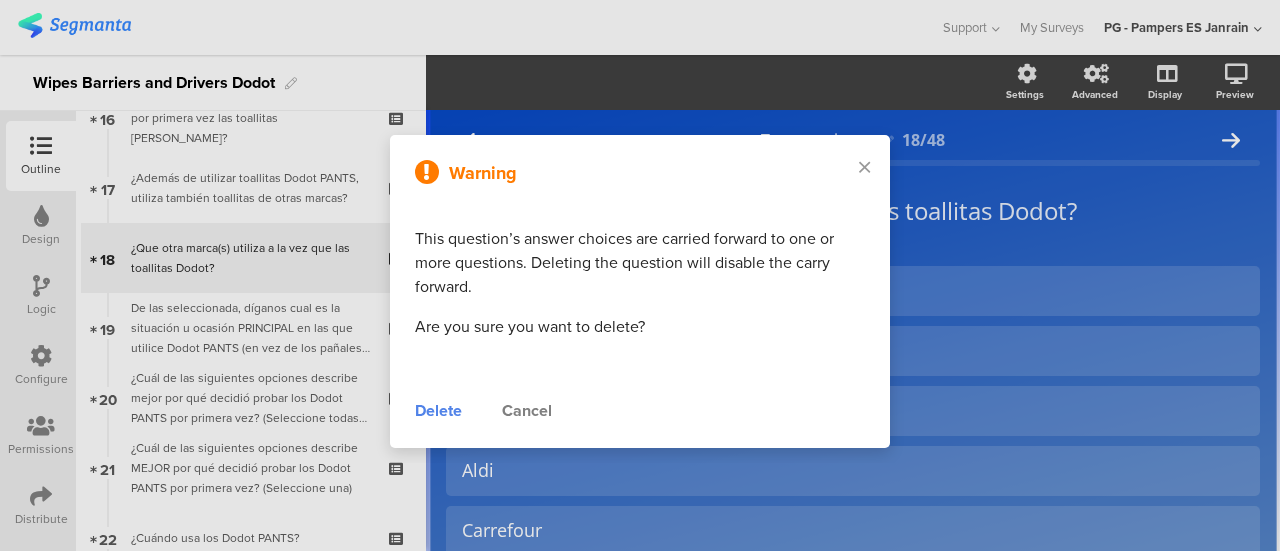 scroll, scrollTop: 144, scrollLeft: 0, axis: vertical 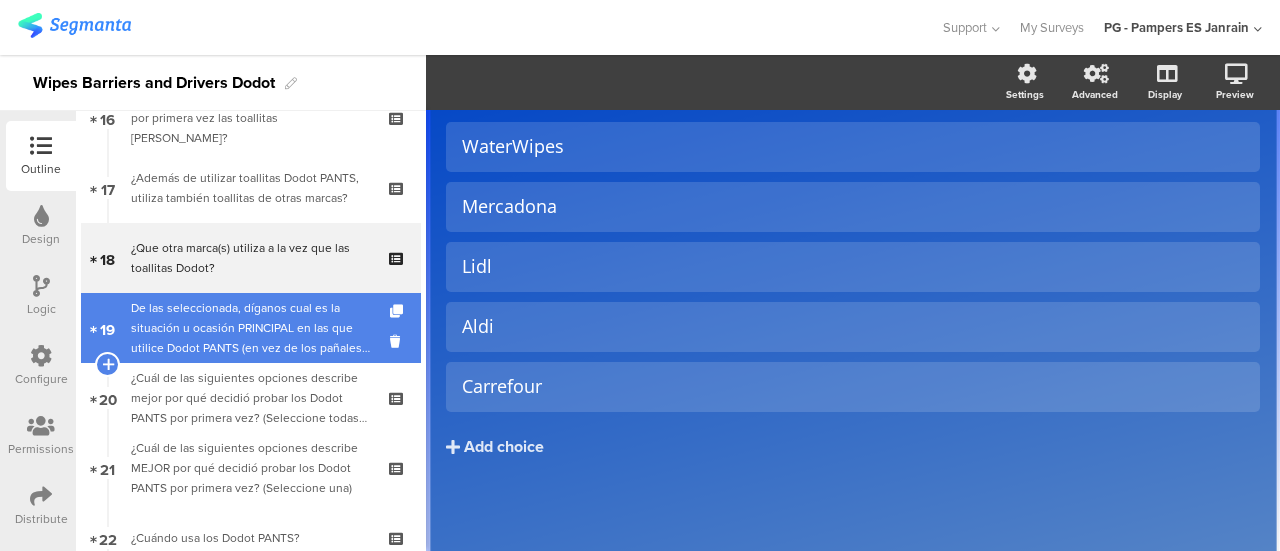click on "De las seleccionada, díganos cual es la situación u ocasión PRINCIPAL en las que utilice Dodot PANTS (en vez de los pañales de cinta adhesiva)" at bounding box center (250, 328) 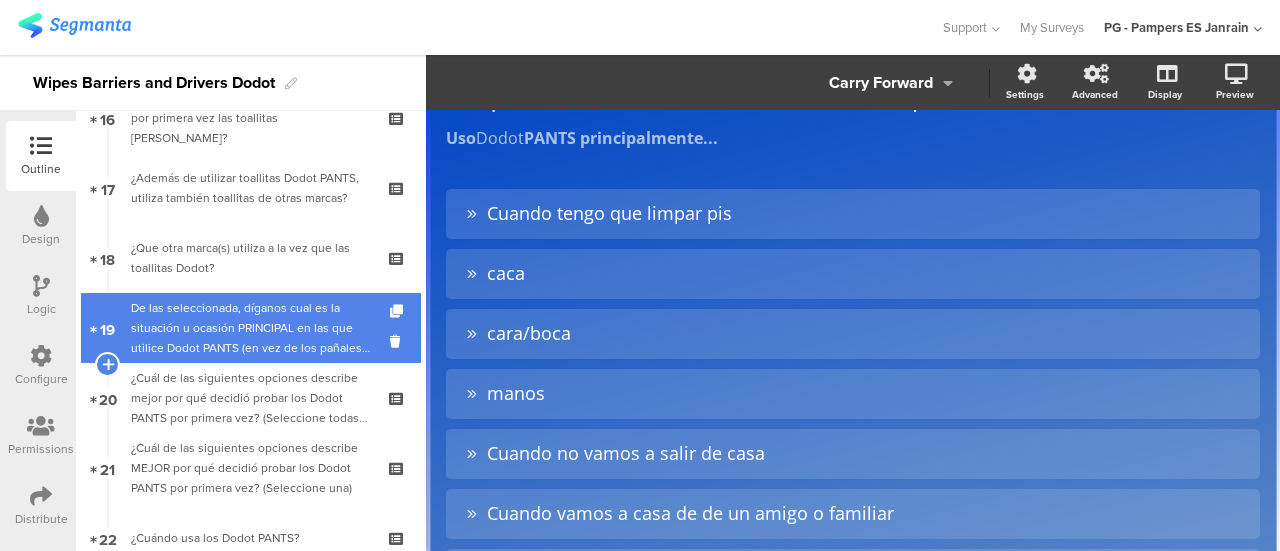 scroll, scrollTop: 204, scrollLeft: 0, axis: vertical 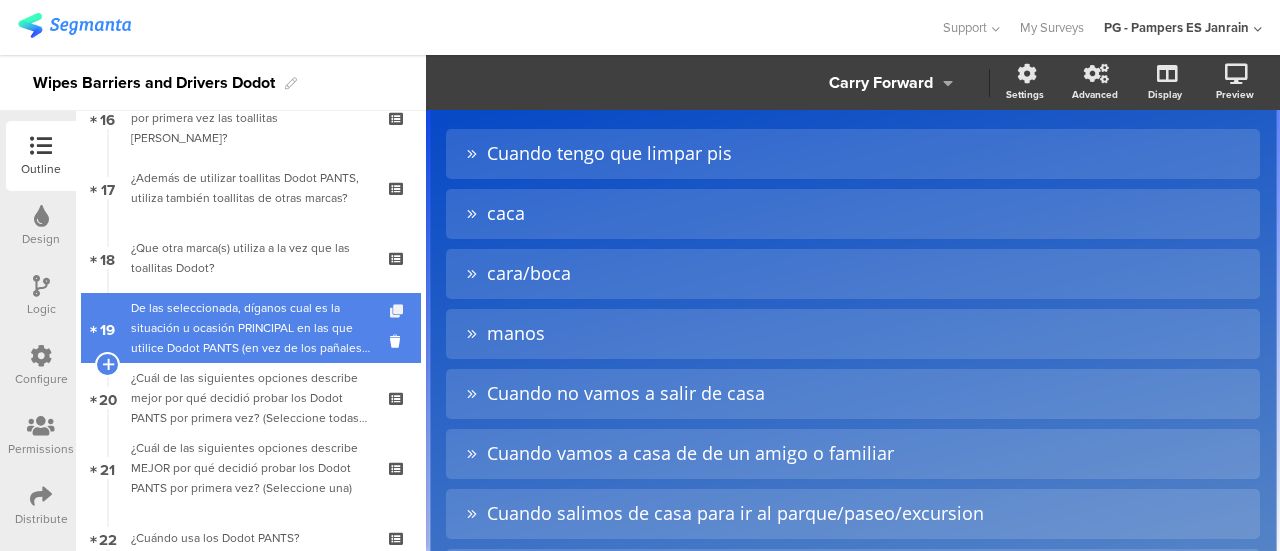 click at bounding box center [398, 311] 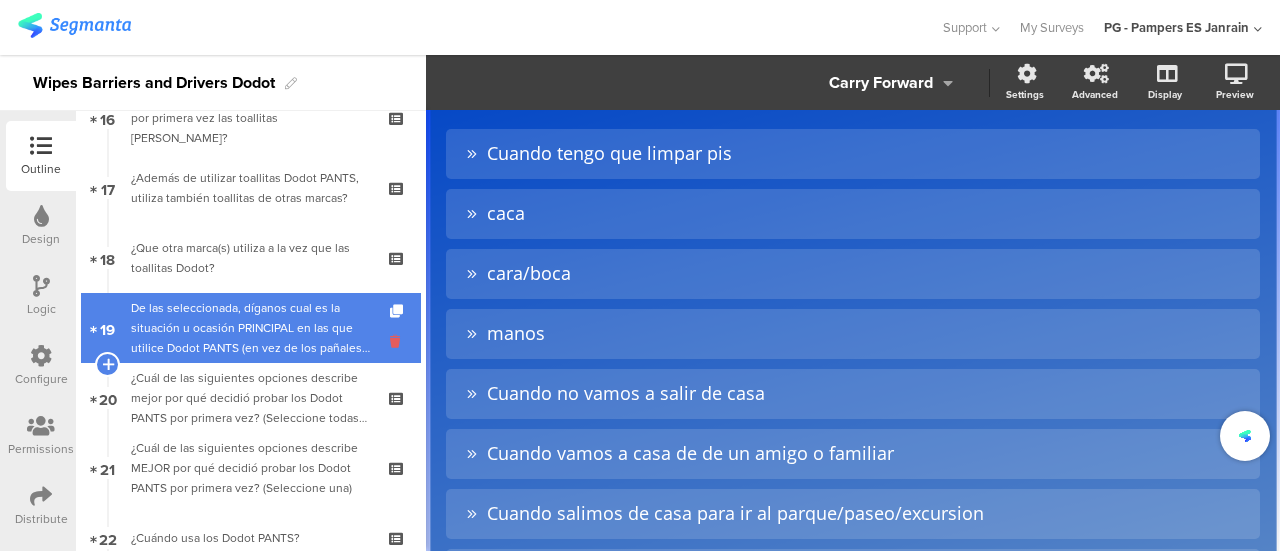 click at bounding box center (398, 341) 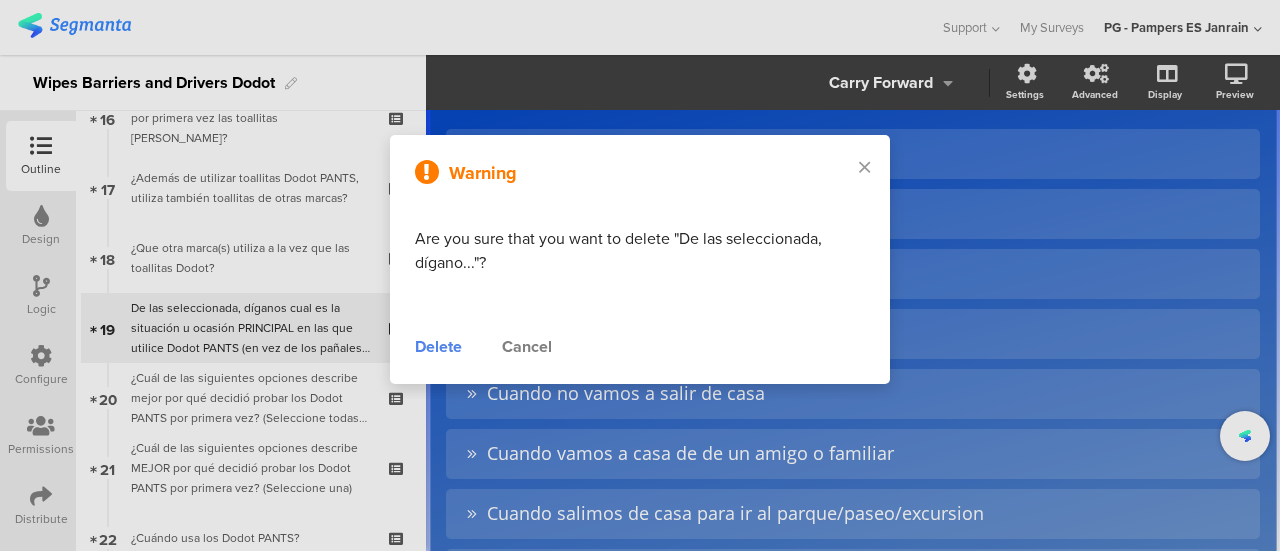 click on "Delete" at bounding box center [438, 347] 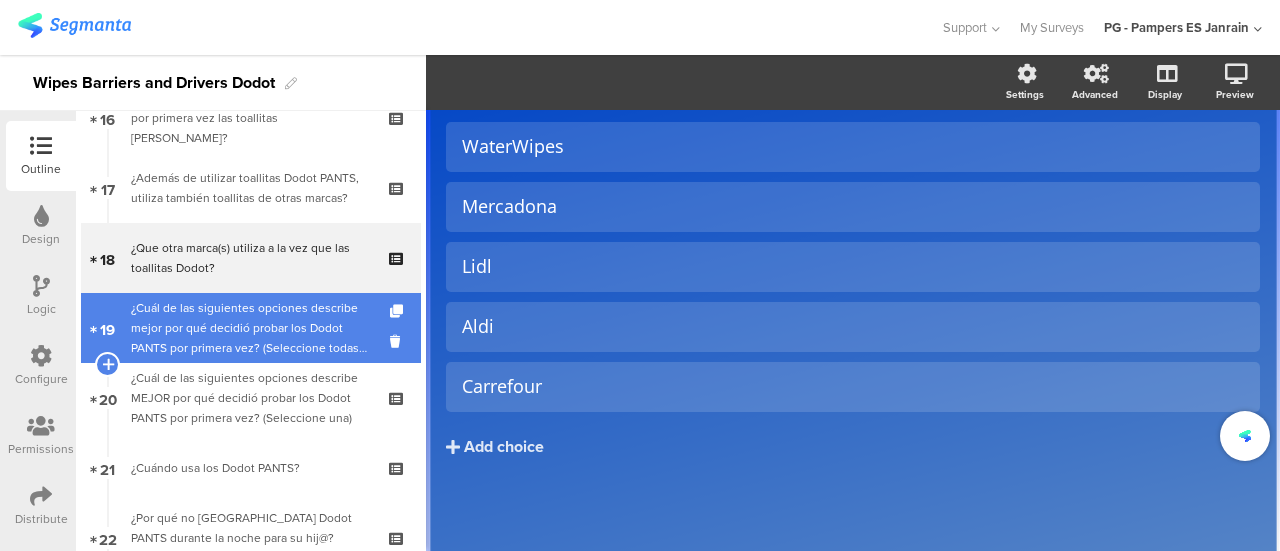click on "¿Cuál de las siguientes opciones describe mejor por qué decidió probar los Dodot PANTS por primera vez? (Seleccione todas las que correspondan)" at bounding box center (250, 328) 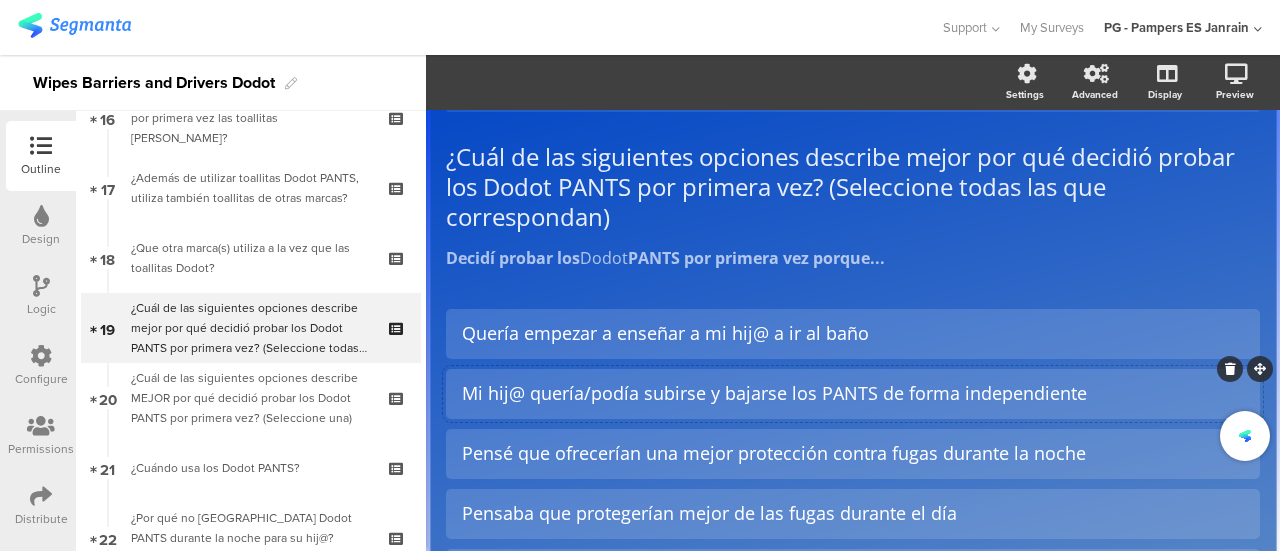 scroll, scrollTop: 54, scrollLeft: 0, axis: vertical 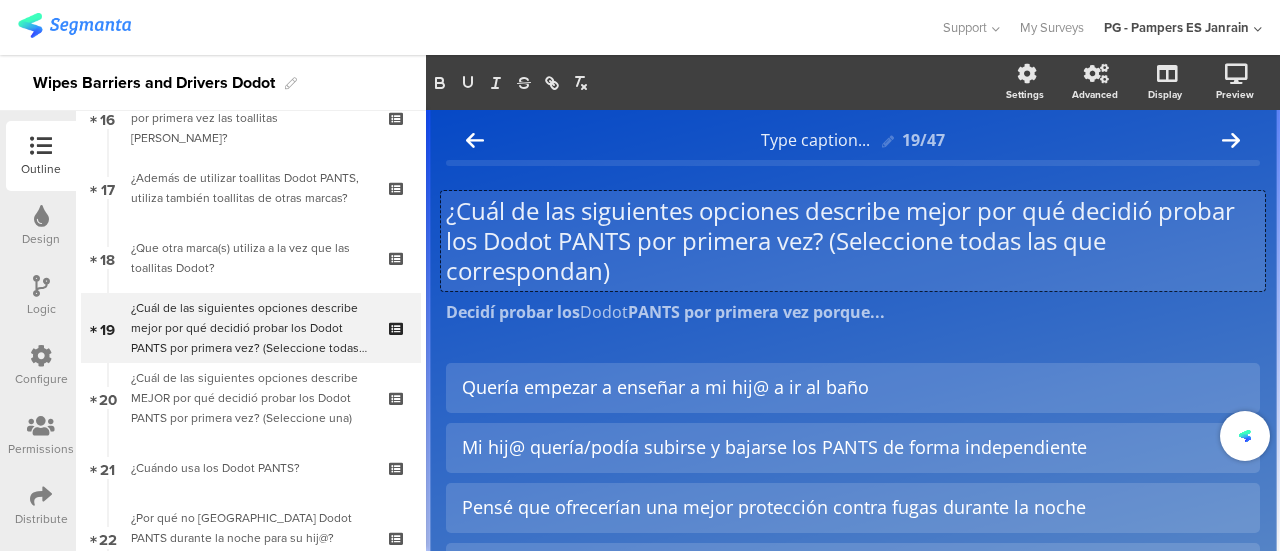 click on "¿Cuál de las siguientes opciones describe mejor por qué decidió probar los Dodot PANTS por primera vez? (Seleccione todas las que correspondan)
¿Cuál de las siguientes opciones describe mejor por qué decidió probar los Dodot PANTS por primera vez? (Seleccione todas las que correspondan)
¿Cuál de las siguientes opciones describe mejor por qué decidió probar los Dodot PANTS por primera vez? (Seleccione todas las que correspondan)
Decidí probar los  Dodot  PANTS por primera vez porque...
Decidí probar los  Dodot  PANTS por primera vez porque..." 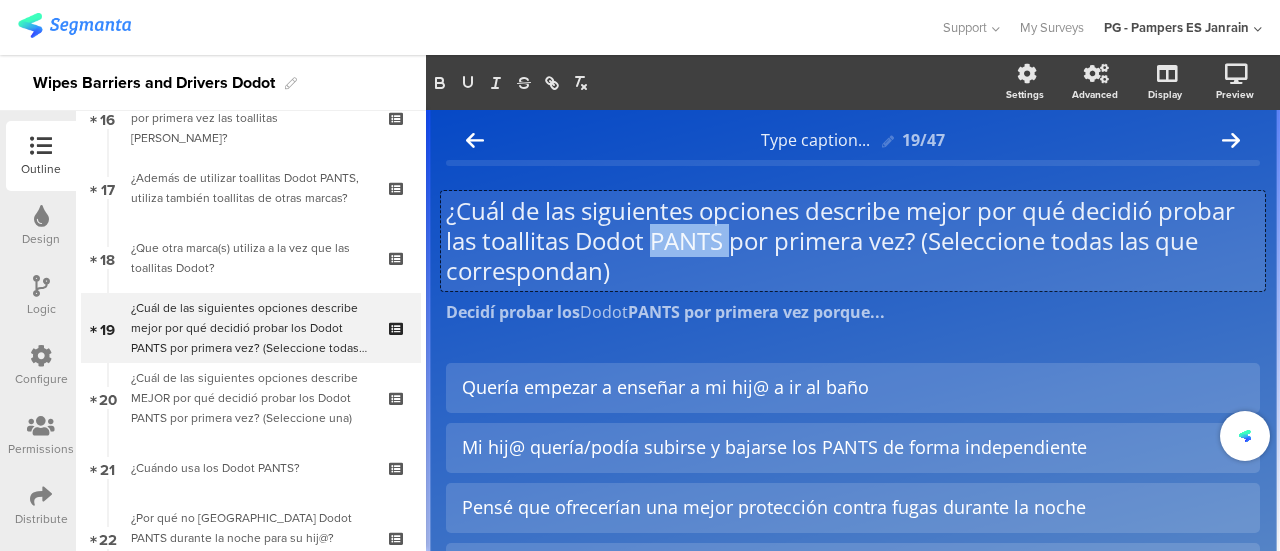 drag, startPoint x: 732, startPoint y: 247, endPoint x: 652, endPoint y: 248, distance: 80.00625 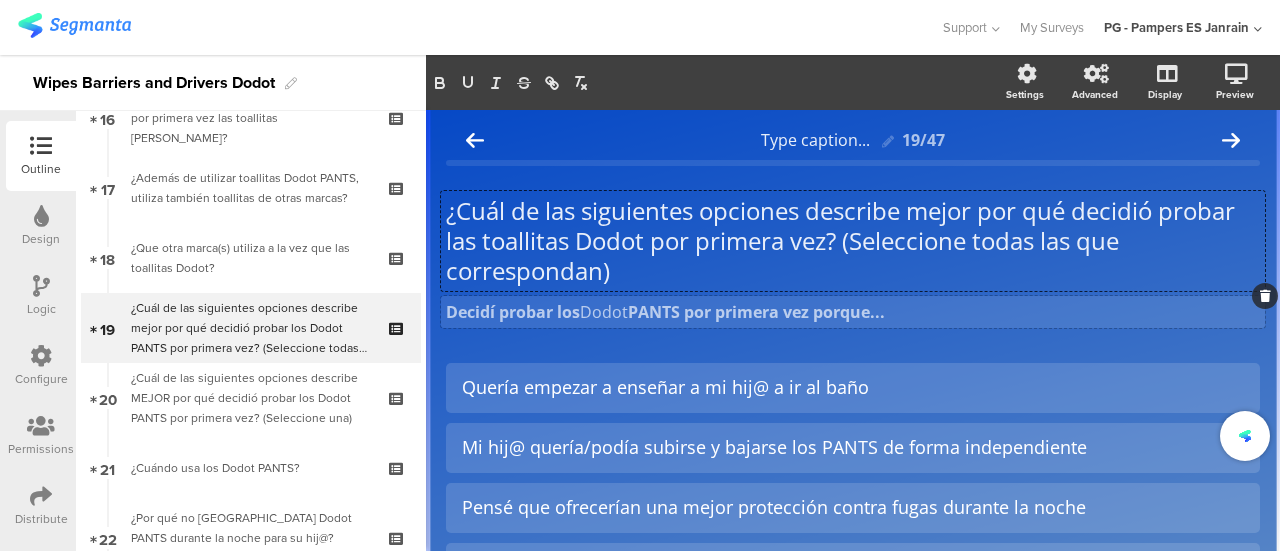 scroll, scrollTop: 8, scrollLeft: 0, axis: vertical 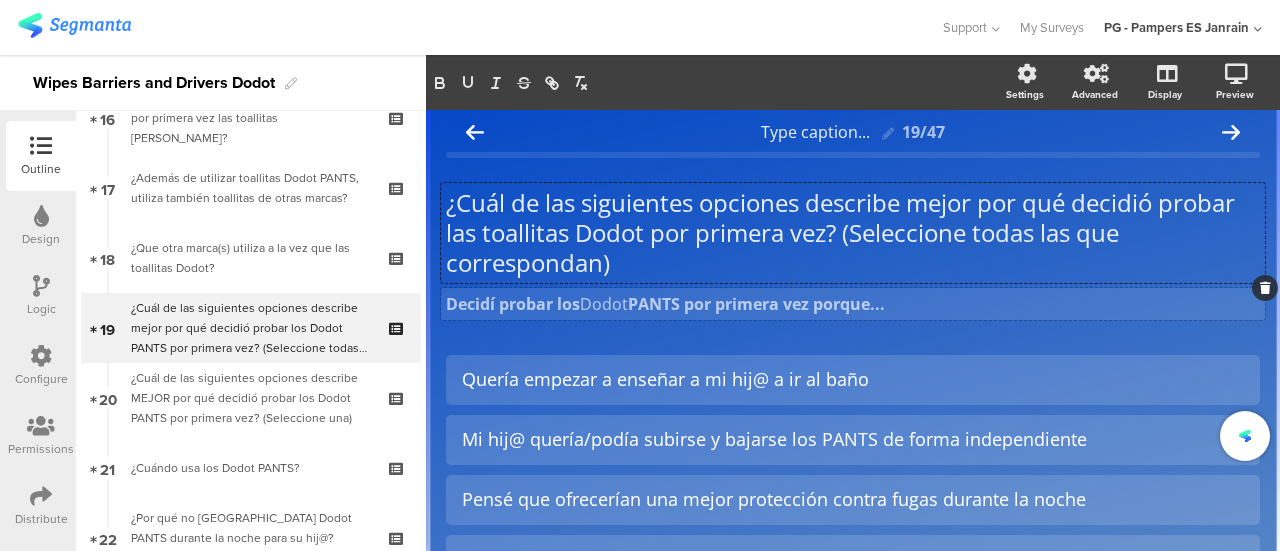 click on "Decidí probar los  Dodot  PANTS por primera vez porque...
Decidí probar los  Dodot  PANTS por primera vez porque..." 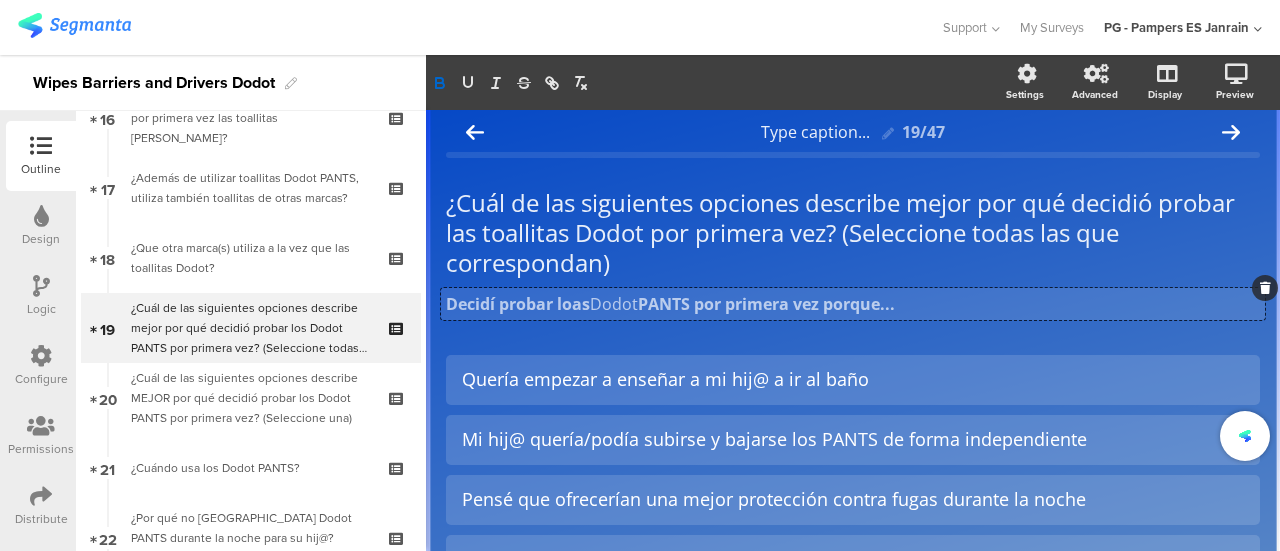 type 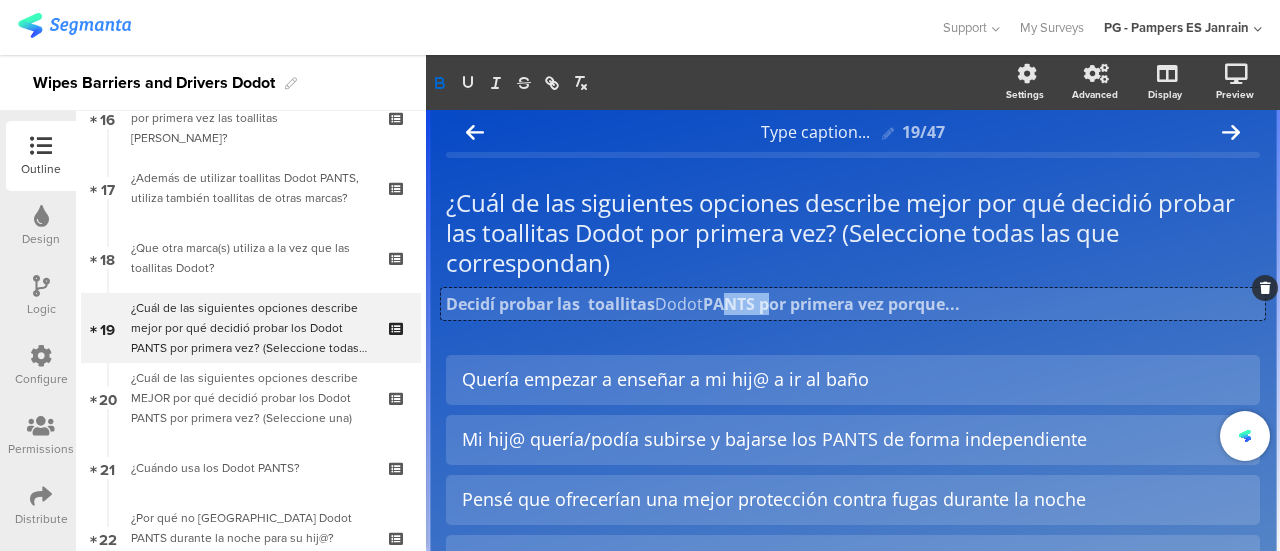 drag, startPoint x: 767, startPoint y: 307, endPoint x: 720, endPoint y: 307, distance: 47 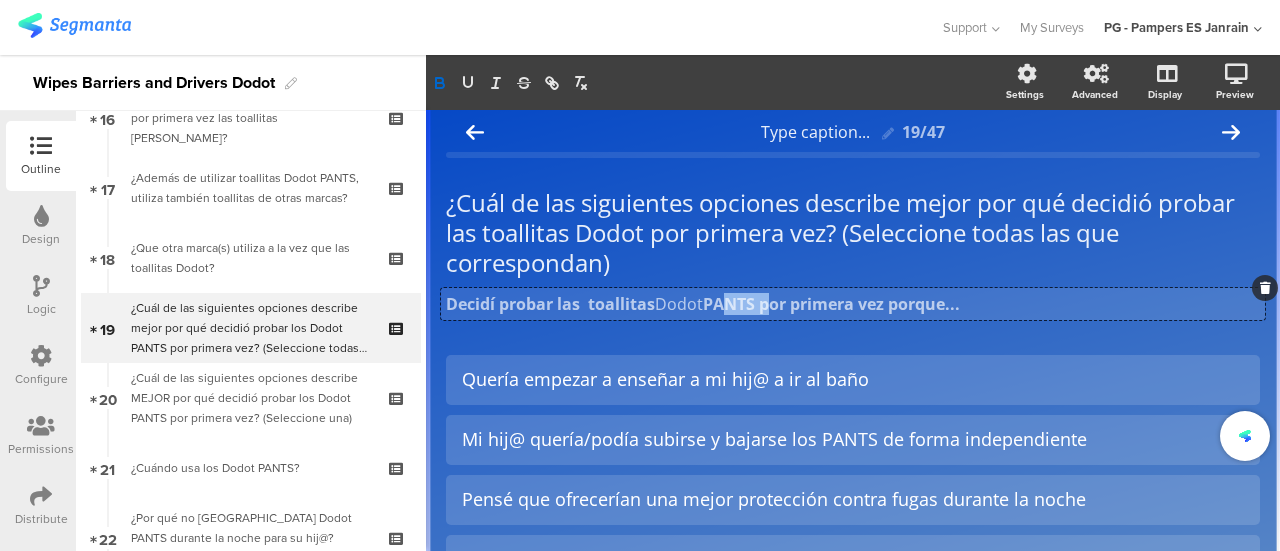click on "PANTS por primera vez porque..." 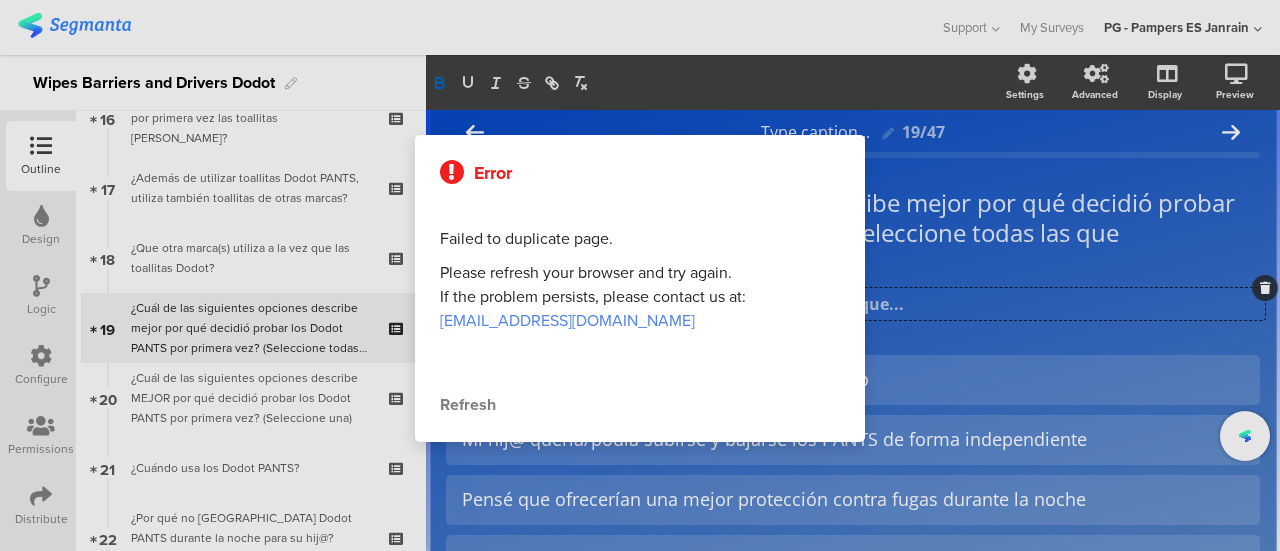 click on "Refresh" at bounding box center (640, 405) 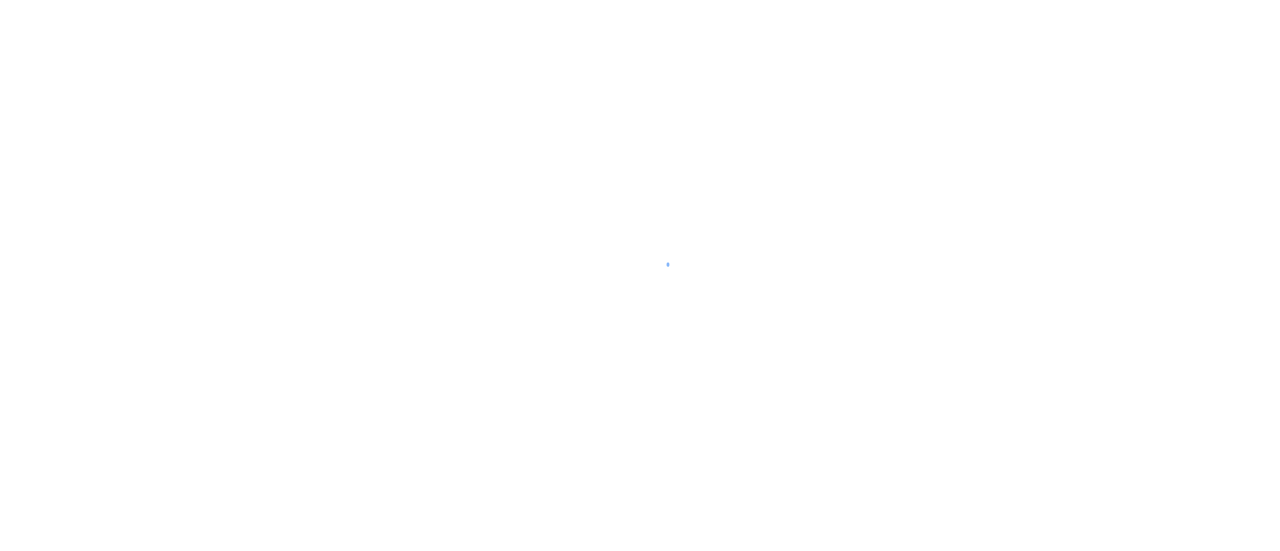 scroll, scrollTop: 0, scrollLeft: 0, axis: both 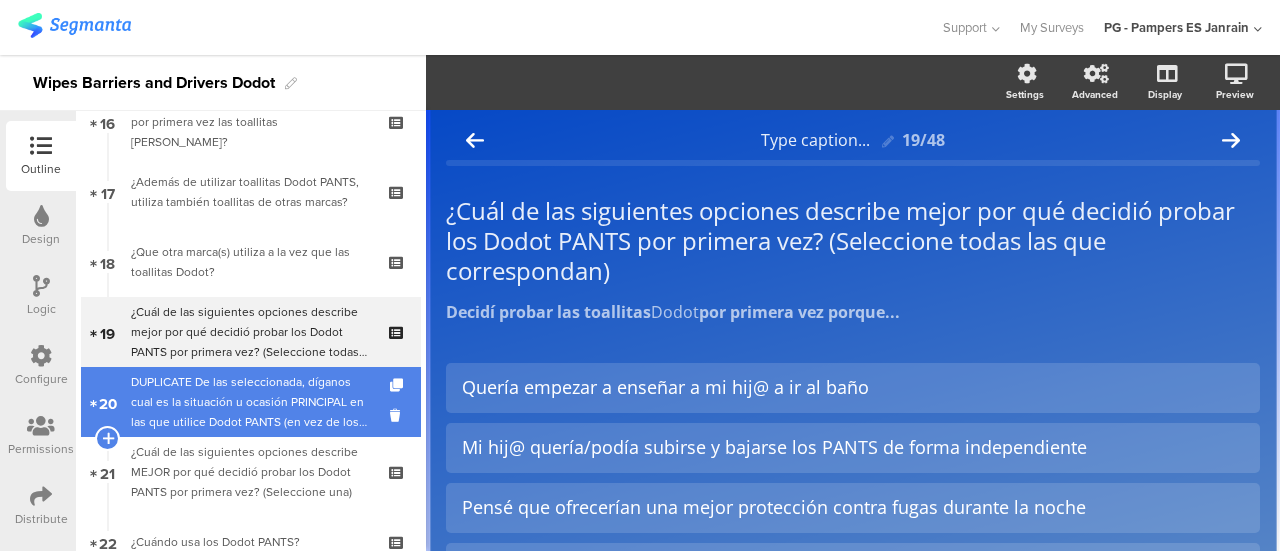 click on "DUPLICATE De las seleccionada, díganos cual es la situación u ocasión PRINCIPAL en las que utilice Dodot PANTS (en vez de los pañales de cinta adhesiva)" at bounding box center (250, 402) 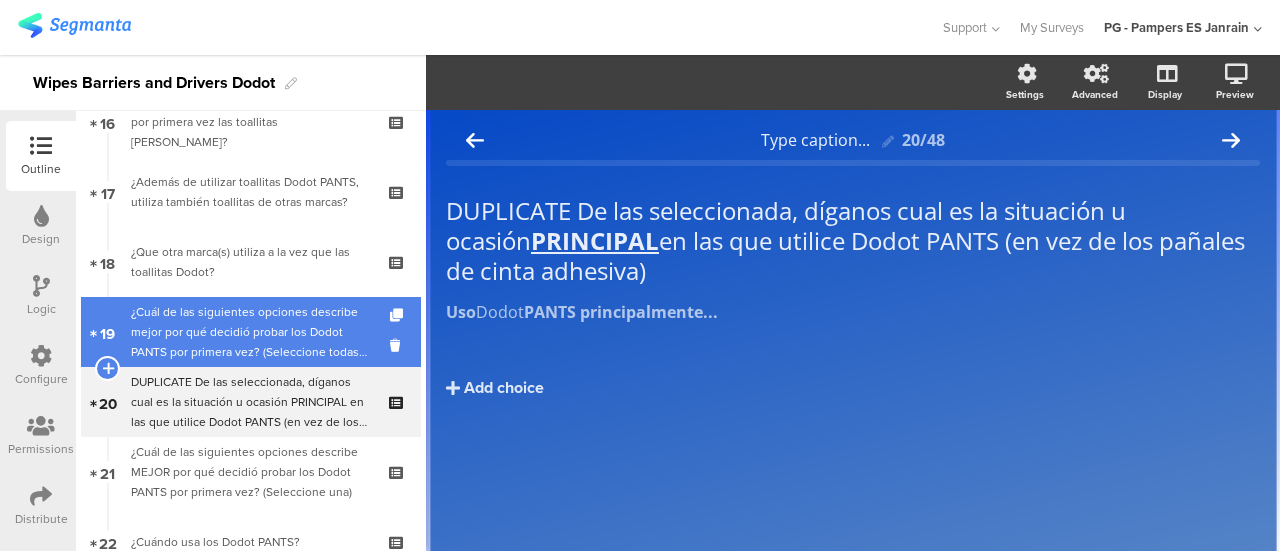 click on "¿Cuál de las siguientes opciones describe mejor por qué decidió probar los Dodot PANTS por primera vez? (Seleccione todas las que correspondan)" at bounding box center (250, 332) 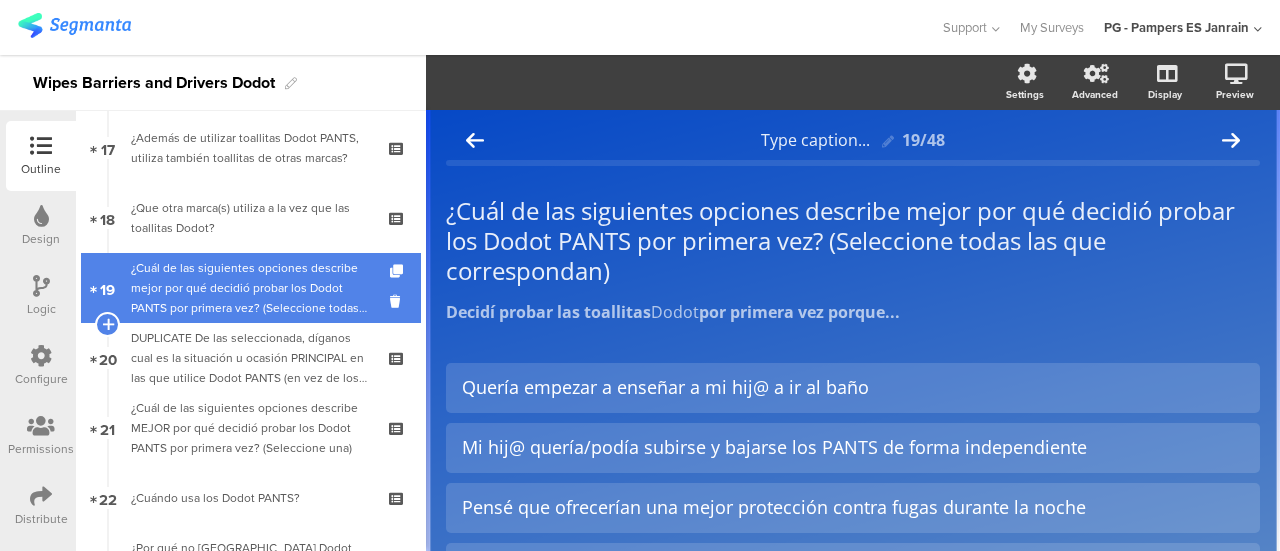 scroll, scrollTop: 1198, scrollLeft: 0, axis: vertical 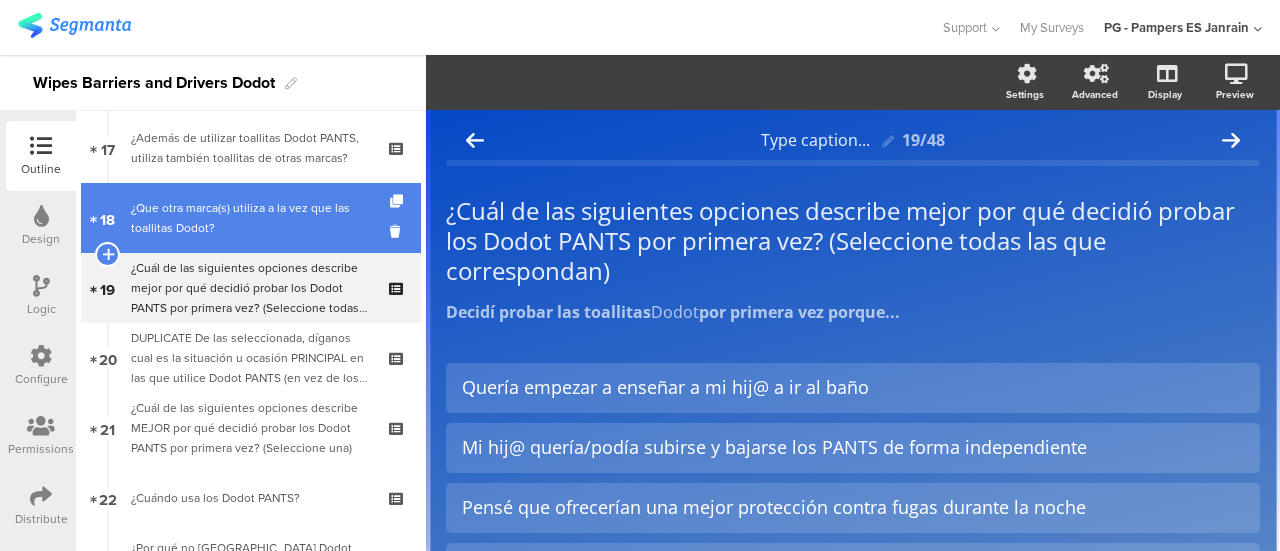 click on "¿Que otra marca(s) utiliza a la vez que las toallitas Dodot?" at bounding box center (250, 218) 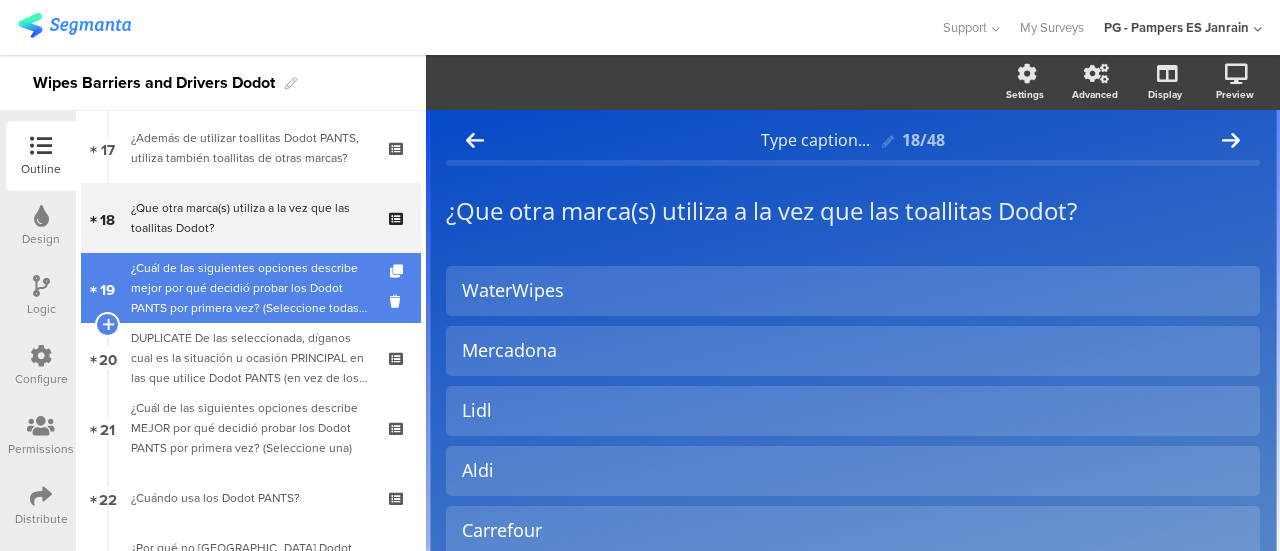 click on "¿Cuál de las siguientes opciones describe mejor por qué decidió probar los Dodot PANTS por primera vez? (Seleccione todas las que correspondan)" at bounding box center [250, 288] 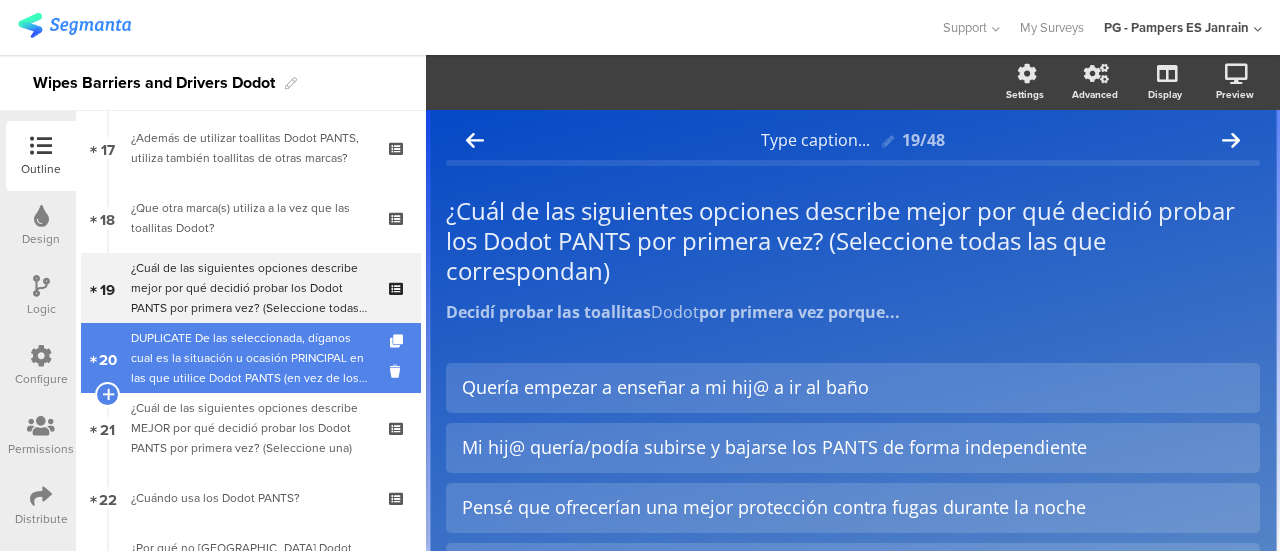 click on "DUPLICATE De las seleccionada, díganos cual es la situación u ocasión PRINCIPAL en las que utilice Dodot PANTS (en vez de los pañales de cinta adhesiva)" at bounding box center (250, 358) 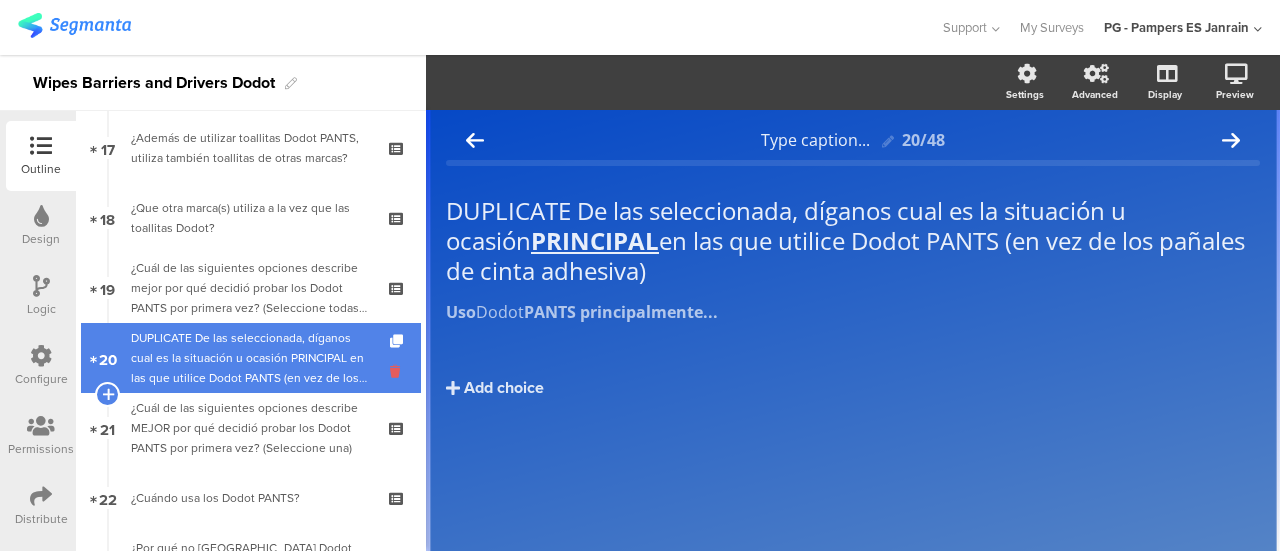 click at bounding box center [398, 371] 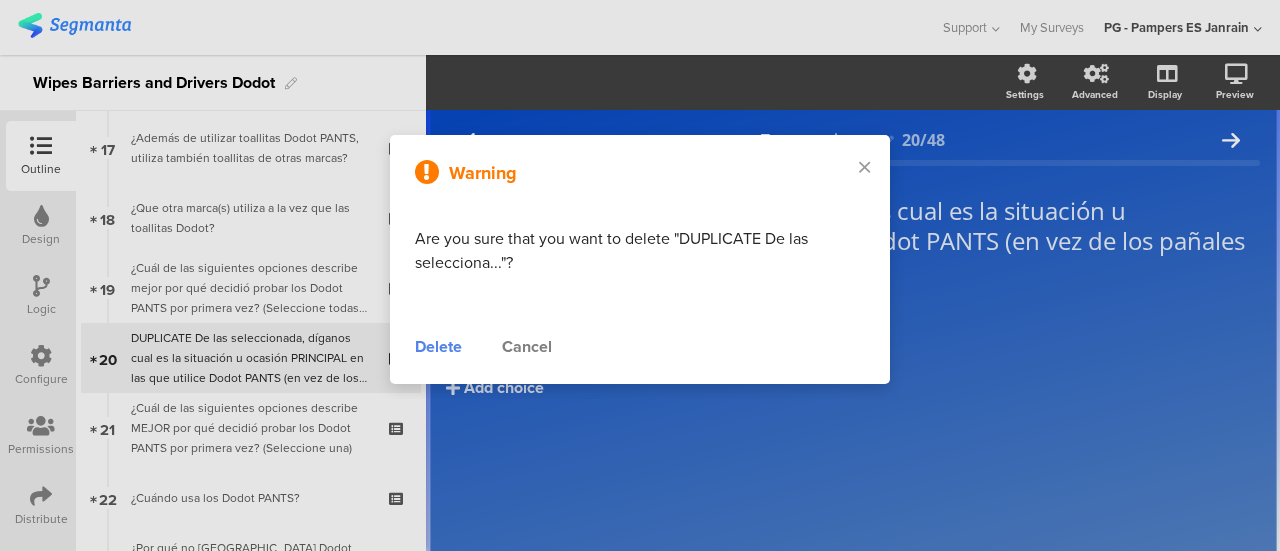 click on "Delete" at bounding box center (438, 347) 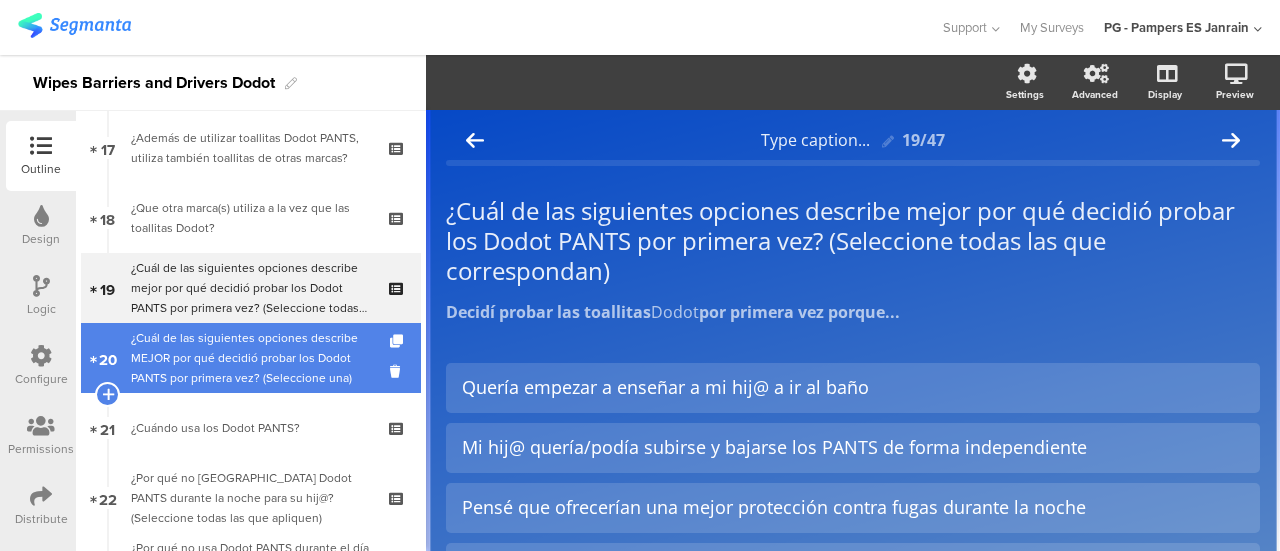 click on "¿Cuál de las siguientes opciones describe MEJOR por qué decidió probar los Dodot PANTS por primera vez? (Seleccione una)" at bounding box center [250, 358] 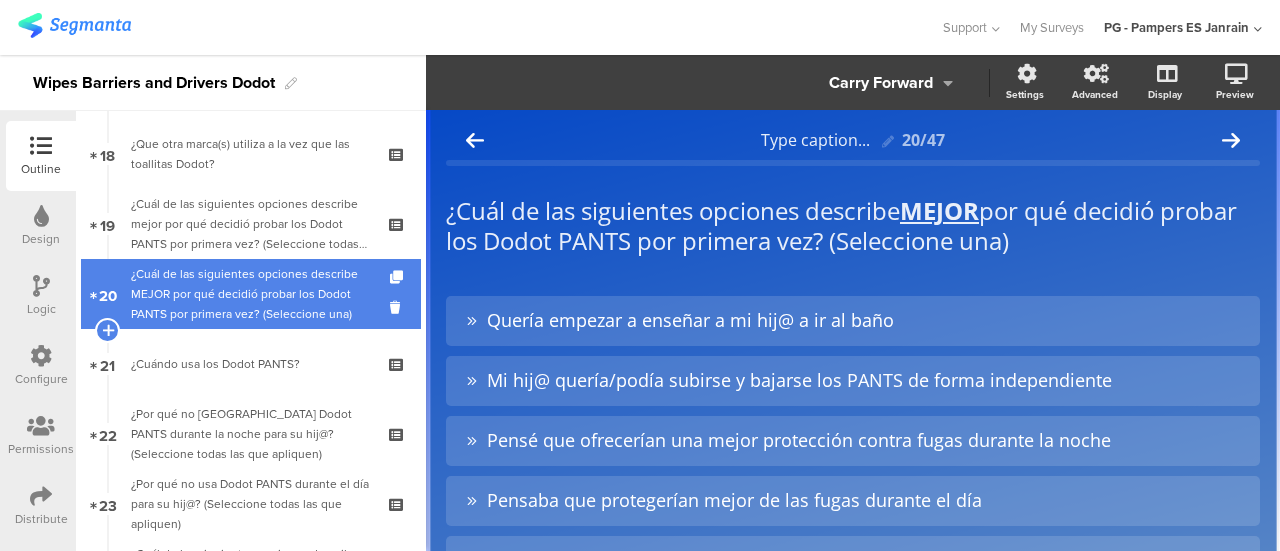 scroll, scrollTop: 1264, scrollLeft: 0, axis: vertical 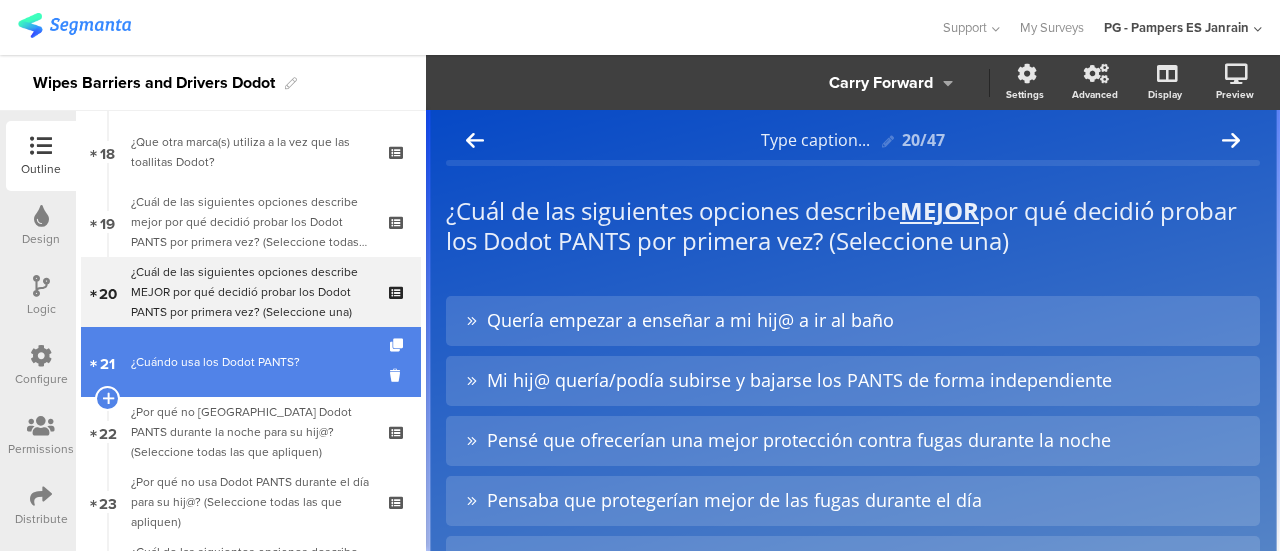 click on "21
¿Cuándo usa los Dodot PANTS?" at bounding box center (251, 362) 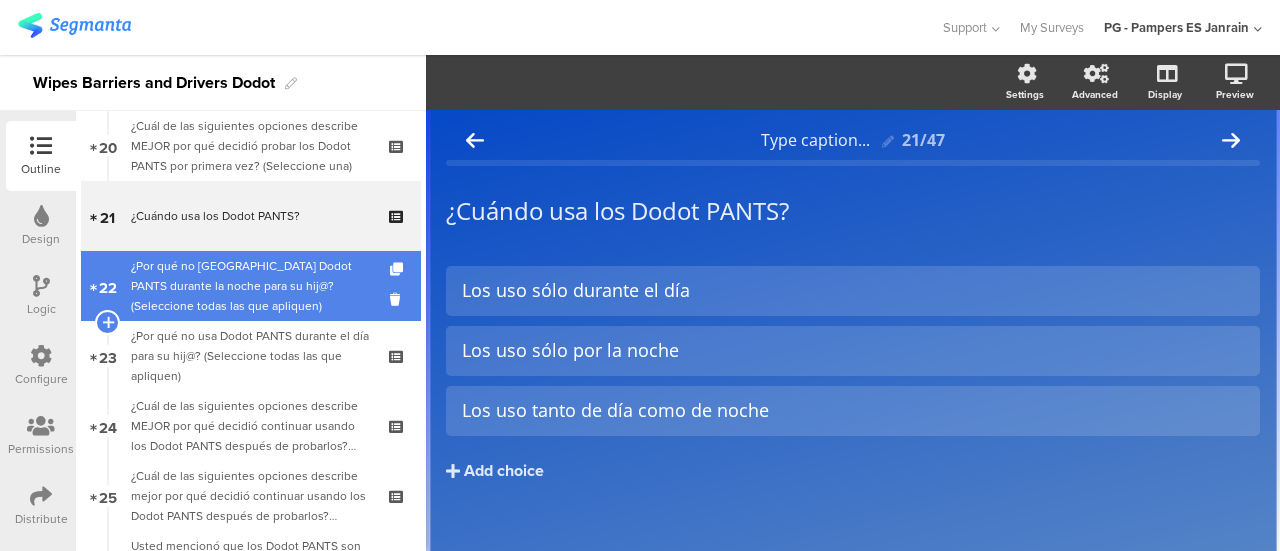 scroll, scrollTop: 1412, scrollLeft: 0, axis: vertical 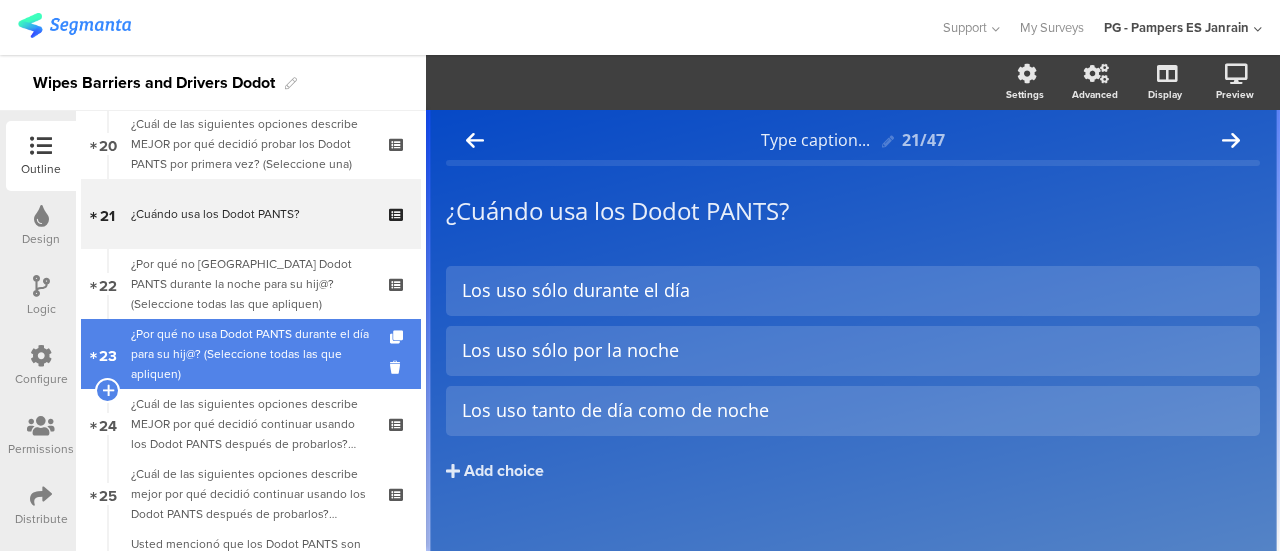click on "23
¿Por qué no [GEOGRAPHIC_DATA] Dodot PANTS durante el día para su hij@? (Seleccione todas las que apliquen)" at bounding box center (251, 354) 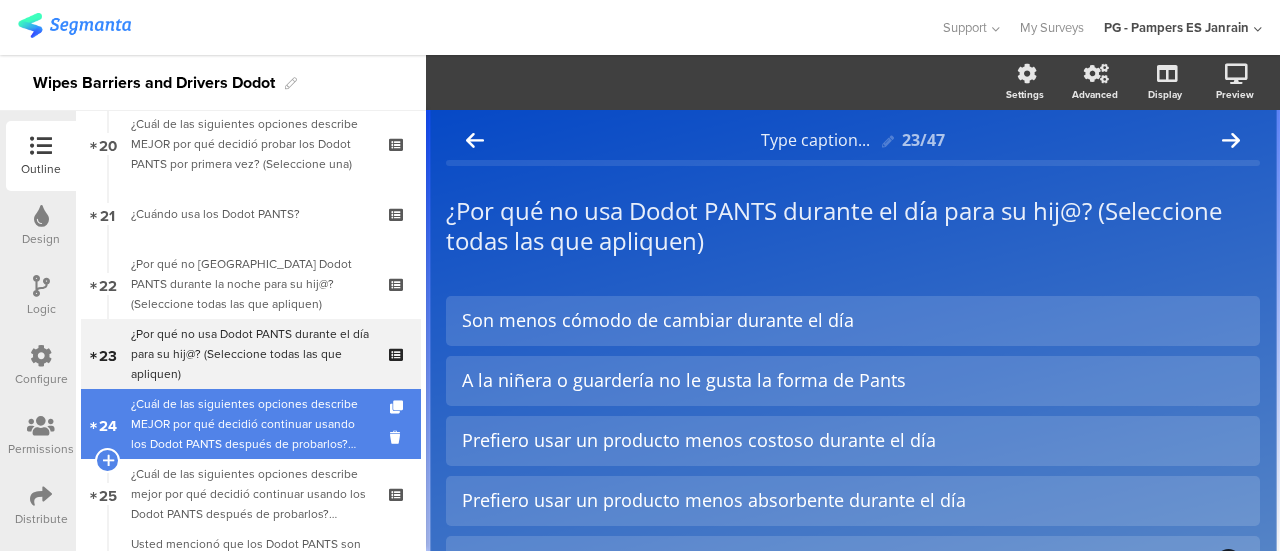 click on "¿Cuál de las siguientes opciones describe MEJOR por qué decidió continuar usando los Dodot PANTS después de probarlos? (Seleccione todas las que correspondan)" at bounding box center [250, 424] 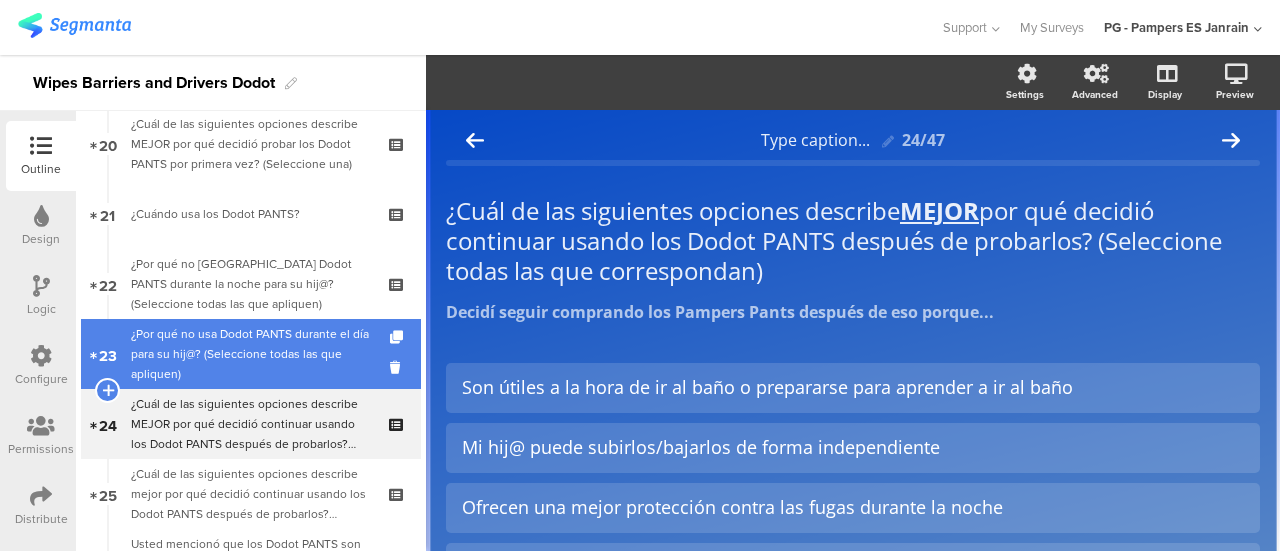 click on "¿Por qué no usa Dodot PANTS durante el día para su hij@? (Seleccione todas las que apliquen)" at bounding box center [250, 354] 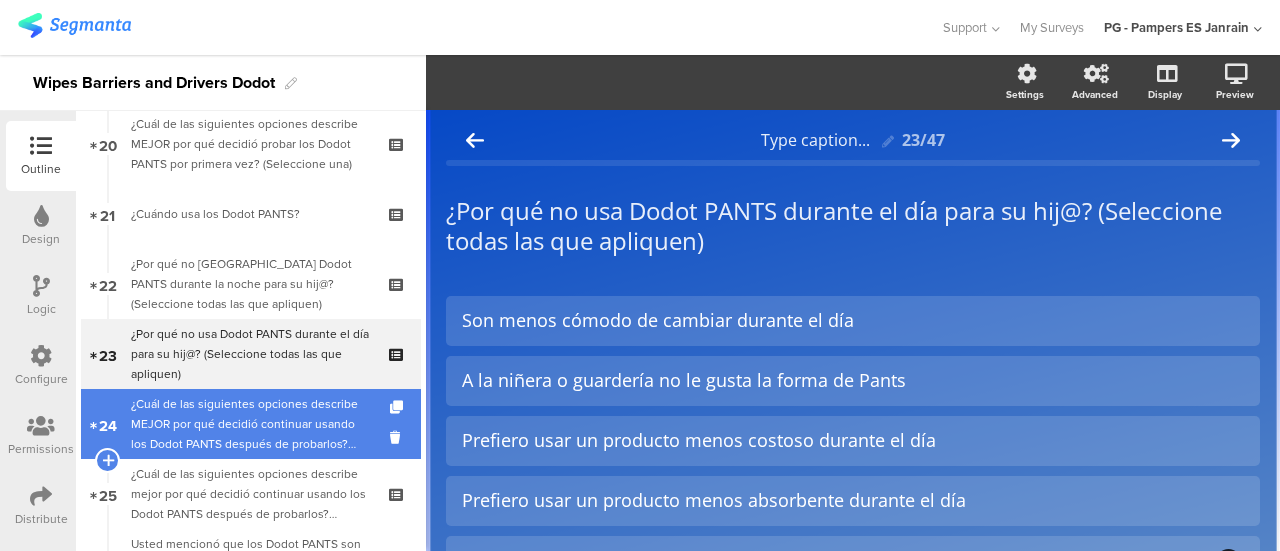 click on "¿Cuál de las siguientes opciones describe MEJOR por qué decidió continuar usando los Dodot PANTS después de probarlos? (Seleccione todas las que correspondan)" at bounding box center [250, 424] 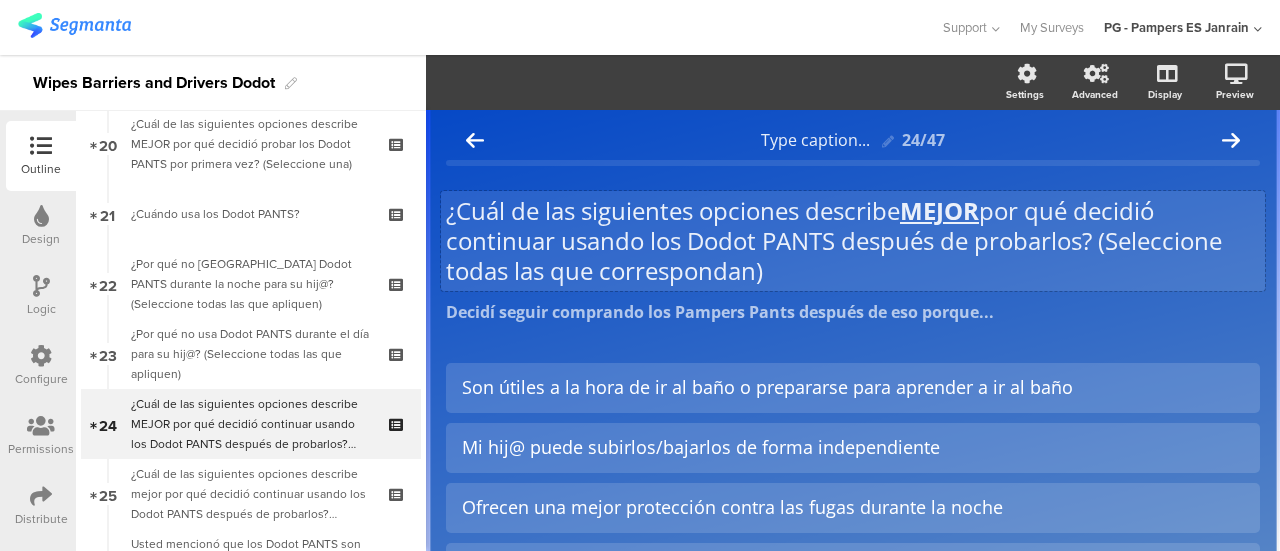 click on "¿Cuál de las siguientes opciones describe  MEJOR  por qué decidió continuar usando los Dodot PANTS después de probarlos? (Seleccione todas las que correspondan)
¿Cuál de las siguientes opciones describe  MEJOR  por qué decidió continuar usando los Dodot PANTS después de probarlos? (Seleccione todas las que correspondan)" 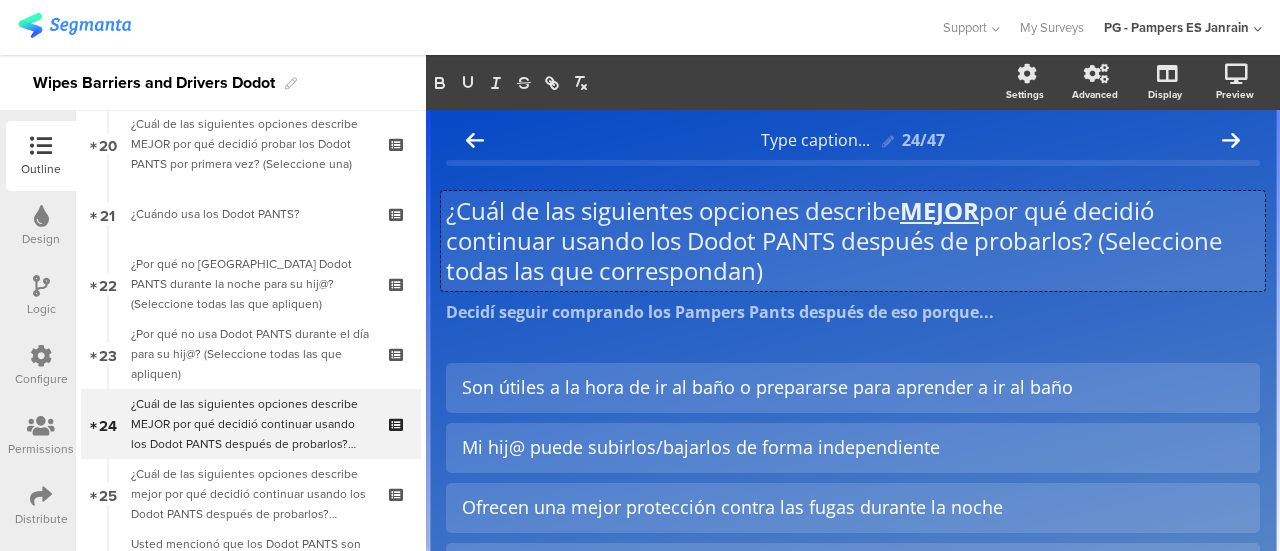 type 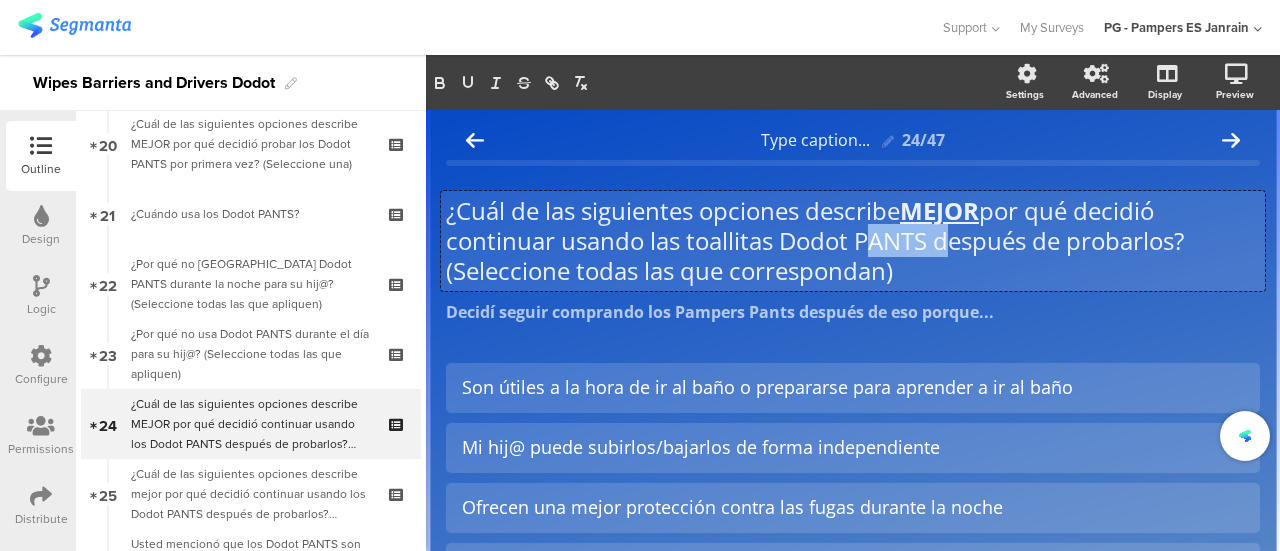 drag, startPoint x: 941, startPoint y: 247, endPoint x: 859, endPoint y: 245, distance: 82.02438 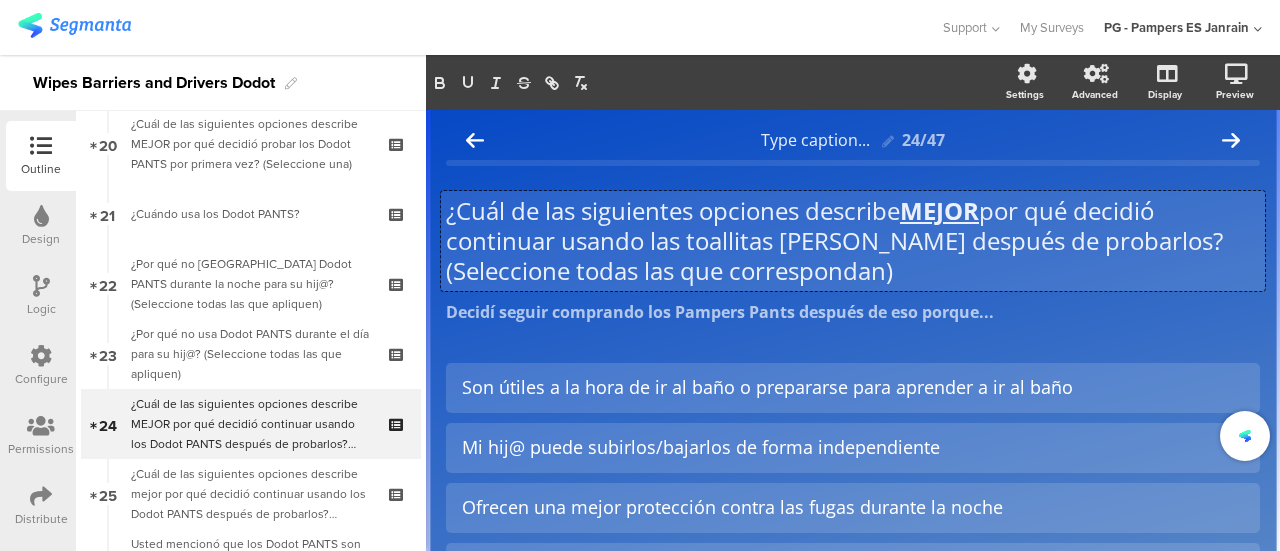 click on "¿Cuál de las siguientes opciones describe  MEJOR  por qué decidió continuar usando las toallitas [PERSON_NAME] después de probarlos? (Seleccione todas las que correspondan)" 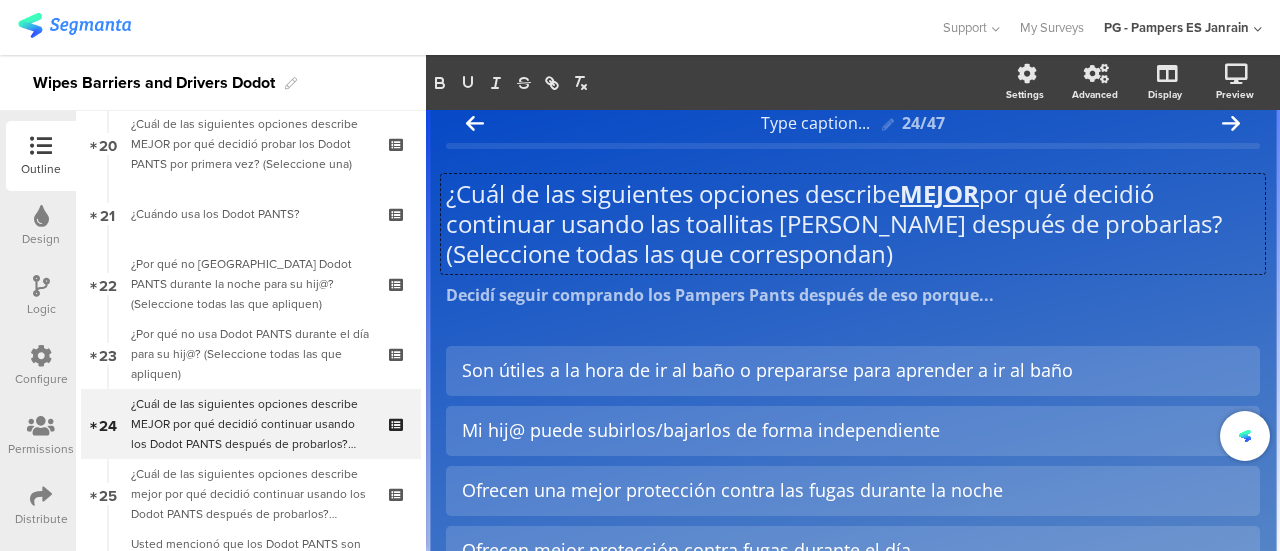 scroll, scrollTop: 18, scrollLeft: 0, axis: vertical 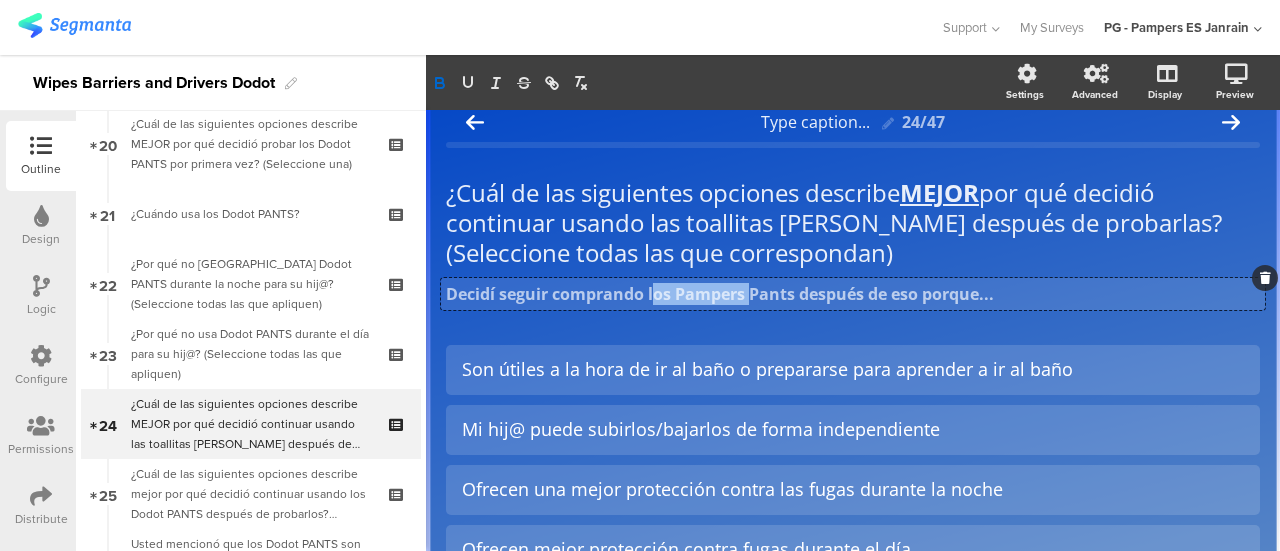 drag, startPoint x: 752, startPoint y: 291, endPoint x: 655, endPoint y: 295, distance: 97.082436 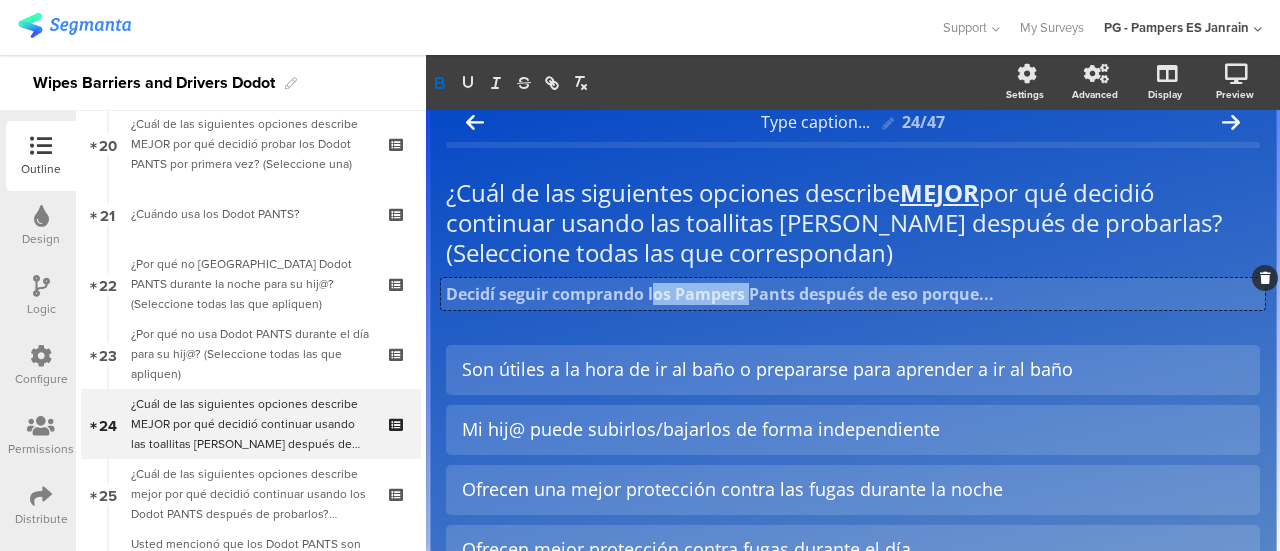 click on "Decidí seguir comprando los Pampers Pants después de eso porque...
Decidí seguir comprando los Pampers Pants después de eso porque...
Decidí seguir comprando los Pampers Pants después de eso porque..." 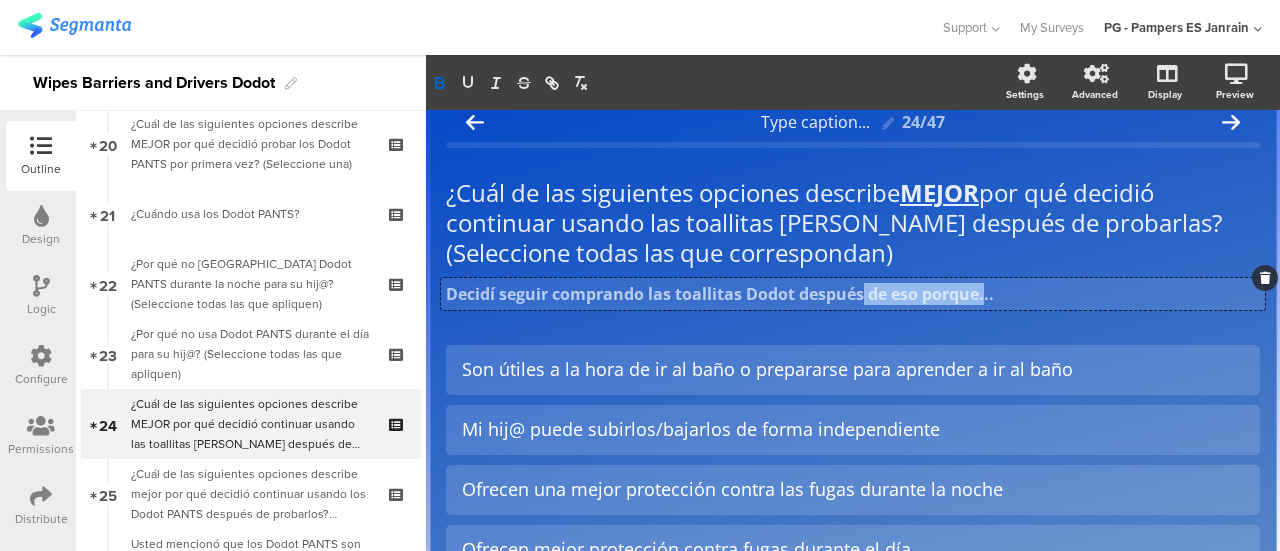drag, startPoint x: 985, startPoint y: 296, endPoint x: 865, endPoint y: 301, distance: 120.10412 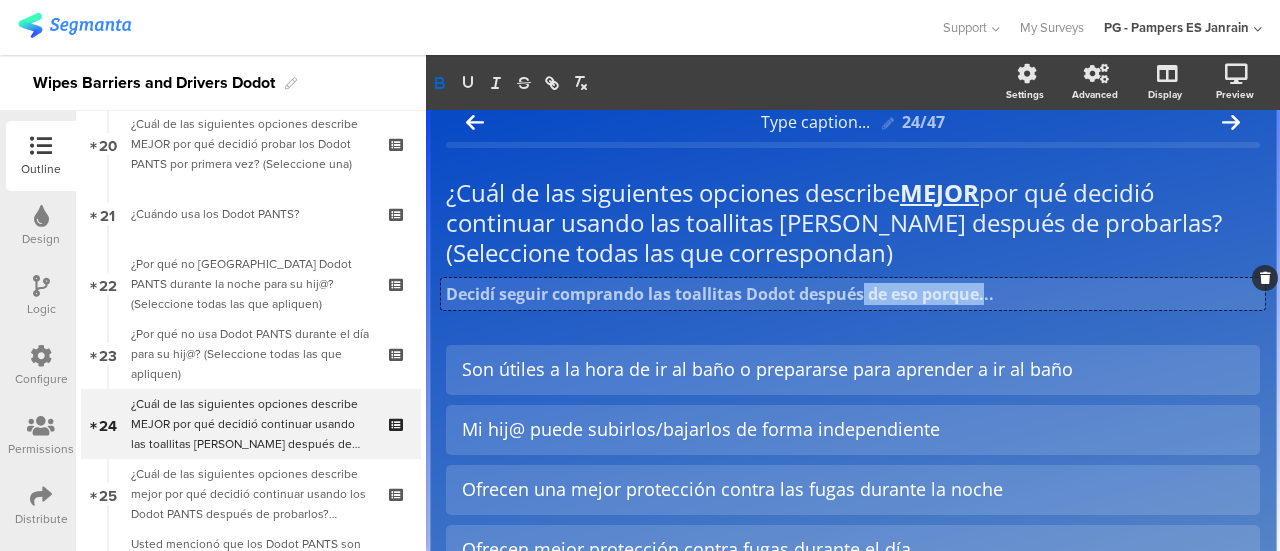 click on "Decidí seguir comprando las toallitas Dodot después de eso porque..." 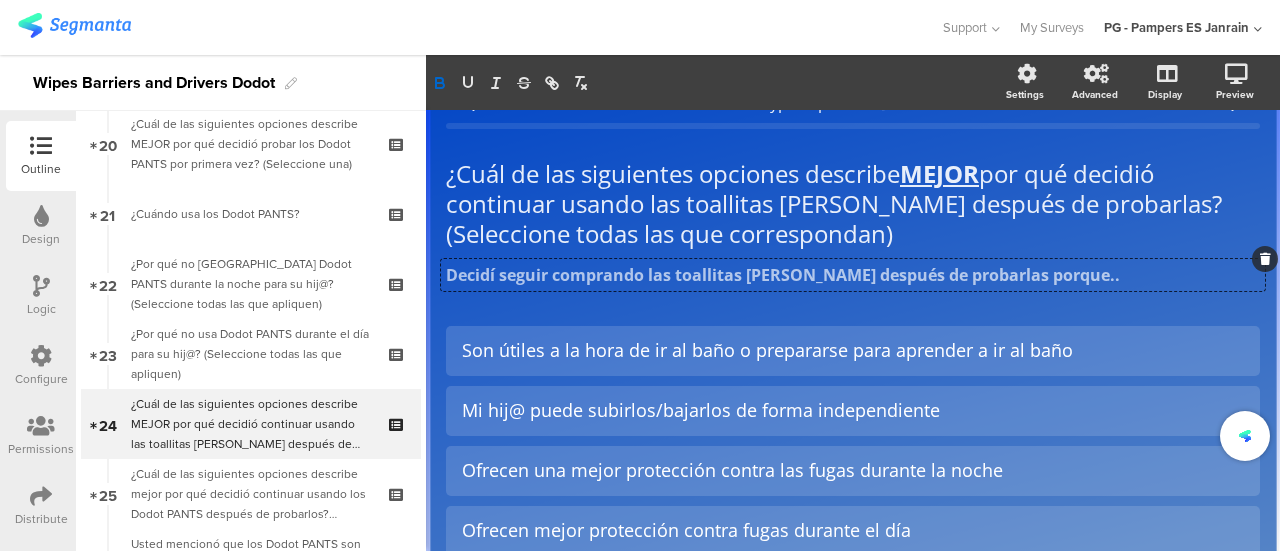 scroll, scrollTop: 46, scrollLeft: 0, axis: vertical 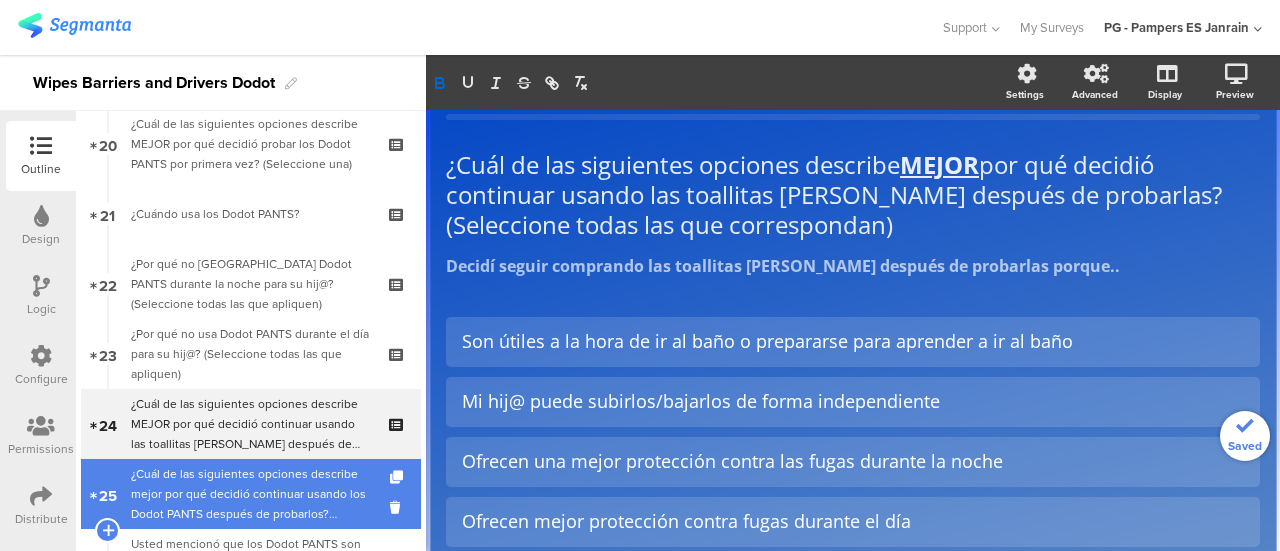 click on "¿Cuál de las siguientes opciones describe mejor por qué decidió continuar usando los Dodot PANTS después de probarlos? (Seleccione una)" at bounding box center [250, 494] 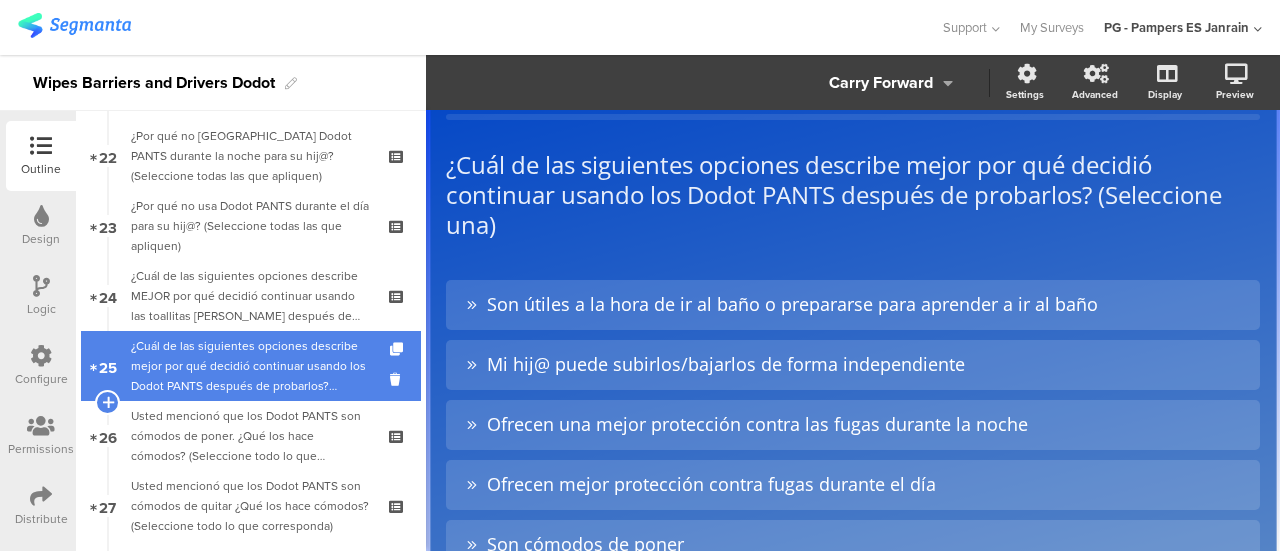 scroll, scrollTop: 1542, scrollLeft: 0, axis: vertical 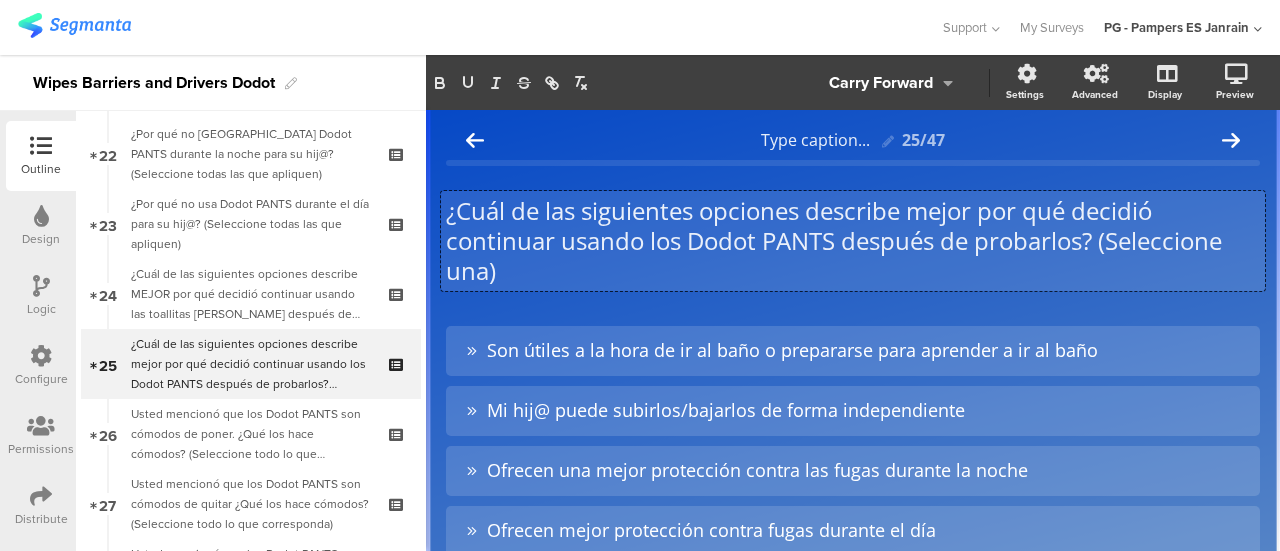 click on "¿Cuál de las siguientes opciones describe mejor por qué decidió continuar usando los Dodot PANTS después de probarlos? (Seleccione una)
¿Cuál de las siguientes opciones describe mejor por qué decidió continuar usando los Dodot PANTS después de probarlos? (Seleccione una)
¿Cuál de las siguientes opciones describe mejor por qué decidió continuar usando los Dodot PANTS después de probarlos? (Seleccione una)" 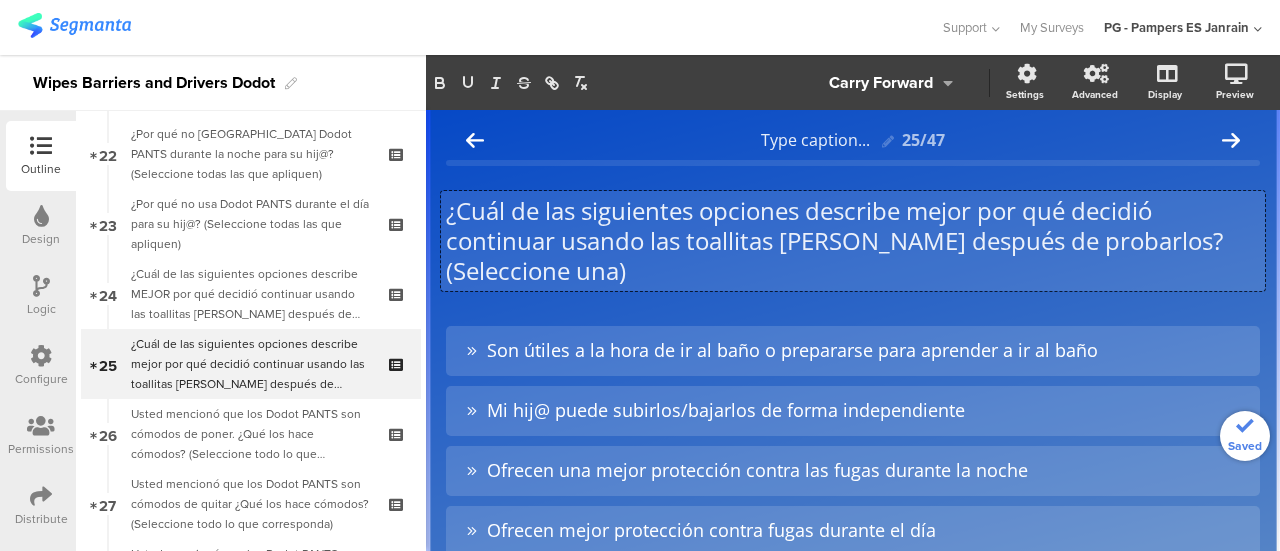 click on "¿Cuál de las siguientes opciones describe mejor por qué decidió continuar usando las toallitas [PERSON_NAME] después de probarlos? (Seleccione una)" 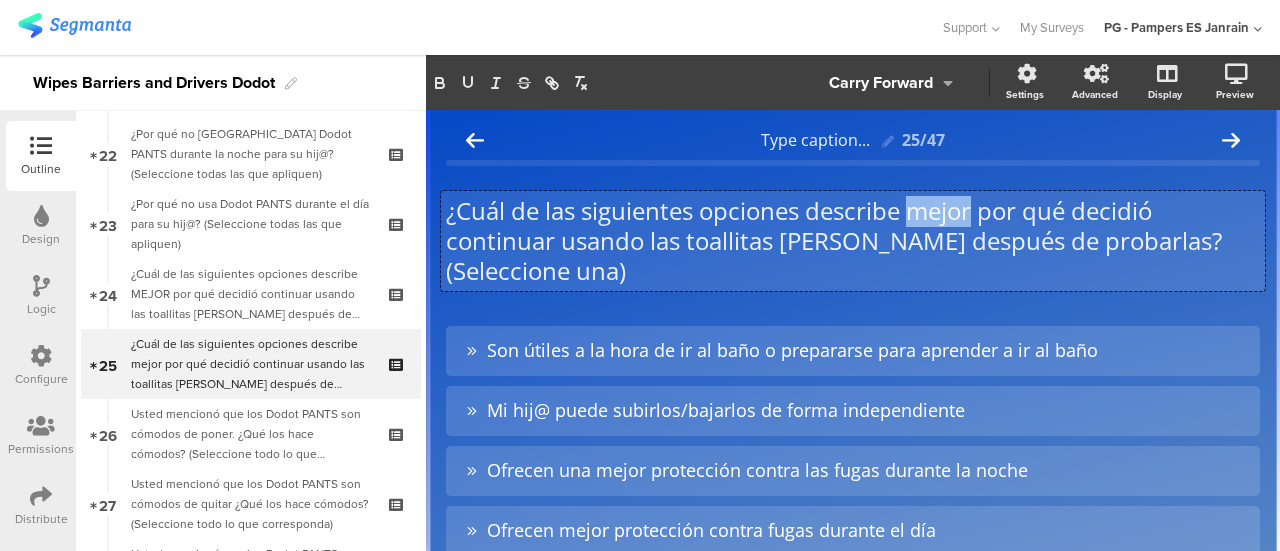 drag, startPoint x: 913, startPoint y: 215, endPoint x: 974, endPoint y: 221, distance: 61.294373 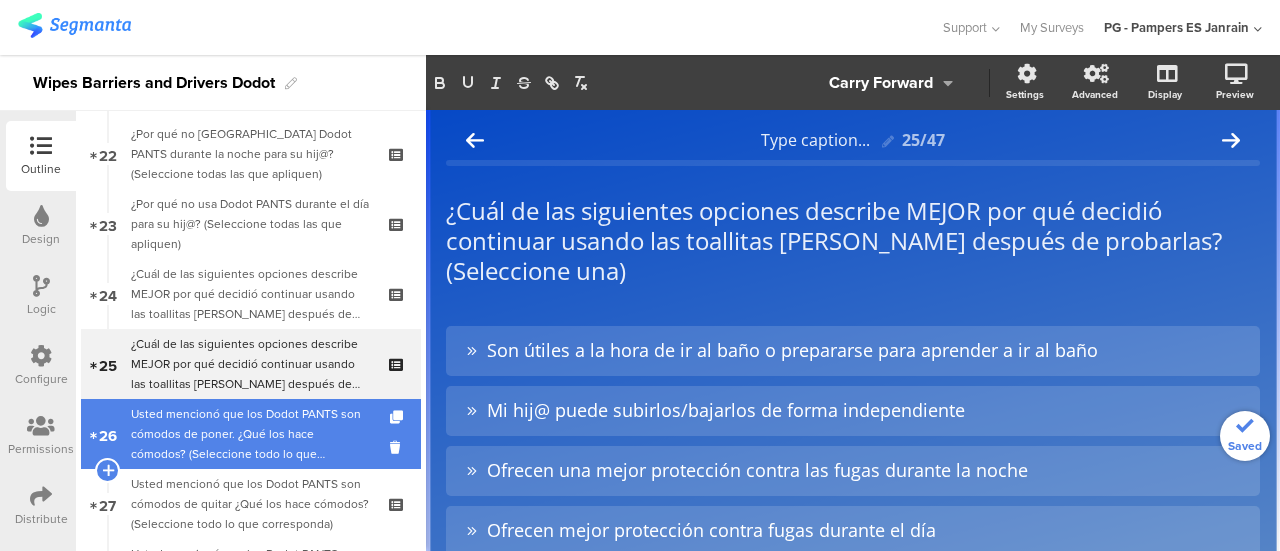 click on "Usted mencionó que los Dodot PANTS son cómodos de poner. ¿Qué los hace cómodos? (Seleccione todo lo que corresponda)" at bounding box center [250, 434] 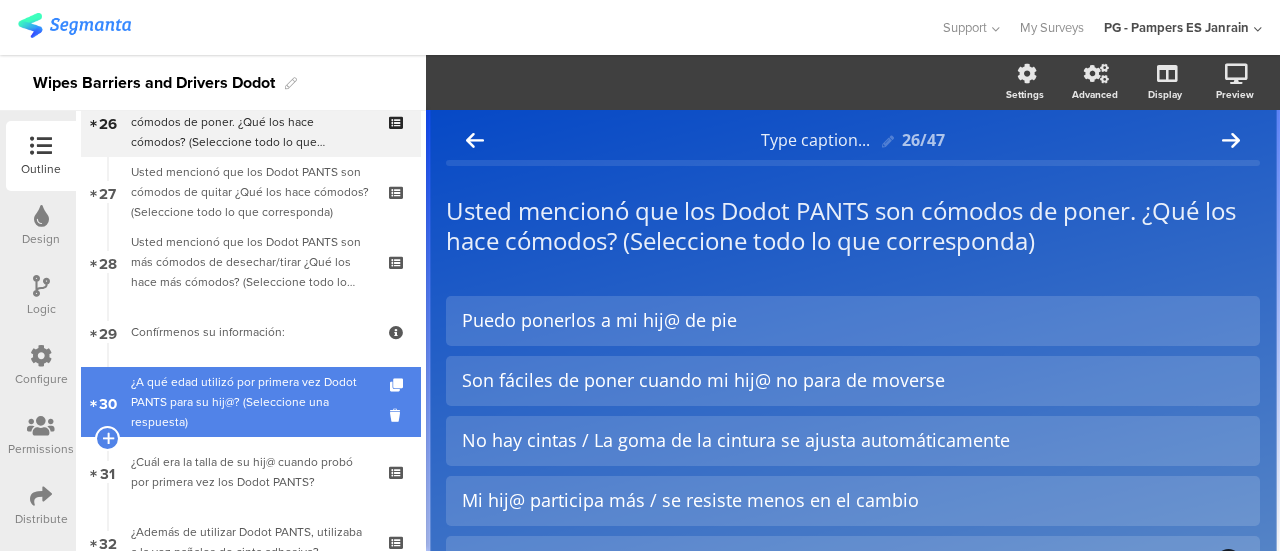 scroll, scrollTop: 1854, scrollLeft: 0, axis: vertical 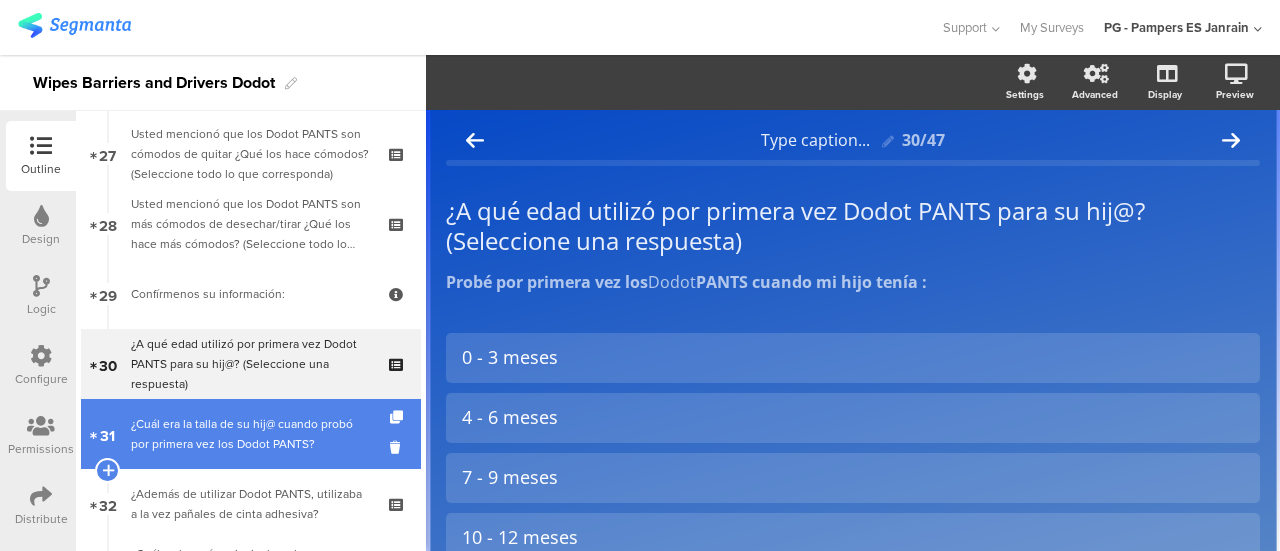 click on "¿Cuál era la talla de su hij@ cuando probó por primera vez los Dodot PANTS?" at bounding box center (250, 434) 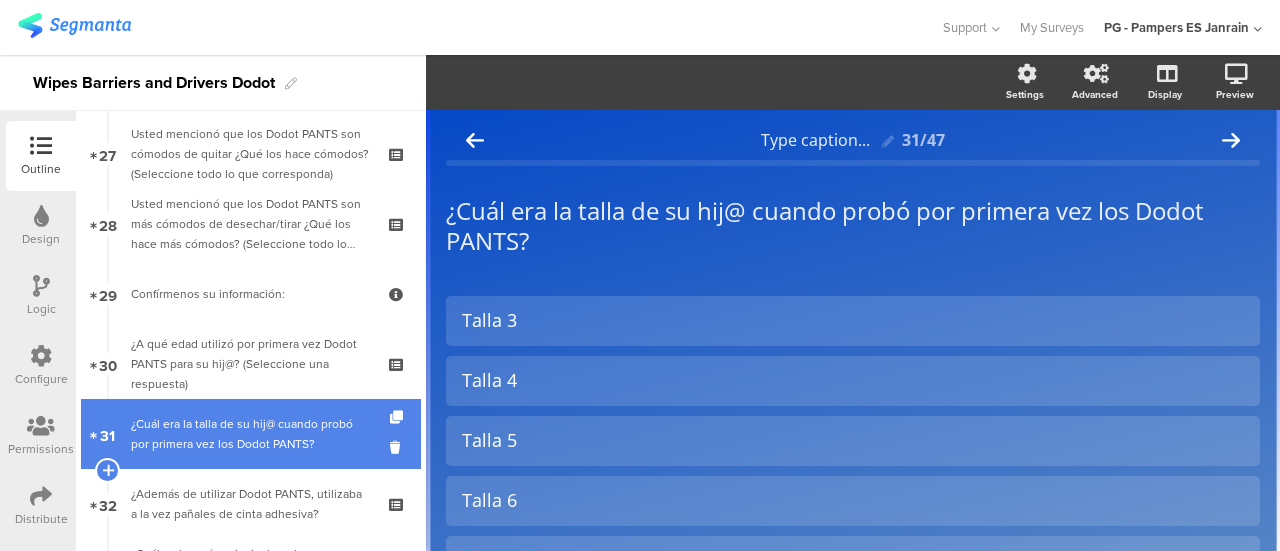 click at bounding box center [398, 434] 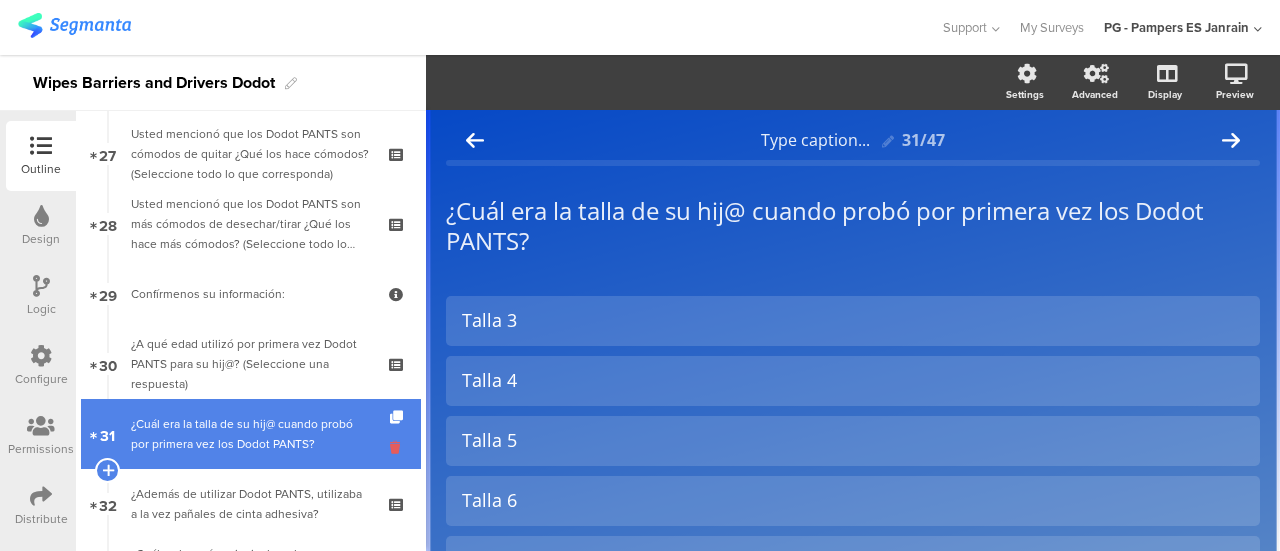 click at bounding box center (398, 447) 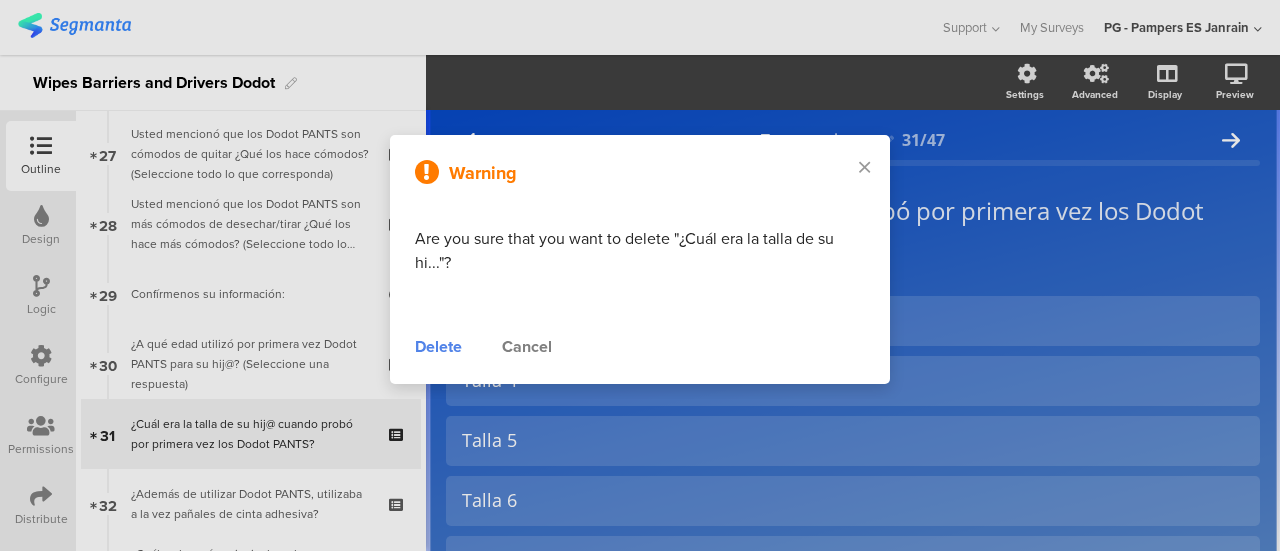 click on "Delete" at bounding box center [438, 347] 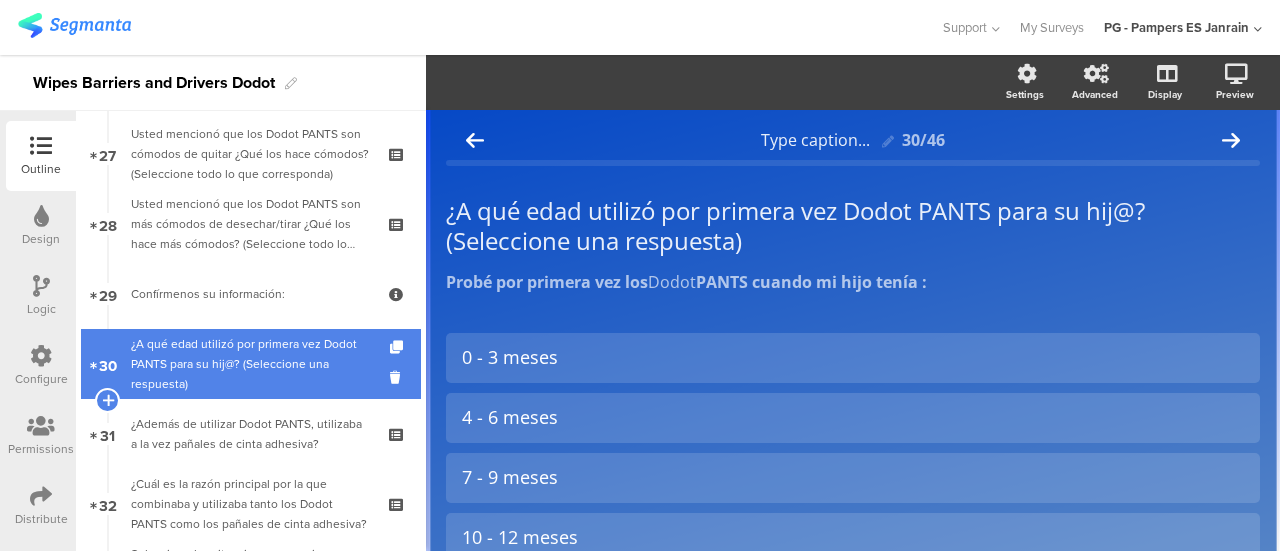 click on "¿A qué edad utilizó por primera vez Dodot PANTS para su hij@? (Seleccione una respuesta)" at bounding box center [250, 364] 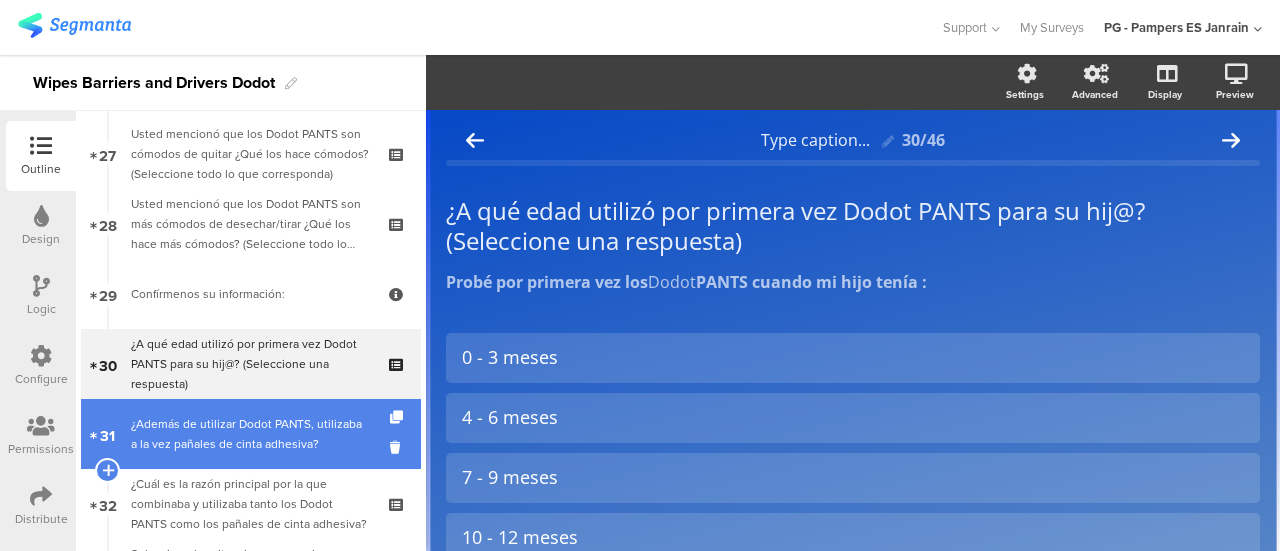 click on "¿Además de utilizar Dodot PANTS, utilizaba a la vez pañales de cinta adhesiva?" at bounding box center (250, 434) 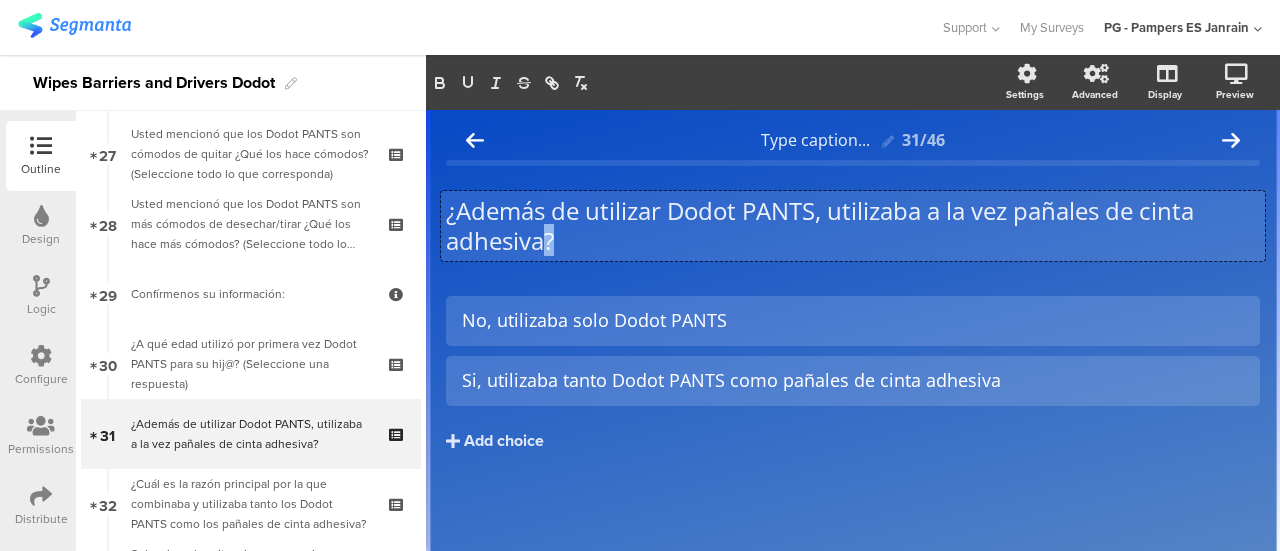 scroll, scrollTop: 1, scrollLeft: 0, axis: vertical 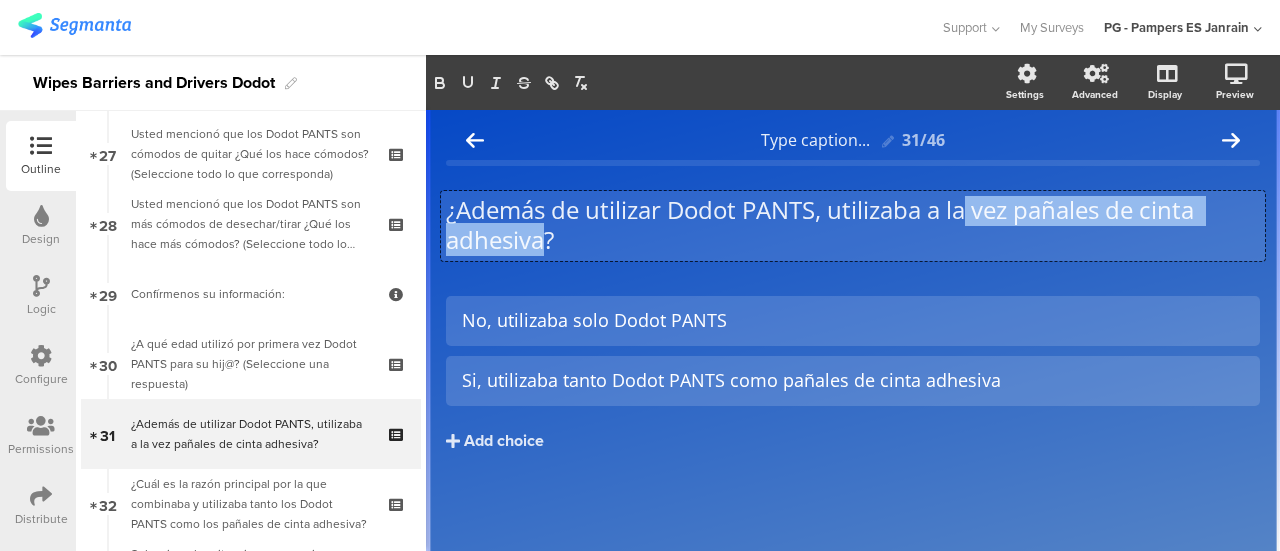 drag, startPoint x: 544, startPoint y: 239, endPoint x: 972, endPoint y: 217, distance: 428.56503 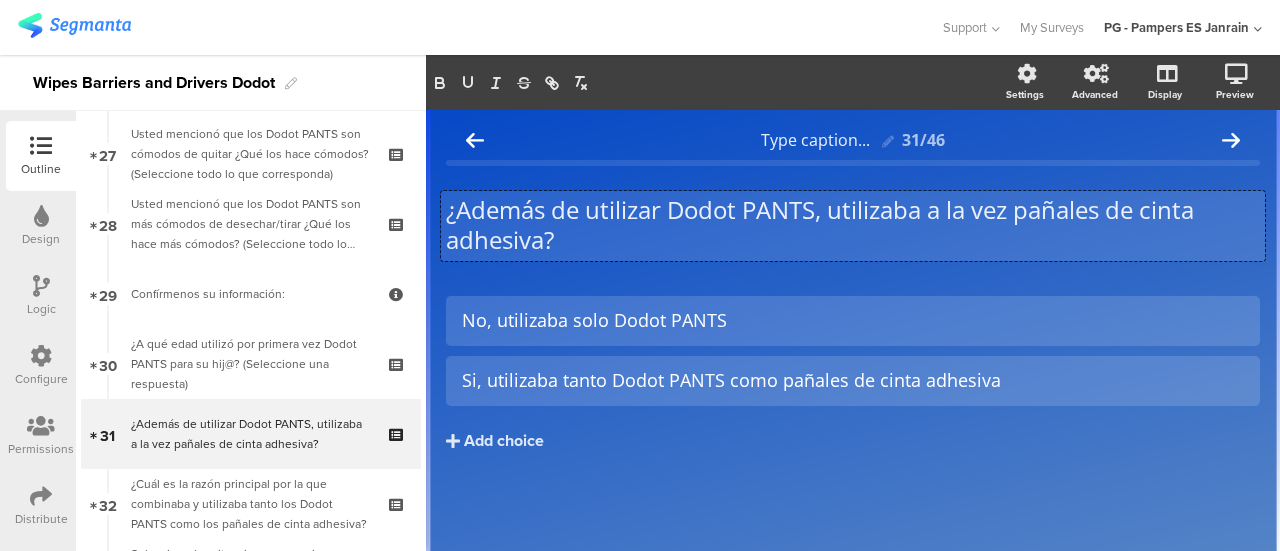 scroll, scrollTop: 0, scrollLeft: 0, axis: both 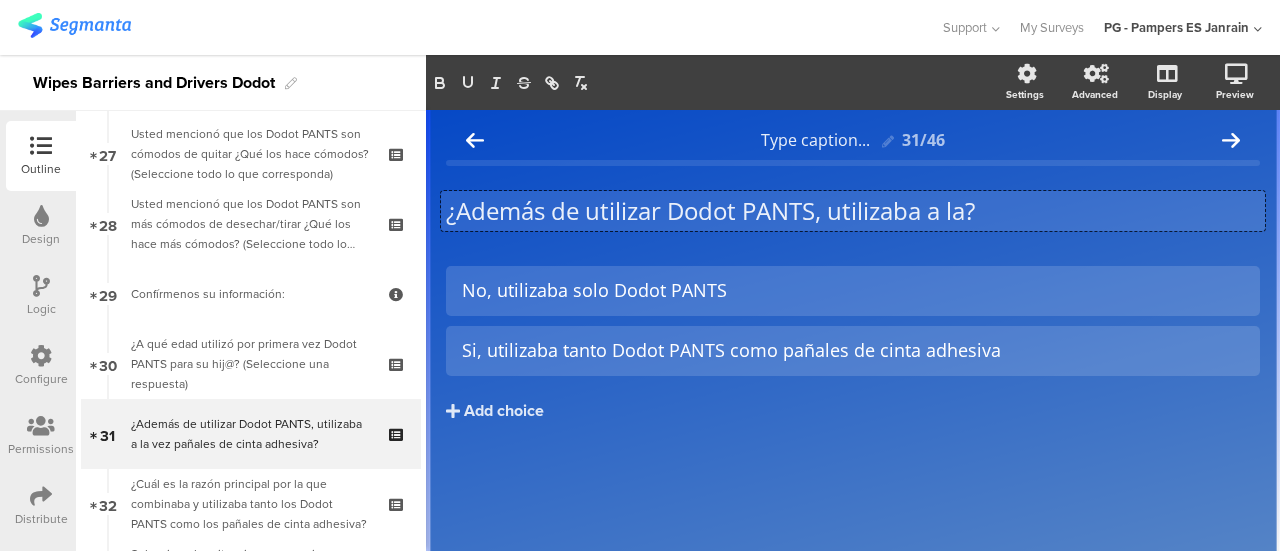 type 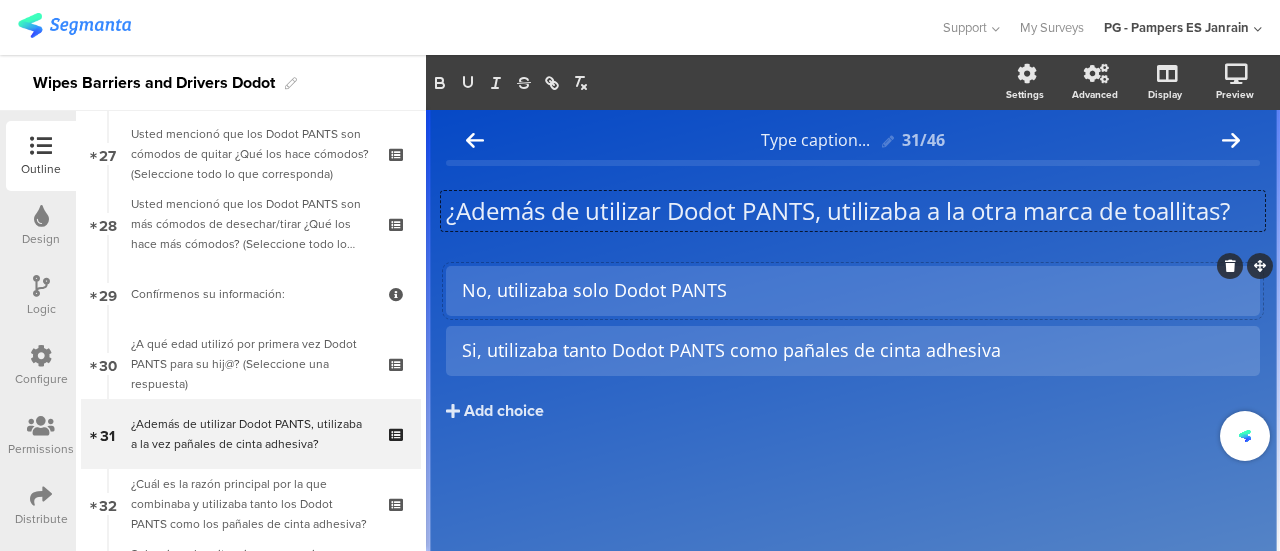 click on "No, utilizaba solo Dodot PANTS" 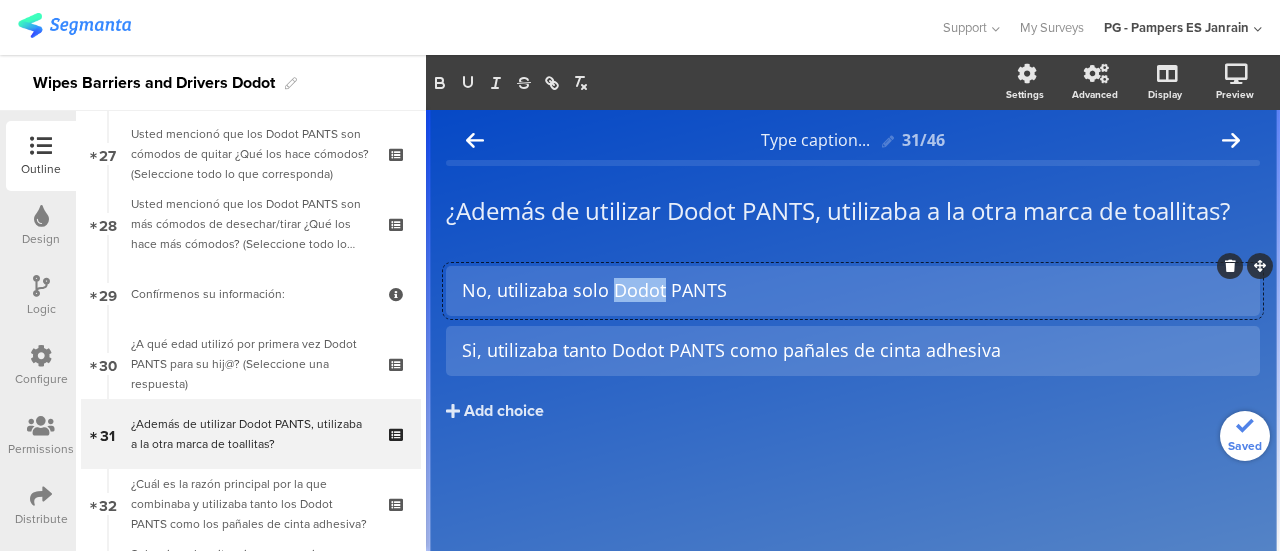 click on "No, utilizaba solo Dodot PANTS" 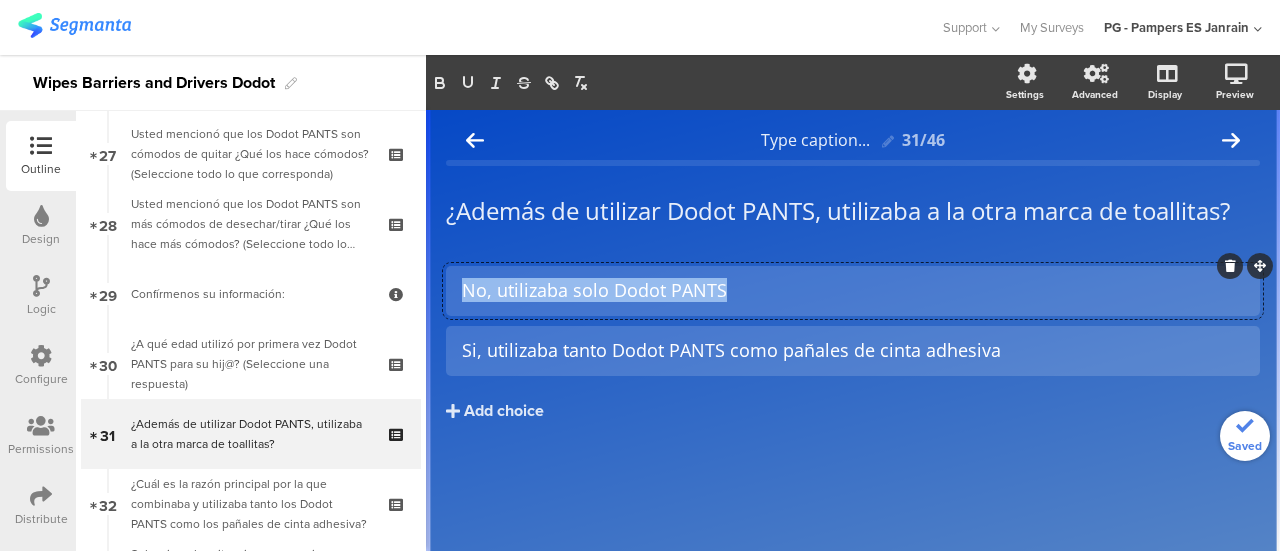 click on "No, utilizaba solo Dodot PANTS" 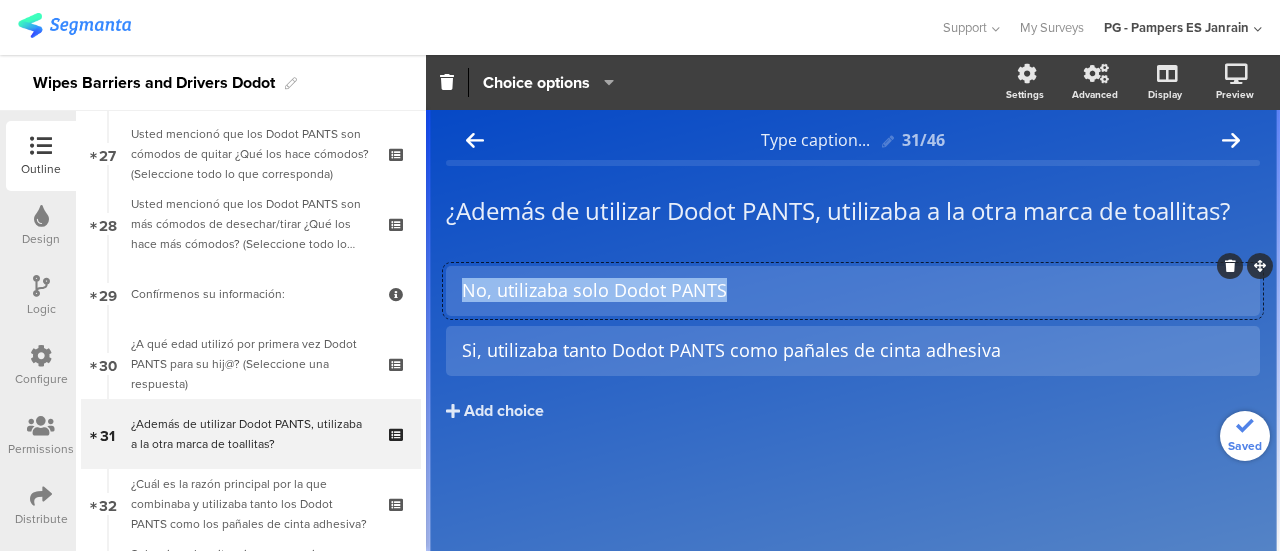 type 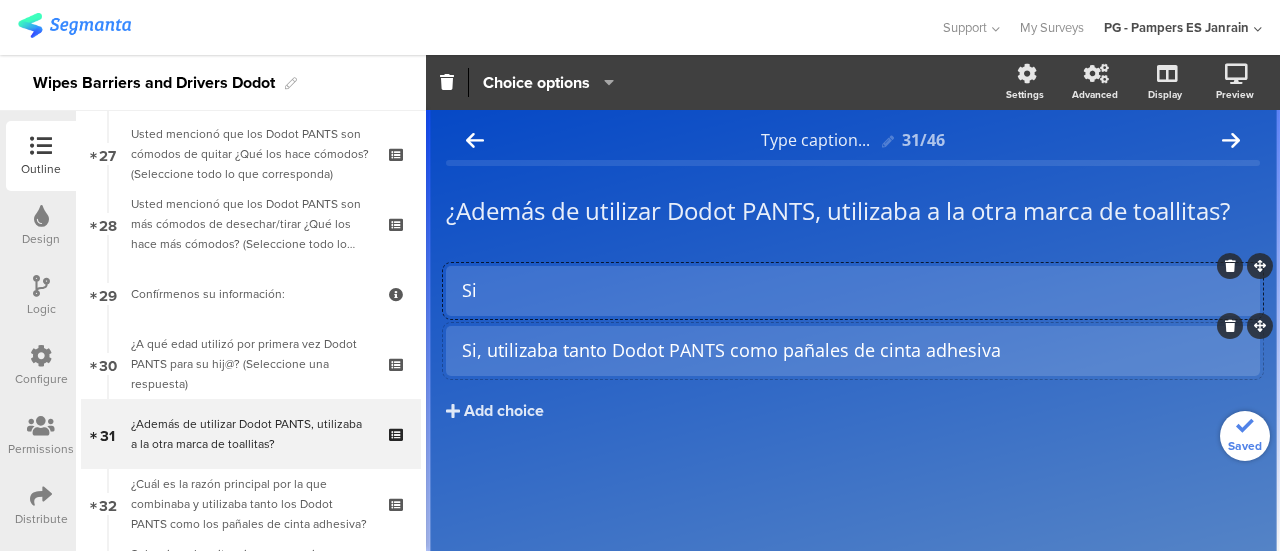 click on "Si, utilizaba tanto Dodot PANTS como pañales de cinta adhesiva" 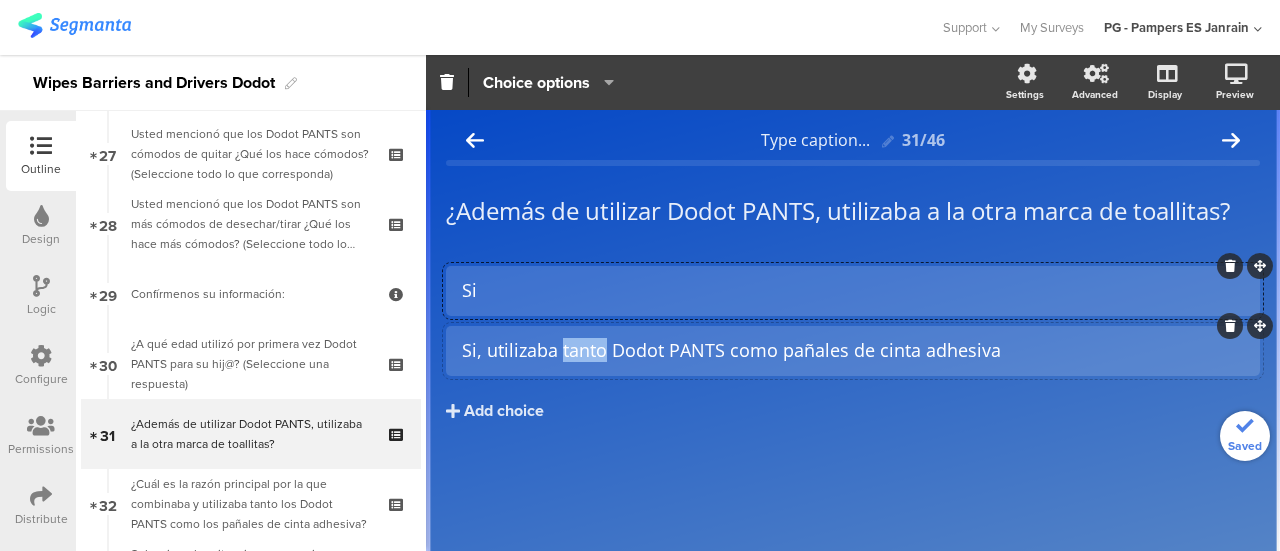 click on "Si, utilizaba tanto Dodot PANTS como pañales de cinta adhesiva" 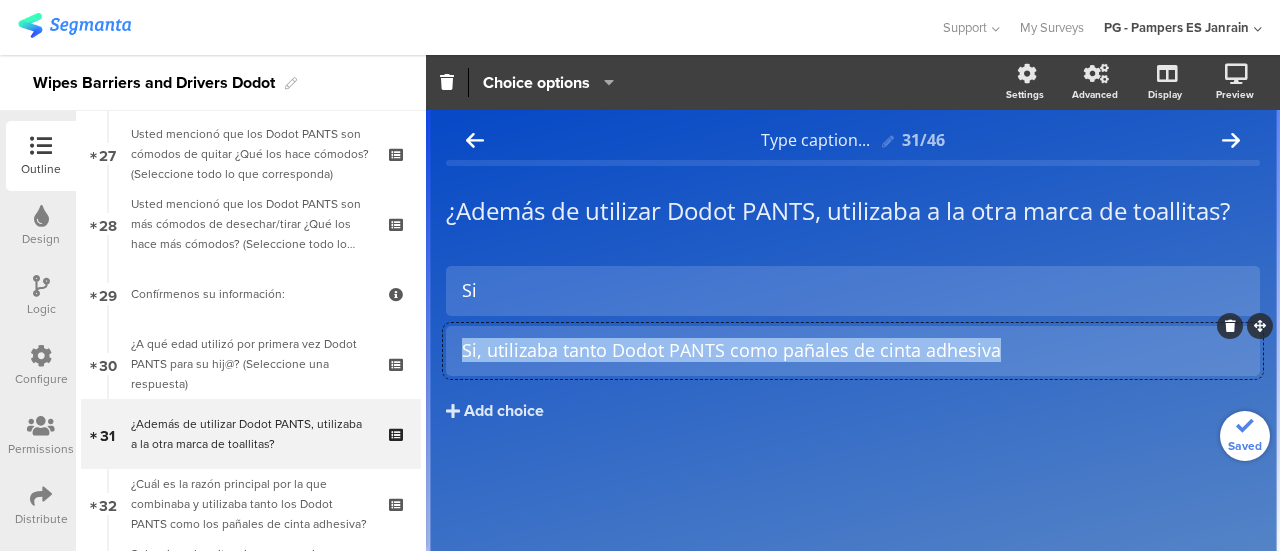 click on "Si, utilizaba tanto Dodot PANTS como pañales de cinta adhesiva" 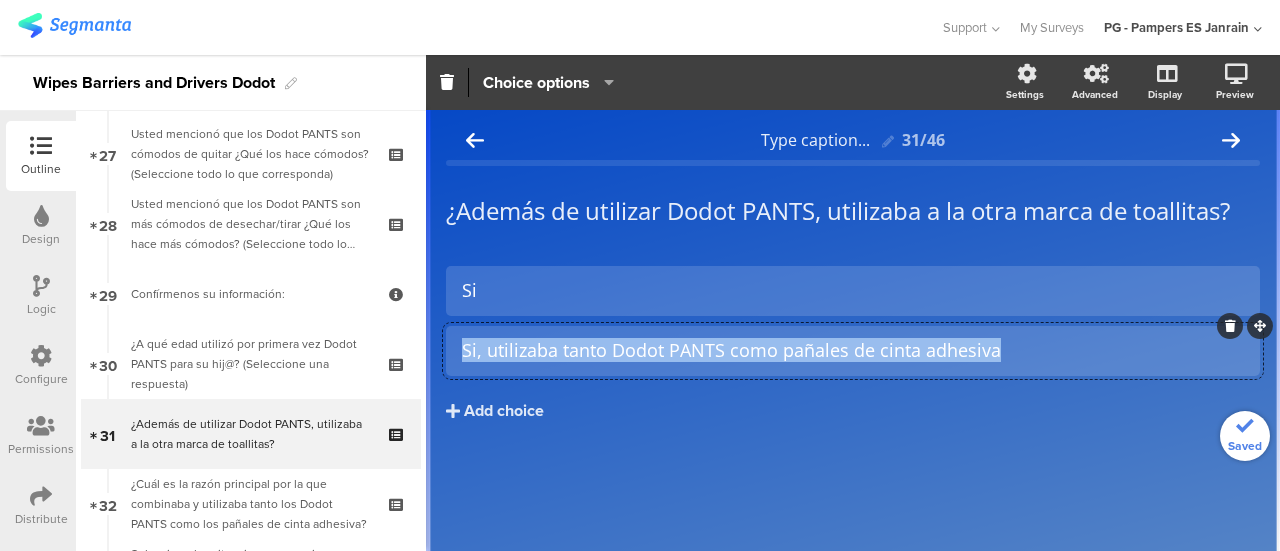 type 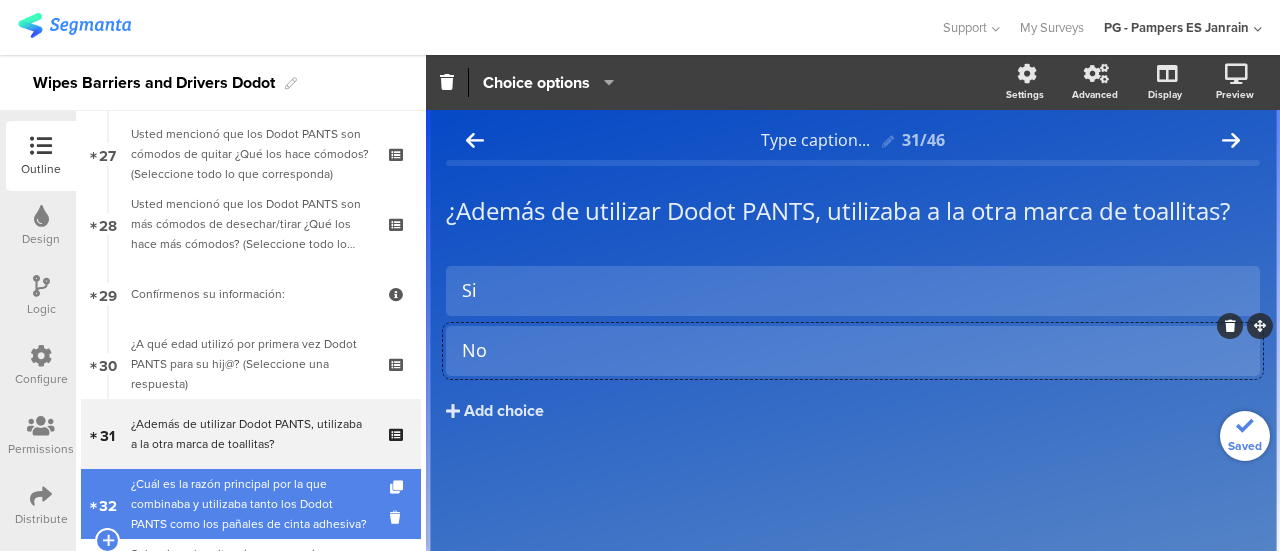 click on "¿Cuál es la razón principal por la que combinaba y utilizaba tanto los Dodot PANTS como los pañales de cinta adhesiva?" at bounding box center (250, 504) 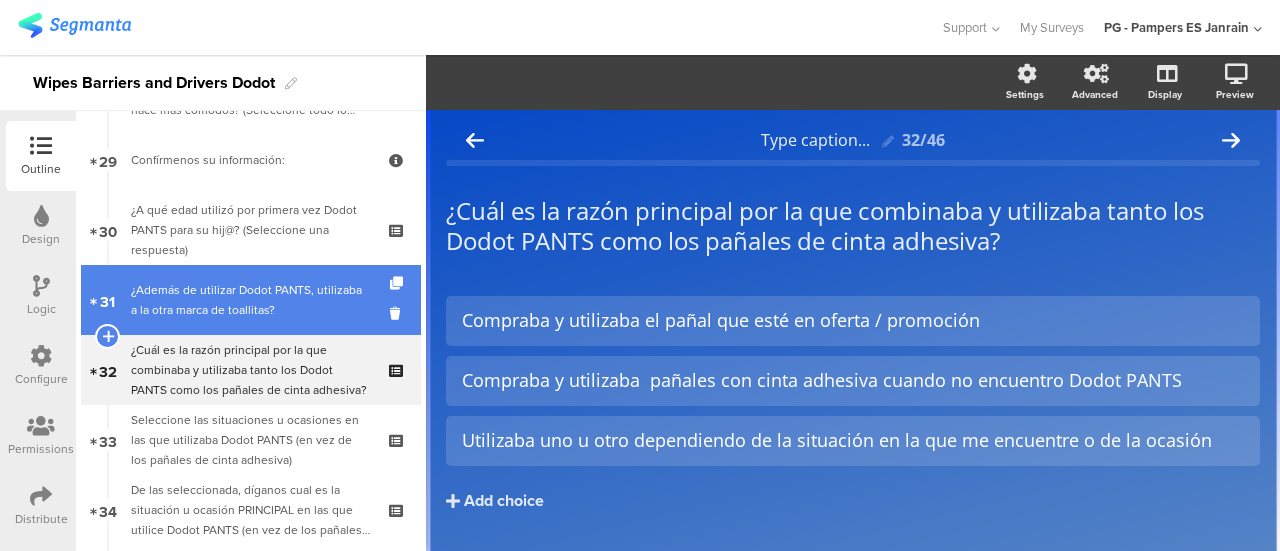 scroll, scrollTop: 2036, scrollLeft: 0, axis: vertical 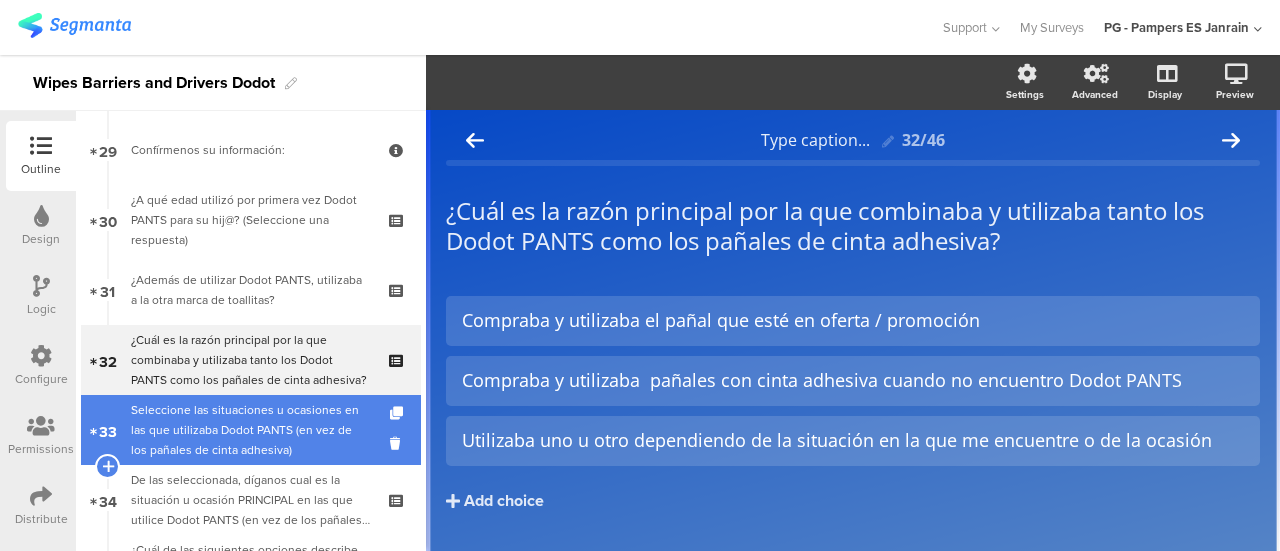 click on "Seleccione las situaciones u ocasiones en las que utilizaba Dodot PANTS (en vez de los pañales de cinta adhesiva)" at bounding box center (250, 430) 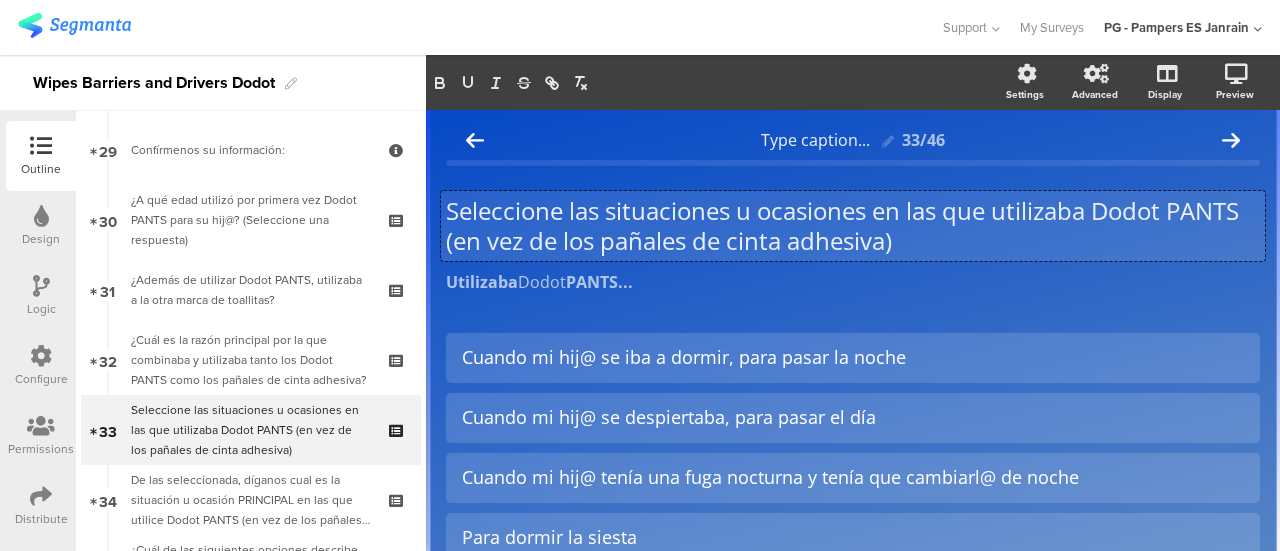 click on "Seleccione las situaciones u ocasiones en las que utilizaba Dodot PANTS (en vez de los pañales de cinta adhesiva)
Seleccione las situaciones u ocasiones en las que utilizaba Dodot PANTS (en vez de los pañales de cinta adhesiva)
Seleccione las situaciones u ocasiones en las que utilizaba Dodot PANTS (en vez de los pañales de cinta adhesiva)" 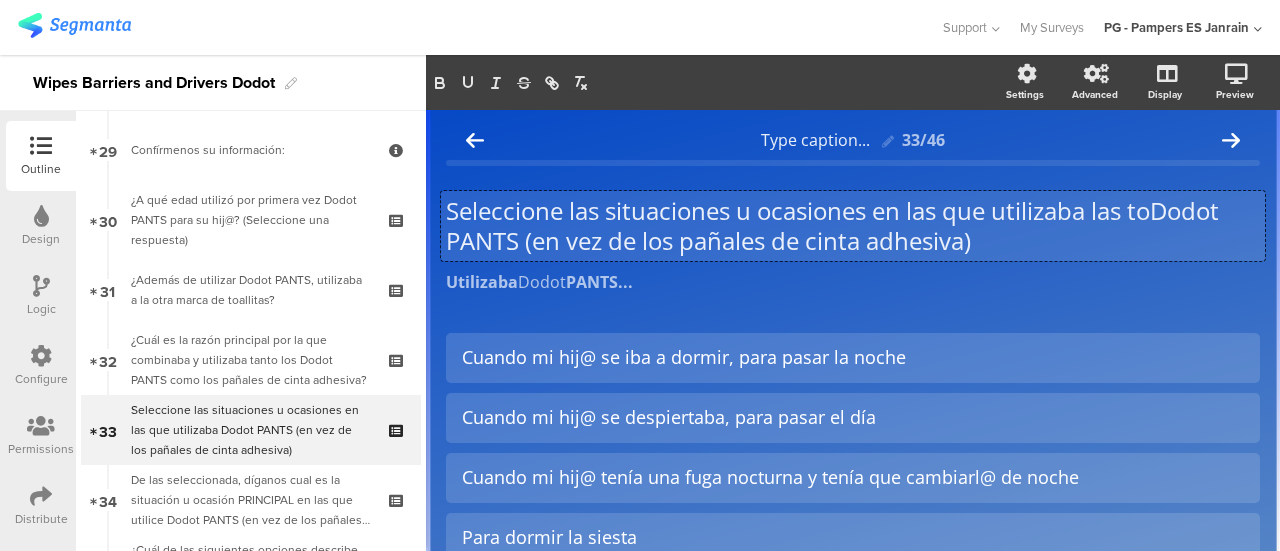 scroll, scrollTop: 1, scrollLeft: 0, axis: vertical 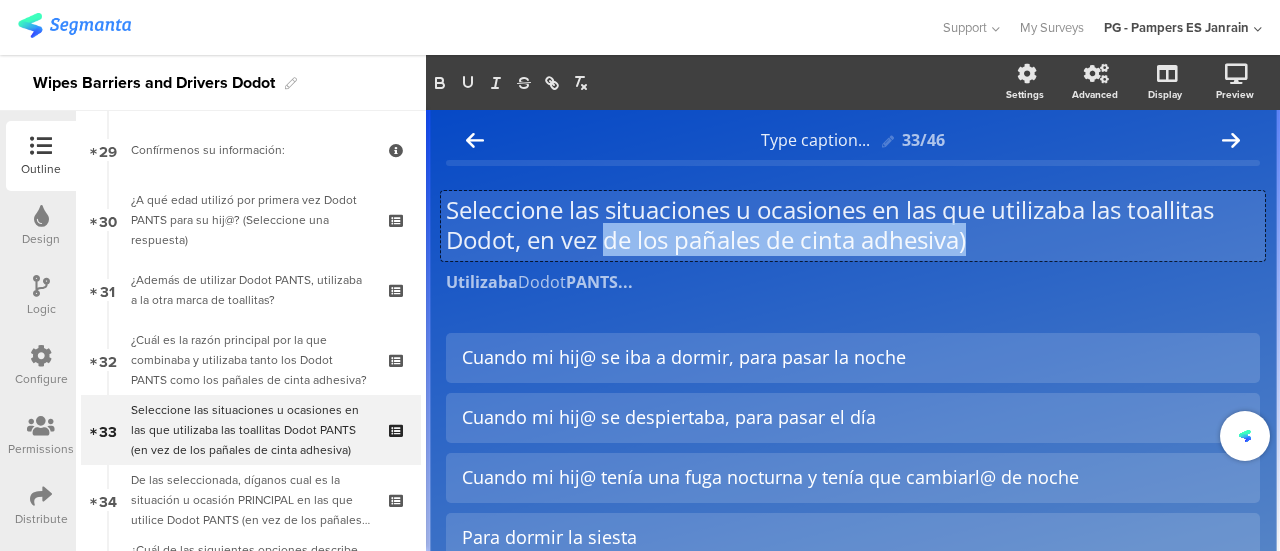drag, startPoint x: 974, startPoint y: 247, endPoint x: 607, endPoint y: 236, distance: 367.16483 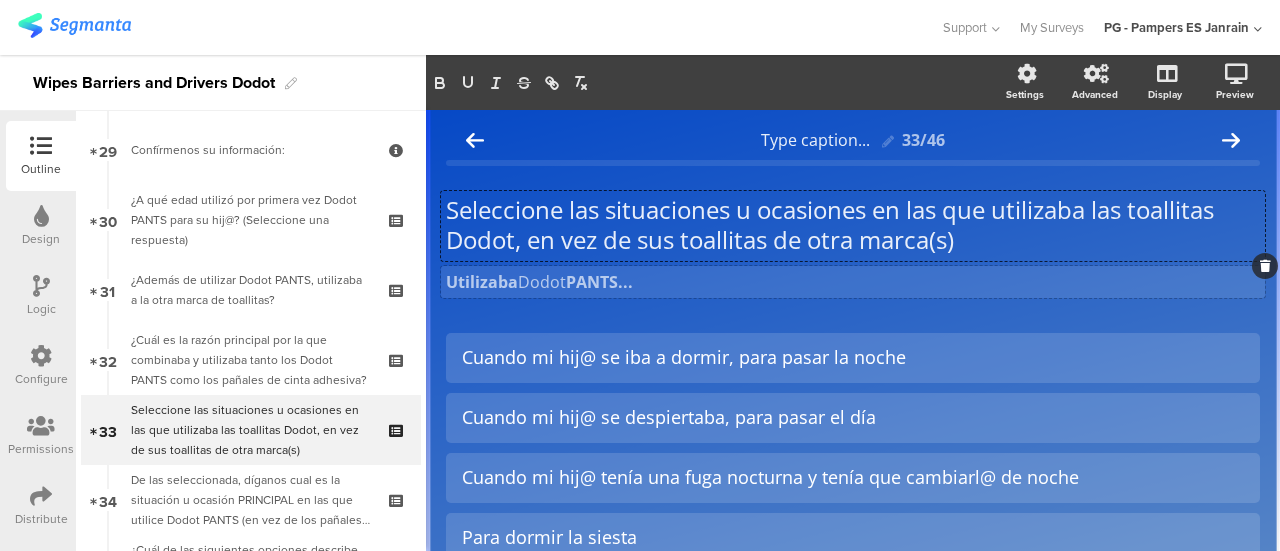 click on "Utilizaba  Dodot  PANTS...
Utilizaba  Dodot  PANTS..." 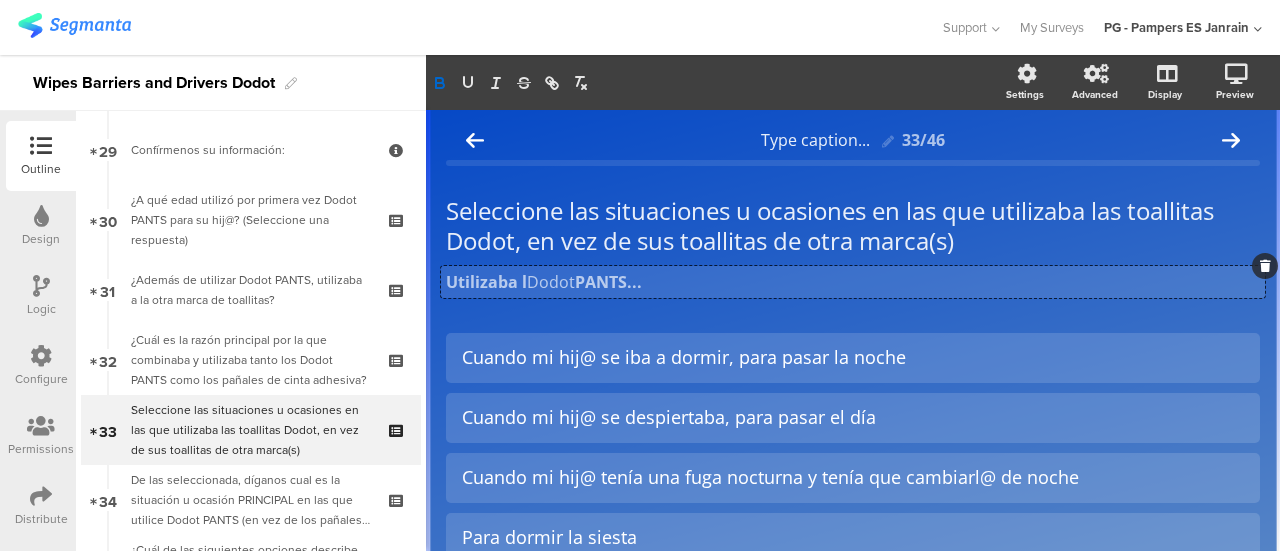 type 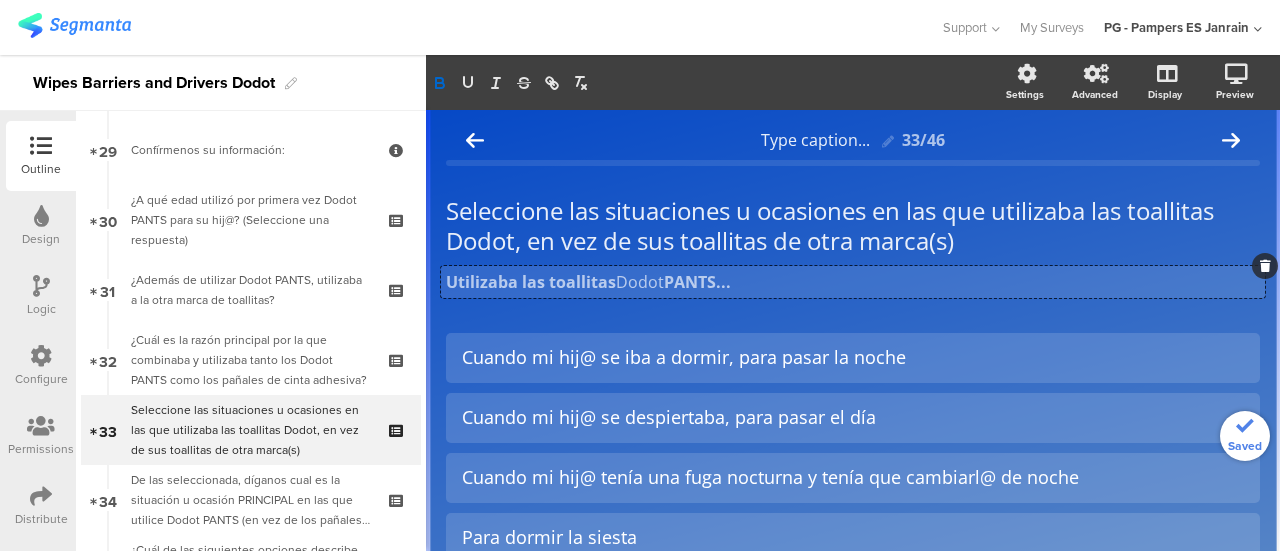 click on "PANTS..." 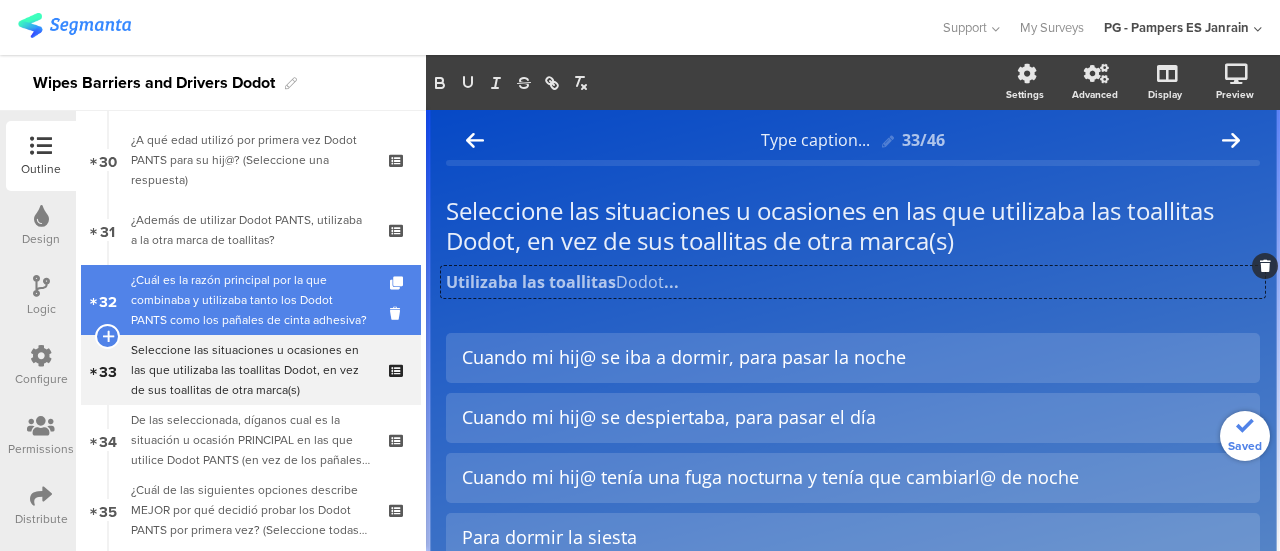 scroll, scrollTop: 2098, scrollLeft: 0, axis: vertical 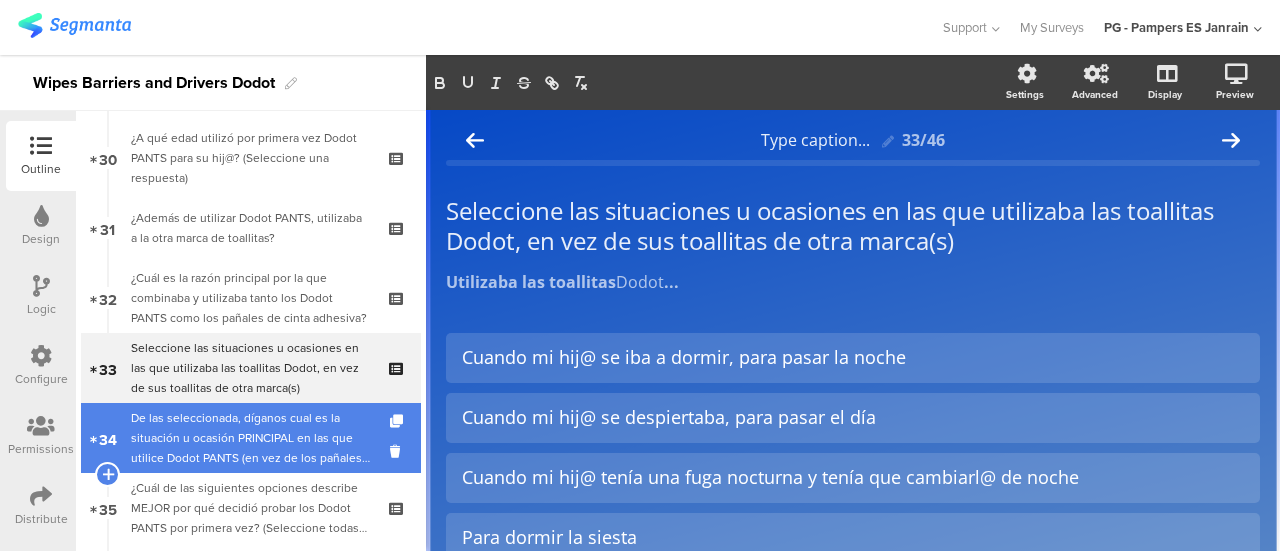click on "De las seleccionada, díganos cual es la situación u ocasión PRINCIPAL en las que utilice Dodot PANTS (en vez de los pañales de cinta adhesiva)" at bounding box center [250, 438] 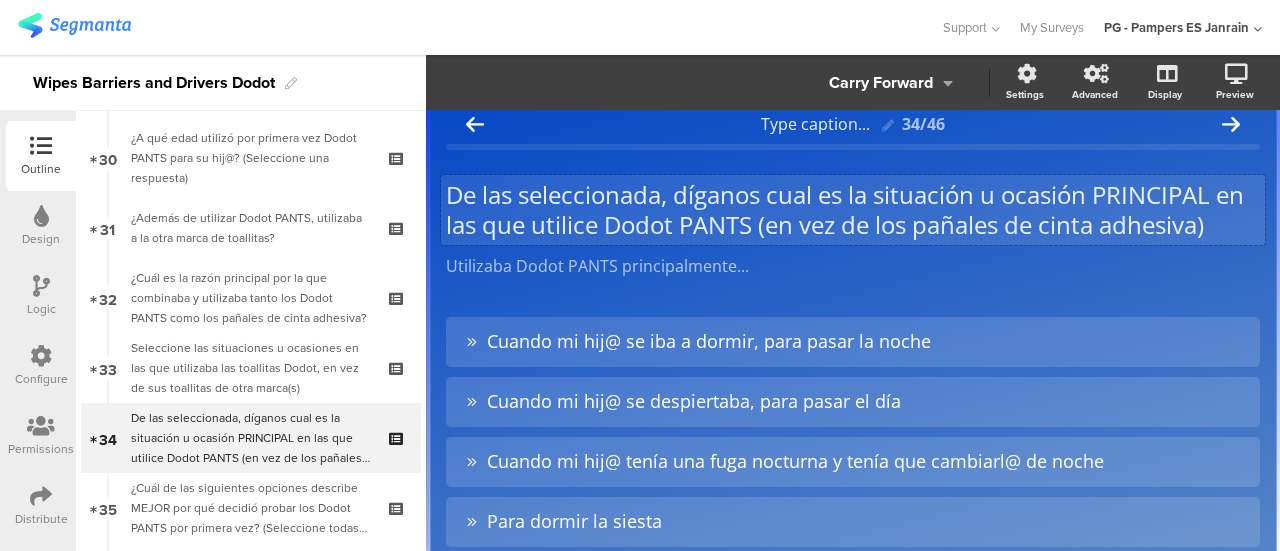 scroll, scrollTop: 21, scrollLeft: 0, axis: vertical 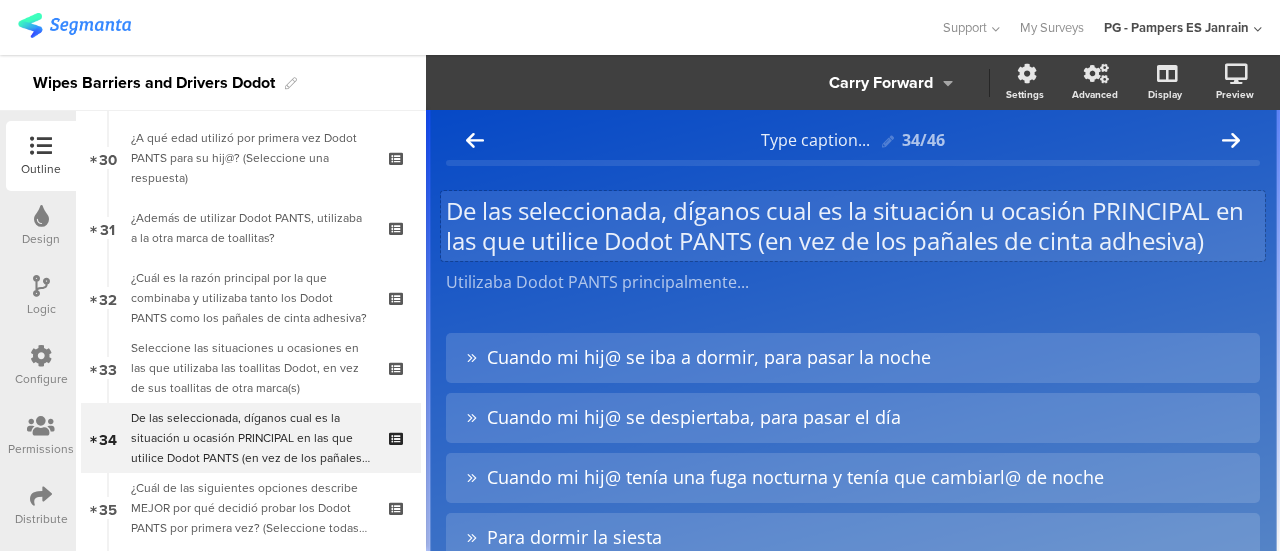 click on "De las seleccionada, díganos cual es la situación u ocasión PRINCIPAL en las que utilice Dodot PANTS (en vez de los pañales de cinta adhesiva)
De las seleccionada, díganos cual es la situación u ocasión PRINCIPAL en las que utilice Dodot PANTS (en vez de los pañales de cinta adhesiva)" 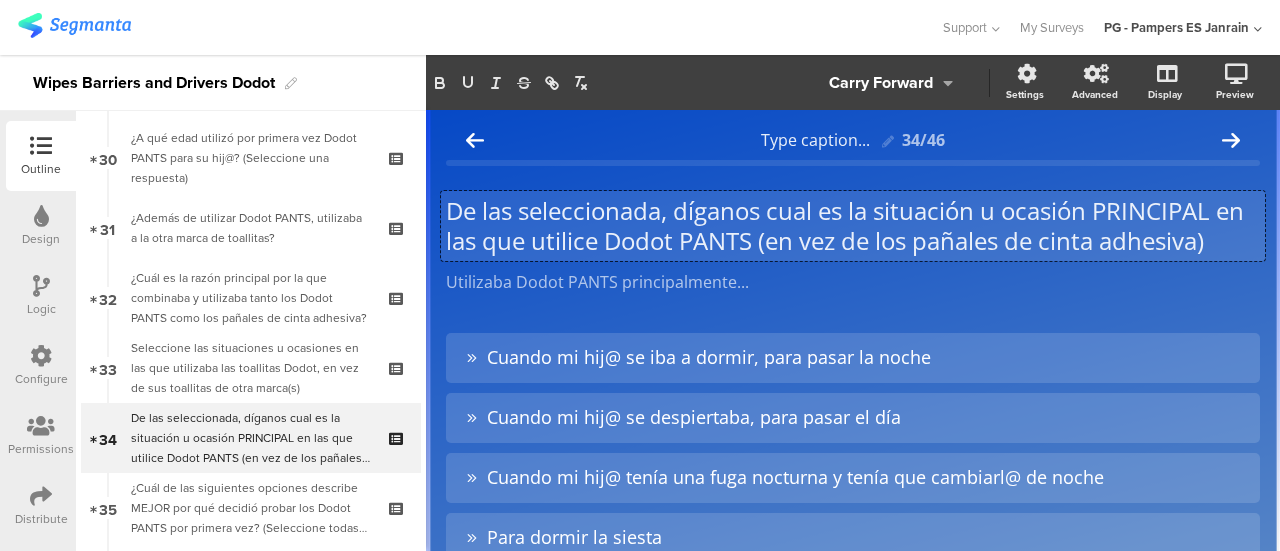 type 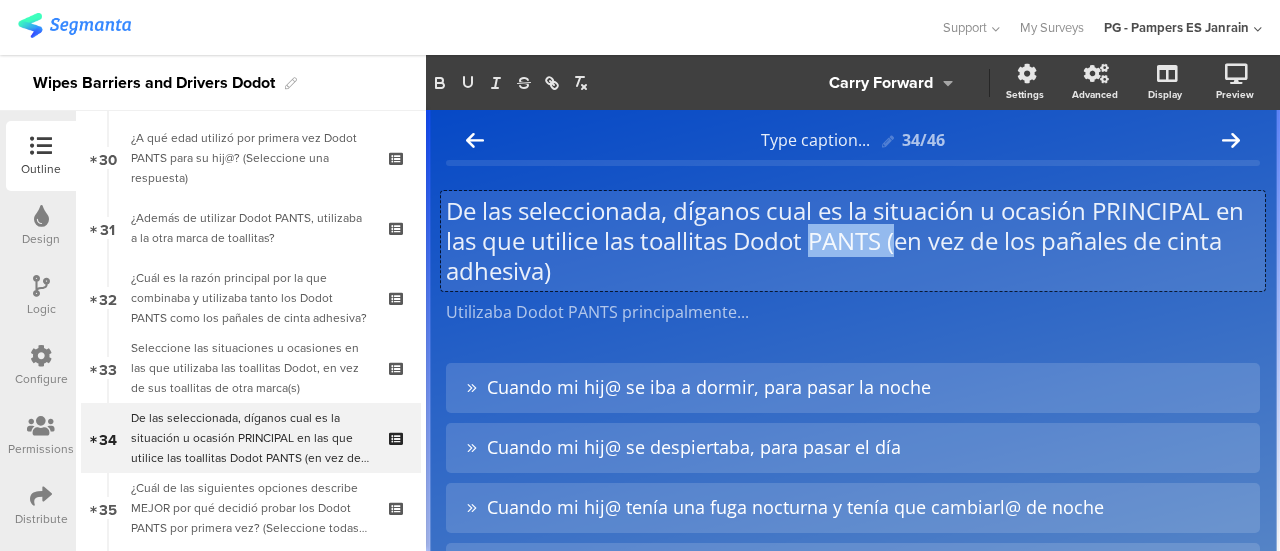 drag, startPoint x: 932, startPoint y: 247, endPoint x: 840, endPoint y: 243, distance: 92.086914 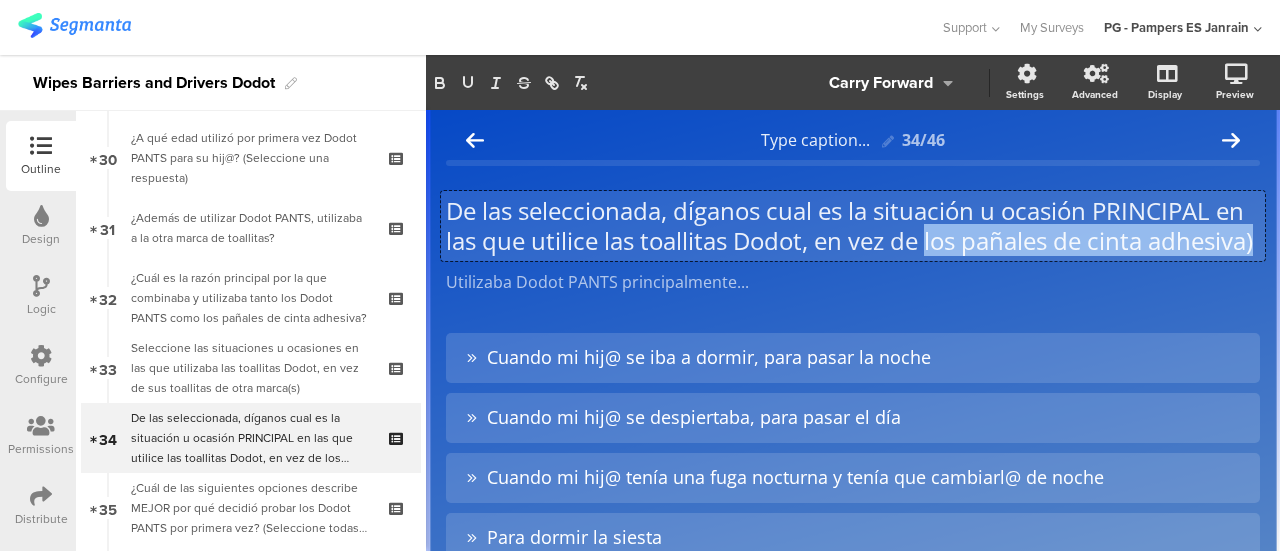 drag, startPoint x: 1058, startPoint y: 279, endPoint x: 963, endPoint y: 243, distance: 101.59232 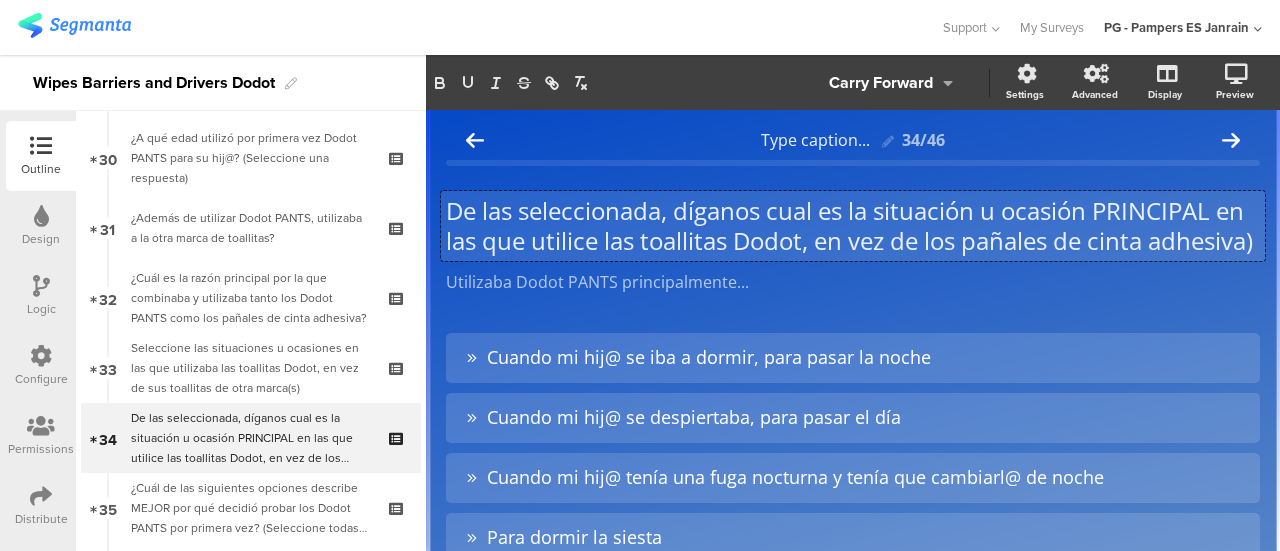 scroll, scrollTop: 1, scrollLeft: 0, axis: vertical 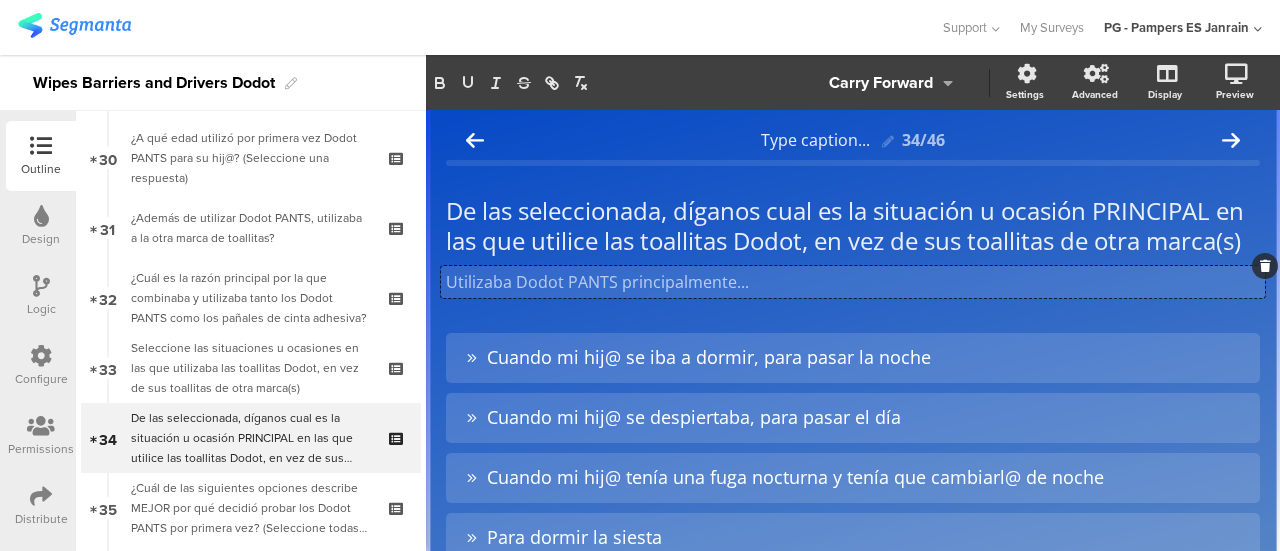 click on "Utilizaba Dodot PANTS principalmente...
Utilizaba Dodot PANTS principalmente...
Utilizaba Dodot PANTS principalmente..." 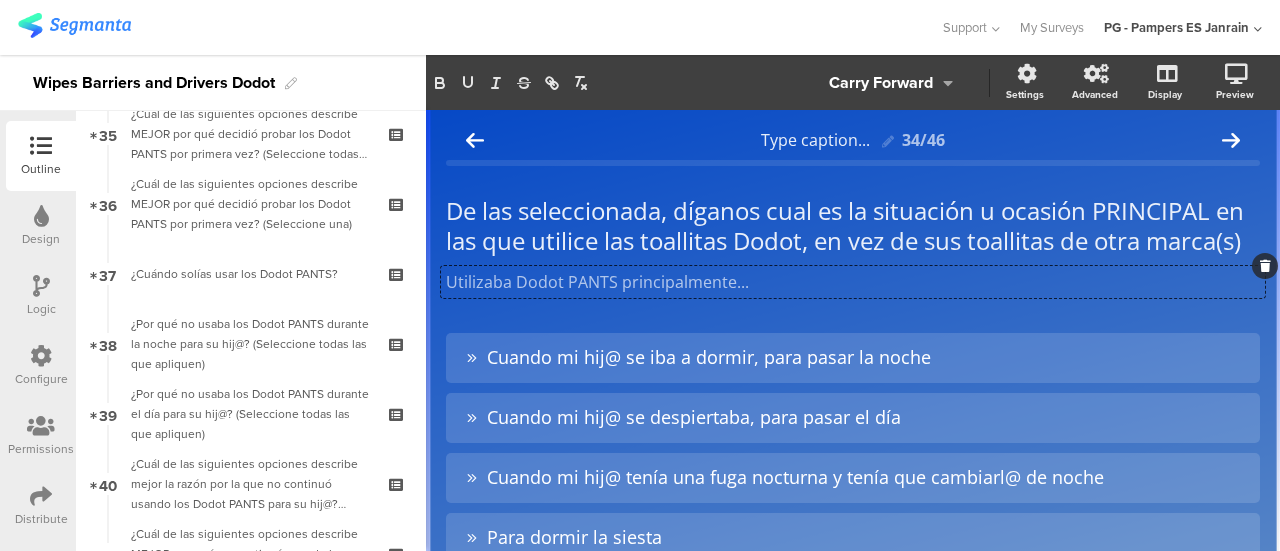scroll, scrollTop: 2474, scrollLeft: 0, axis: vertical 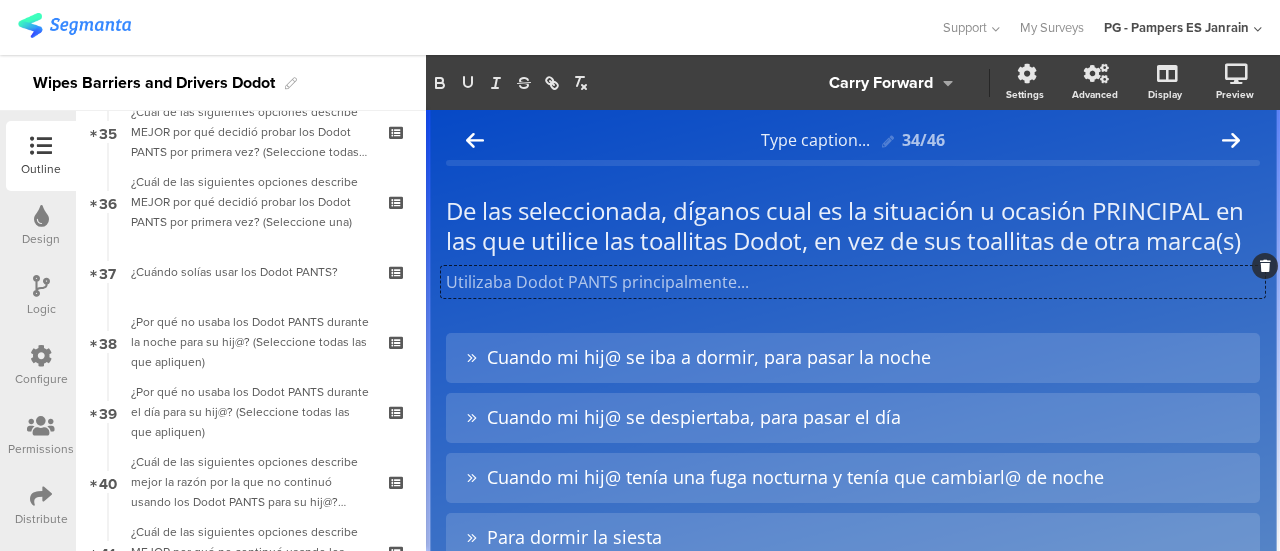 click on "De las seleccionada, díganos cual es la situación u ocasión PRINCIPAL en las que utilice las toallitas Dodot, en vez de sus toallitas de otra marca(s)
De las seleccionada, díganos cual es la situación u ocasión PRINCIPAL en las que utilice las toallitas Dodot, en vez de sus toallitas de otra marca(s)" 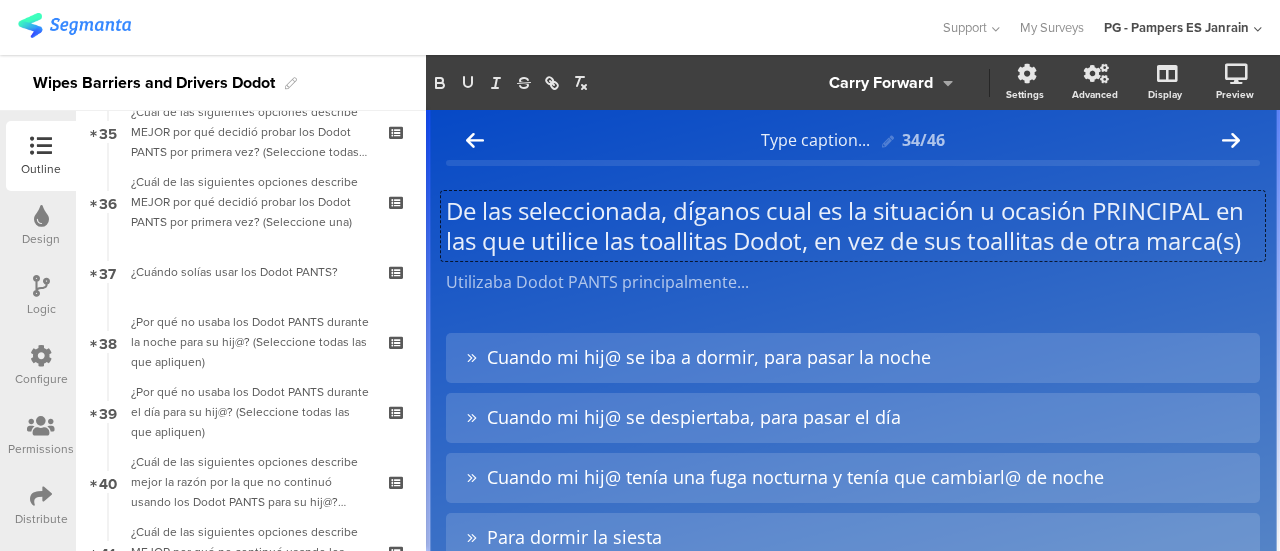 type 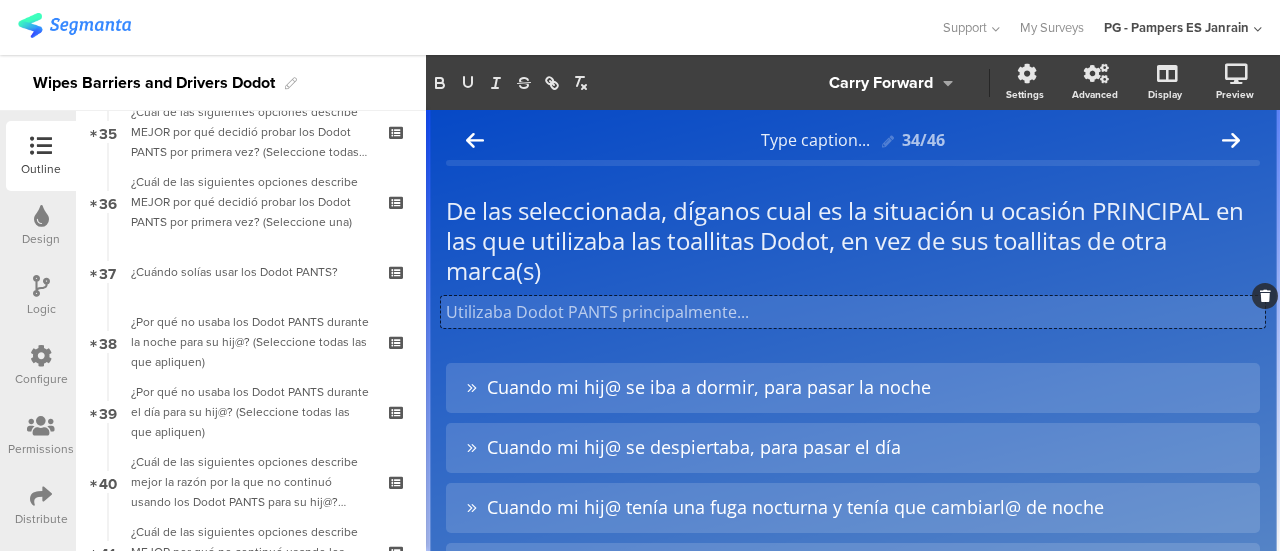 click on "Utilizaba Dodot PANTS principalmente...
Utilizaba Dodot PANTS principalmente...
Utilizaba Dodot PANTS principalmente..." 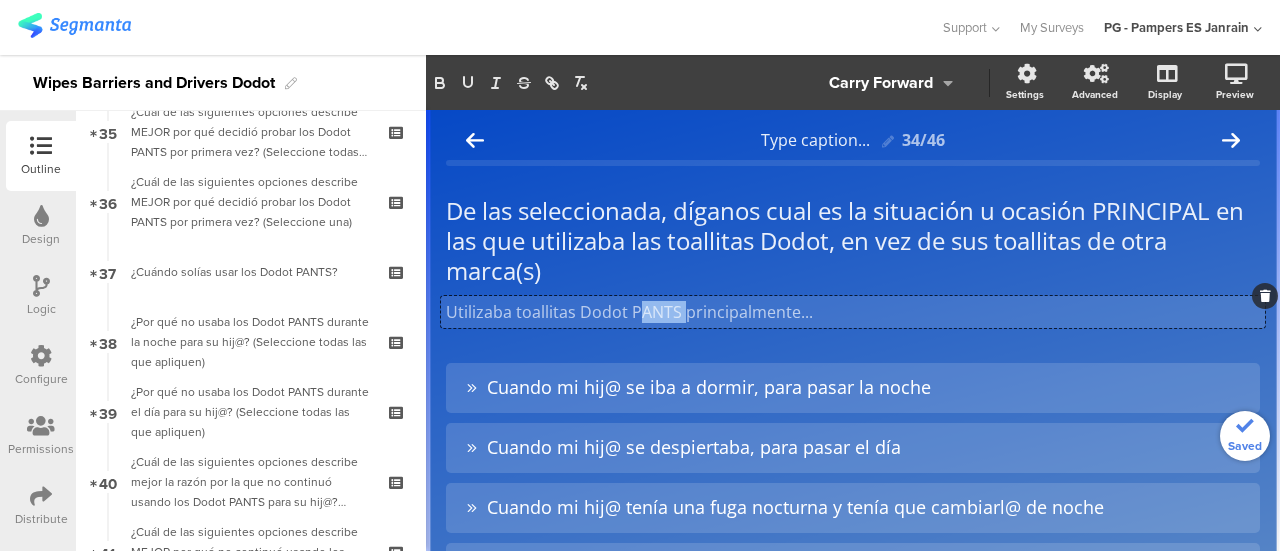 drag, startPoint x: 680, startPoint y: 313, endPoint x: 632, endPoint y: 314, distance: 48.010414 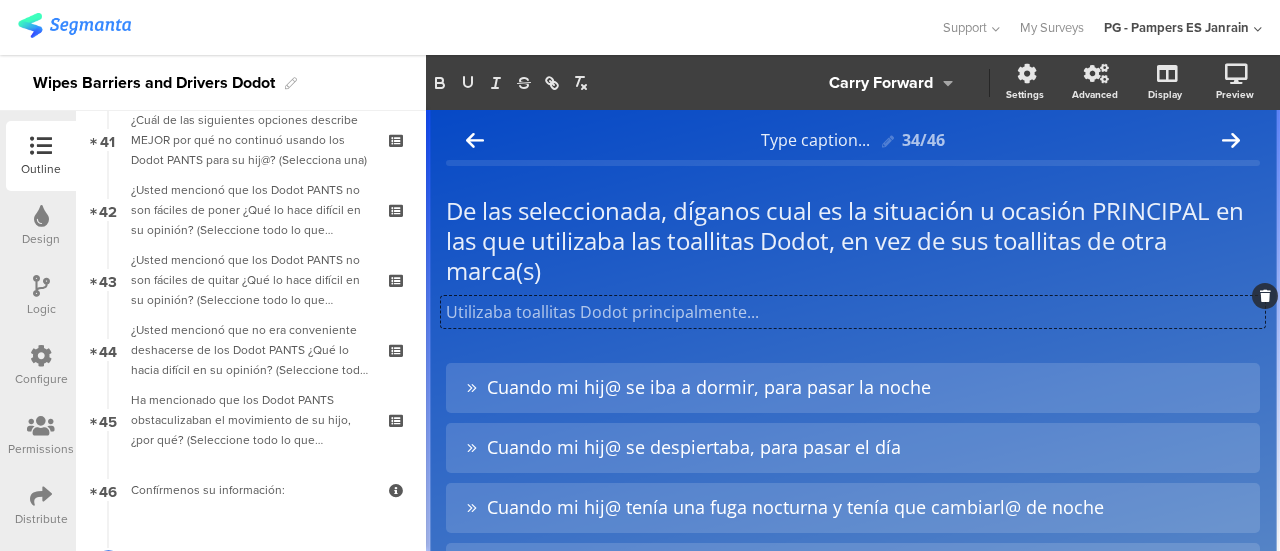 scroll, scrollTop: 2918, scrollLeft: 0, axis: vertical 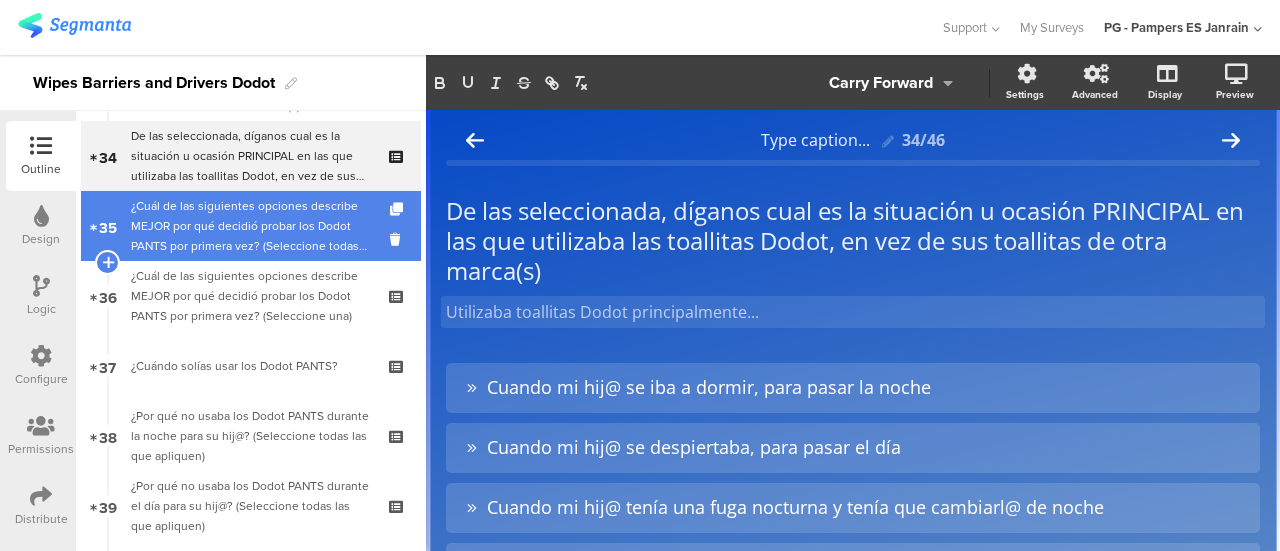 click on "¿Cuál de las siguientes opciones describe MEJOR por qué decidió probar los Dodot PANTS por primera vez? (Seleccione todas las que correspondan)" at bounding box center (250, 226) 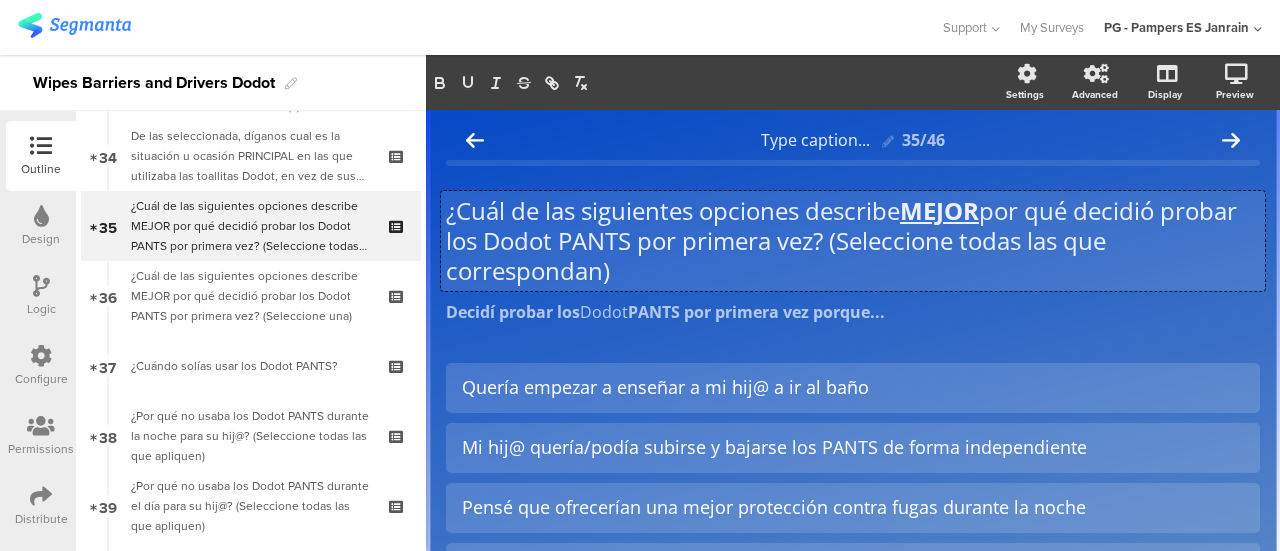 click on "¿Cuál de las siguientes opciones describe  MEJOR  por qué decidió probar los Dodot PANTS por primera vez? (Seleccione todas las que correspondan)
¿Cuál de las siguientes opciones describe  MEJOR  por qué decidió probar los Dodot PANTS por primera vez? (Seleccione todas las que correspondan)
¿Cuál de las siguientes opciones describe  MEJOR  por qué decidió probar los Dodot PANTS por primera vez? (Seleccione todas las que correspondan)" 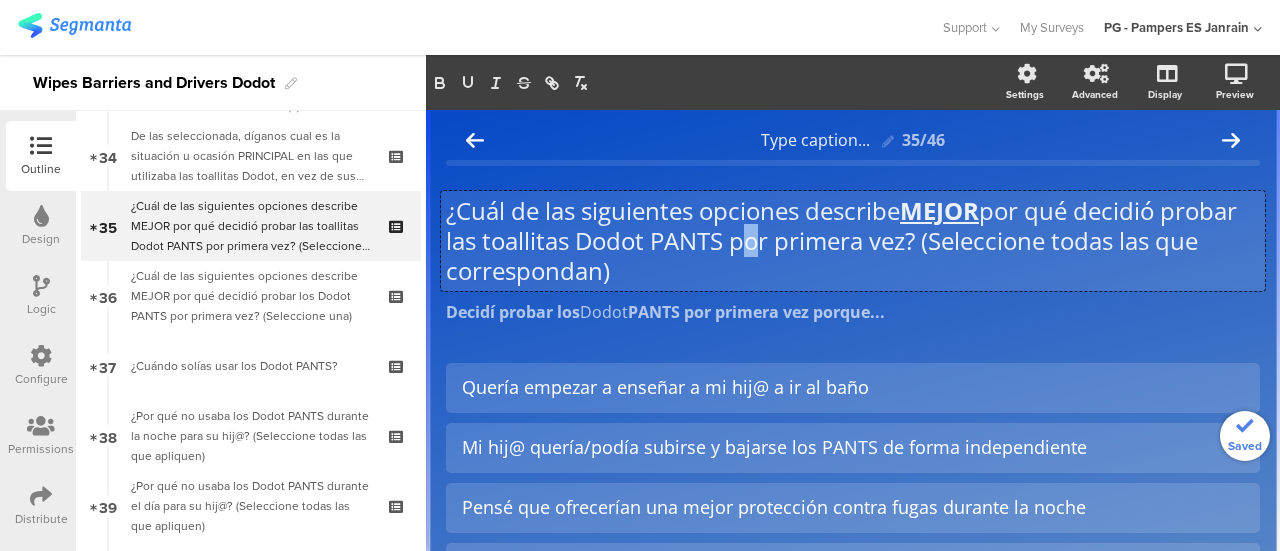 drag, startPoint x: 824, startPoint y: 247, endPoint x: 815, endPoint y: 242, distance: 10.29563 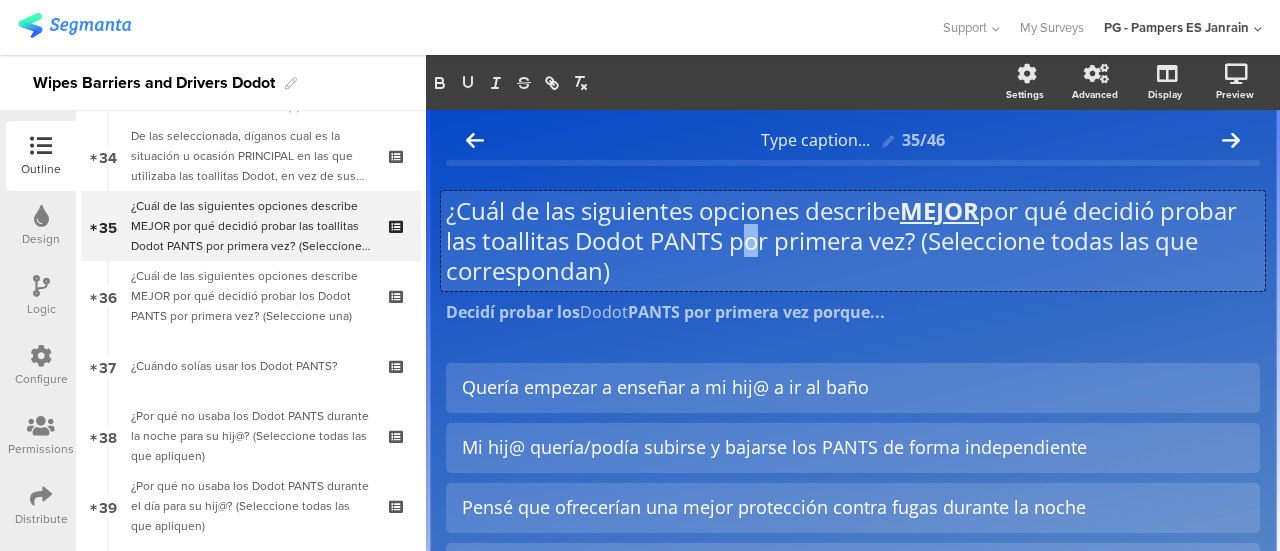 click on "¿Cuál de las siguientes opciones describe  MEJOR  por qué decidió probar las toallitas Dodot PANTS por primera vez? (Seleccione todas las que correspondan)" 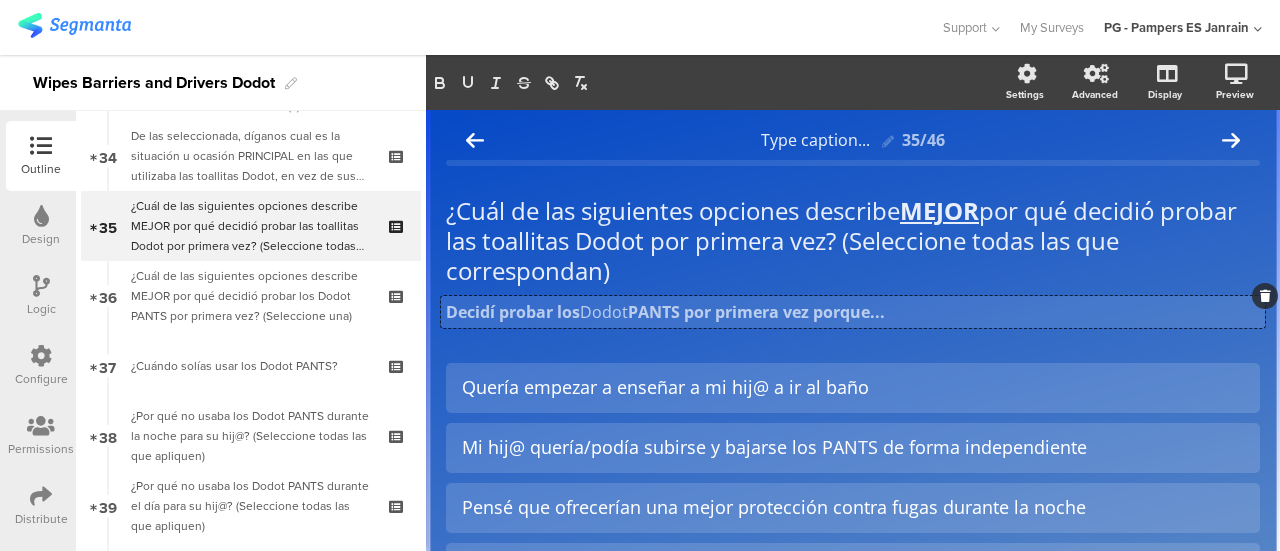 click on "Decidí probar los  Dodot  PANTS por primera vez porque...
Decidí probar los  Dodot  PANTS por primera vez porque...
Decidí probar los  Dodot  PANTS por primera vez porque..." 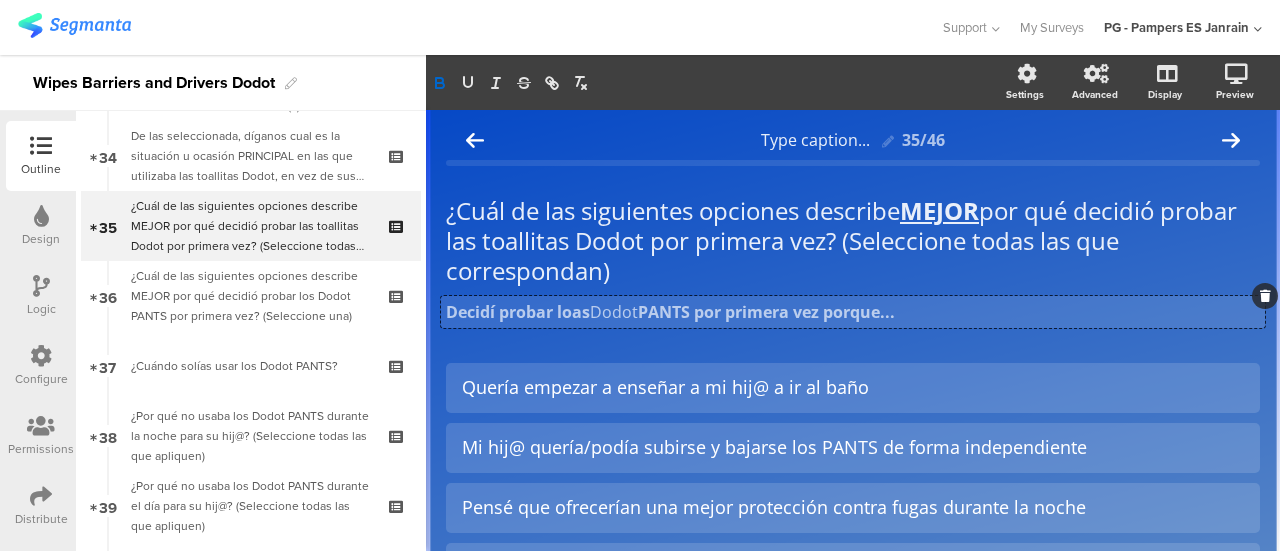 type 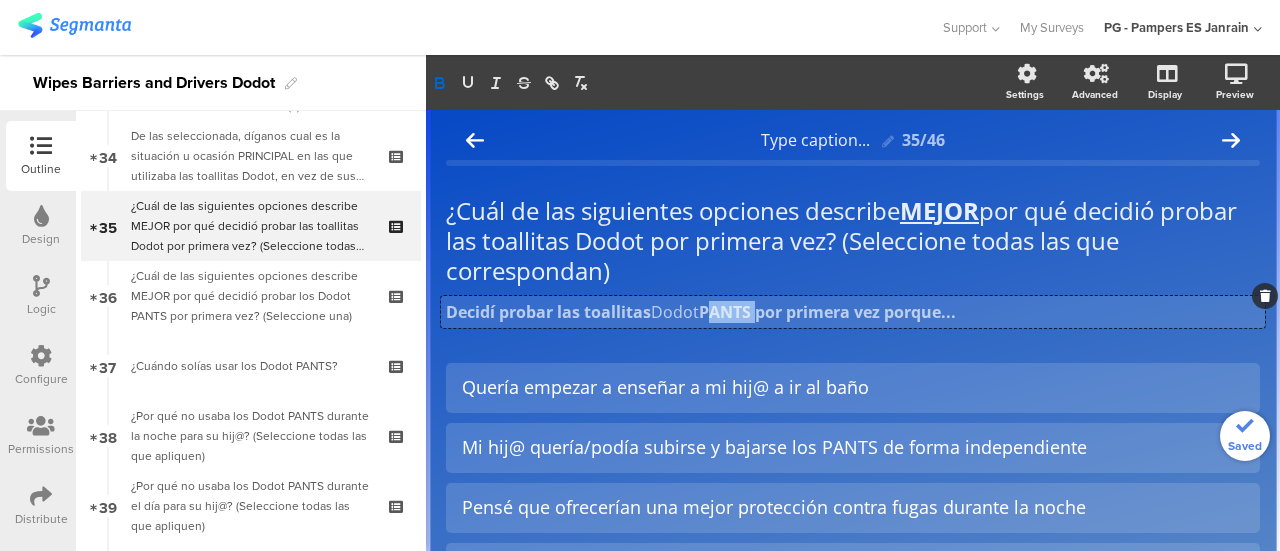 drag, startPoint x: 758, startPoint y: 310, endPoint x: 708, endPoint y: 313, distance: 50.08992 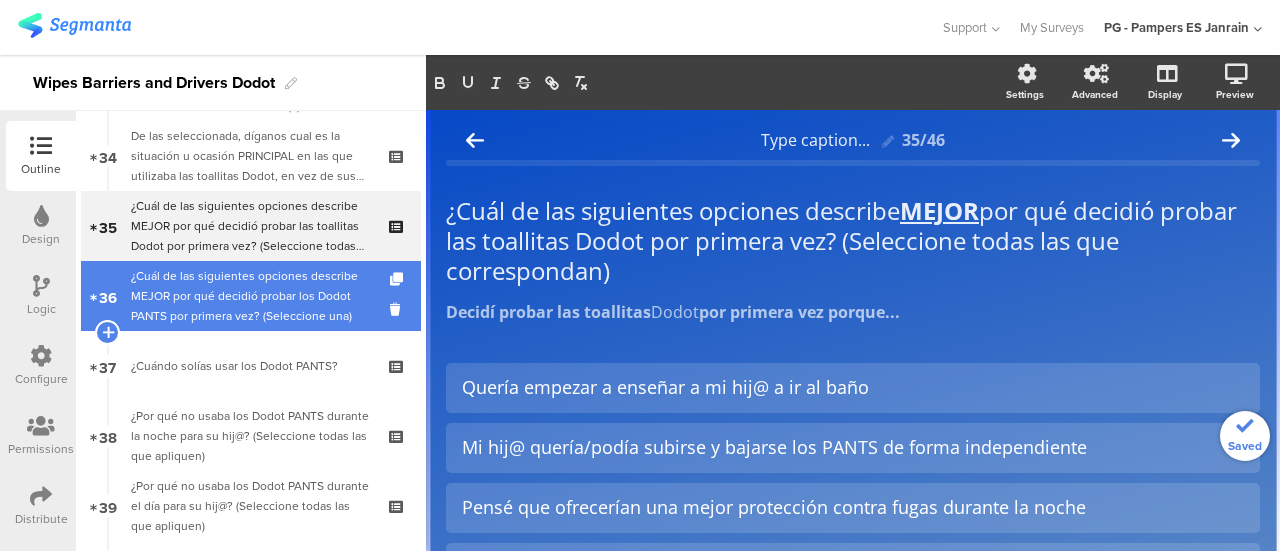 click on "¿Cuál de las siguientes opciones describe MEJOR por qué decidió probar los Dodot PANTS por primera vez? (Seleccione una)" at bounding box center [250, 296] 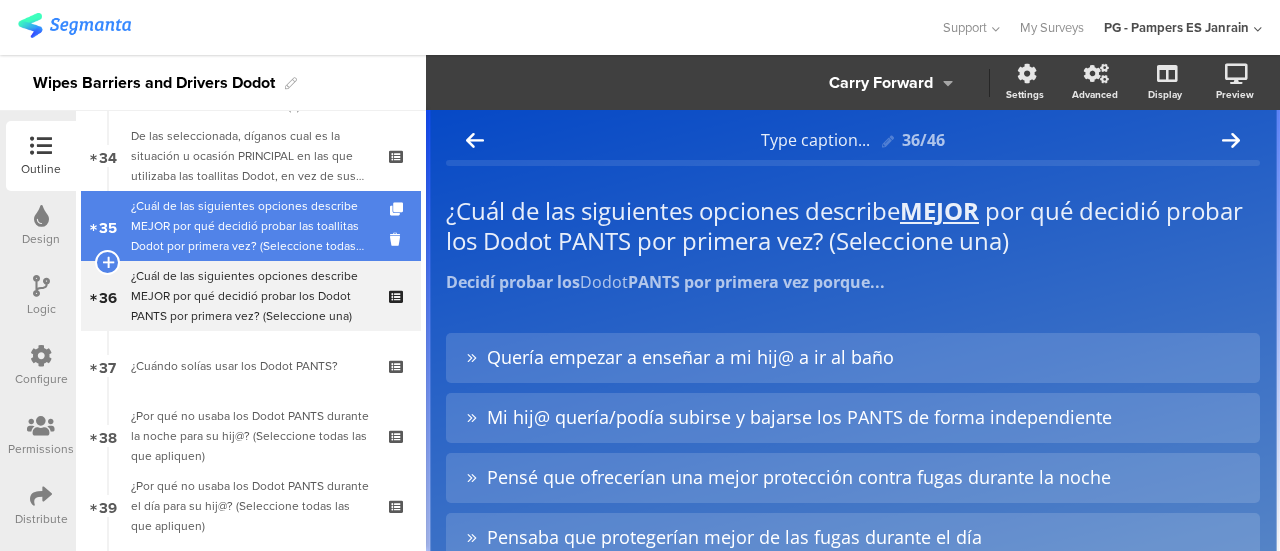 click on "¿Cuál de las siguientes opciones describe MEJOR por qué decidió probar las toallitas Dodot por primera vez? (Seleccione todas las que correspondan)" at bounding box center (250, 226) 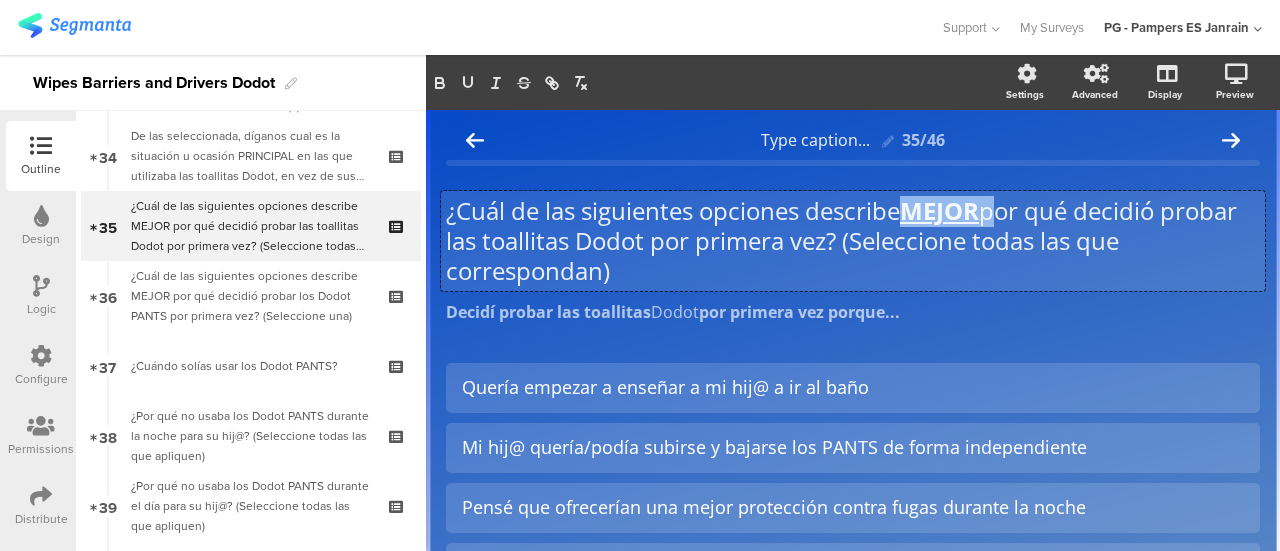 drag, startPoint x: 995, startPoint y: 209, endPoint x: 914, endPoint y: 212, distance: 81.055534 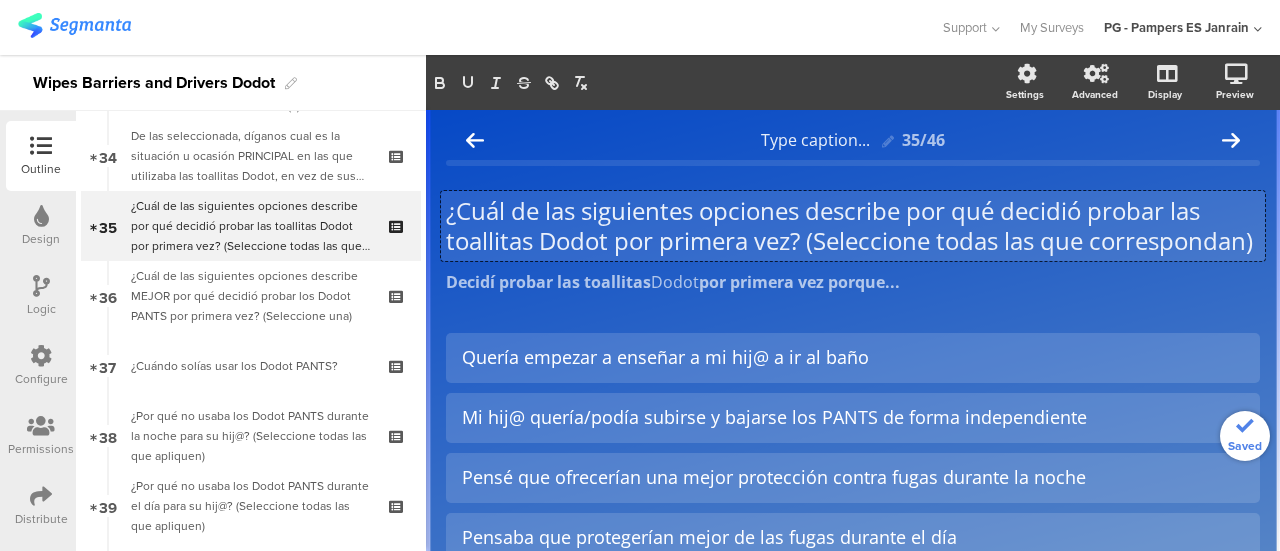type 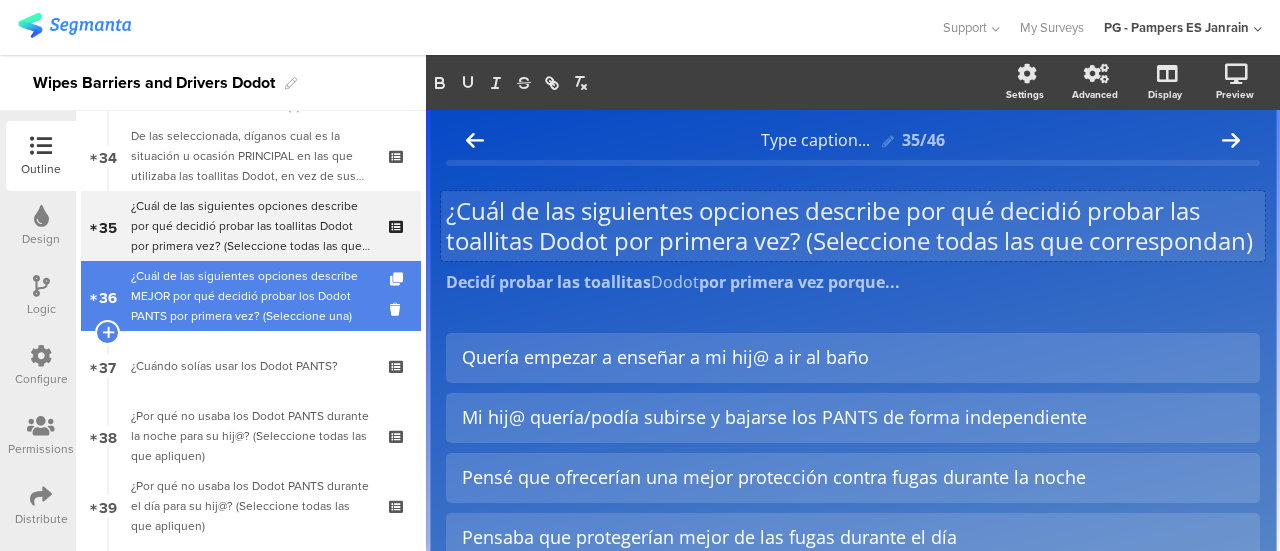 click on "¿Cuál de las siguientes opciones describe MEJOR por qué decidió probar los Dodot PANTS por primera vez? (Seleccione una)" at bounding box center [250, 296] 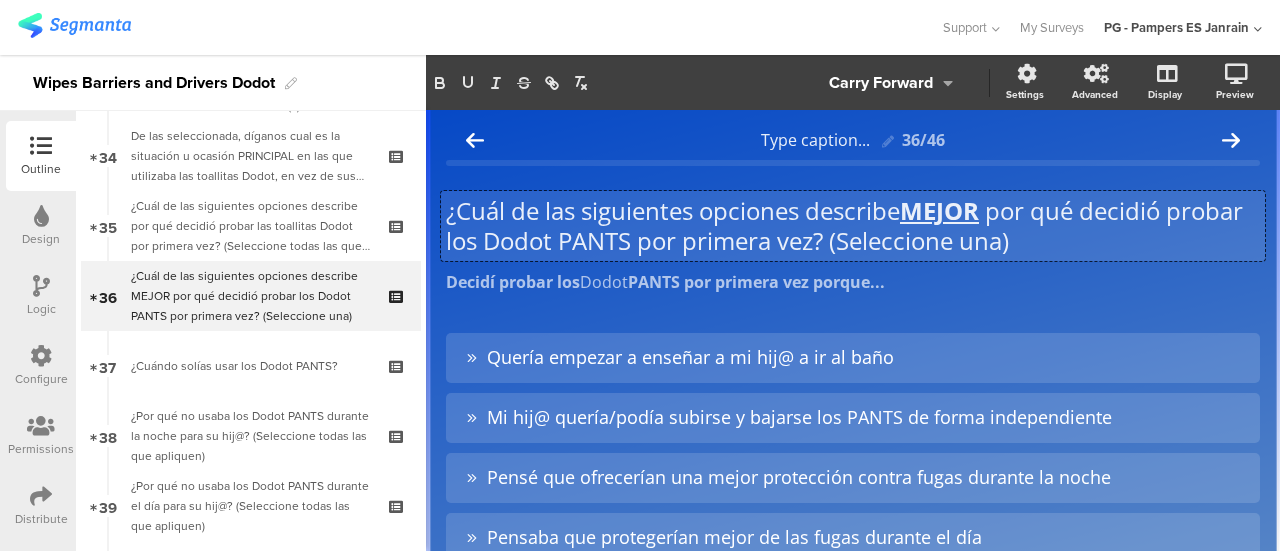 click on "¿Cuál de las siguientes opciones describe  MEJOR   por qué decidió probar los Dodot PANTS por primera vez? (Seleccione una)
¿Cuál de las siguientes opciones describe  MEJOR   por qué decidió probar los Dodot PANTS por primera vez? (Seleccione una)
¿Cuál de las siguientes opciones describe  MEJOR   por qué decidió probar los Dodot PANTS por primera vez? (Seleccione una)" 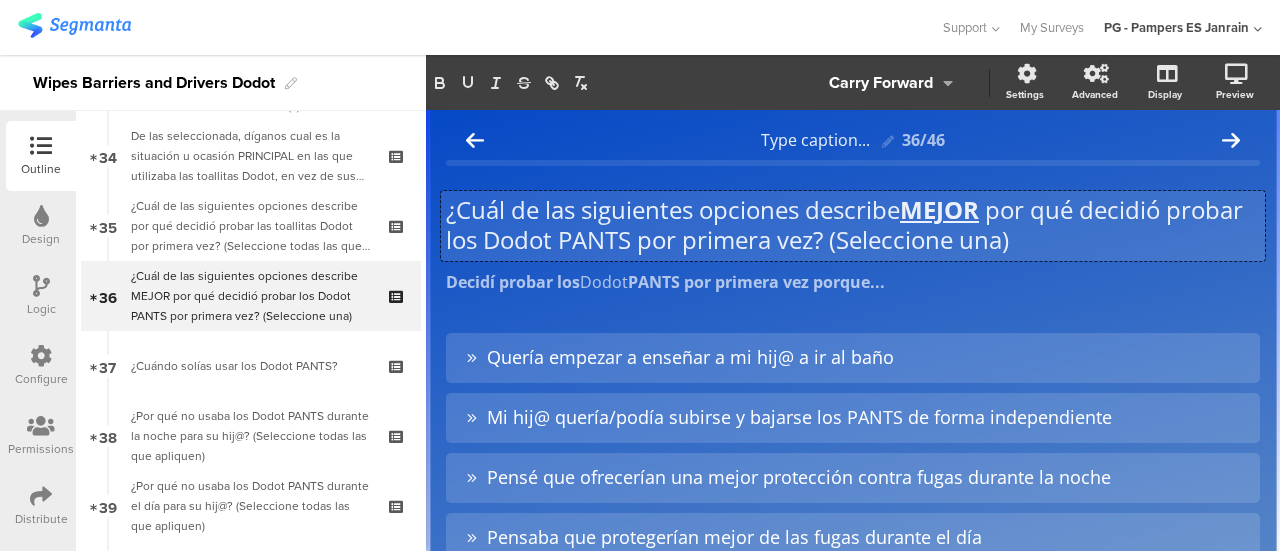 type 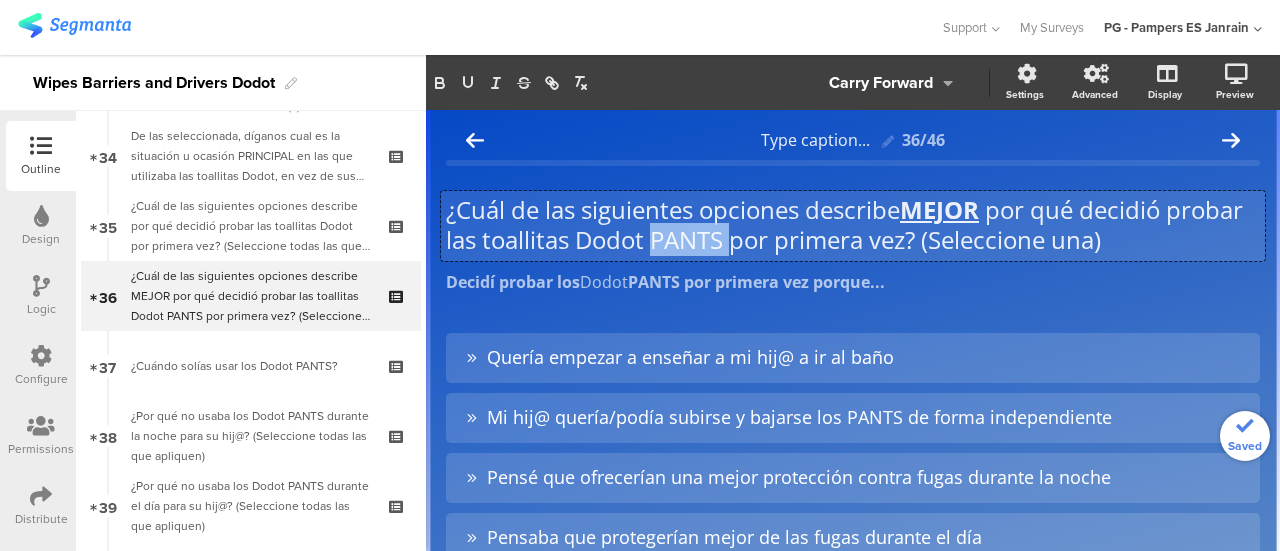 drag, startPoint x: 819, startPoint y: 240, endPoint x: 732, endPoint y: 241, distance: 87.005745 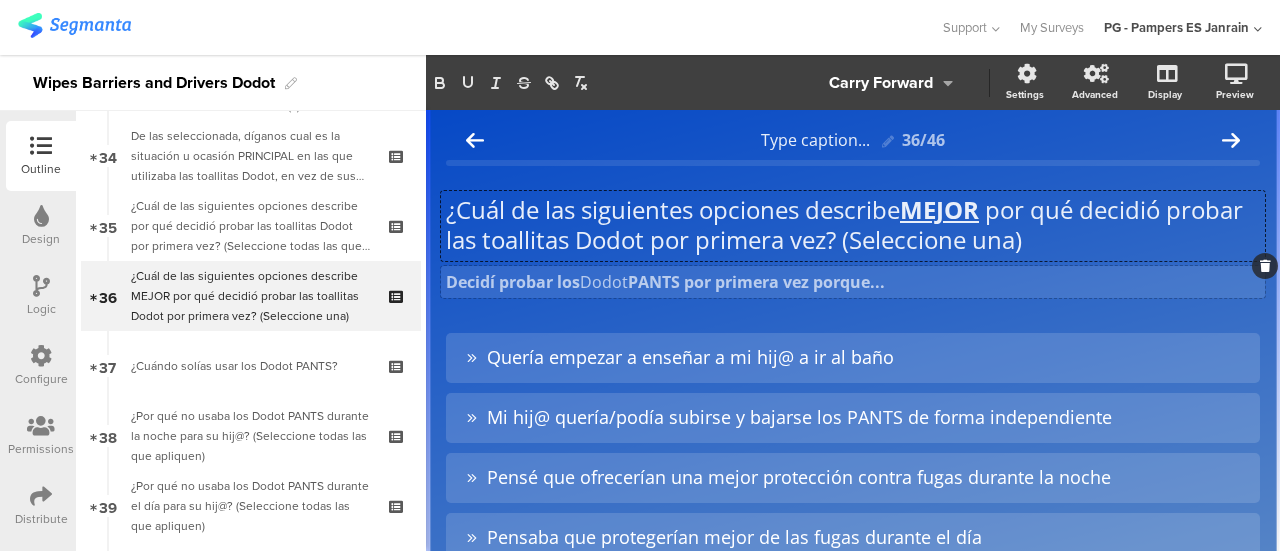 click on "Decidí probar los  Dodot  PANTS por primera vez porque...
Decidí probar los  Dodot  PANTS por primera vez porque..." 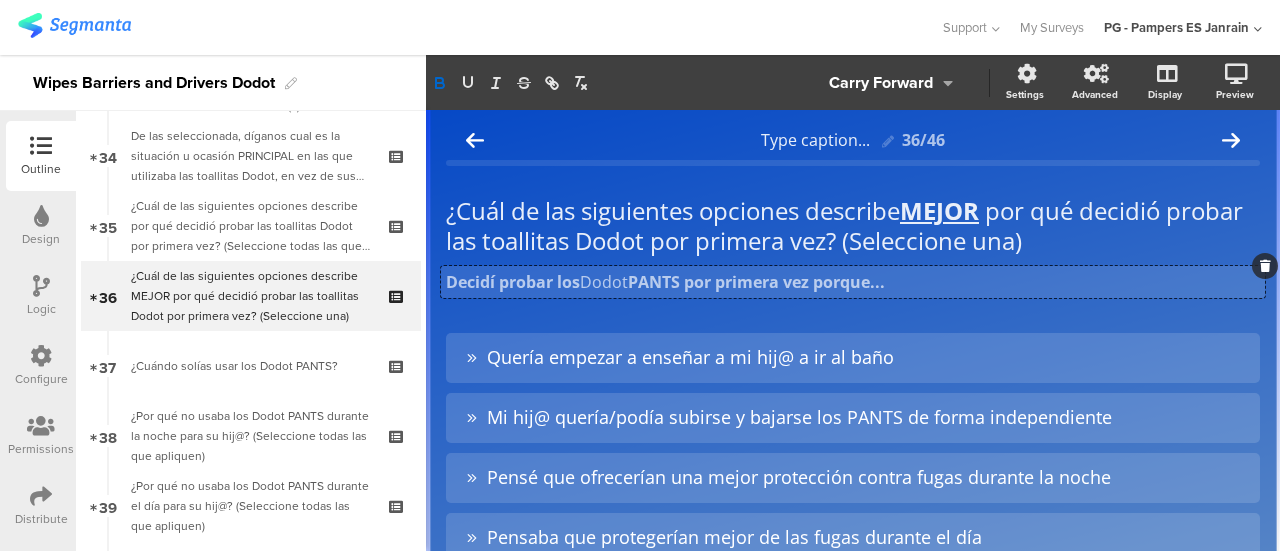 type 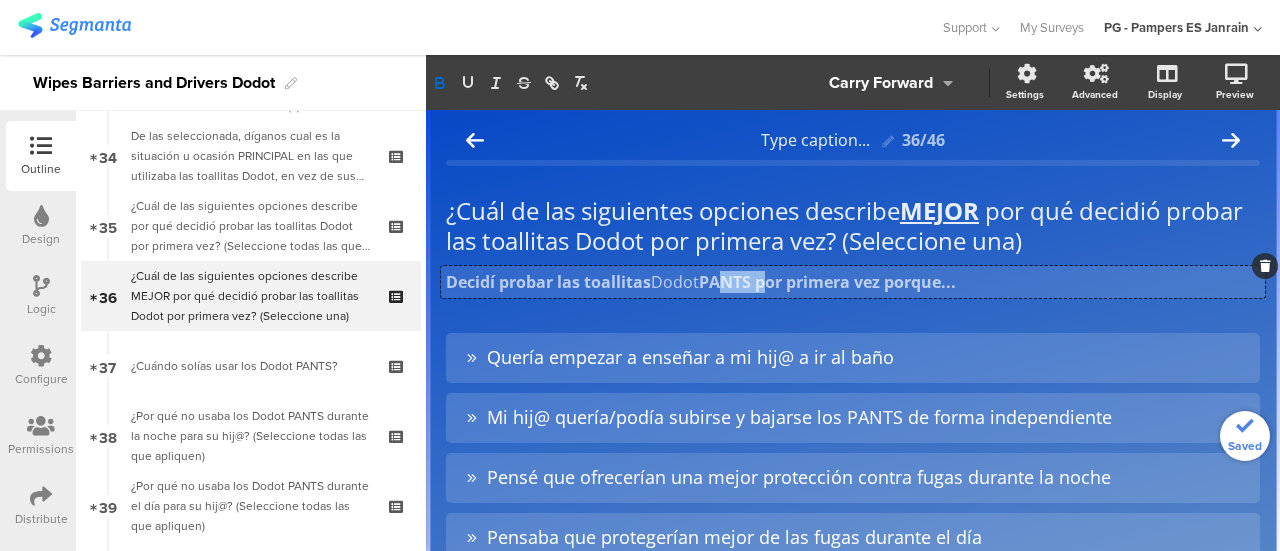 drag, startPoint x: 764, startPoint y: 284, endPoint x: 710, endPoint y: 289, distance: 54.230988 